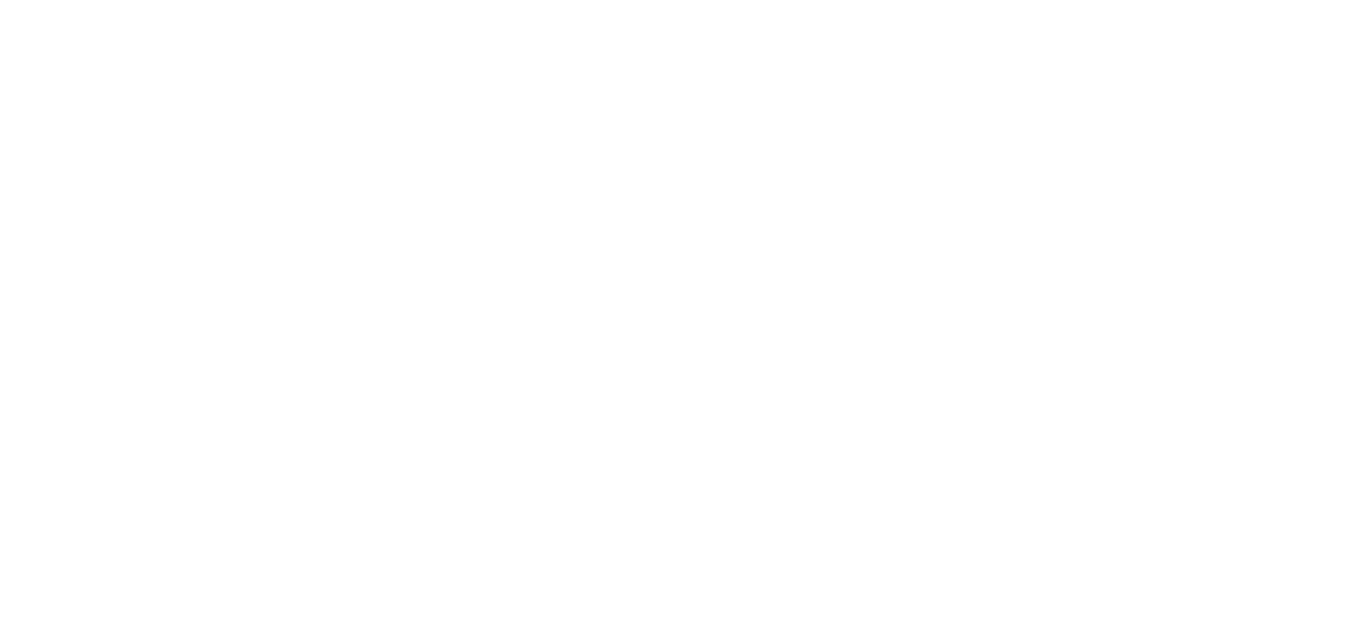 scroll, scrollTop: 0, scrollLeft: 0, axis: both 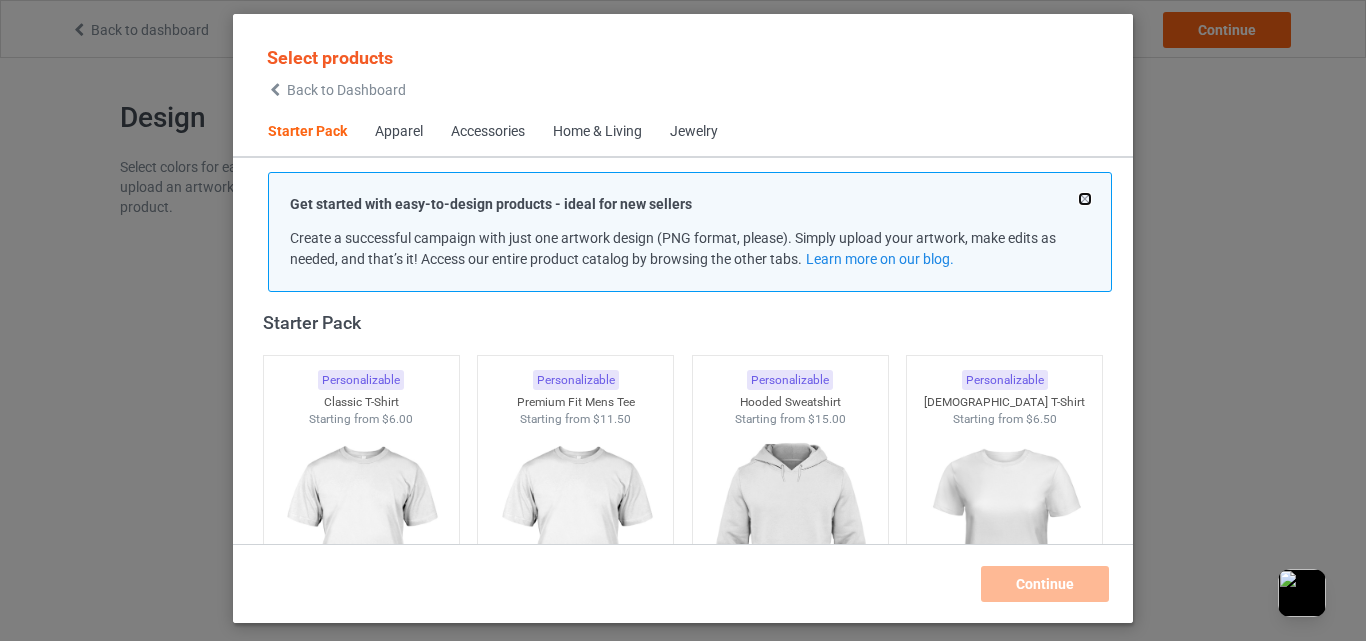 click at bounding box center [1085, 199] 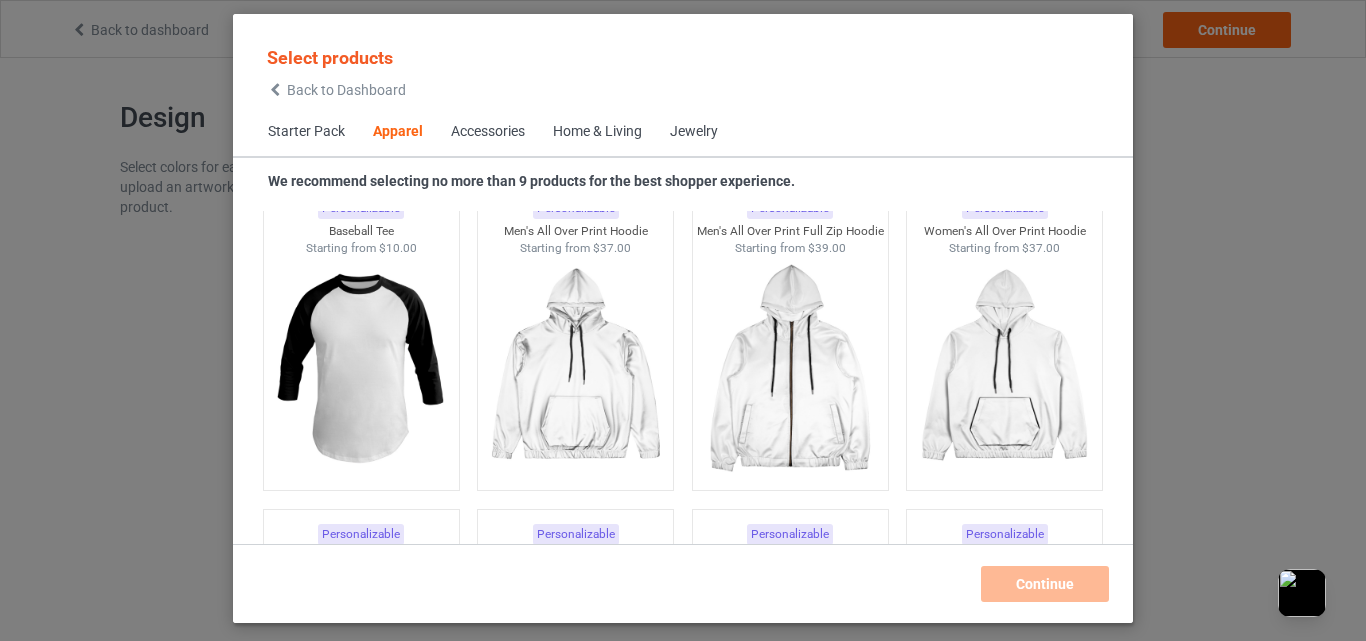 scroll, scrollTop: 2026, scrollLeft: 0, axis: vertical 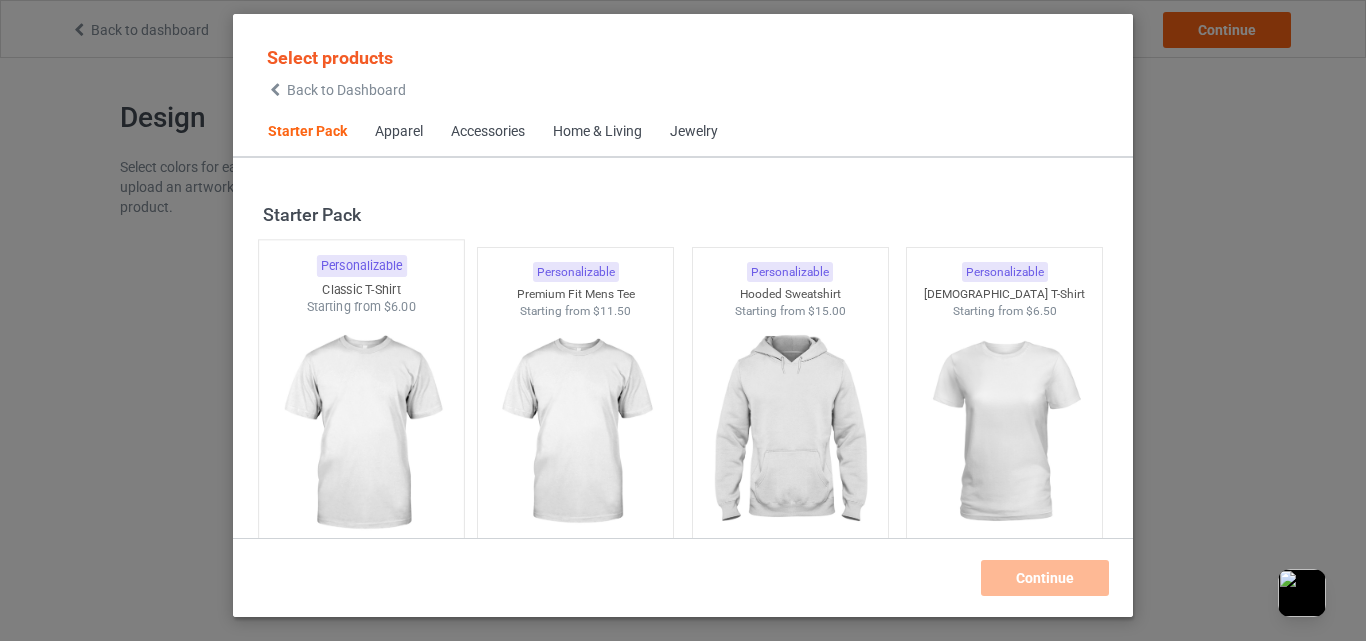 click at bounding box center (361, 433) 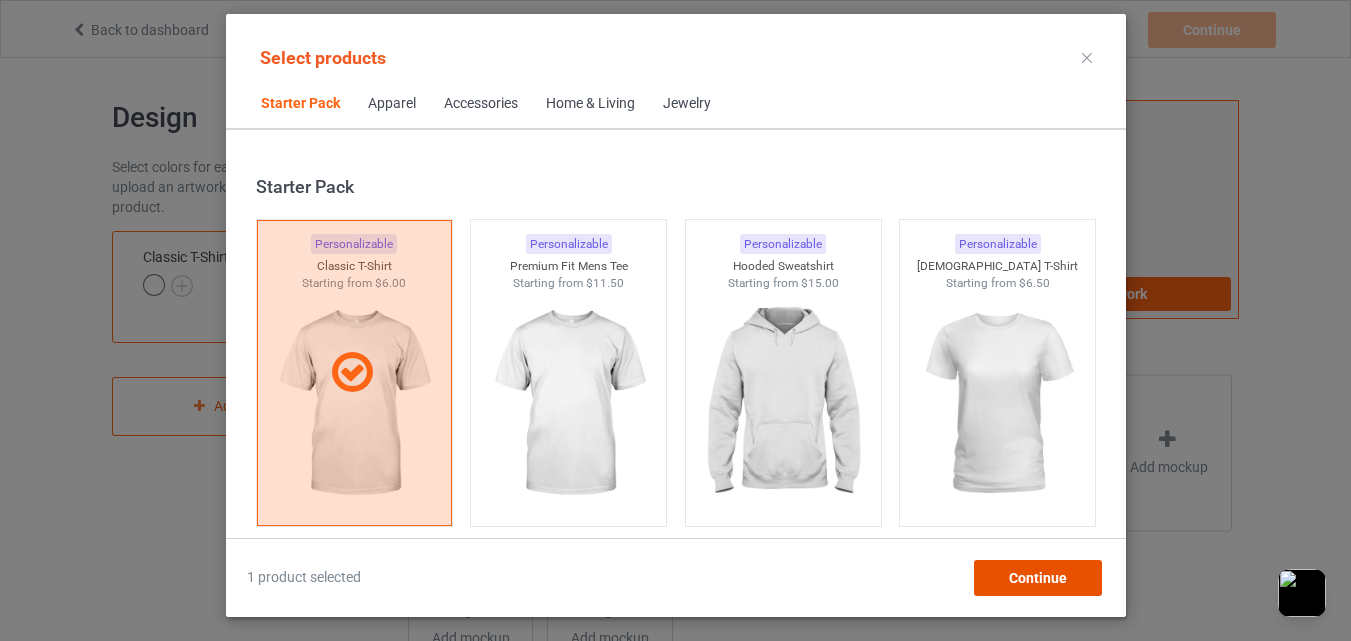 click on "Continue" at bounding box center [1037, 578] 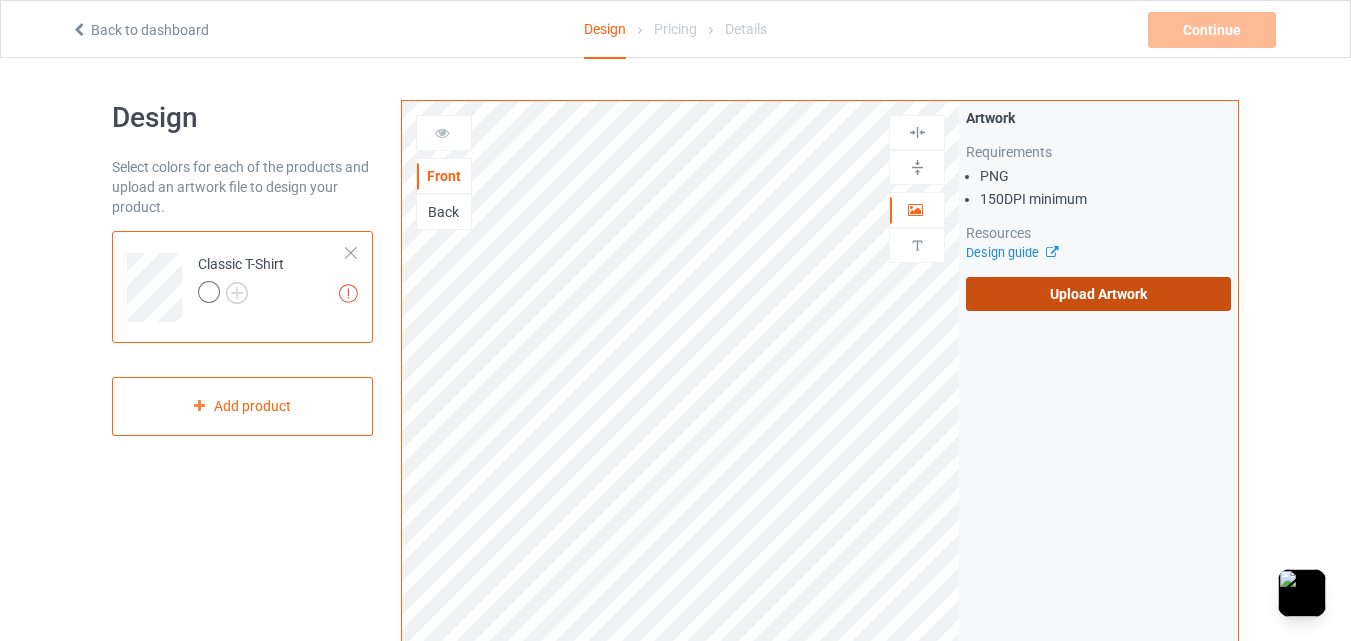 click on "Upload Artwork" at bounding box center [1098, 294] 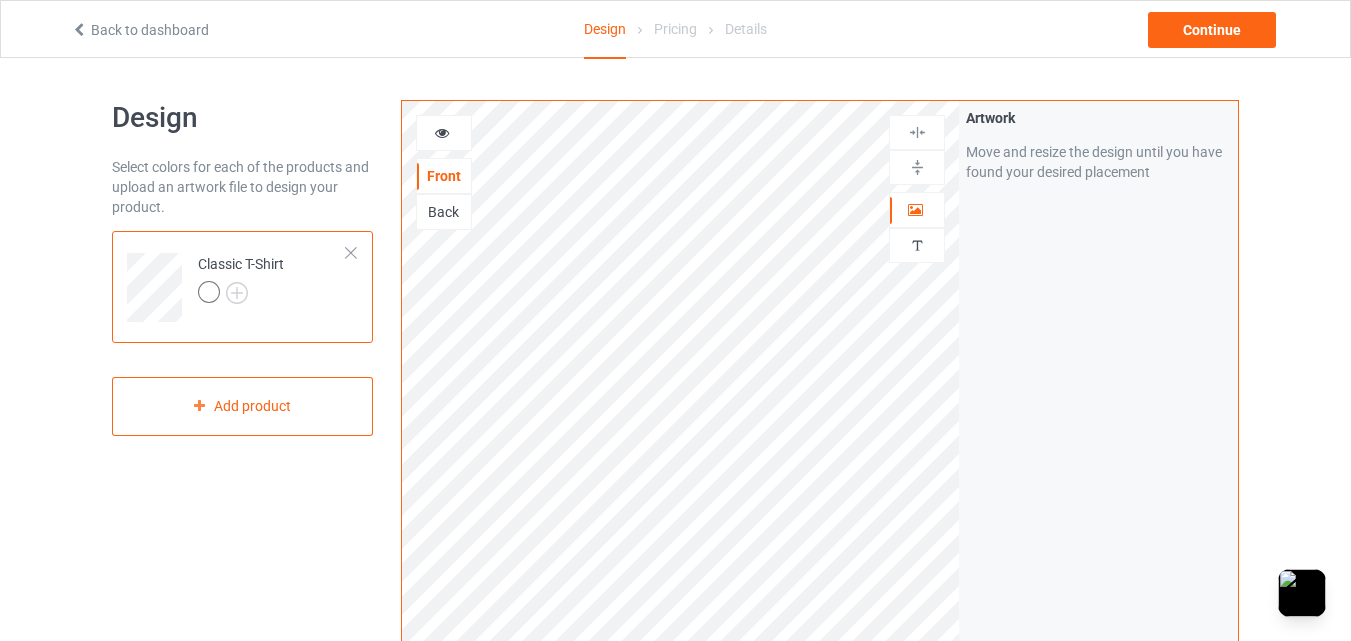click at bounding box center [917, 167] 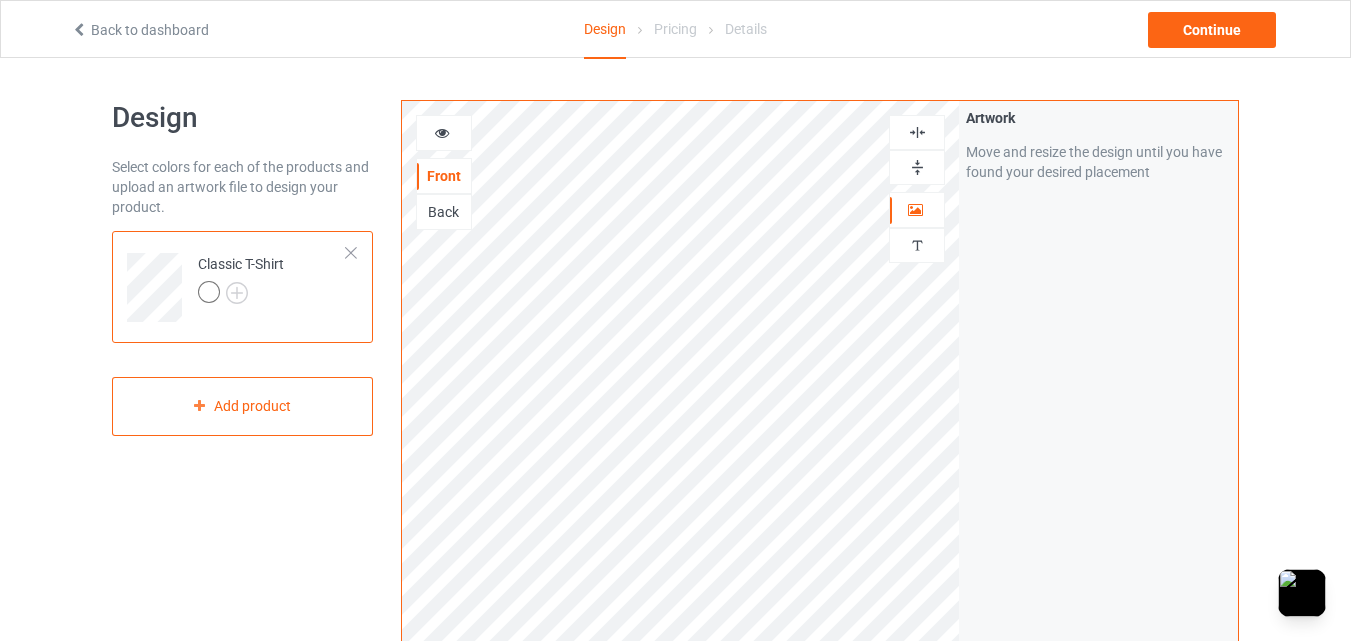 click at bounding box center (209, 292) 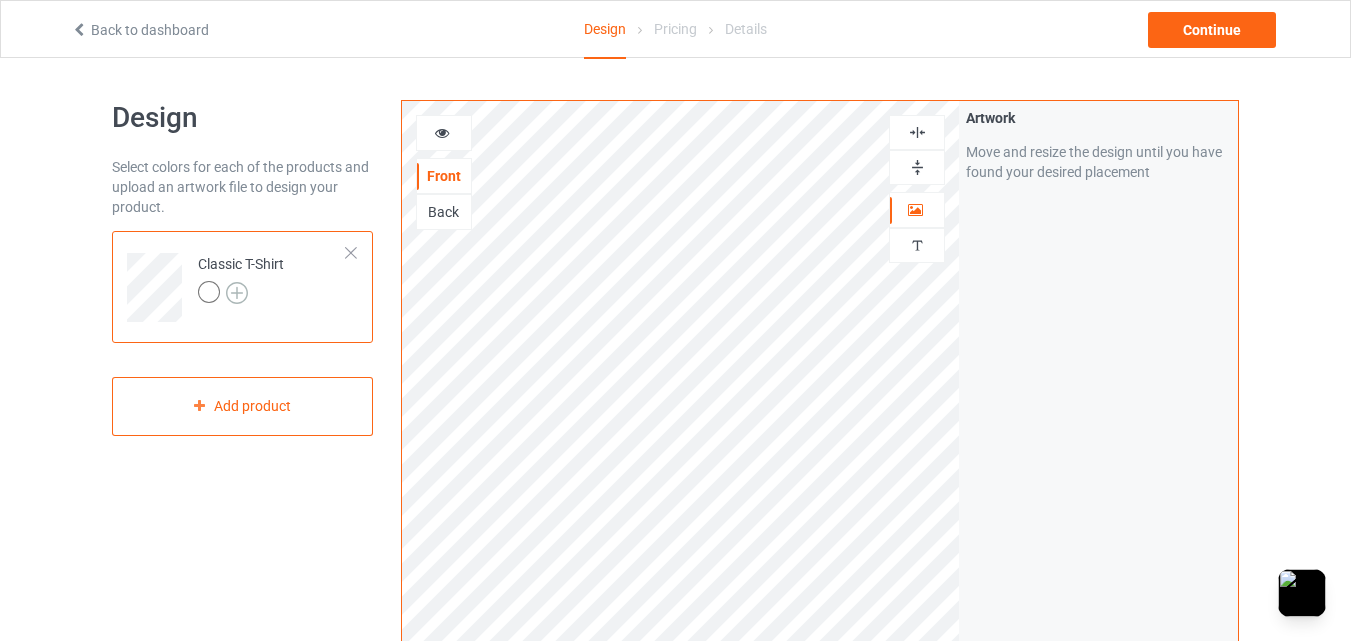 click at bounding box center [237, 293] 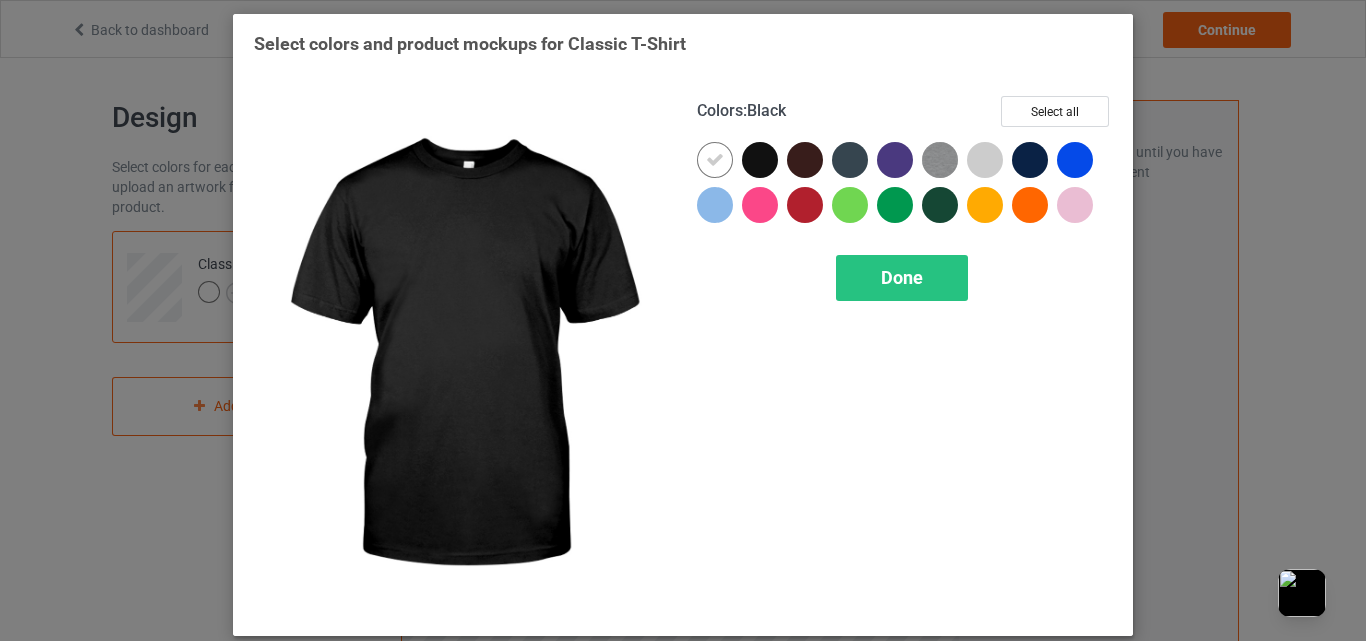 click at bounding box center (760, 160) 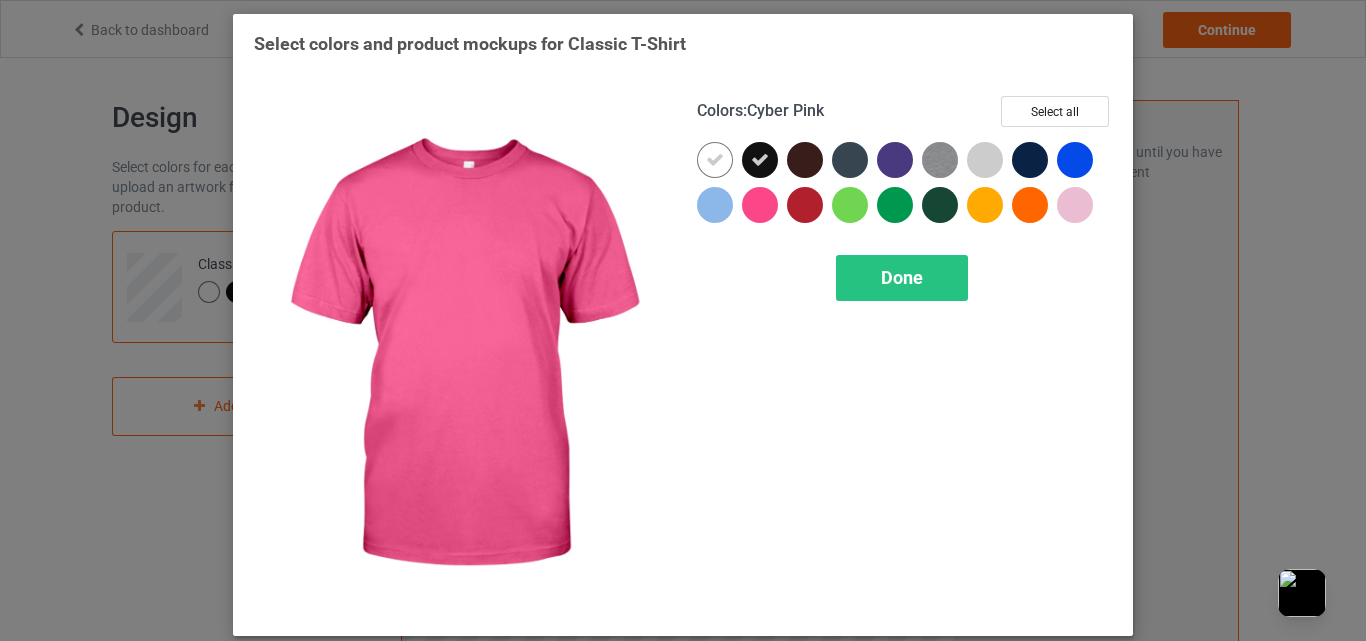 click at bounding box center [760, 205] 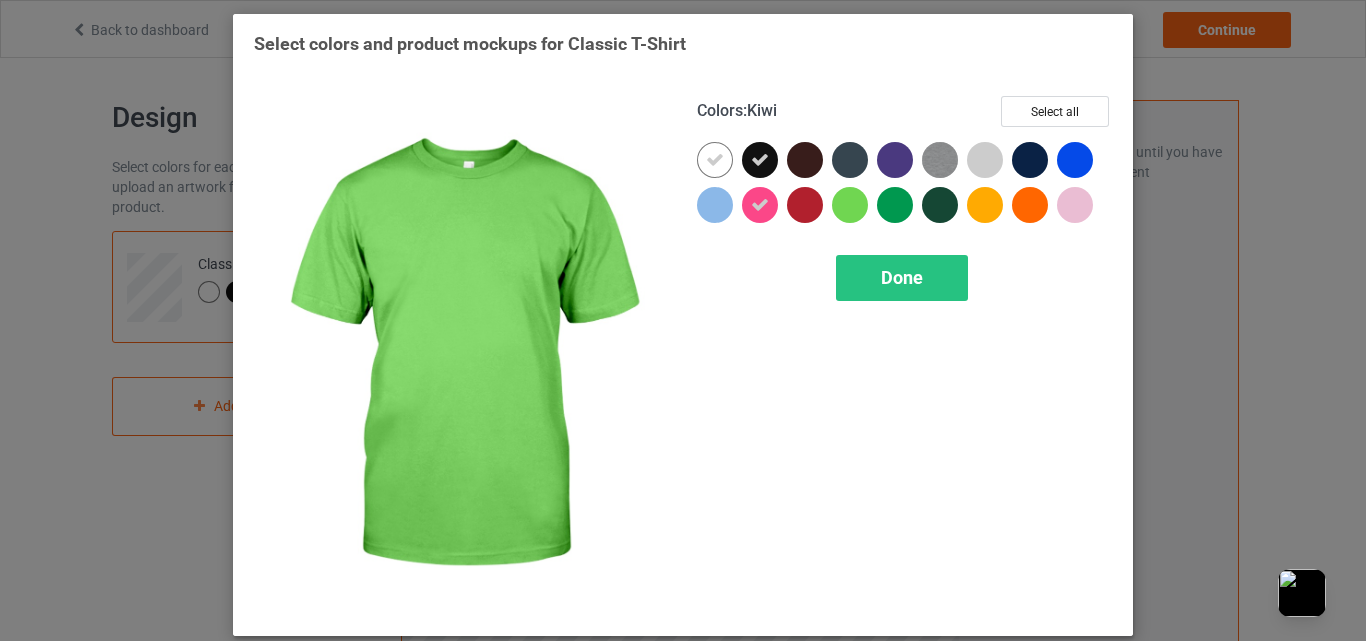 click at bounding box center (850, 205) 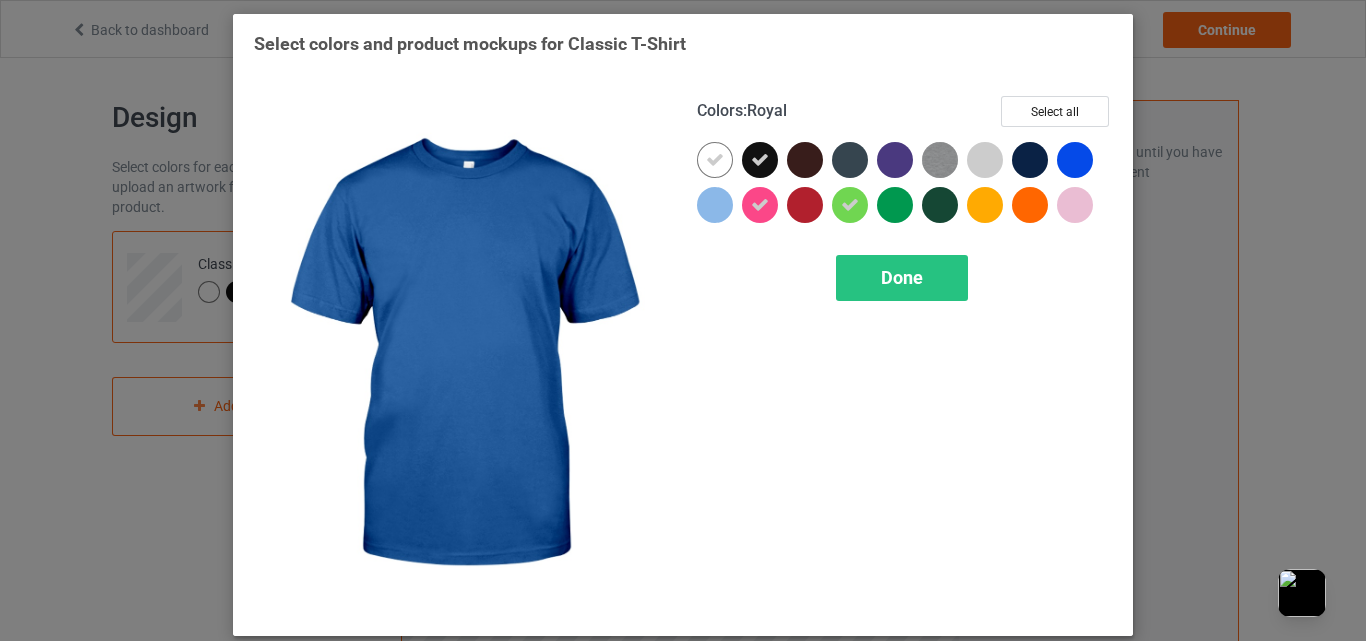 drag, startPoint x: 1073, startPoint y: 160, endPoint x: 997, endPoint y: 201, distance: 86.35392 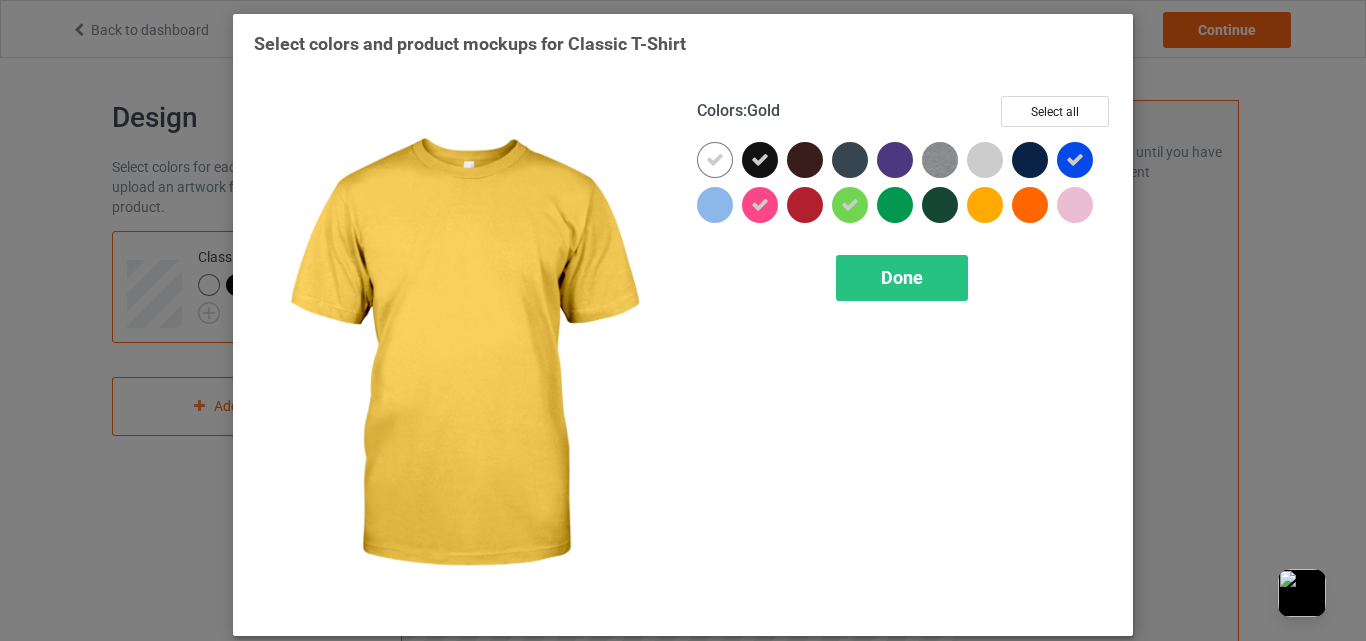 click at bounding box center (985, 205) 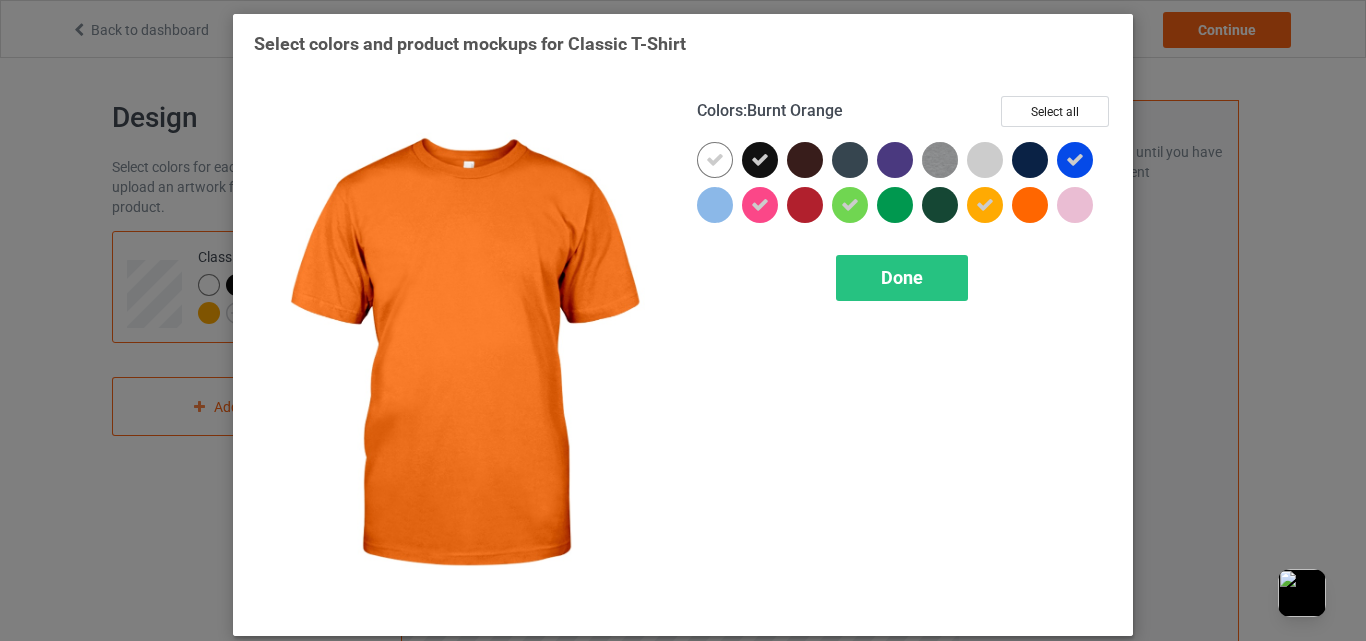 click at bounding box center (1030, 205) 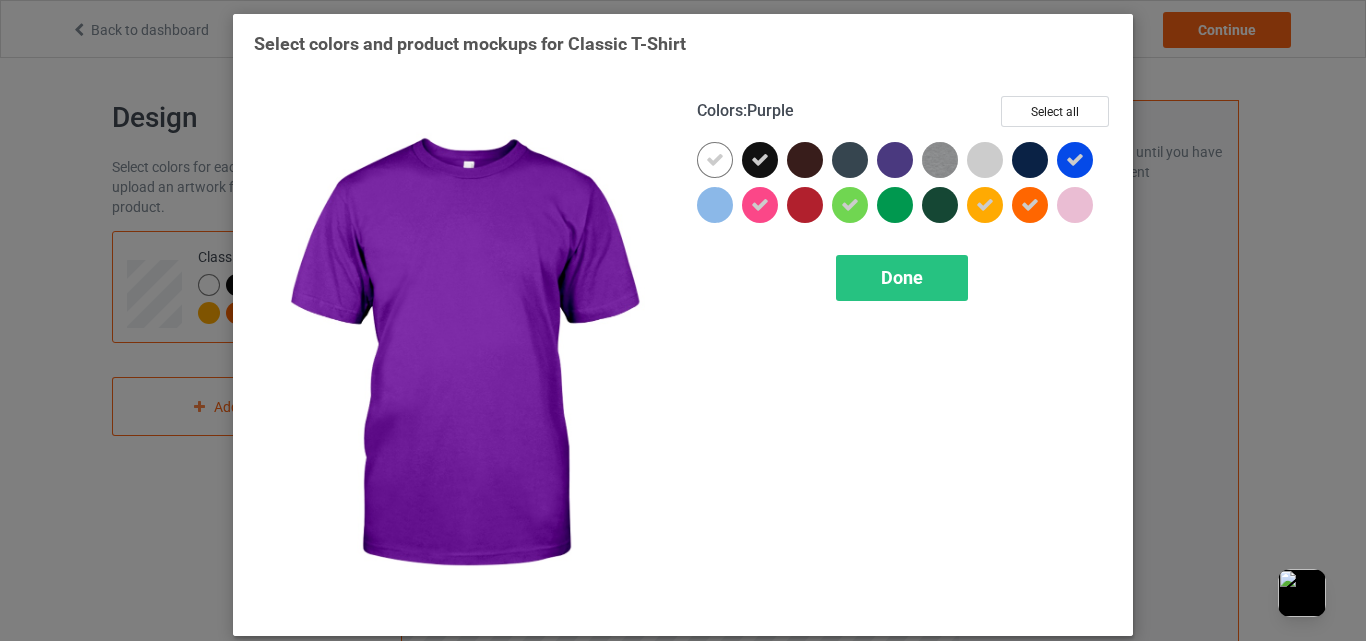 click at bounding box center (895, 160) 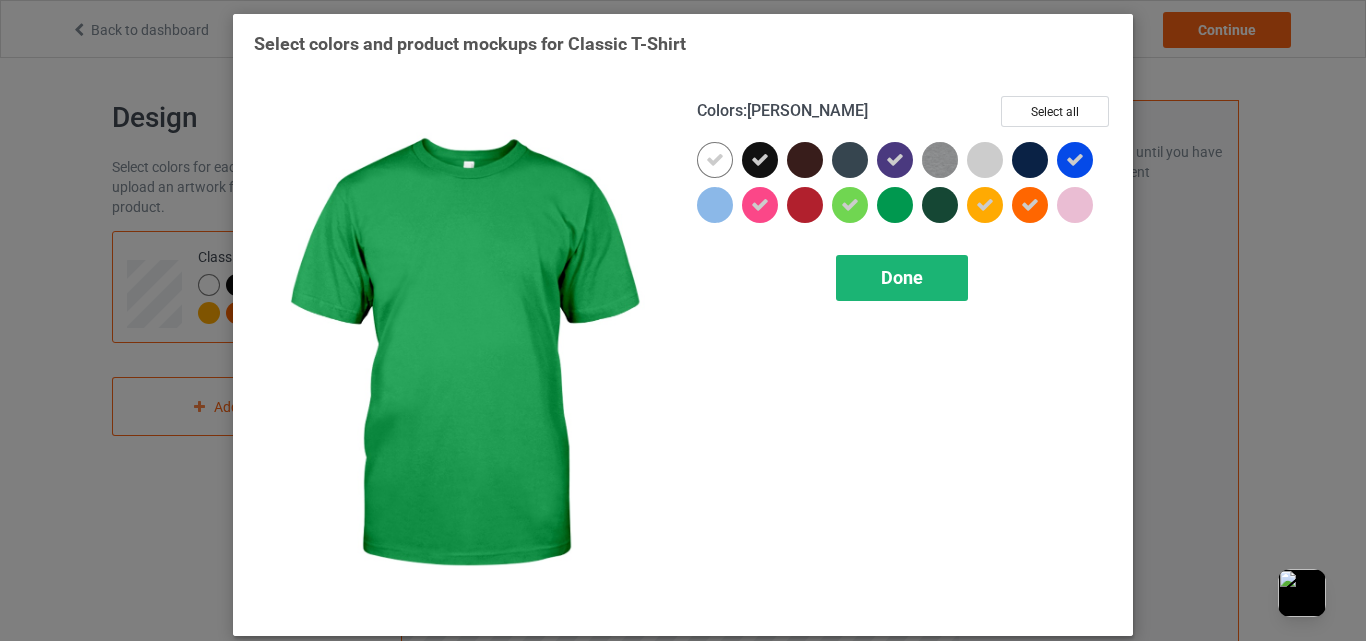 click on "Done" at bounding box center (902, 277) 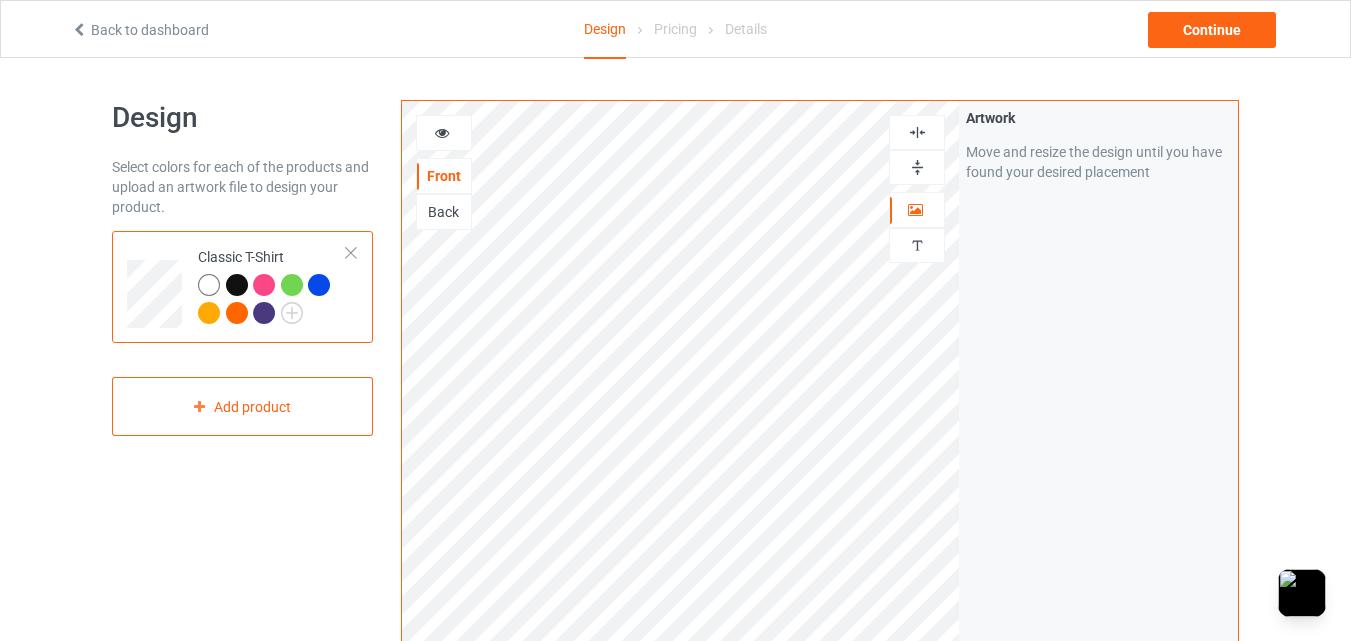 click at bounding box center [442, 130] 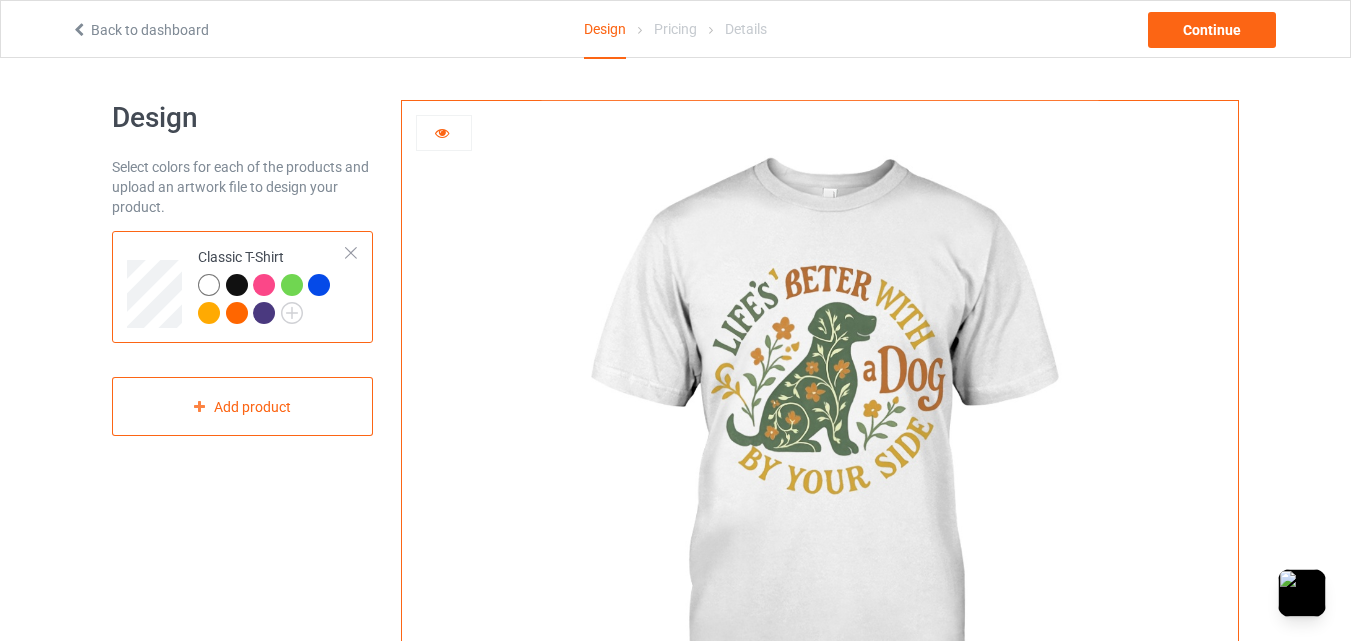 click at bounding box center [237, 285] 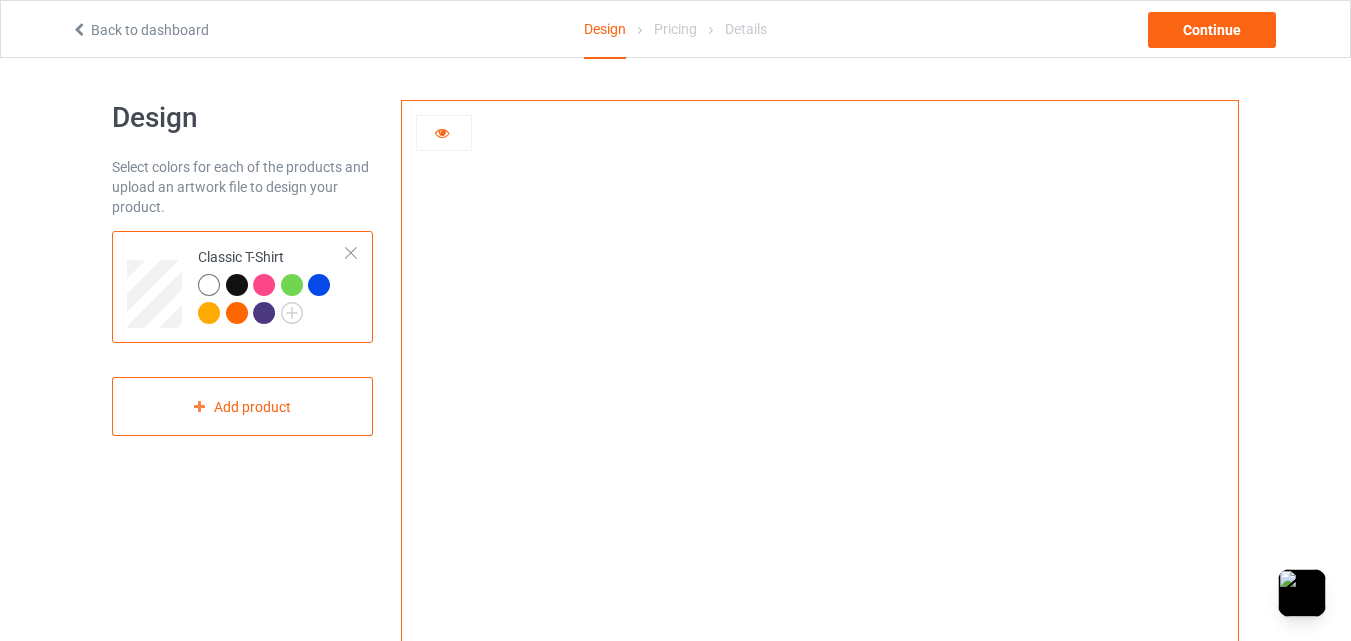 click at bounding box center (264, 285) 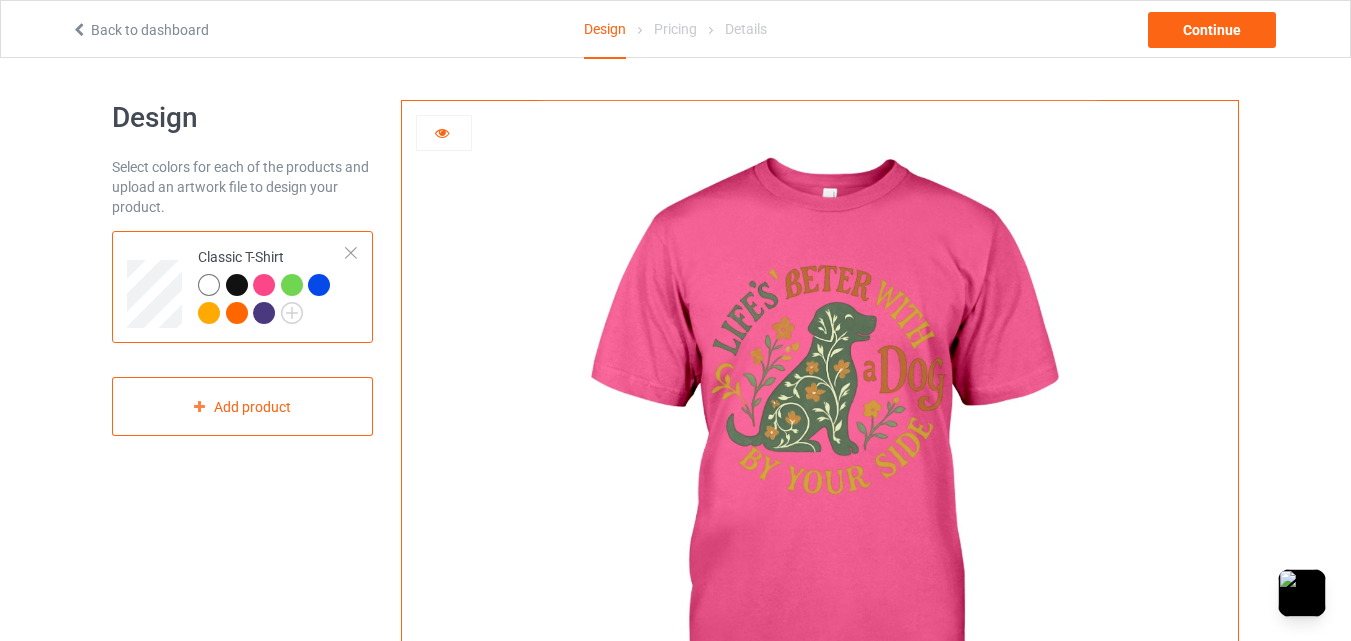 click at bounding box center [292, 285] 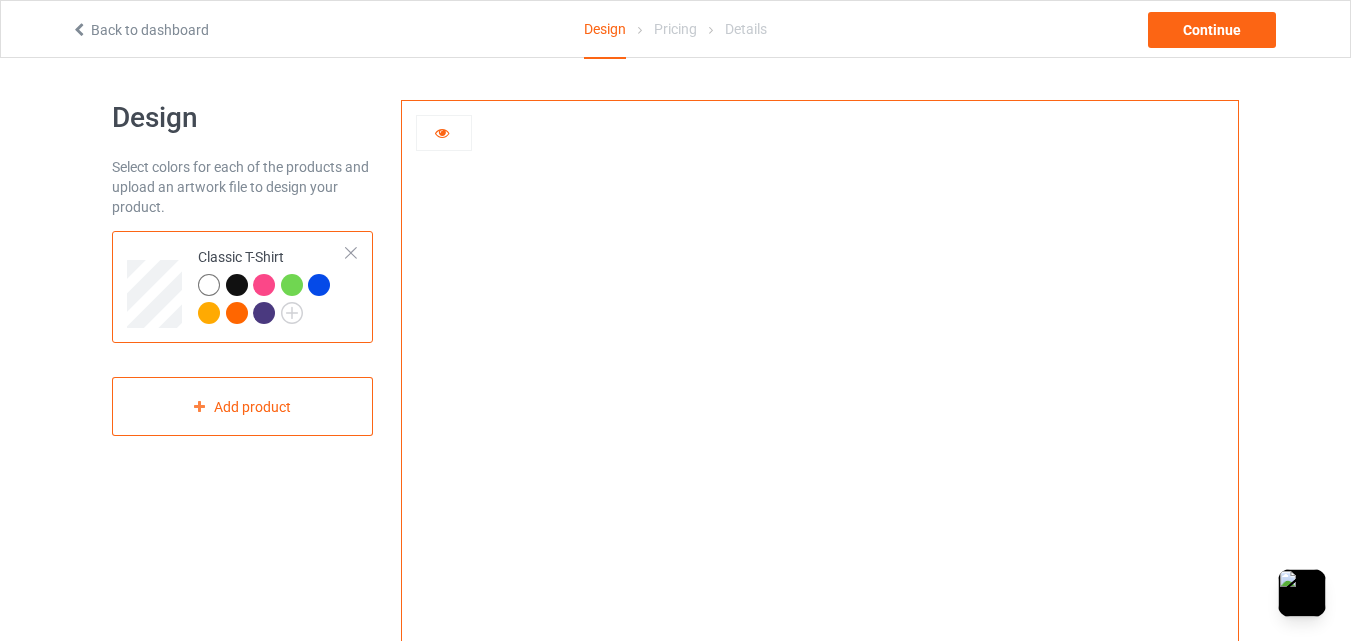 click at bounding box center [319, 285] 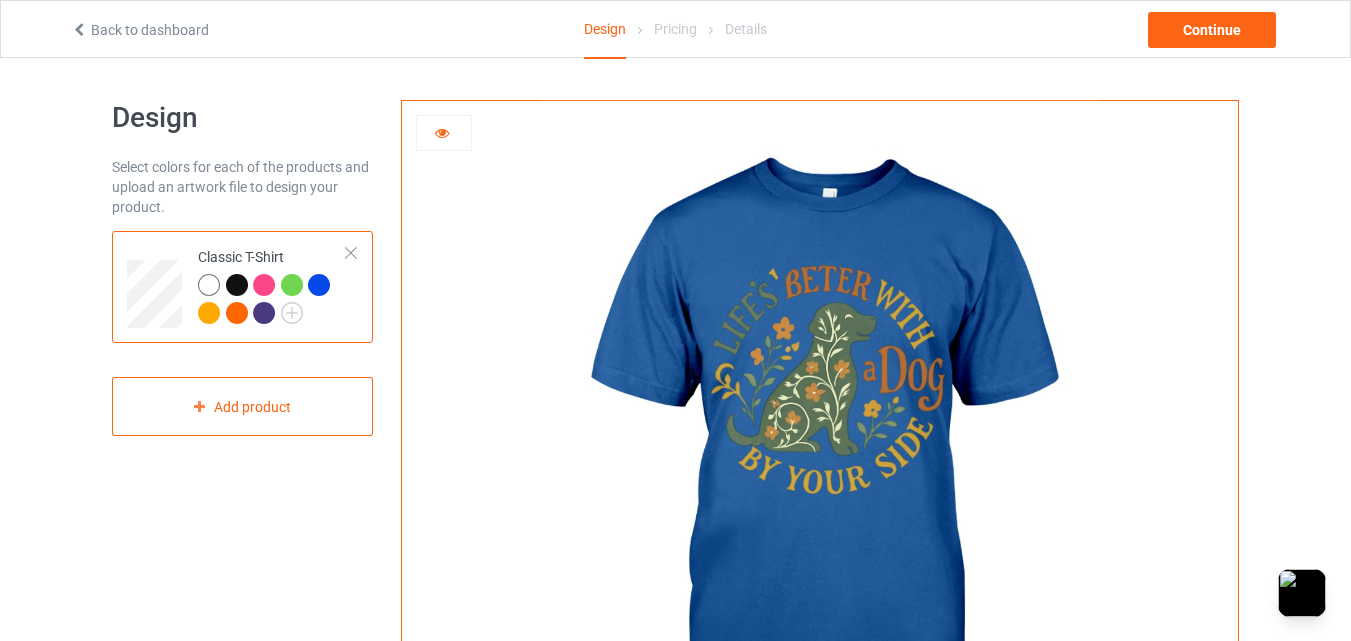 click at bounding box center [209, 313] 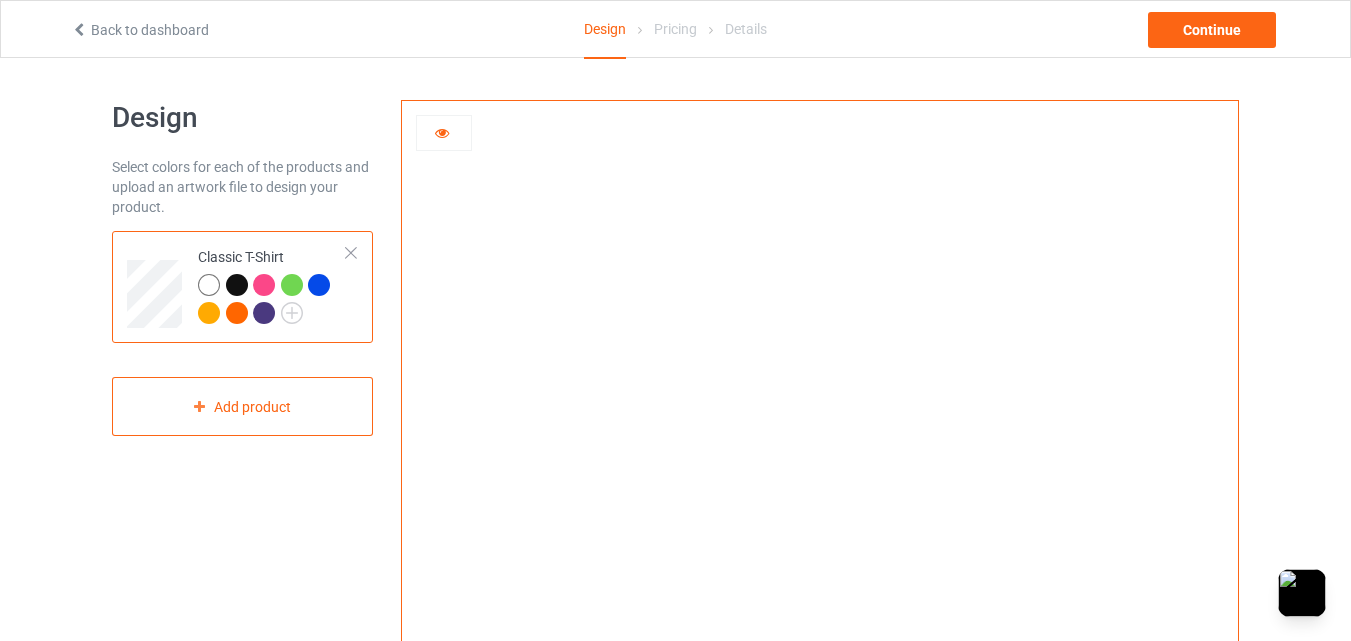 click at bounding box center [237, 313] 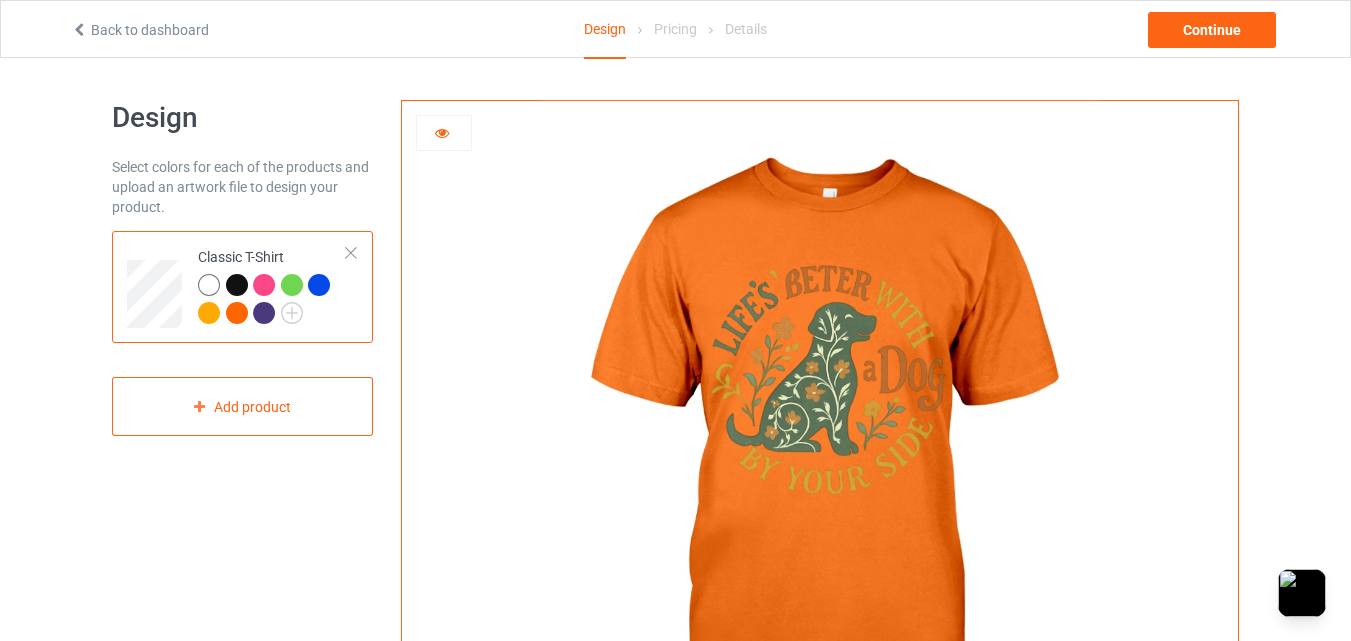 click at bounding box center (237, 313) 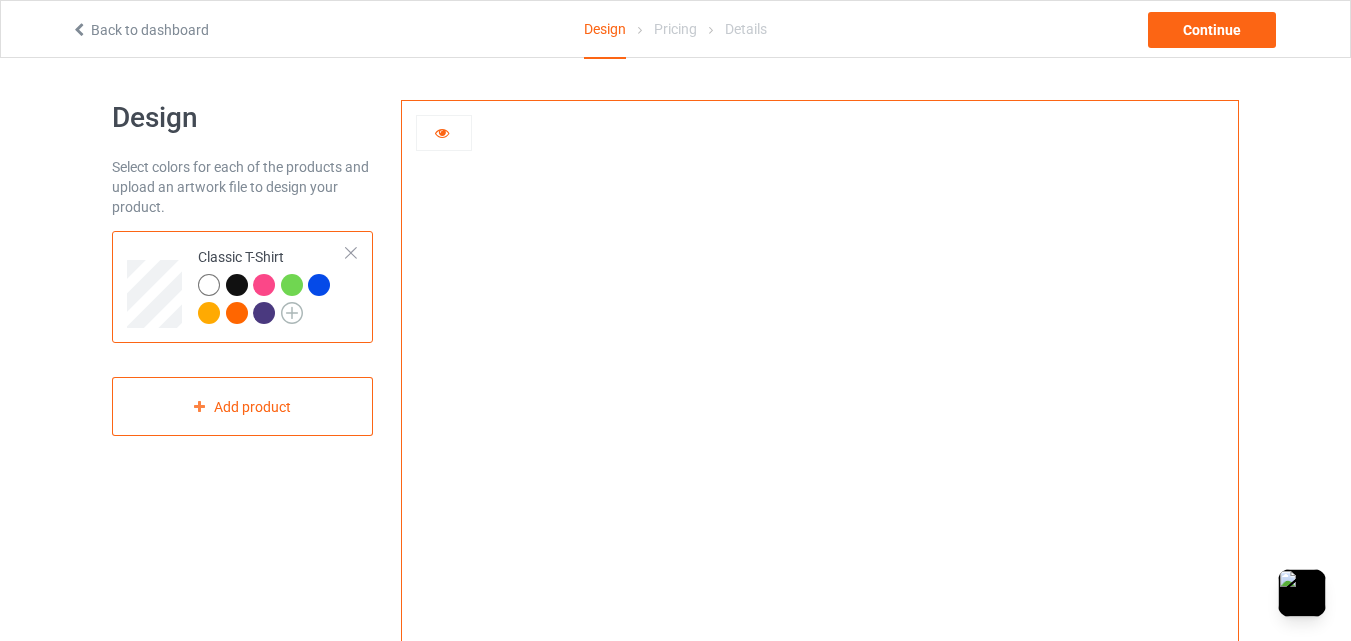 click at bounding box center [292, 313] 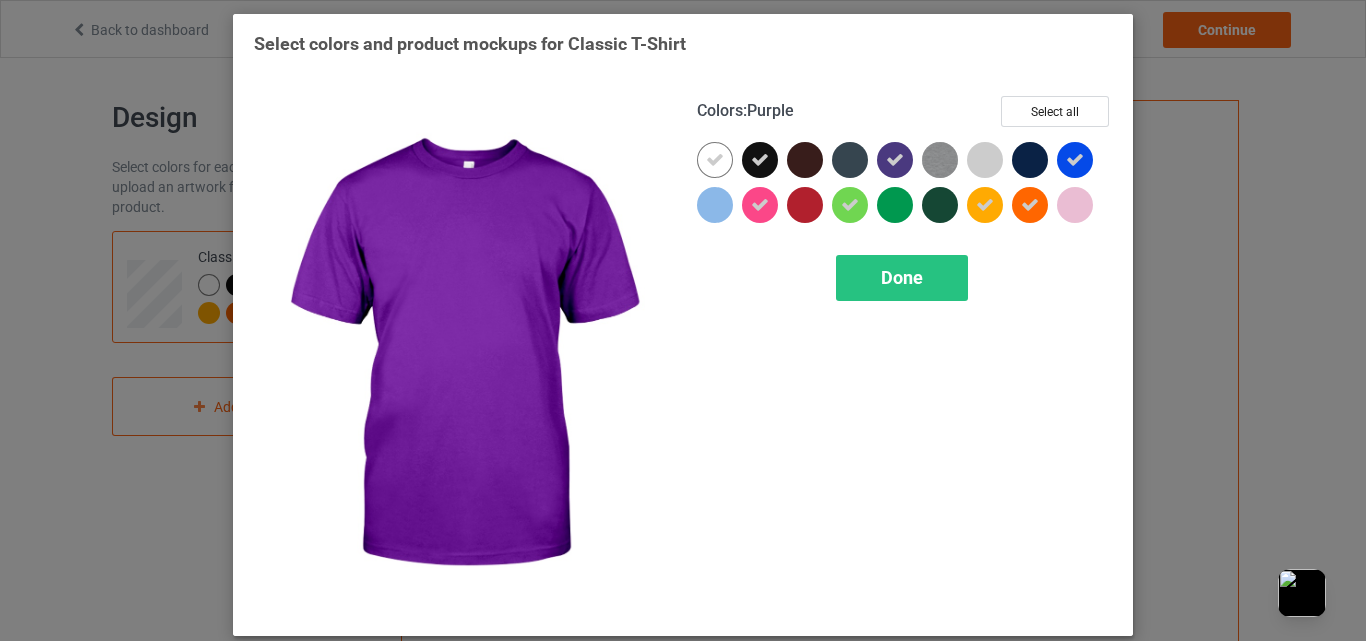 click at bounding box center [895, 160] 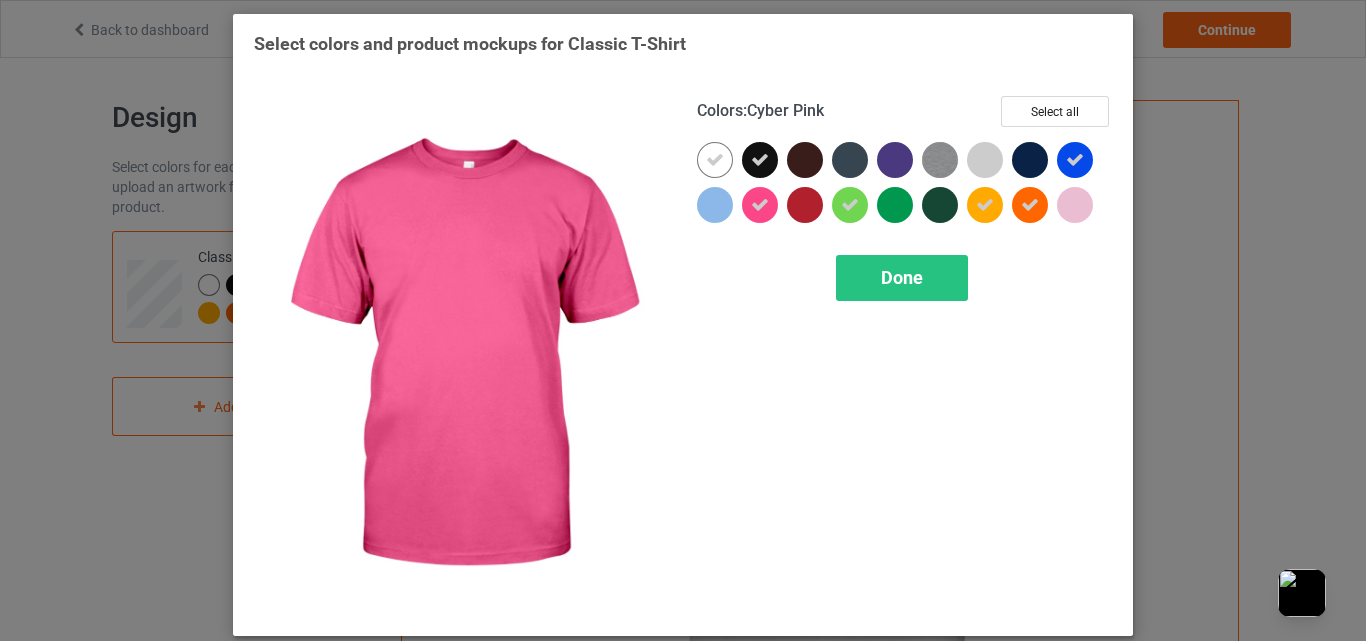 click at bounding box center [760, 205] 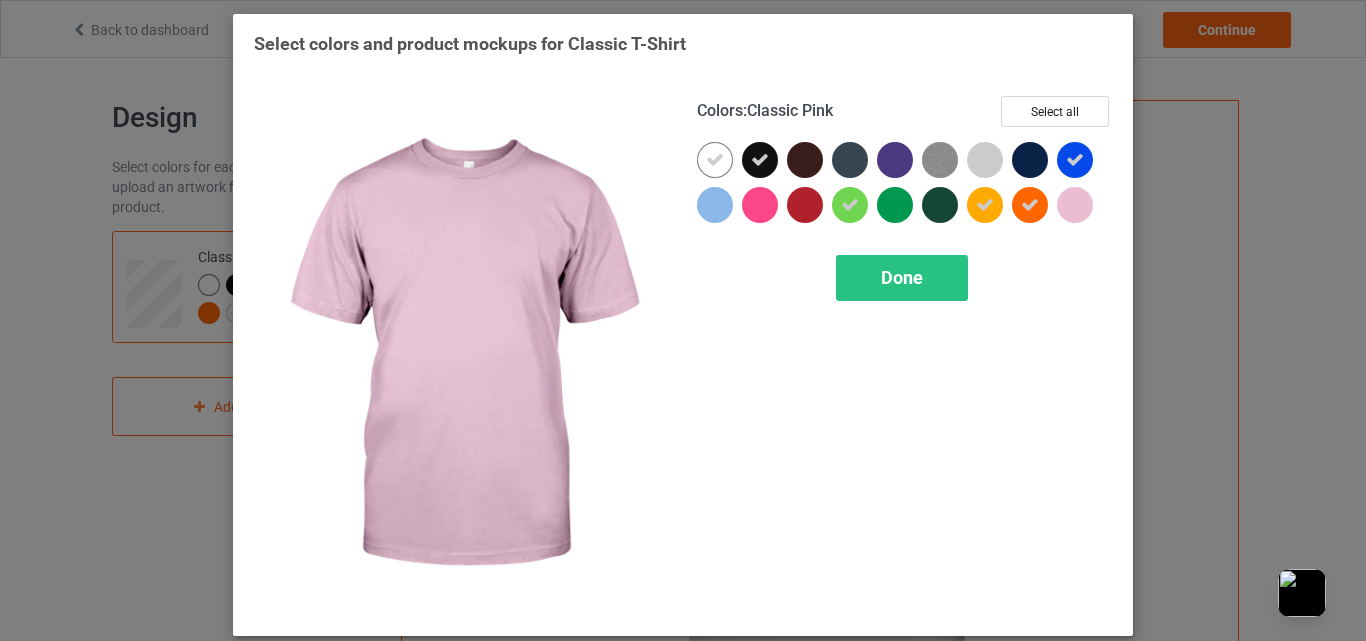 click at bounding box center (1075, 205) 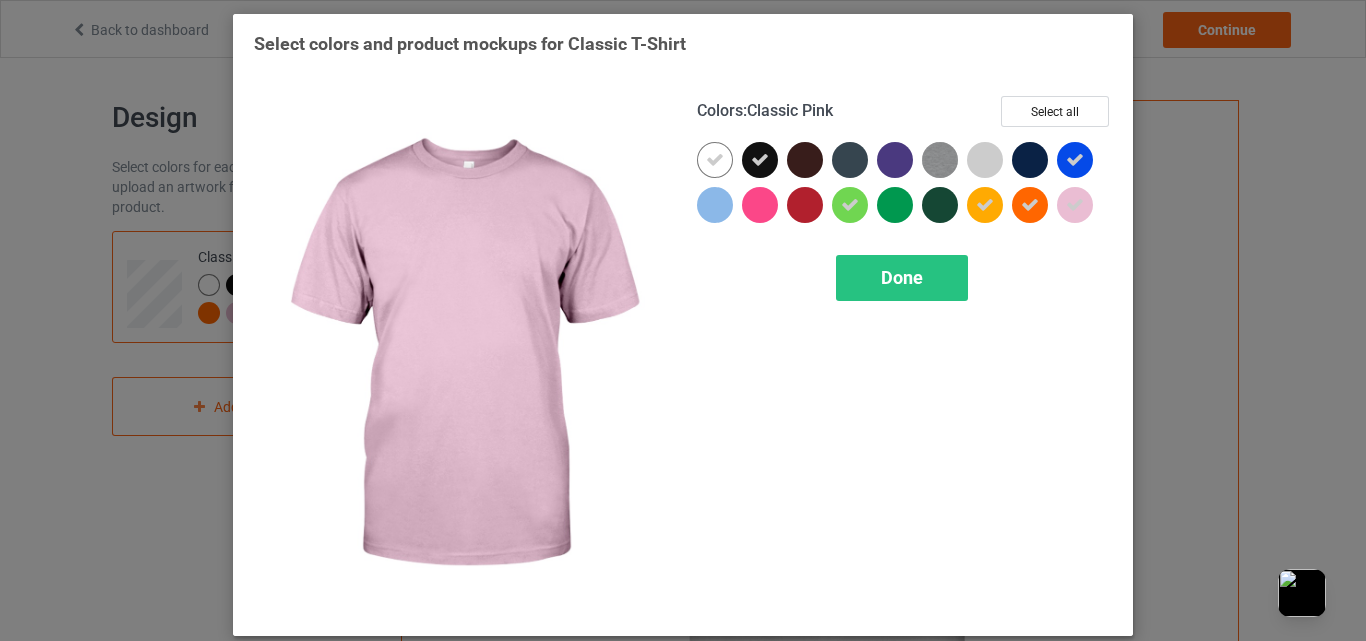 click at bounding box center (1075, 205) 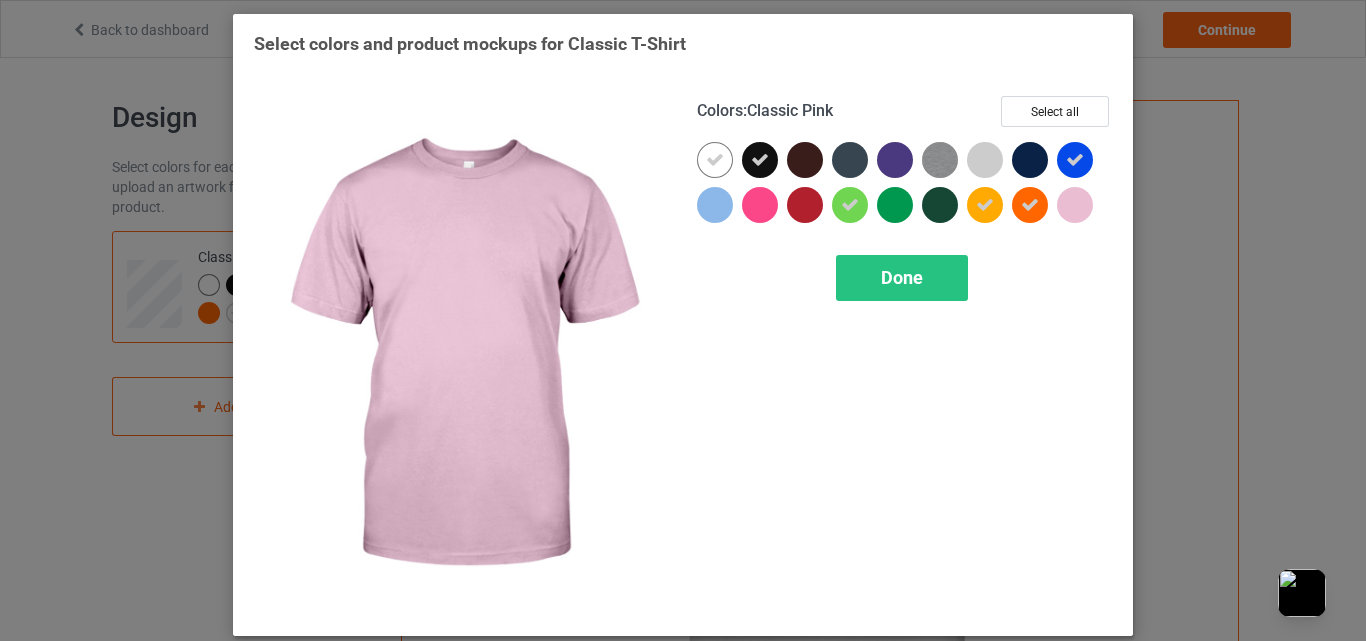 click at bounding box center [1075, 205] 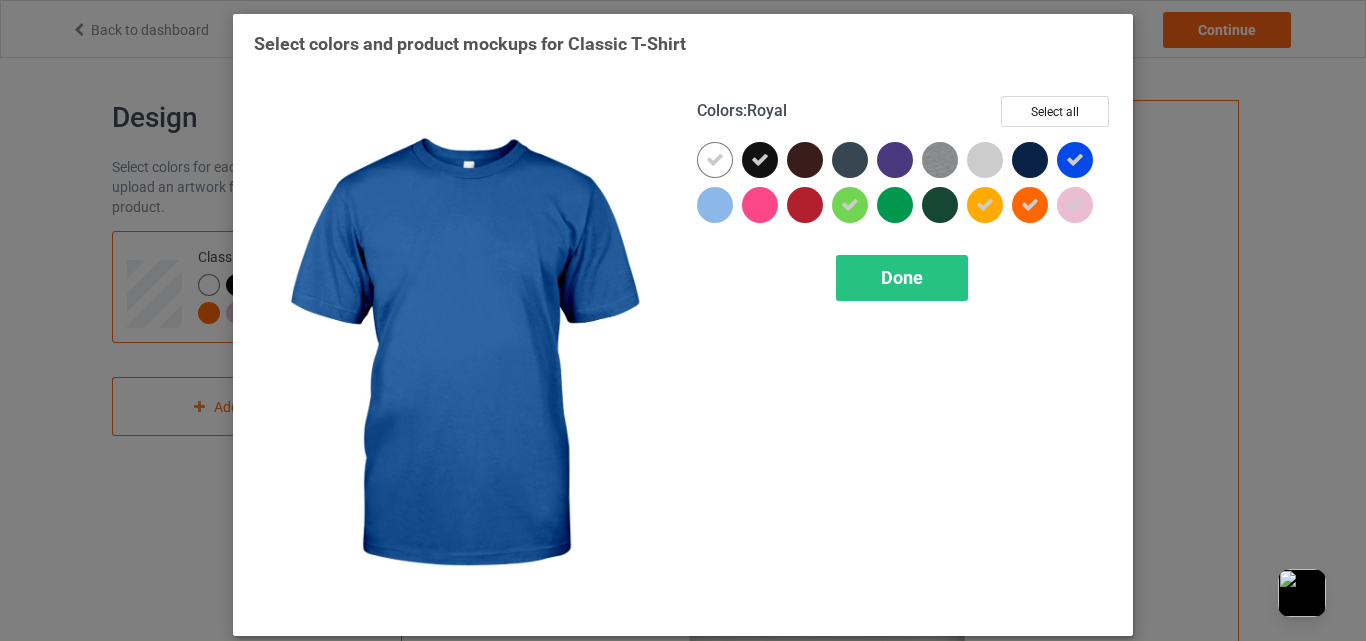 click at bounding box center [1075, 160] 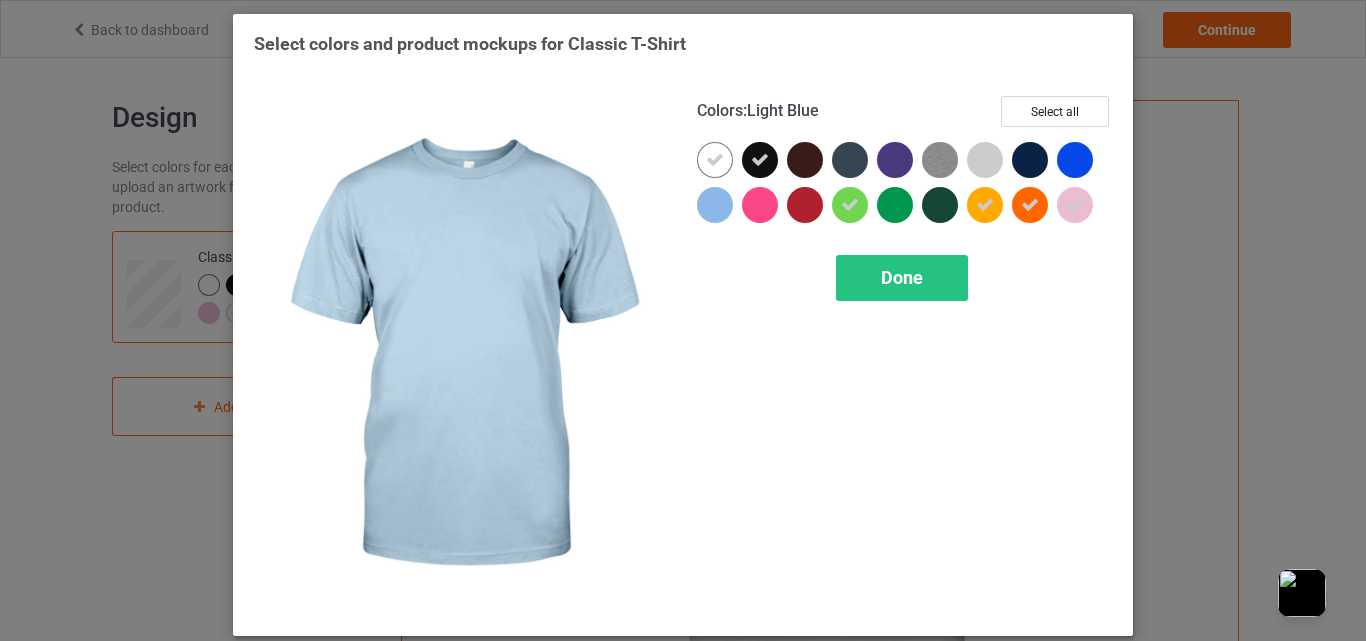 click at bounding box center (715, 205) 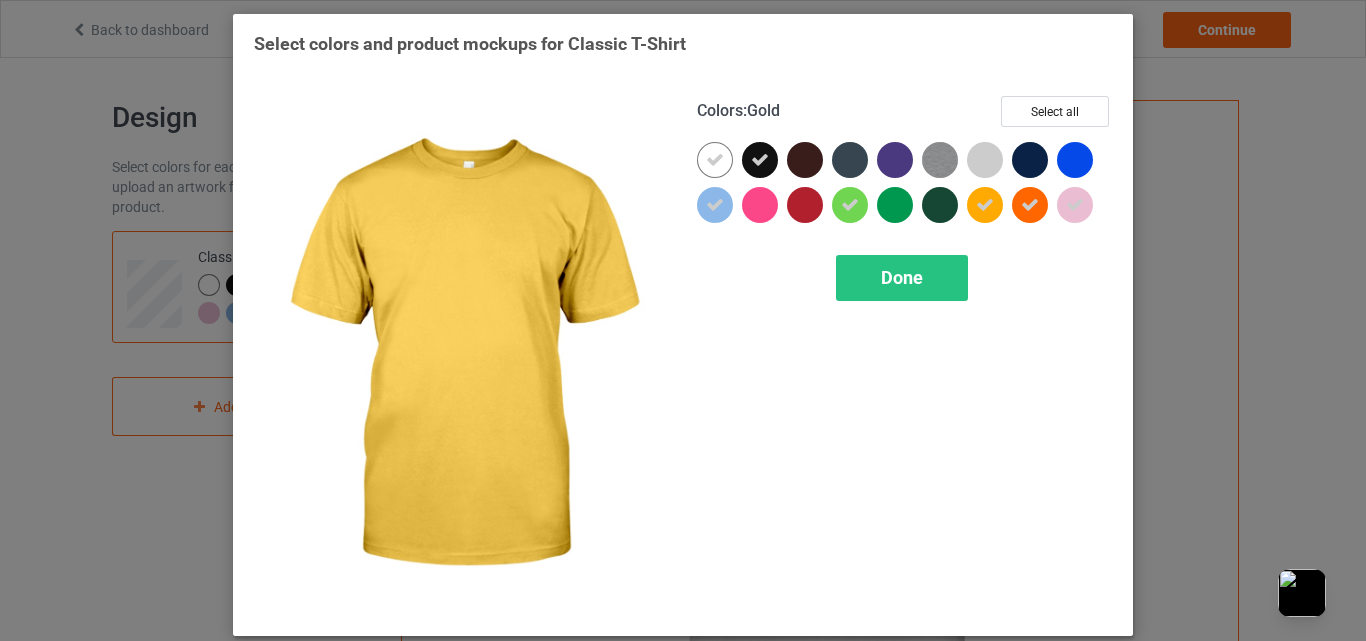 click at bounding box center (985, 205) 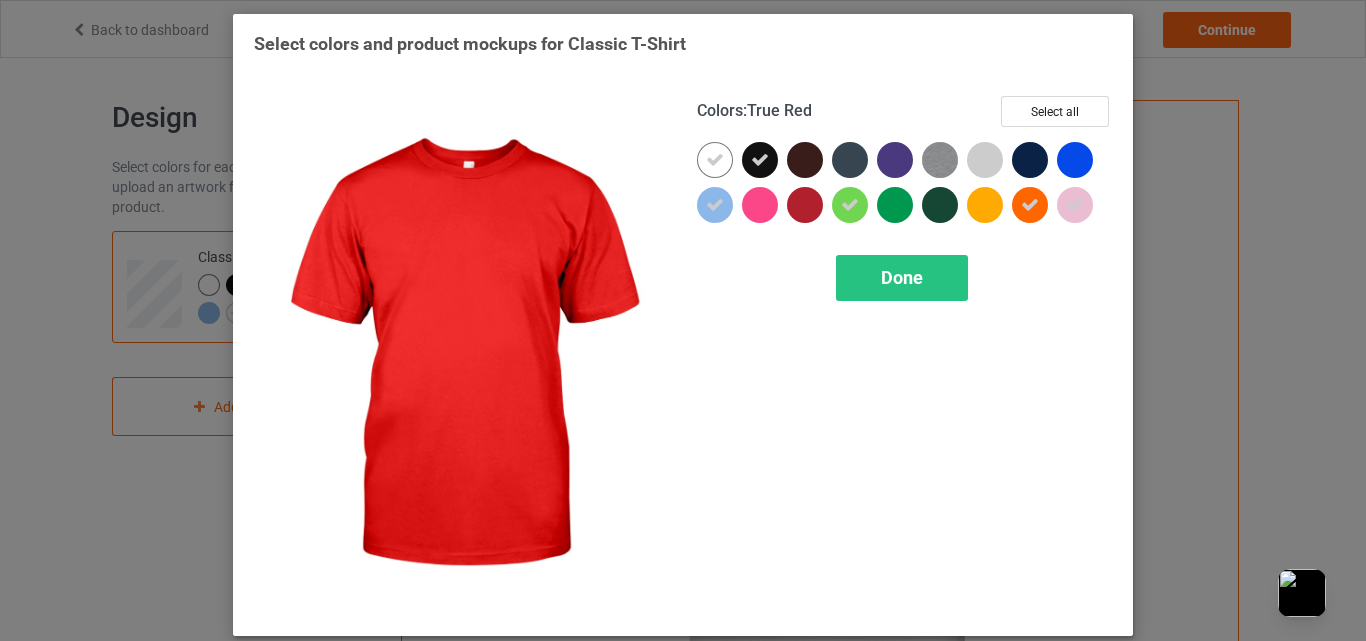 click at bounding box center (805, 205) 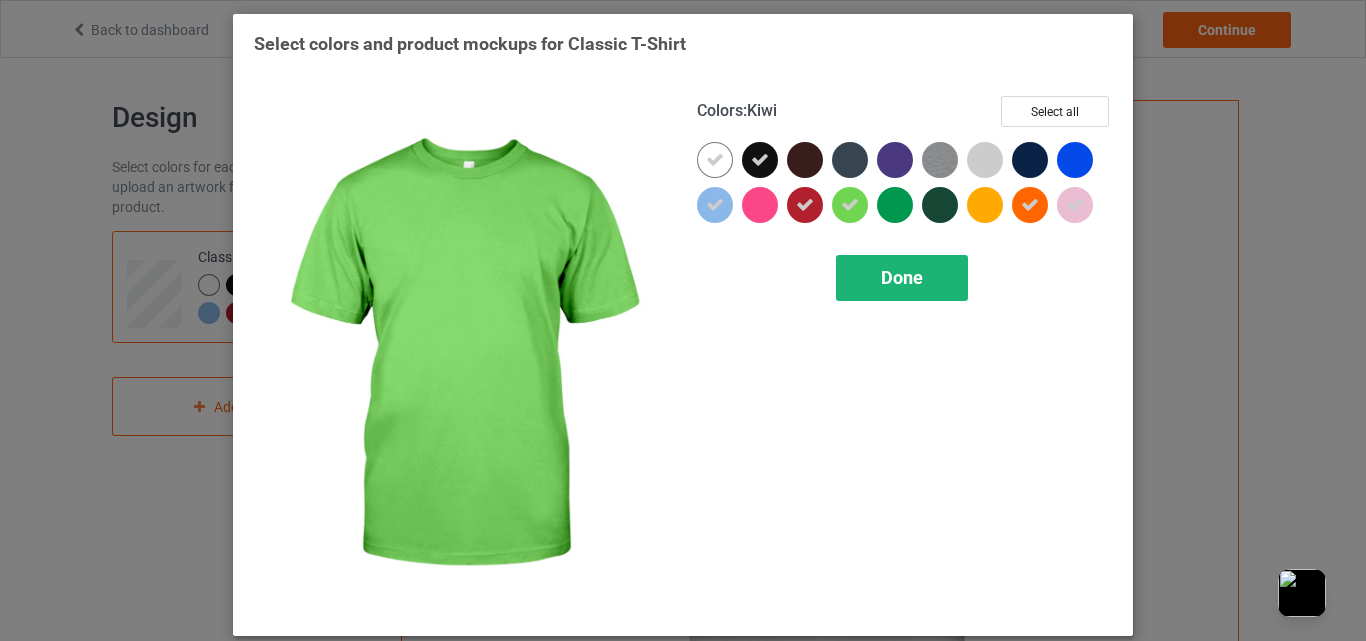 click on "Done" at bounding box center [902, 277] 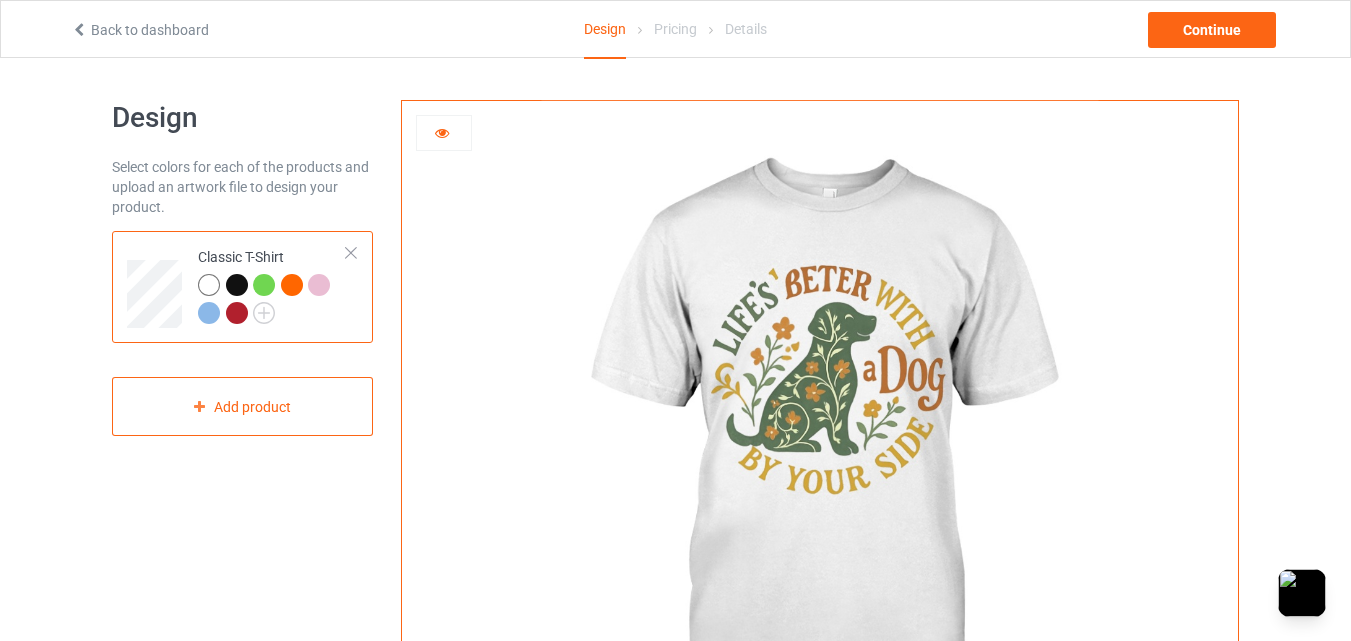 click at bounding box center (444, 133) 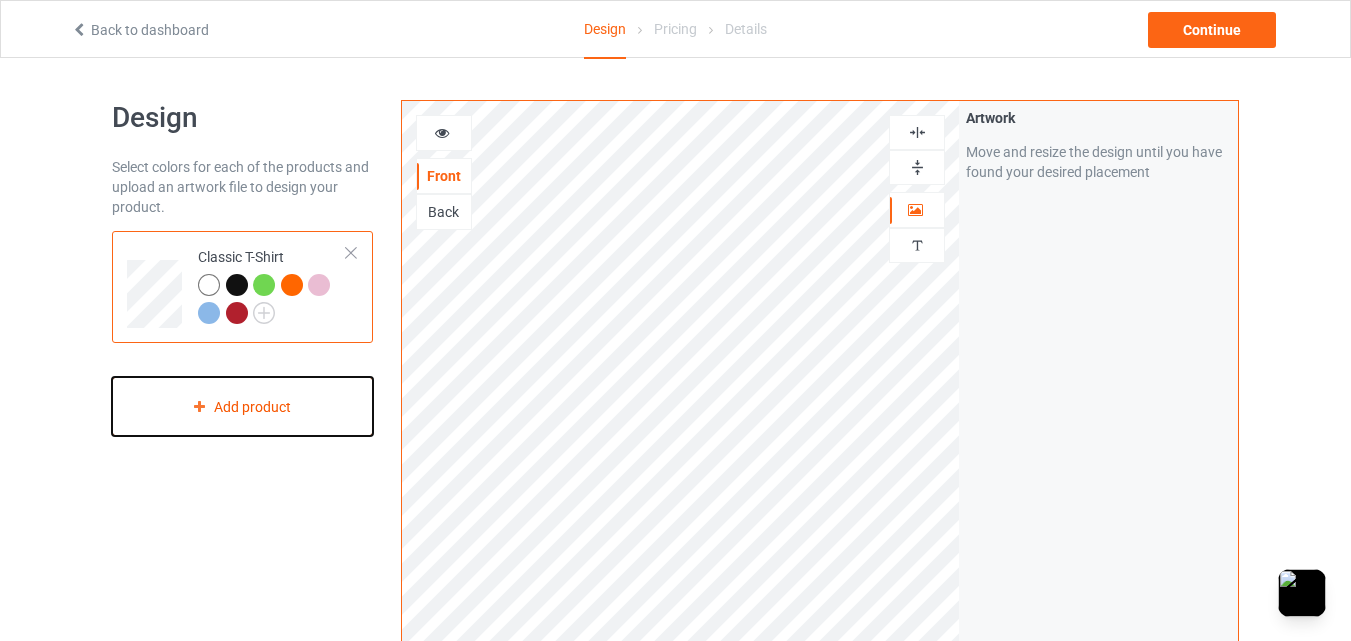 click on "Add product" at bounding box center (242, 406) 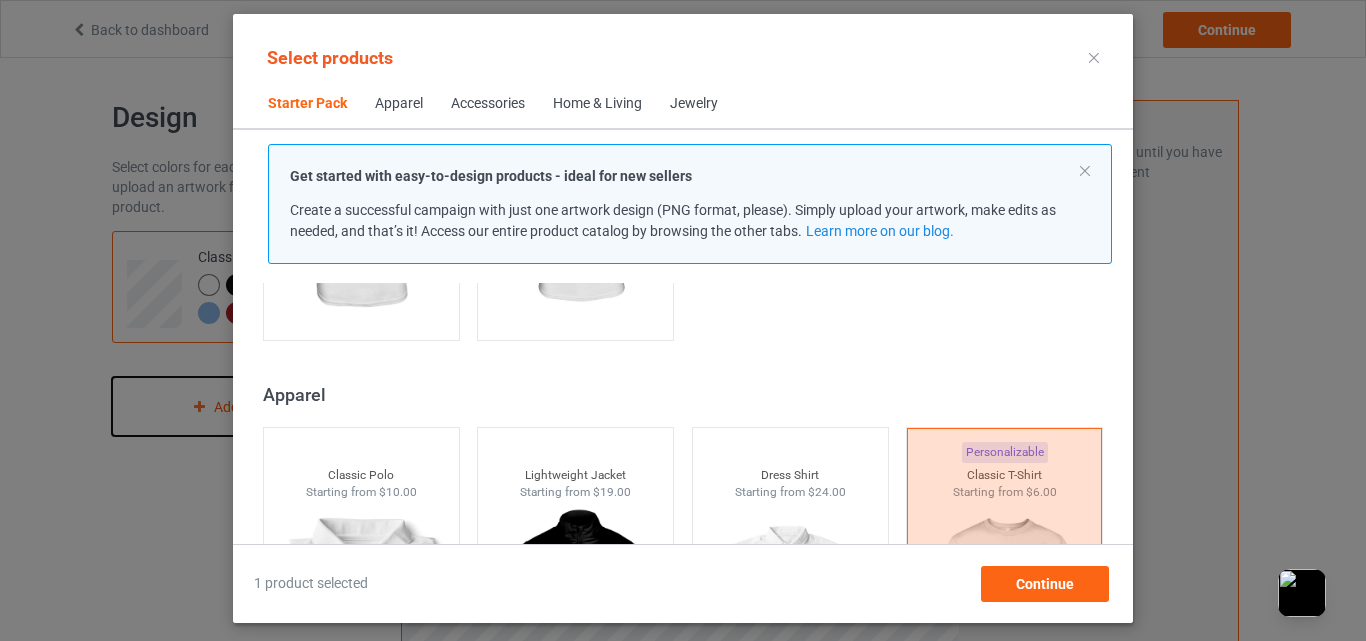 scroll, scrollTop: 667, scrollLeft: 0, axis: vertical 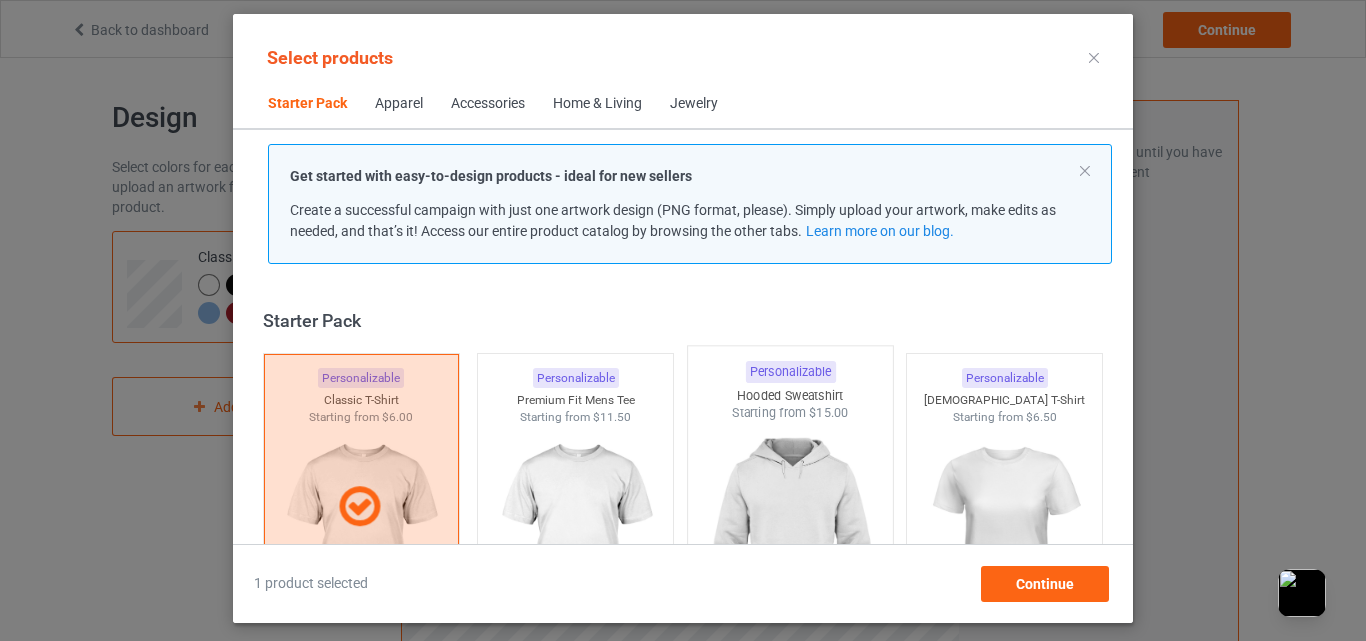 click at bounding box center (790, 539) 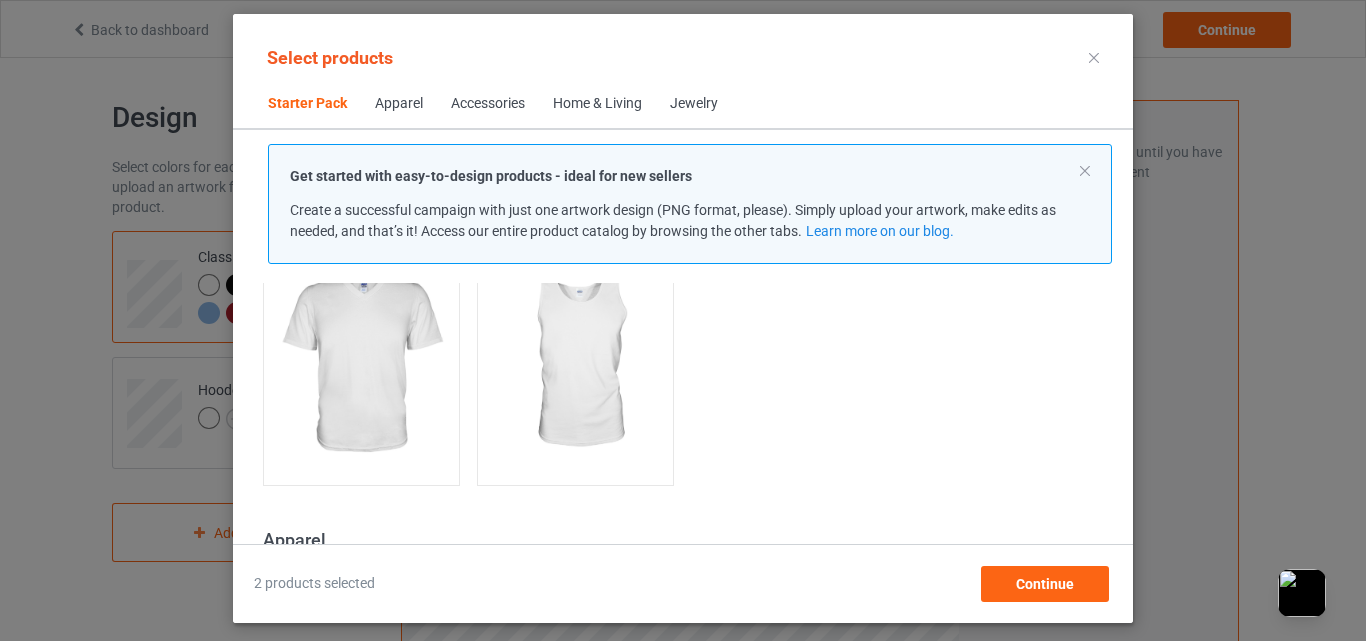 scroll, scrollTop: 667, scrollLeft: 0, axis: vertical 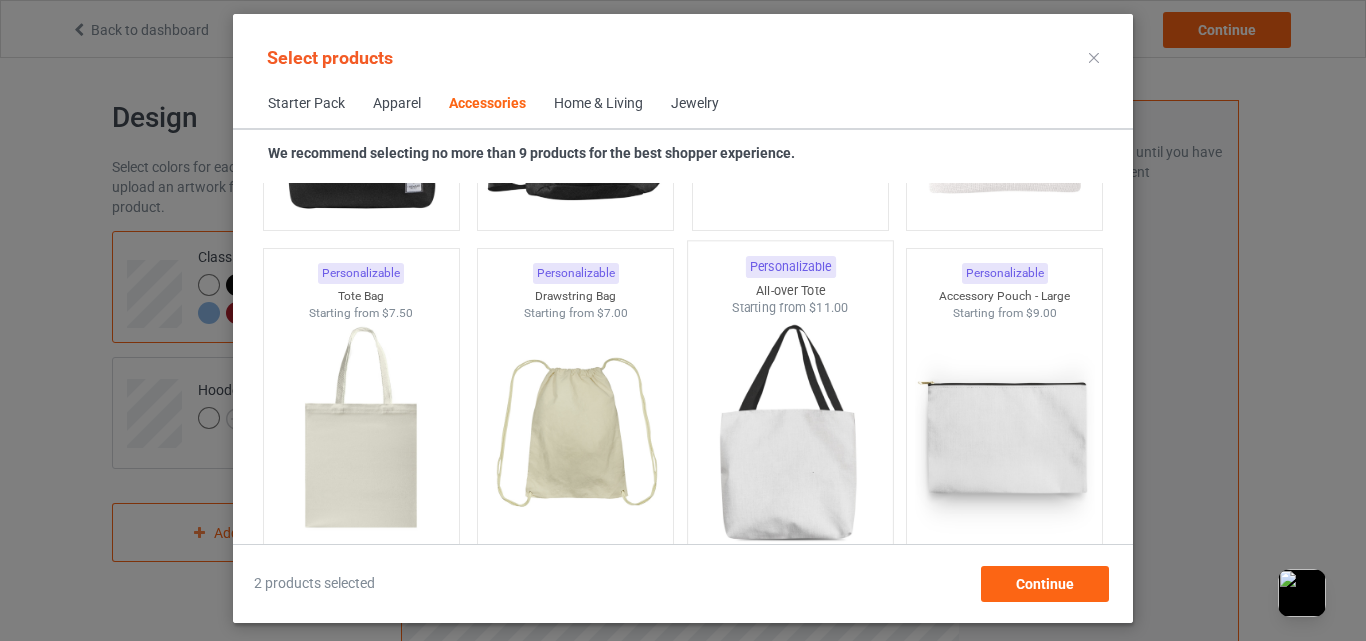 click at bounding box center [790, 434] 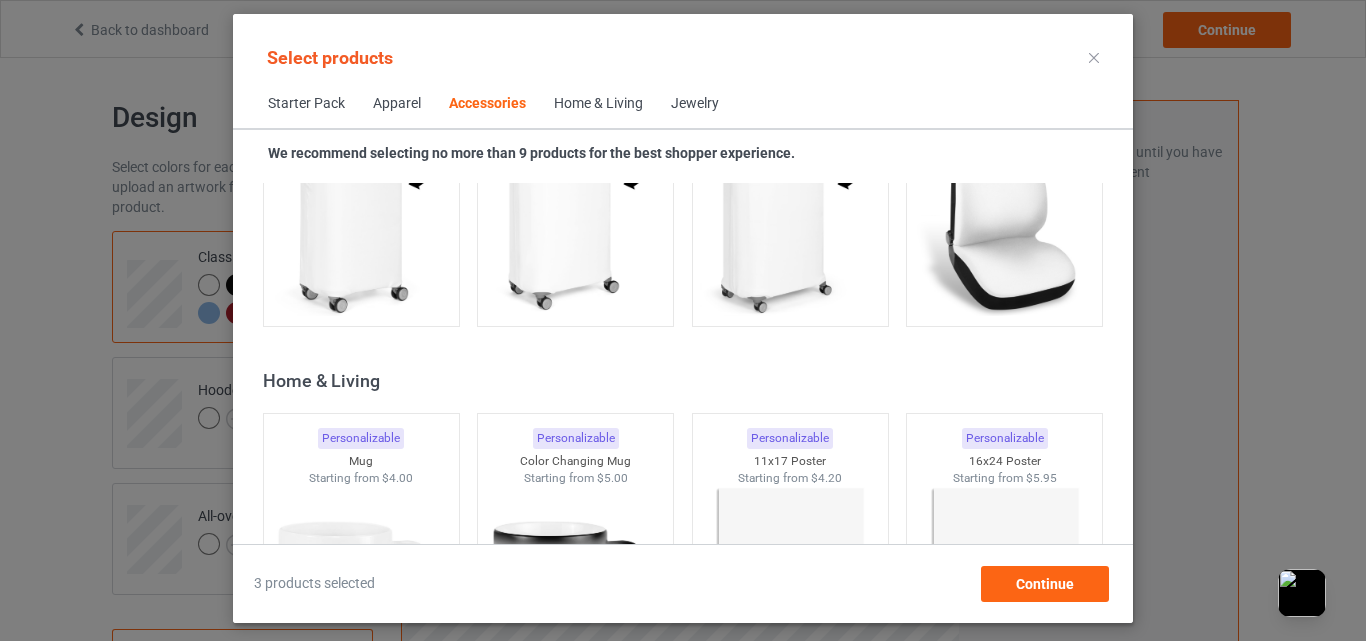 scroll, scrollTop: 8949, scrollLeft: 0, axis: vertical 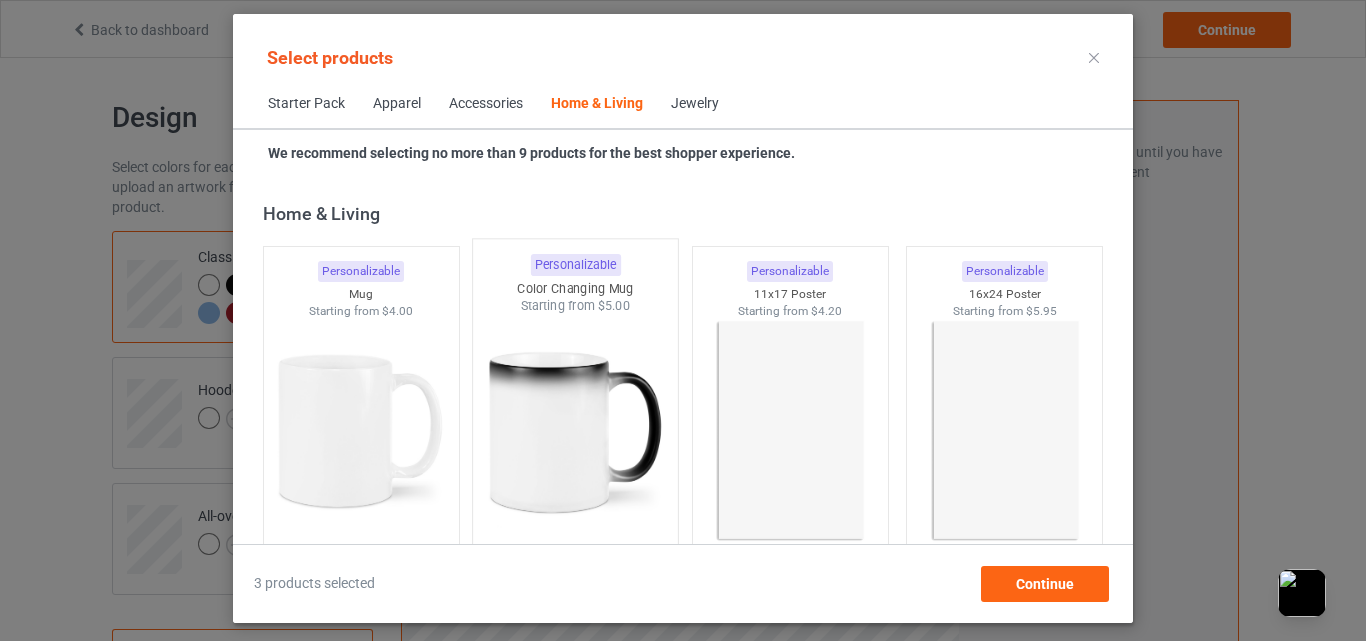 click at bounding box center [576, 432] 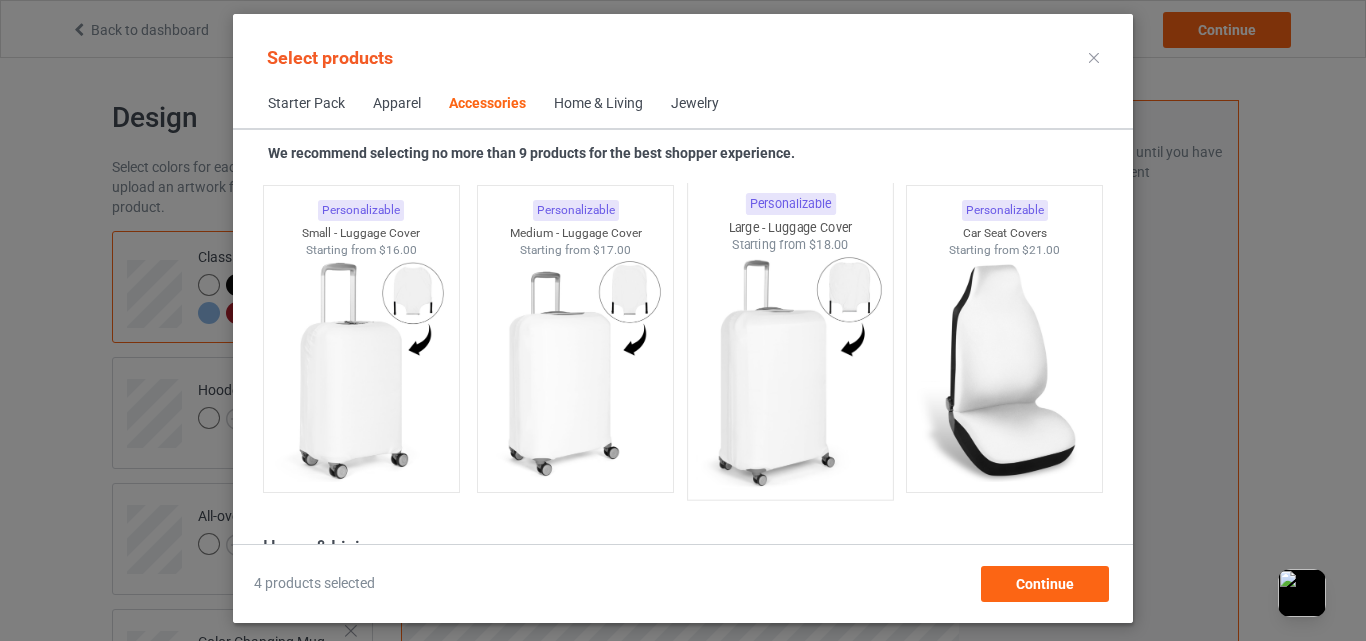 scroll, scrollTop: 8936, scrollLeft: 0, axis: vertical 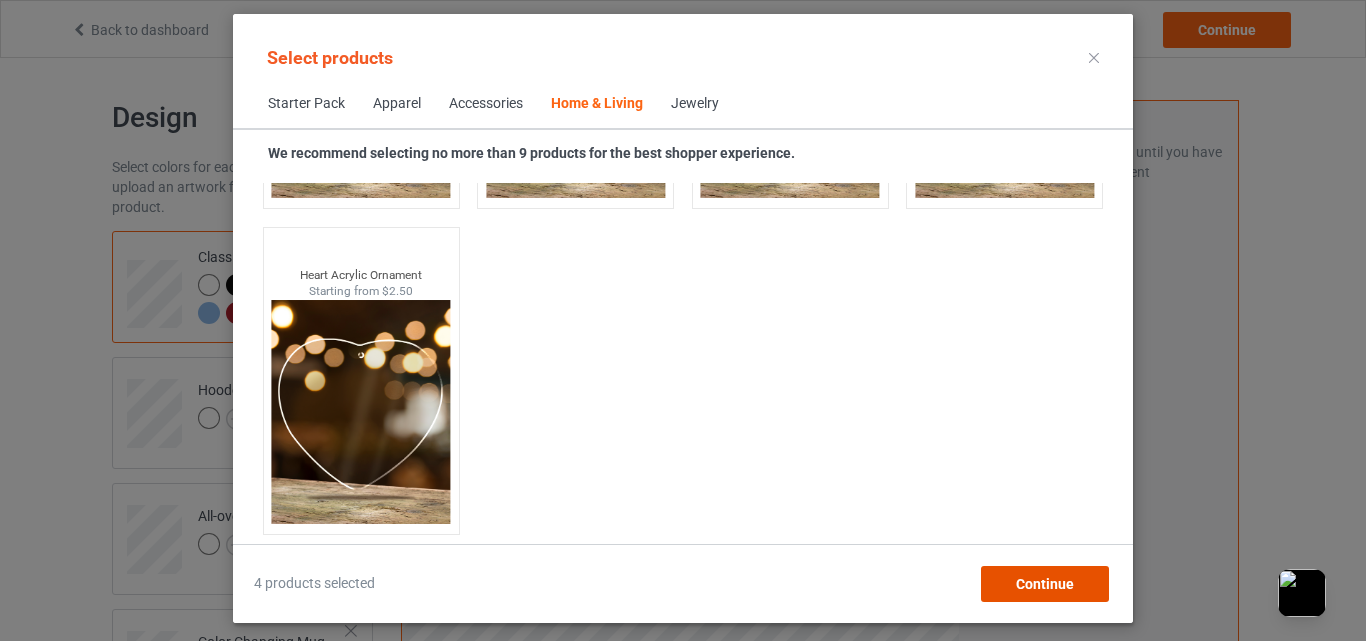 click on "Continue" at bounding box center (1045, 584) 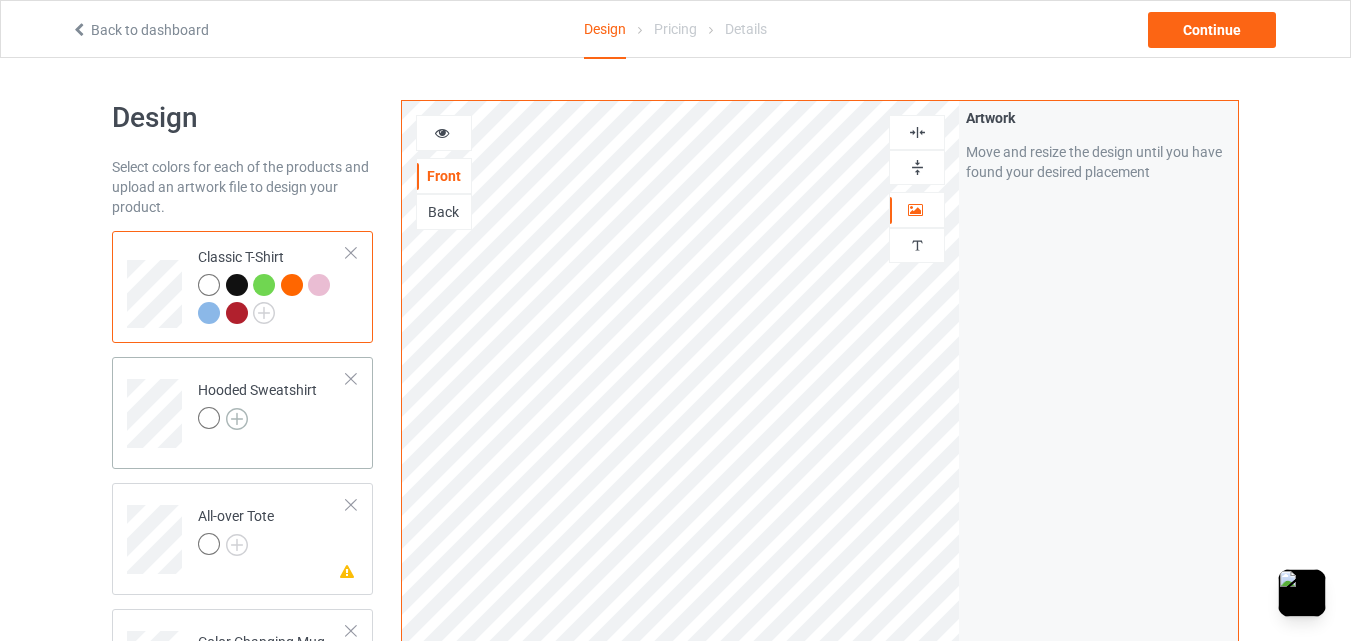click at bounding box center (237, 419) 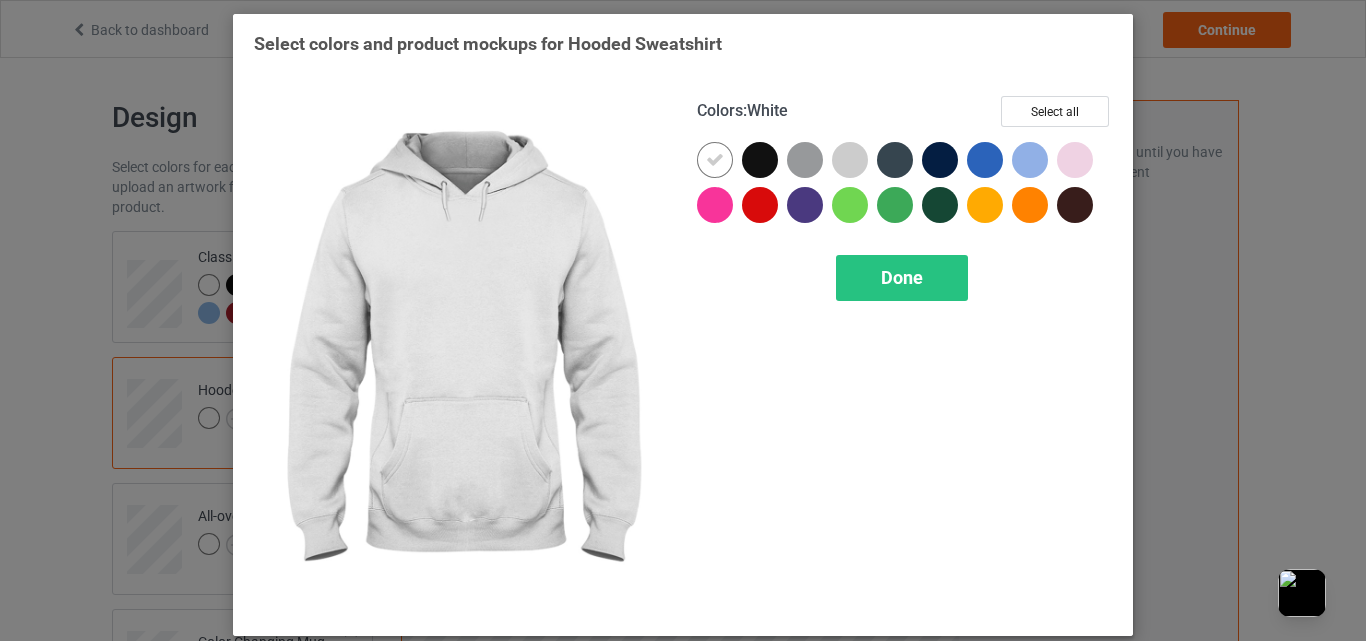 click at bounding box center [760, 160] 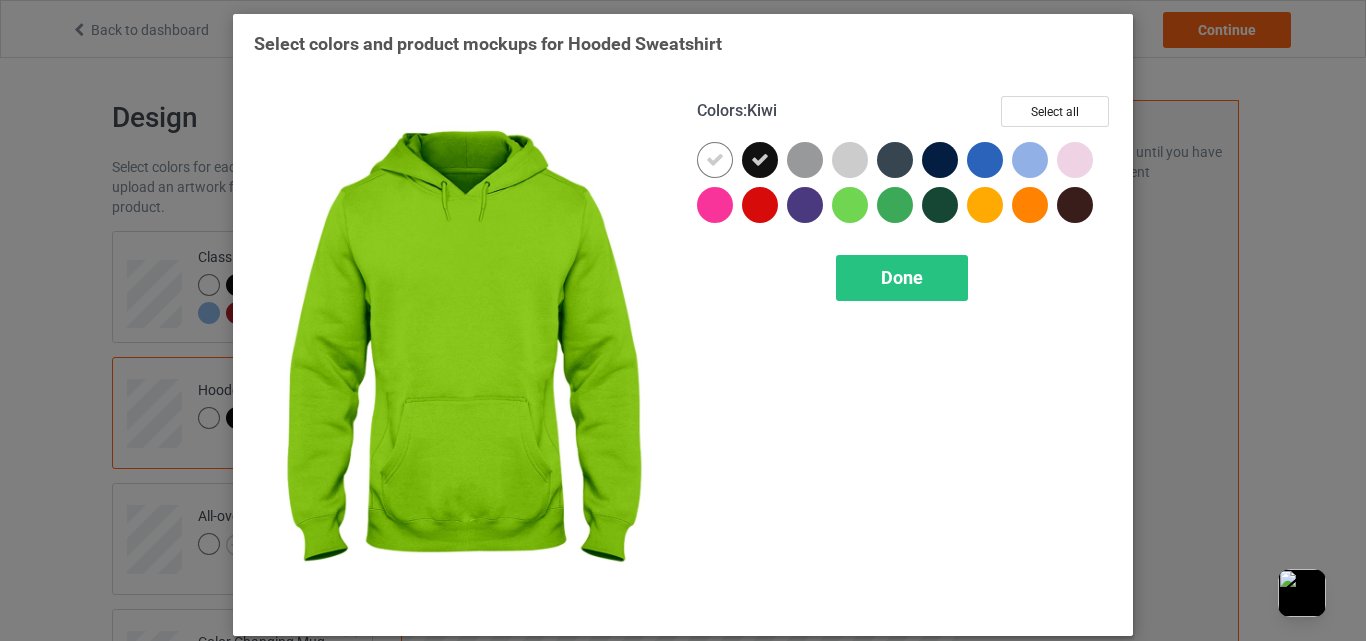 click at bounding box center (850, 205) 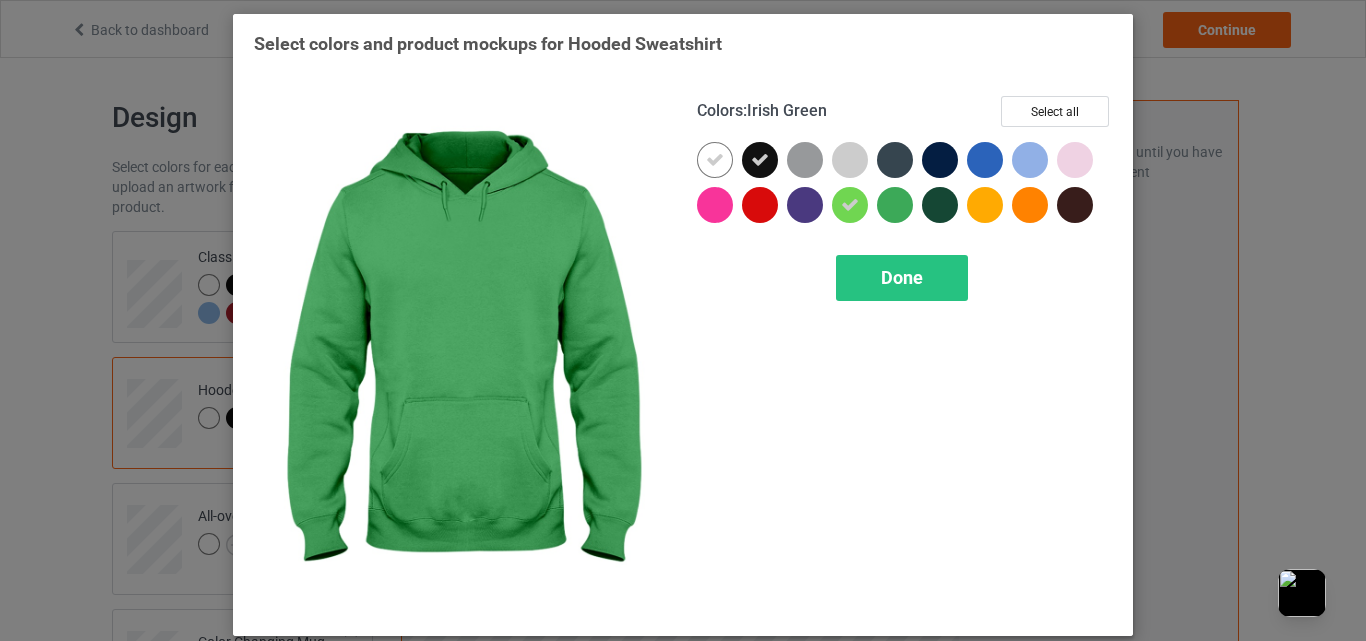click at bounding box center (895, 205) 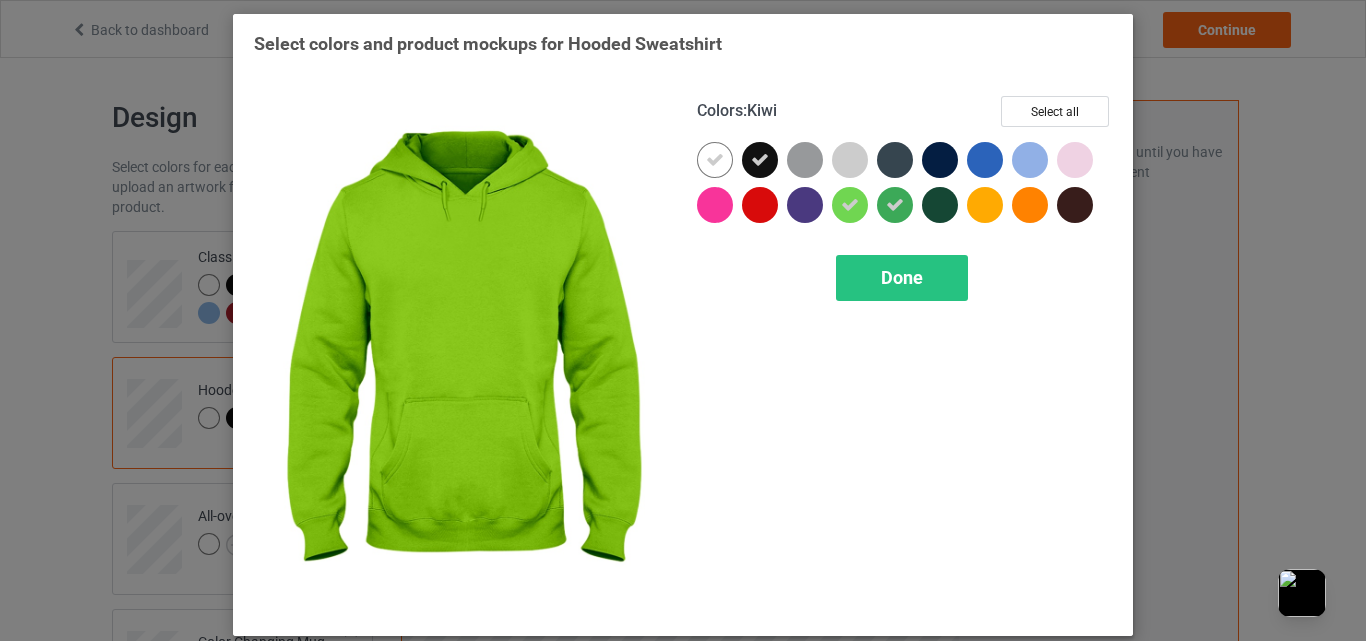 click at bounding box center (850, 205) 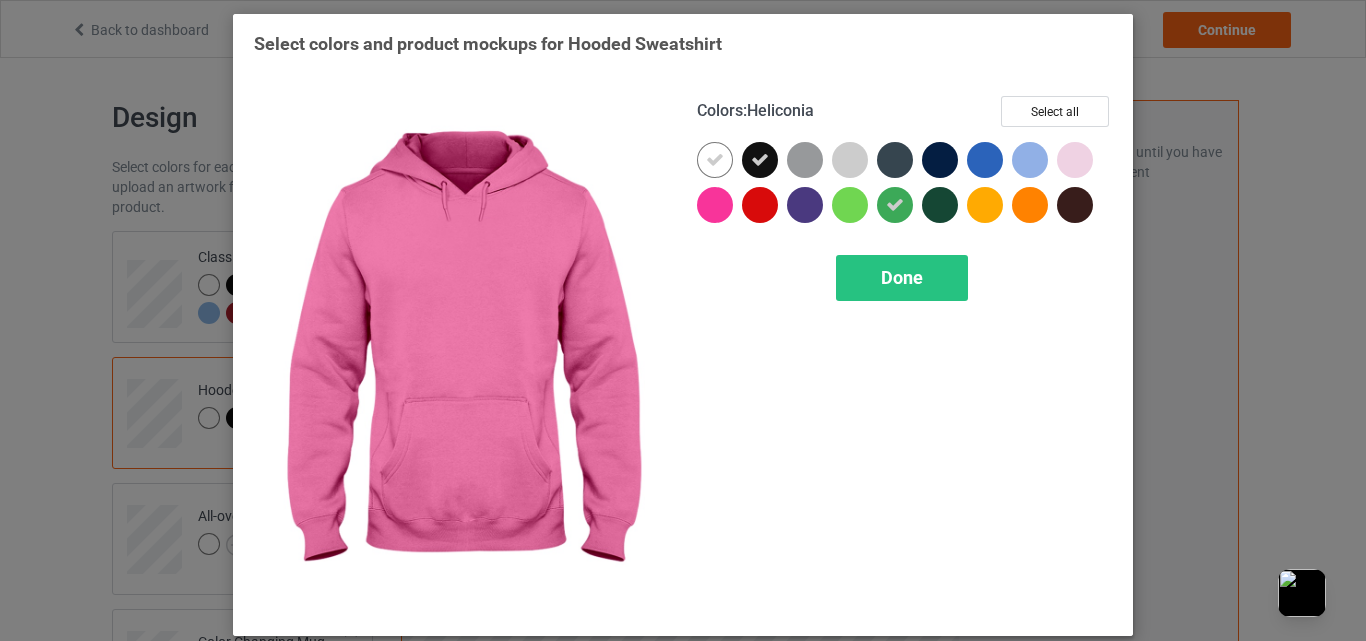 click at bounding box center [1075, 160] 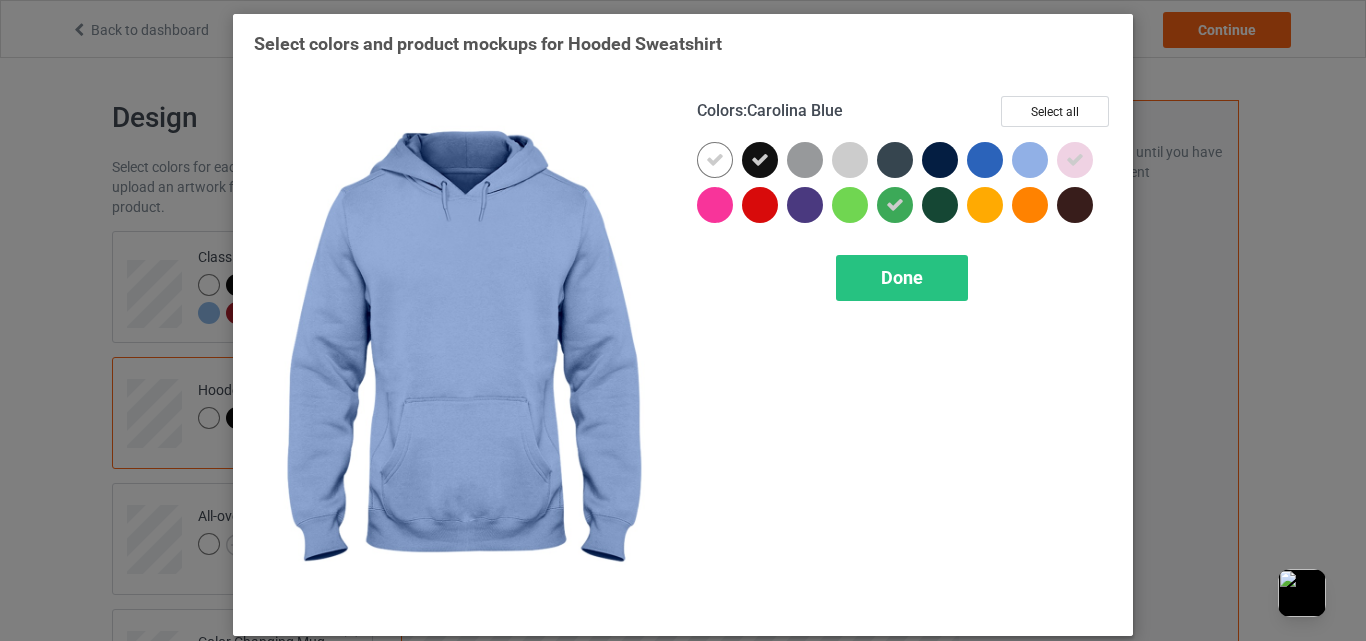drag, startPoint x: 1019, startPoint y: 162, endPoint x: 1026, endPoint y: 203, distance: 41.59327 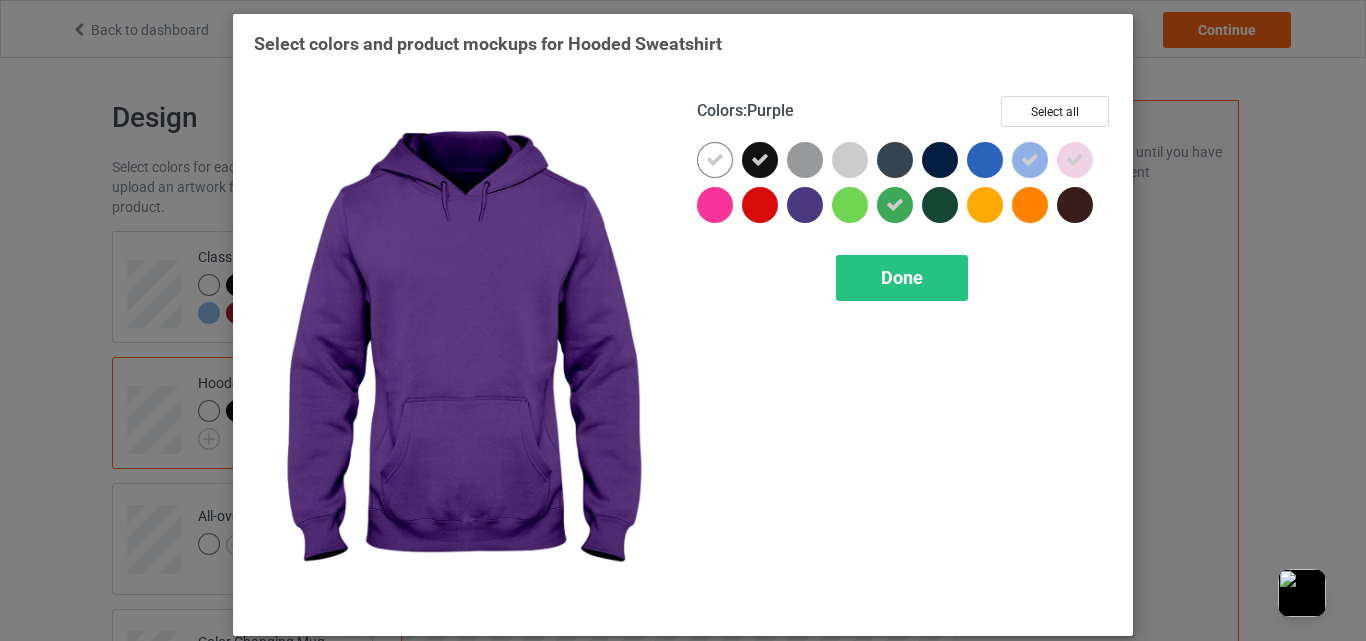 click at bounding box center [805, 205] 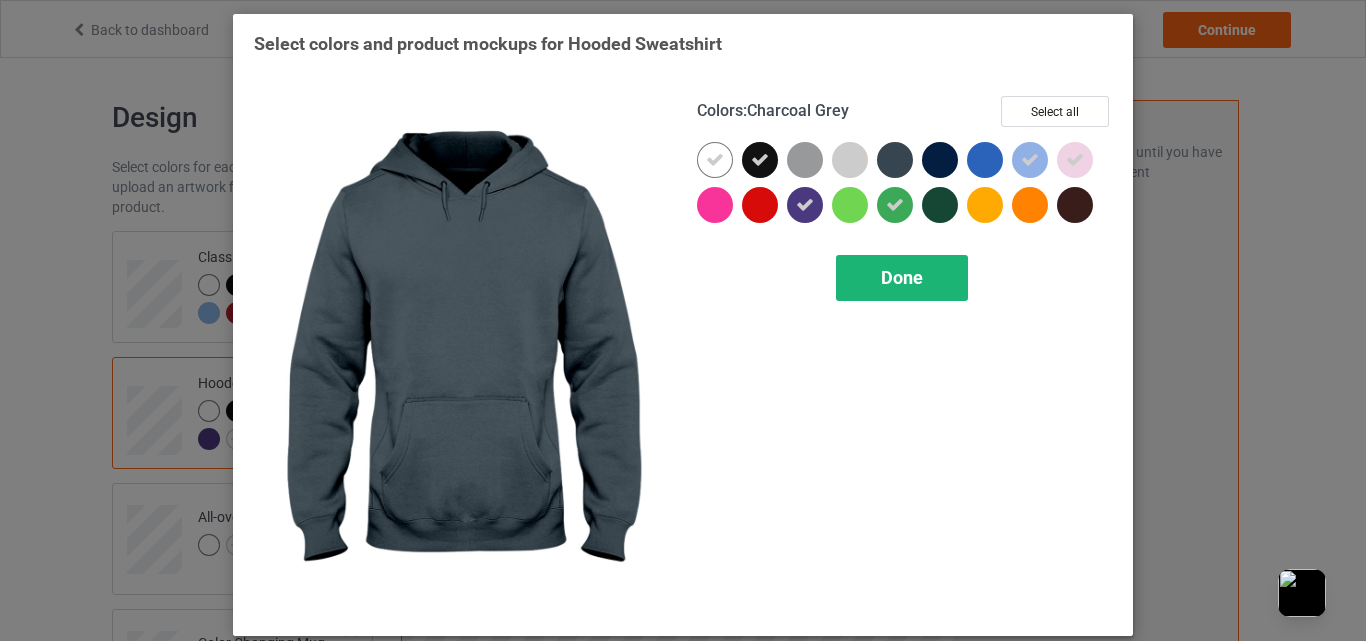 click on "Done" at bounding box center (902, 278) 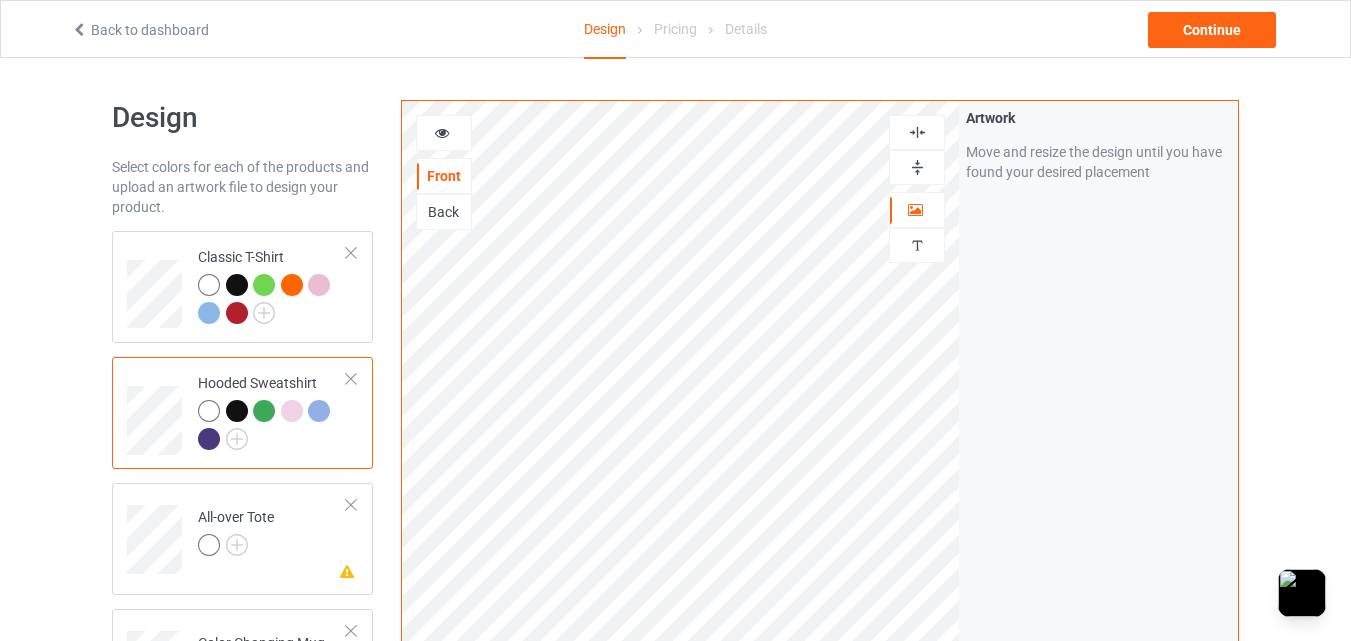 click at bounding box center (209, 439) 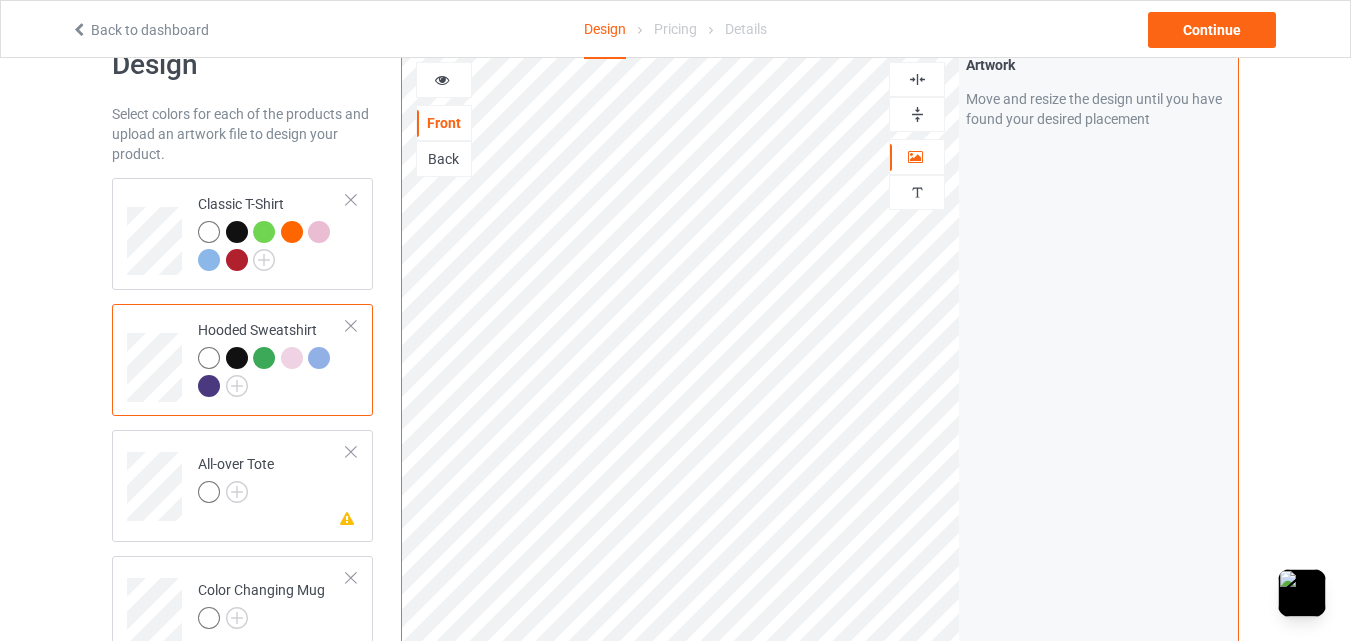 scroll, scrollTop: 0, scrollLeft: 0, axis: both 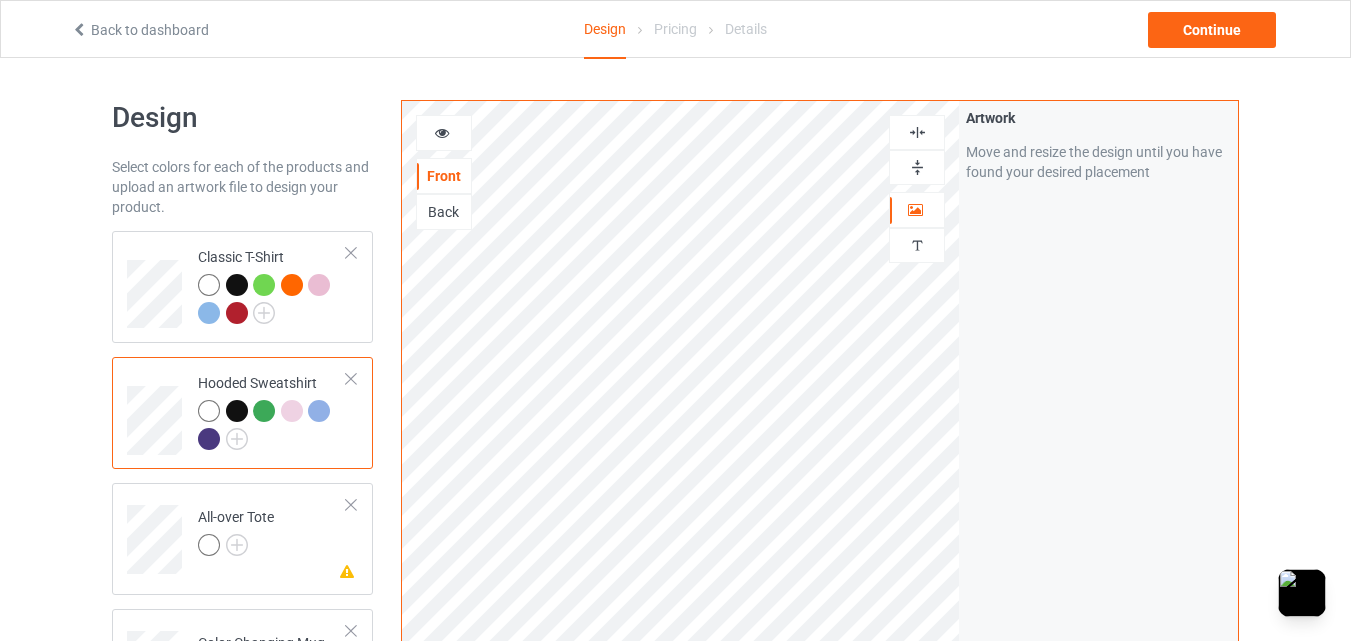 click at bounding box center [442, 130] 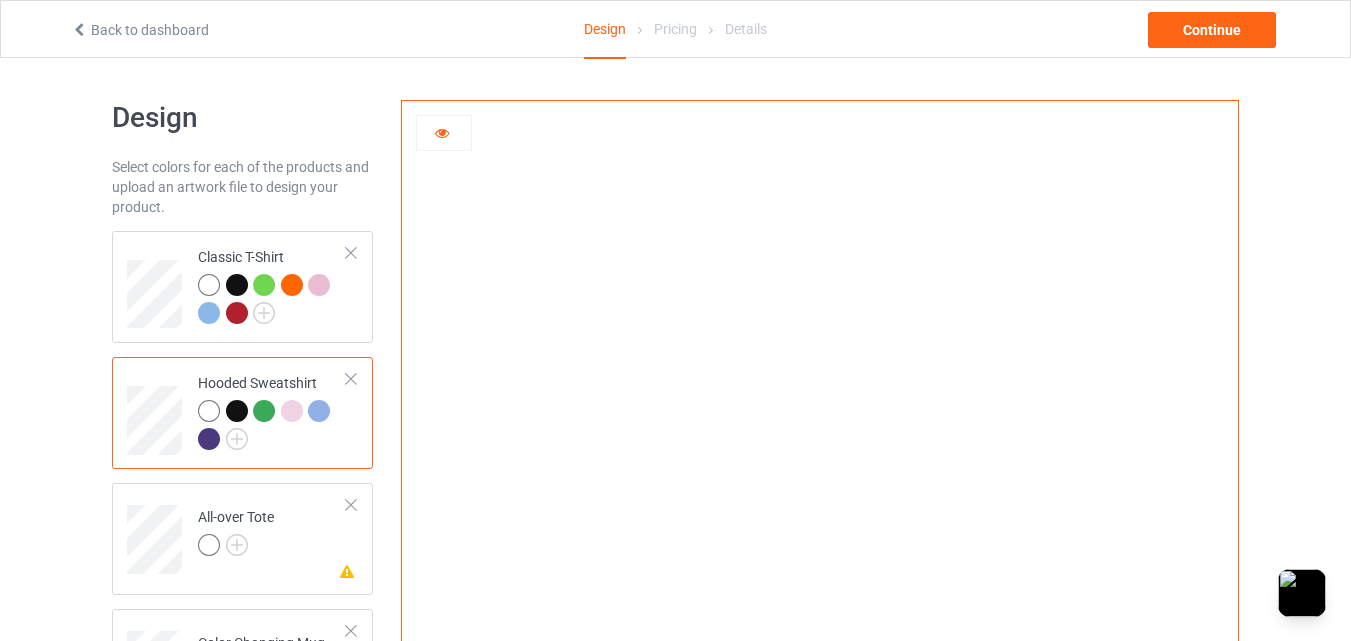 click at bounding box center [237, 411] 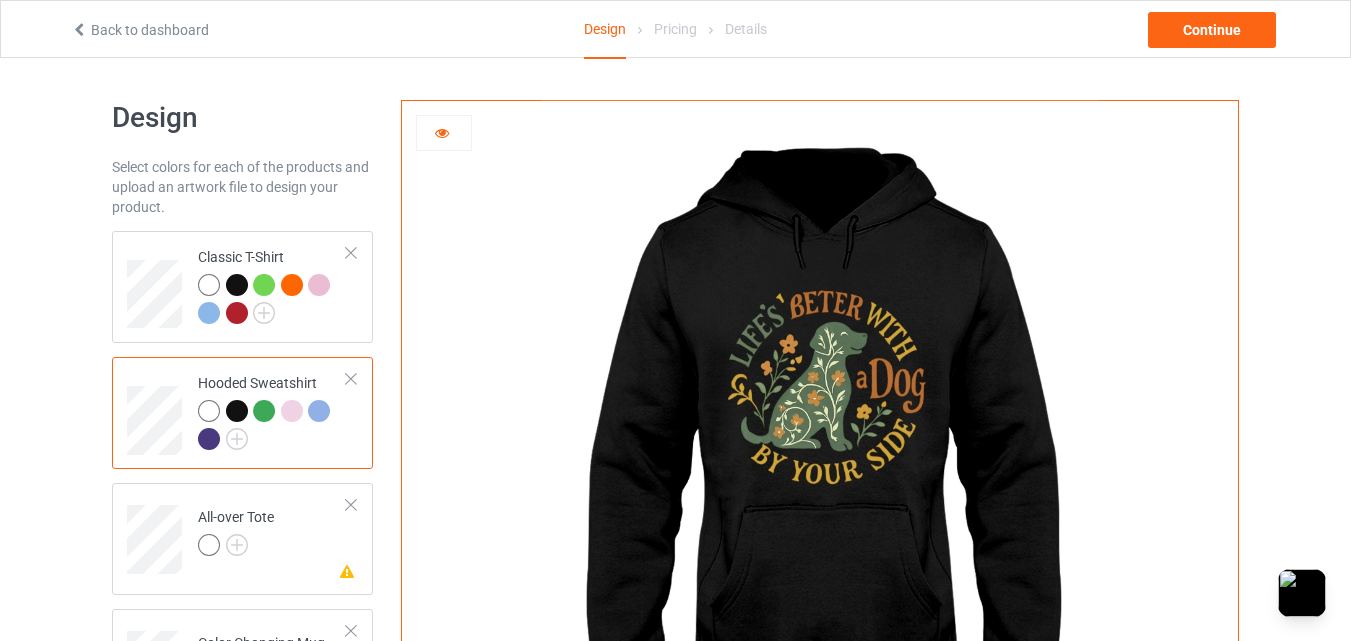 click at bounding box center [264, 411] 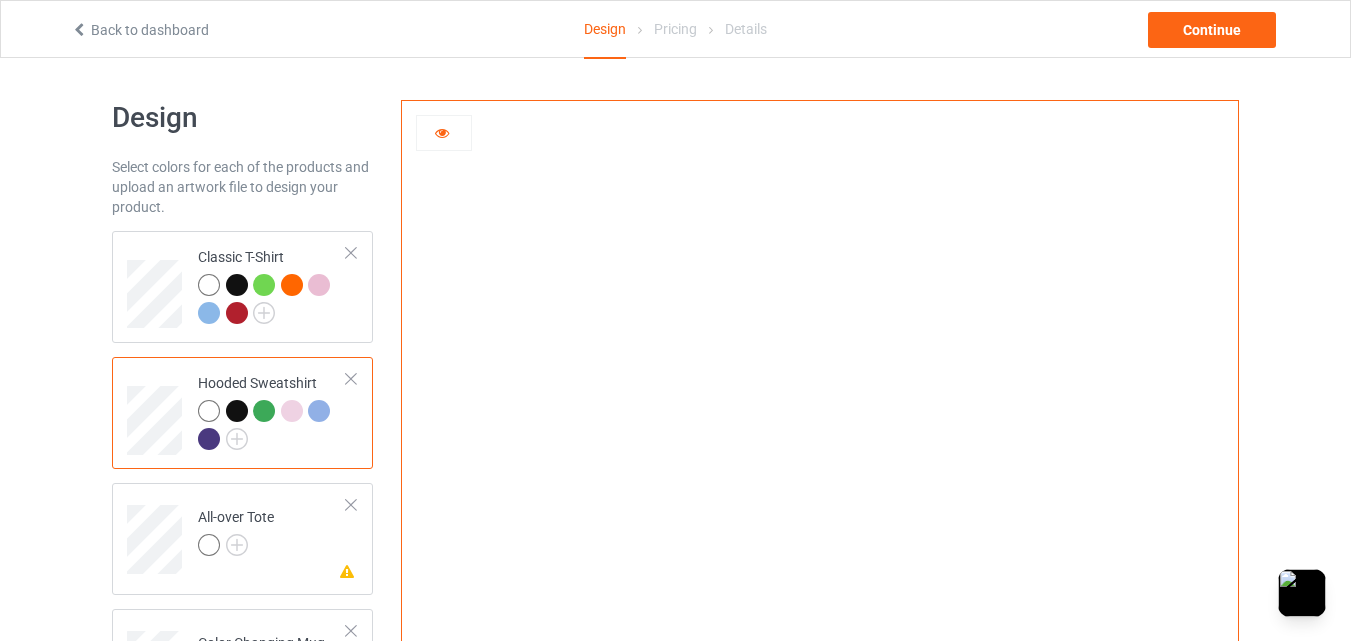 click at bounding box center [292, 411] 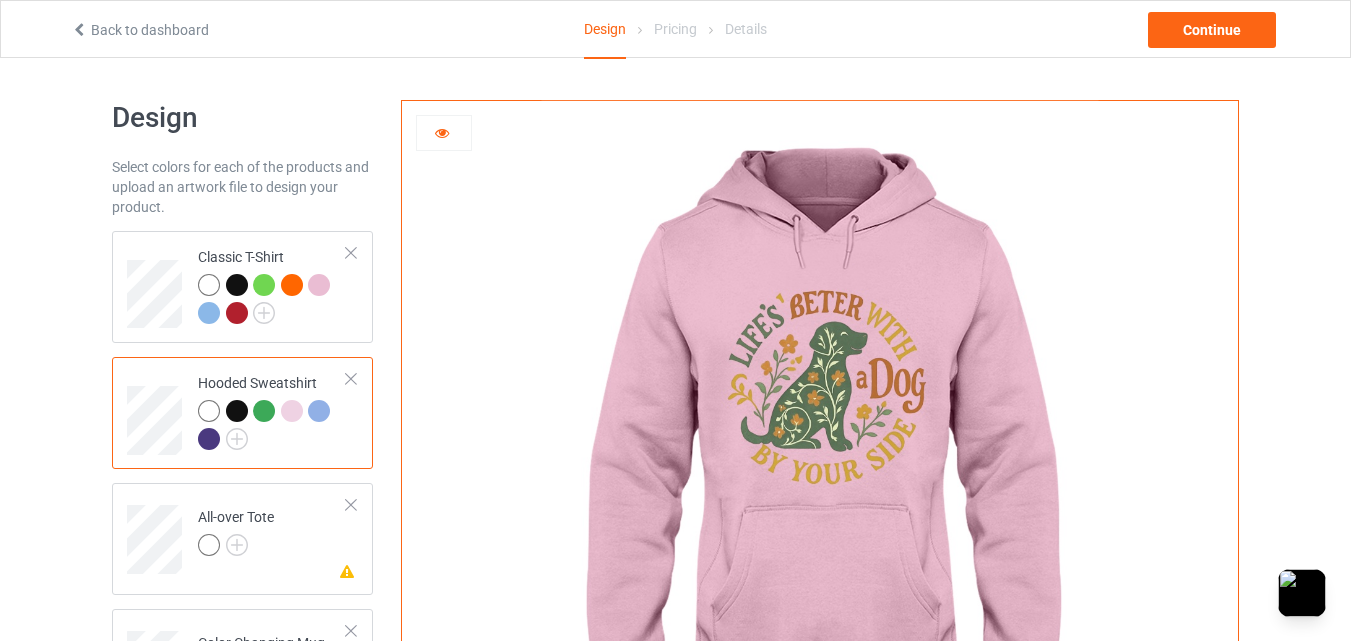 click at bounding box center (319, 411) 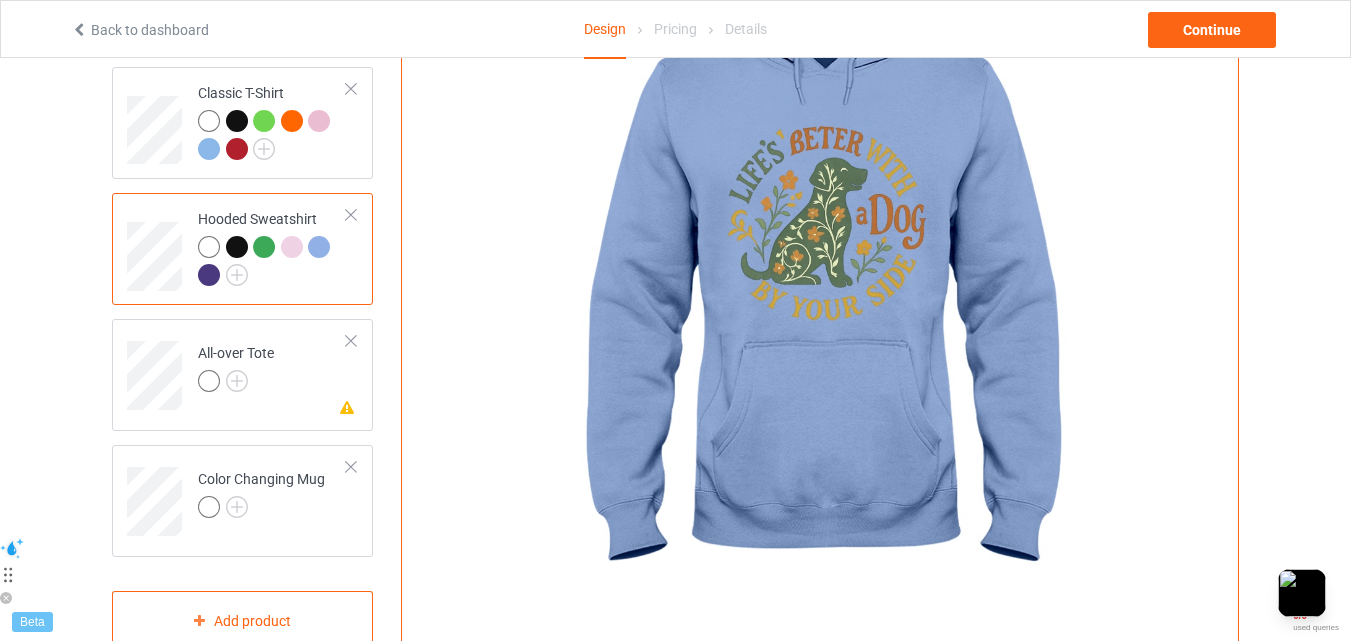 scroll, scrollTop: 167, scrollLeft: 0, axis: vertical 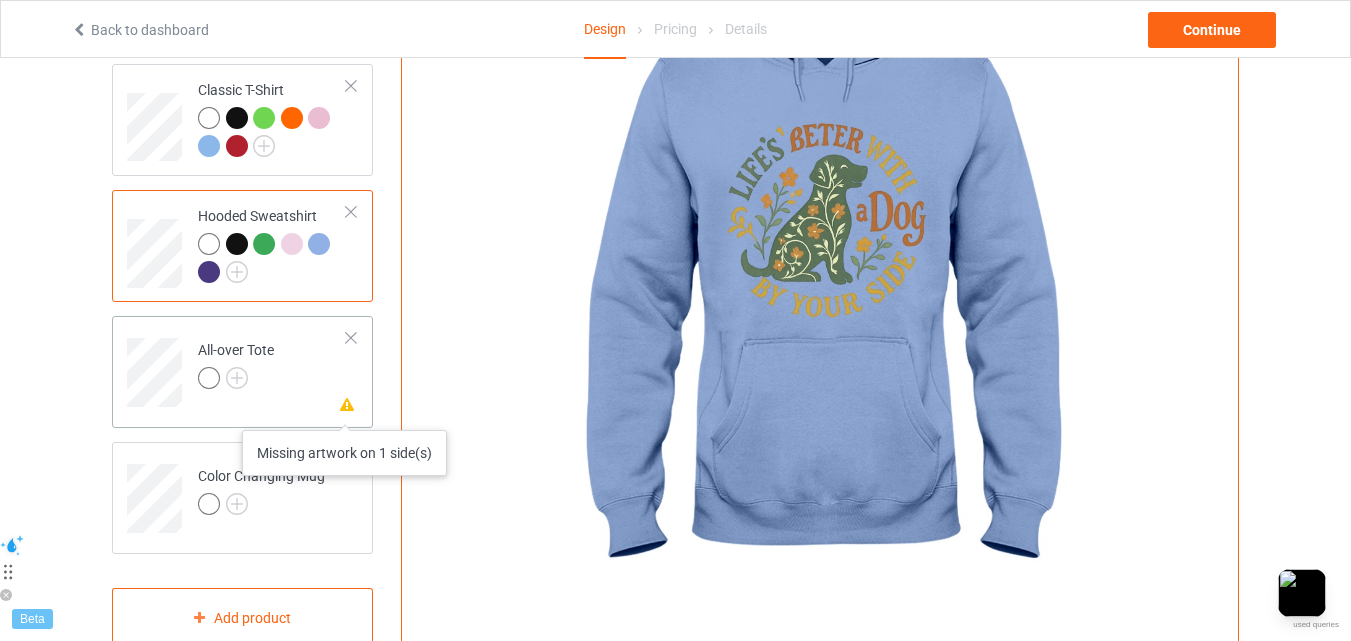click at bounding box center [347, 402] 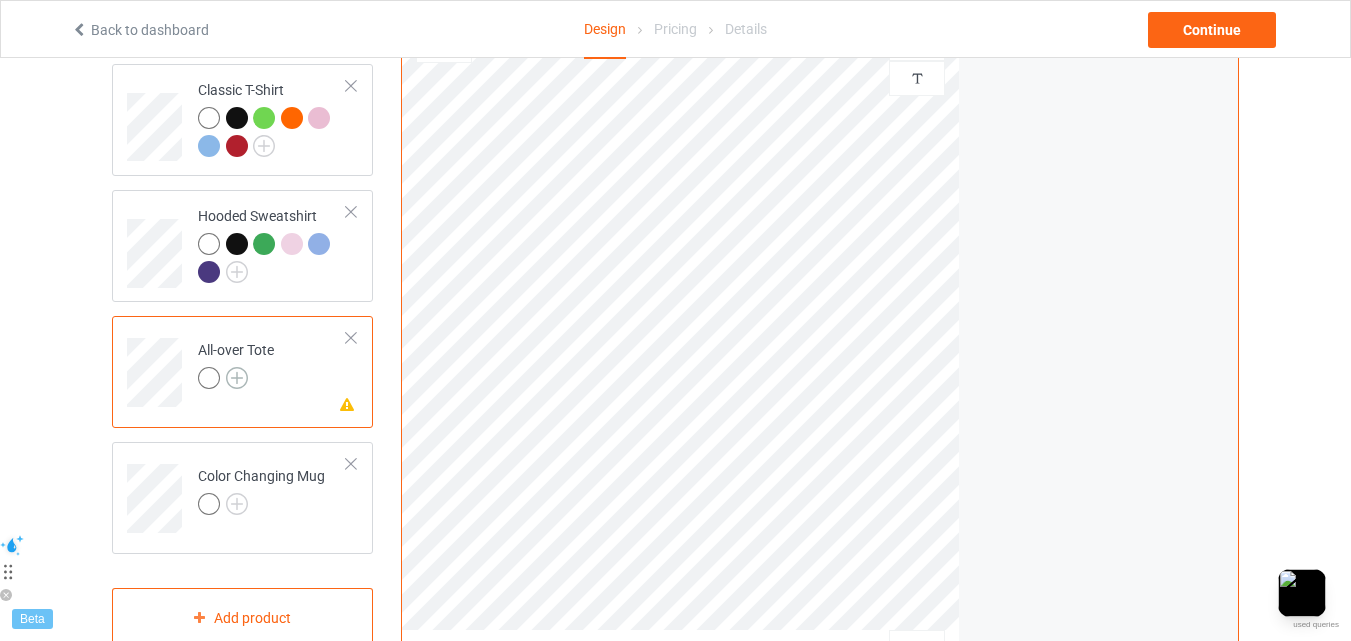 click at bounding box center [237, 378] 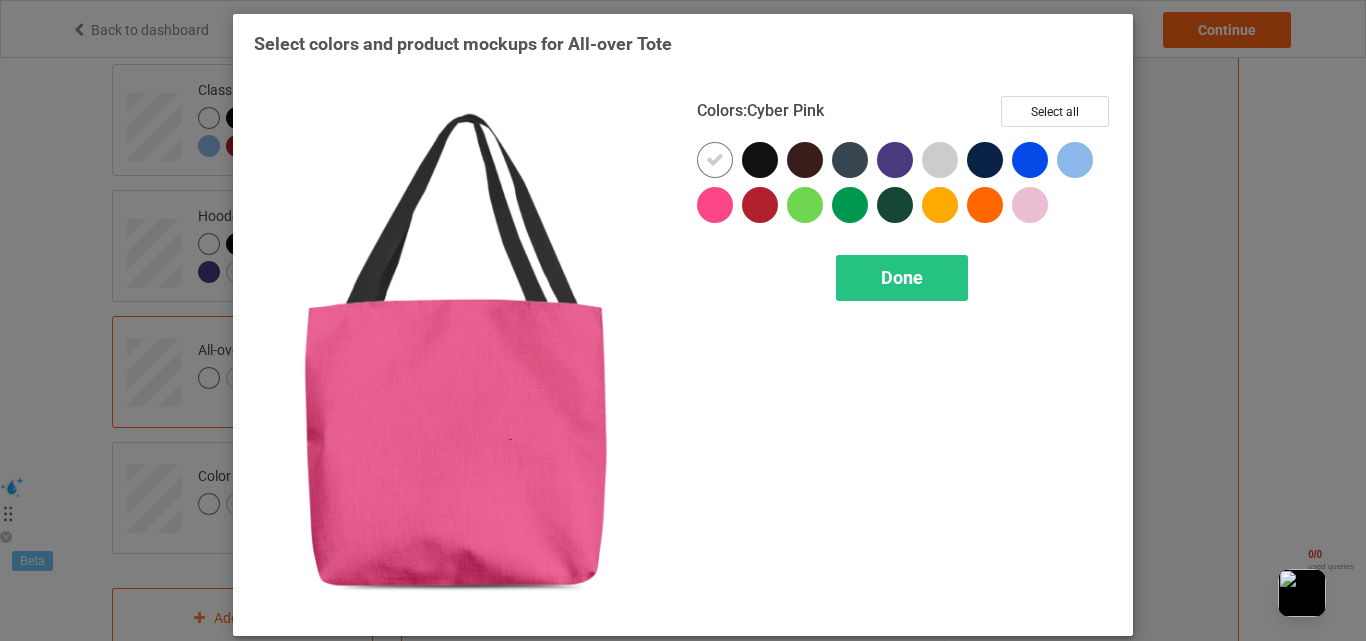 click at bounding box center [715, 205] 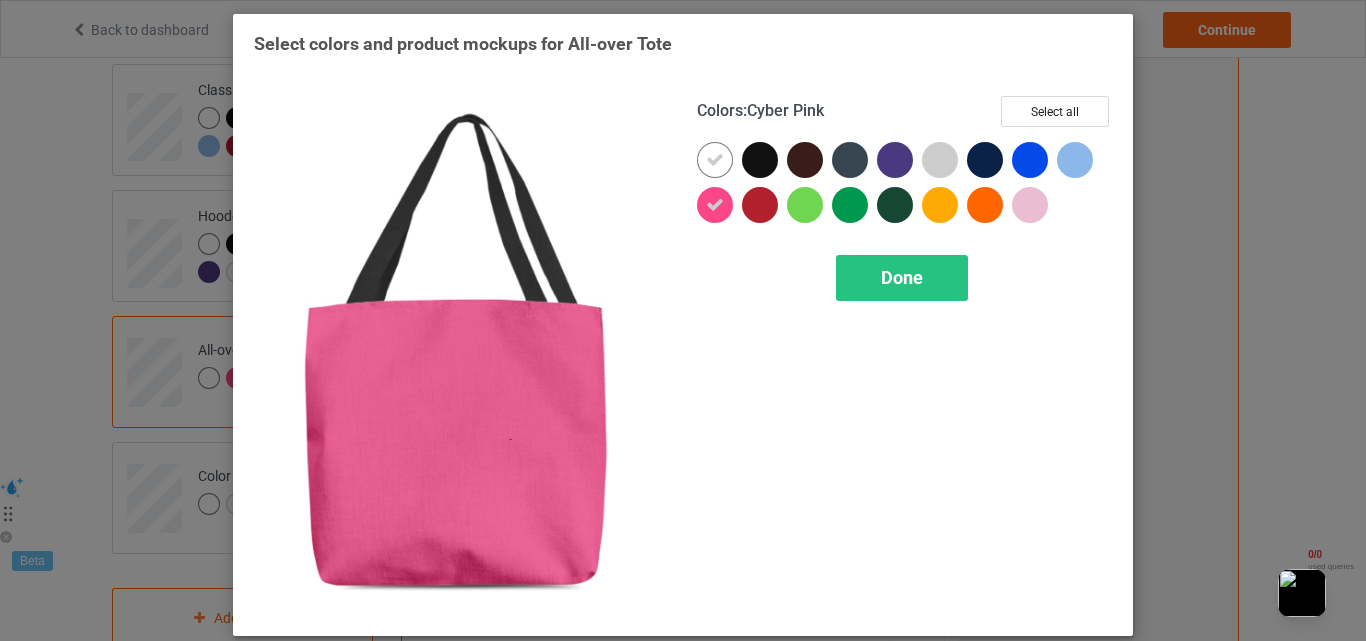 click at bounding box center (715, 205) 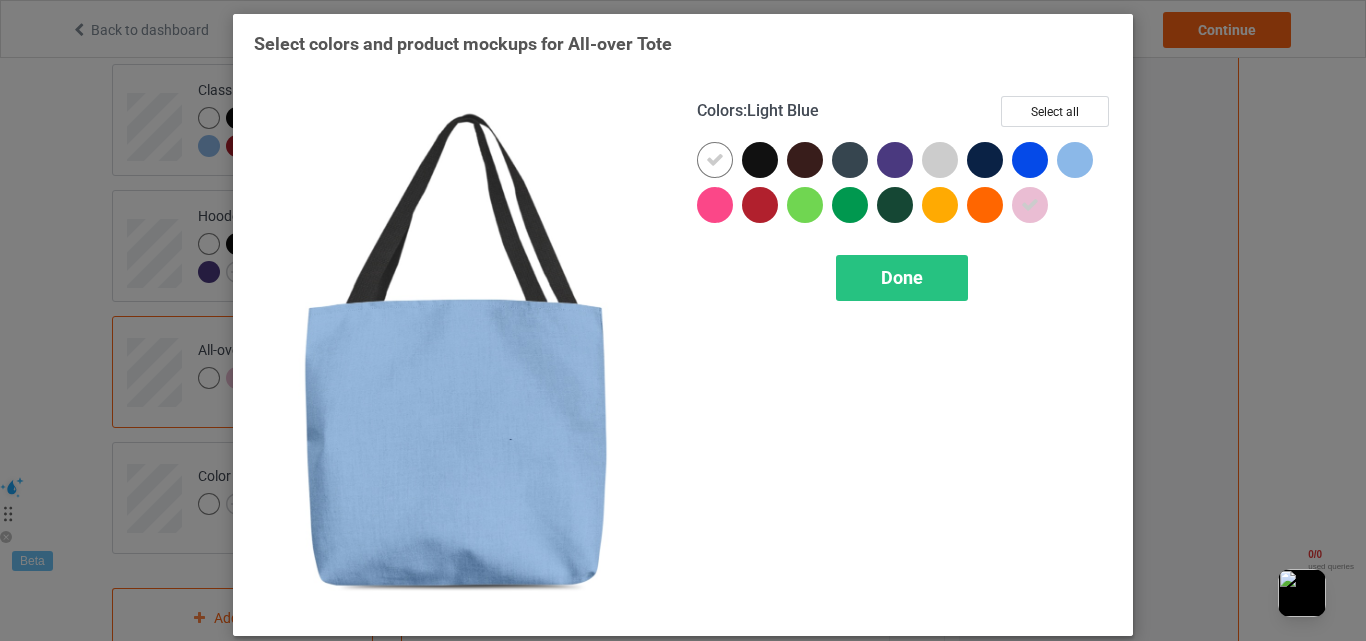 click at bounding box center (1075, 160) 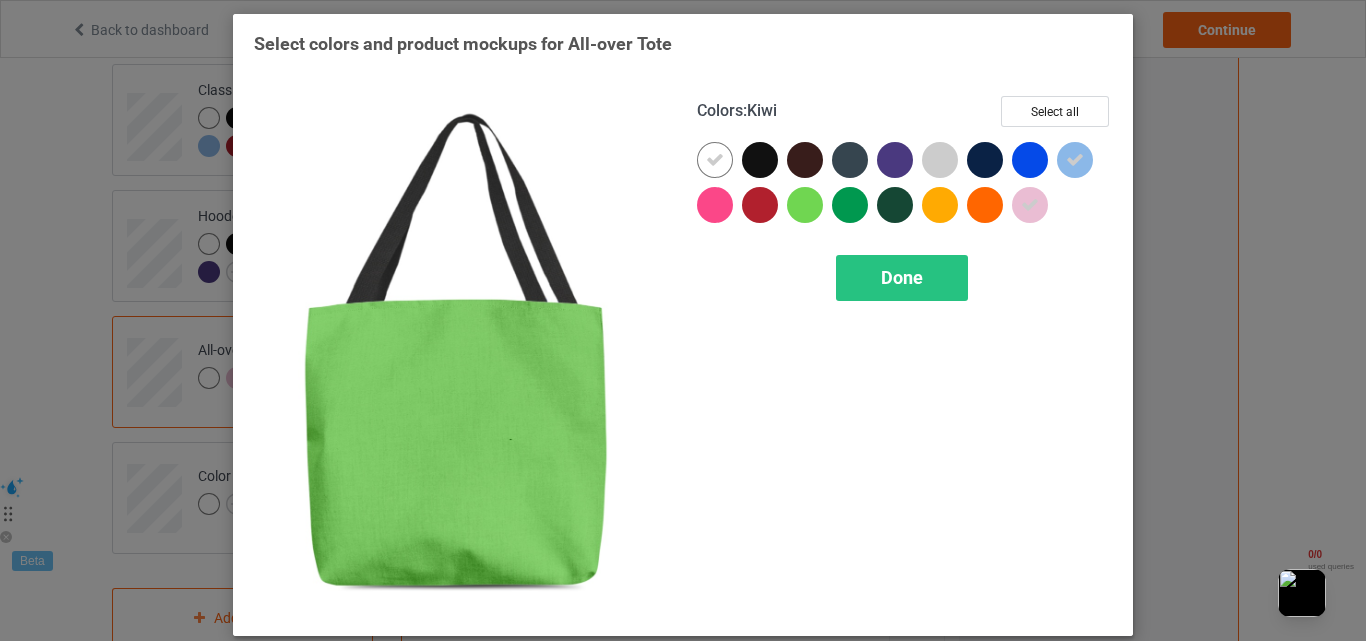 click at bounding box center (805, 205) 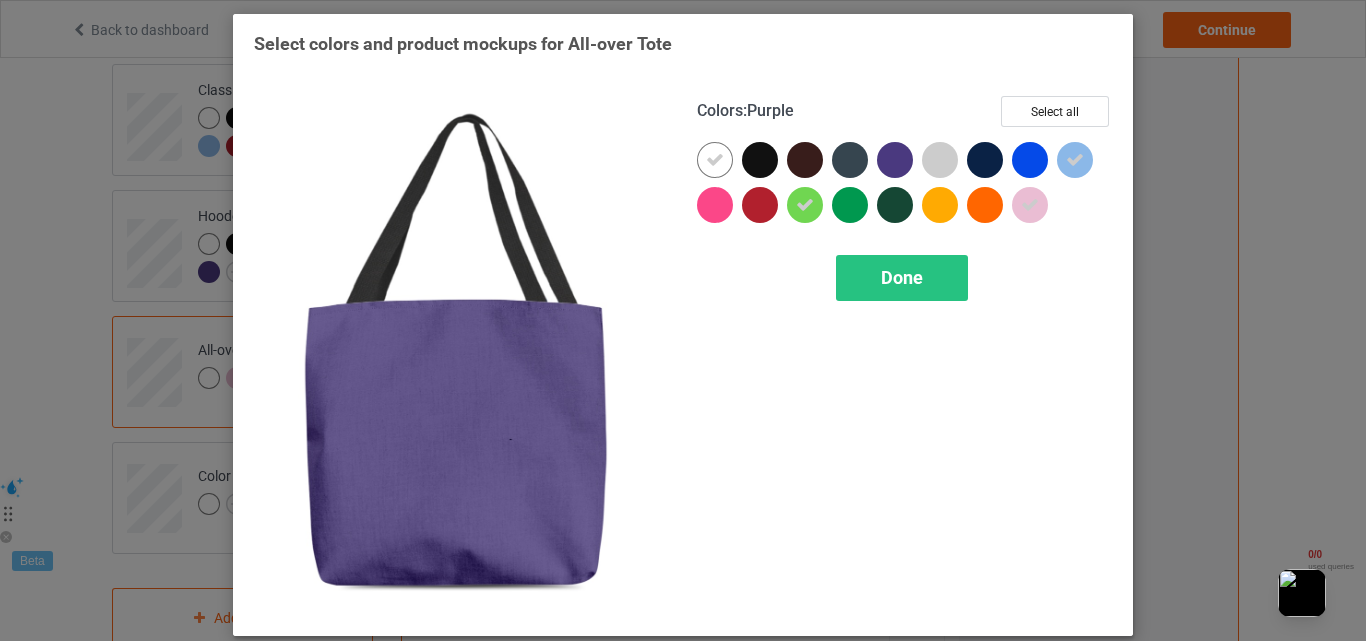 click at bounding box center (895, 160) 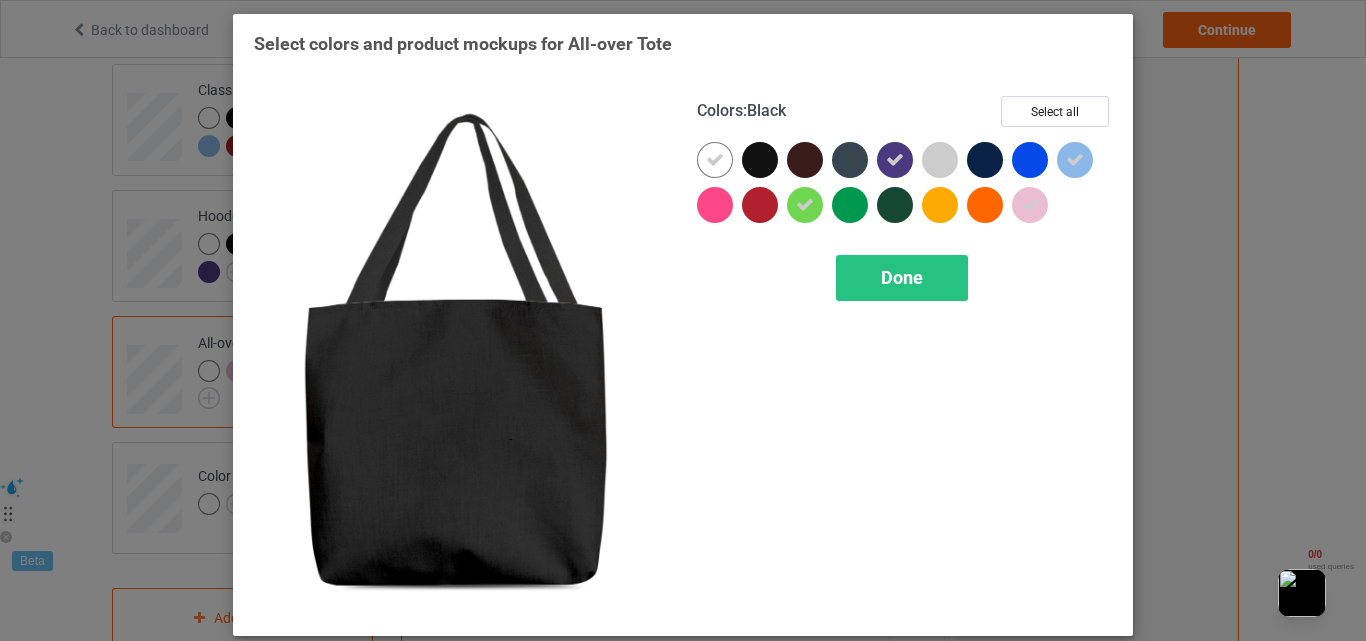 click at bounding box center [760, 160] 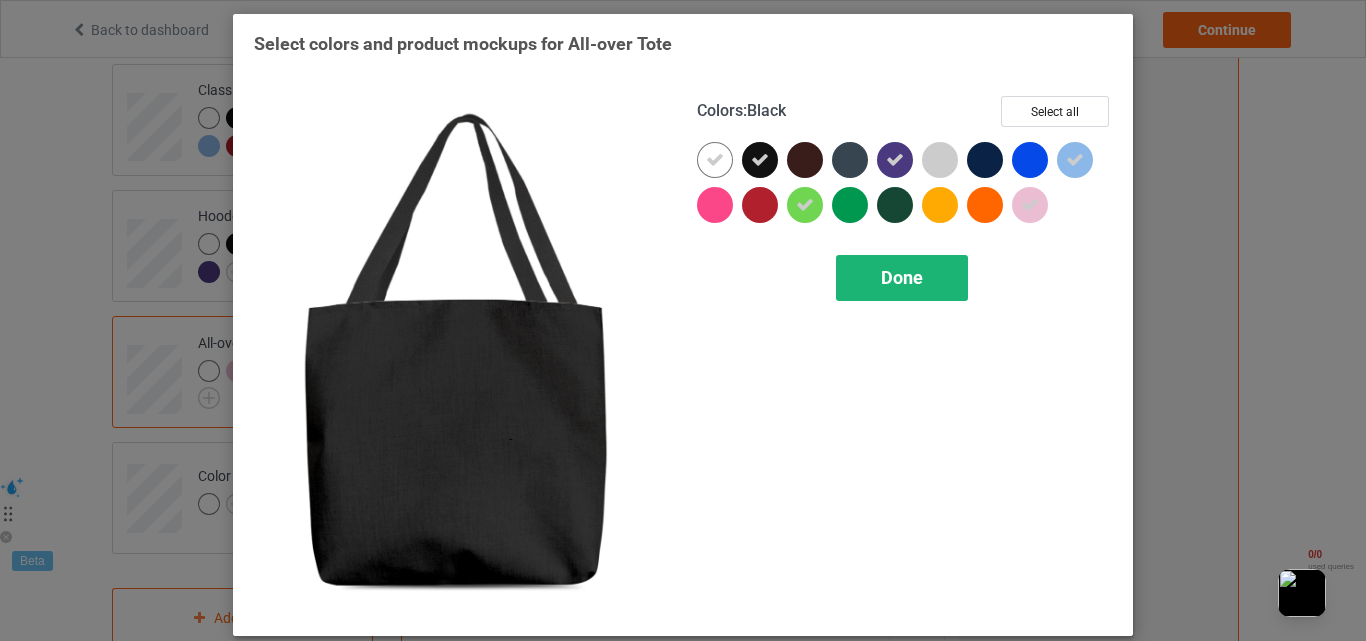 click on "Done" at bounding box center [902, 278] 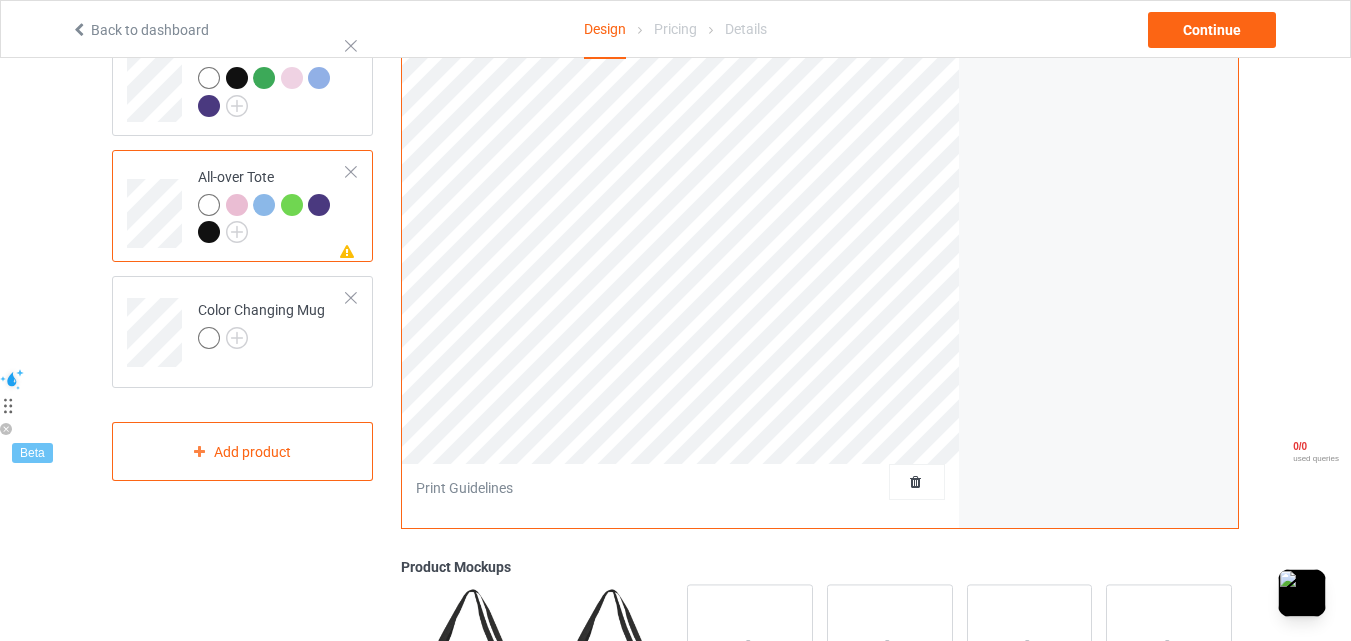 scroll, scrollTop: 167, scrollLeft: 0, axis: vertical 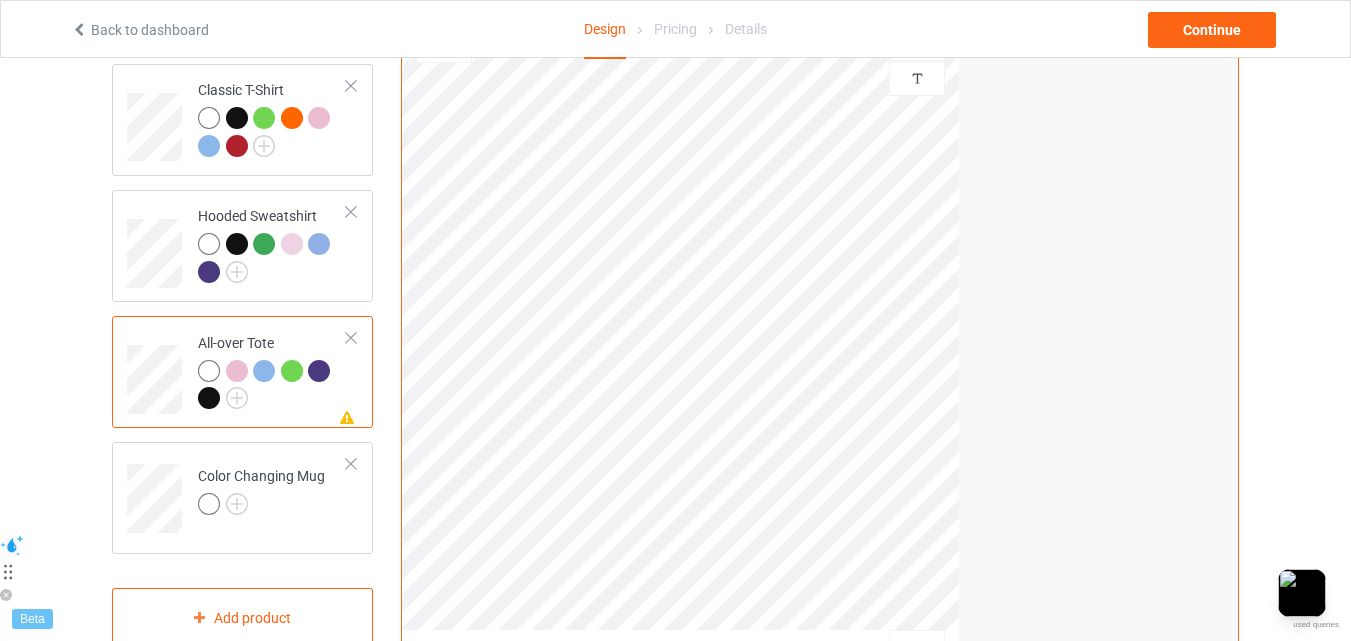 click at bounding box center (351, 338) 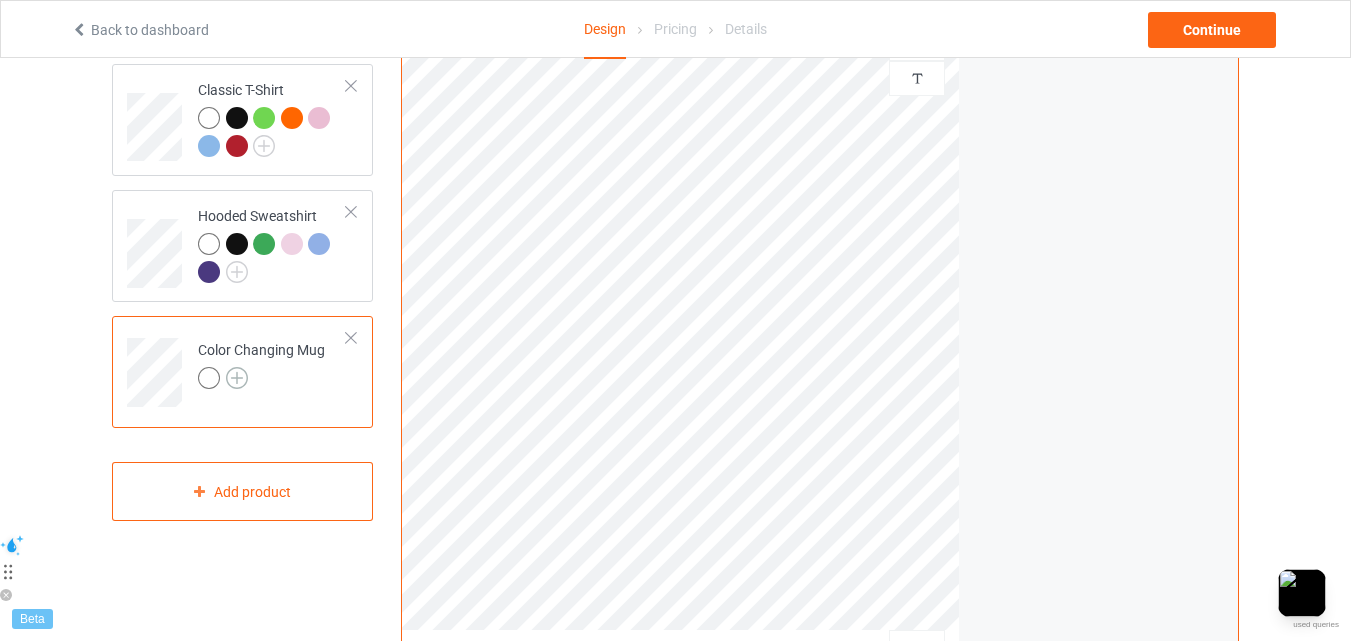 click at bounding box center [237, 378] 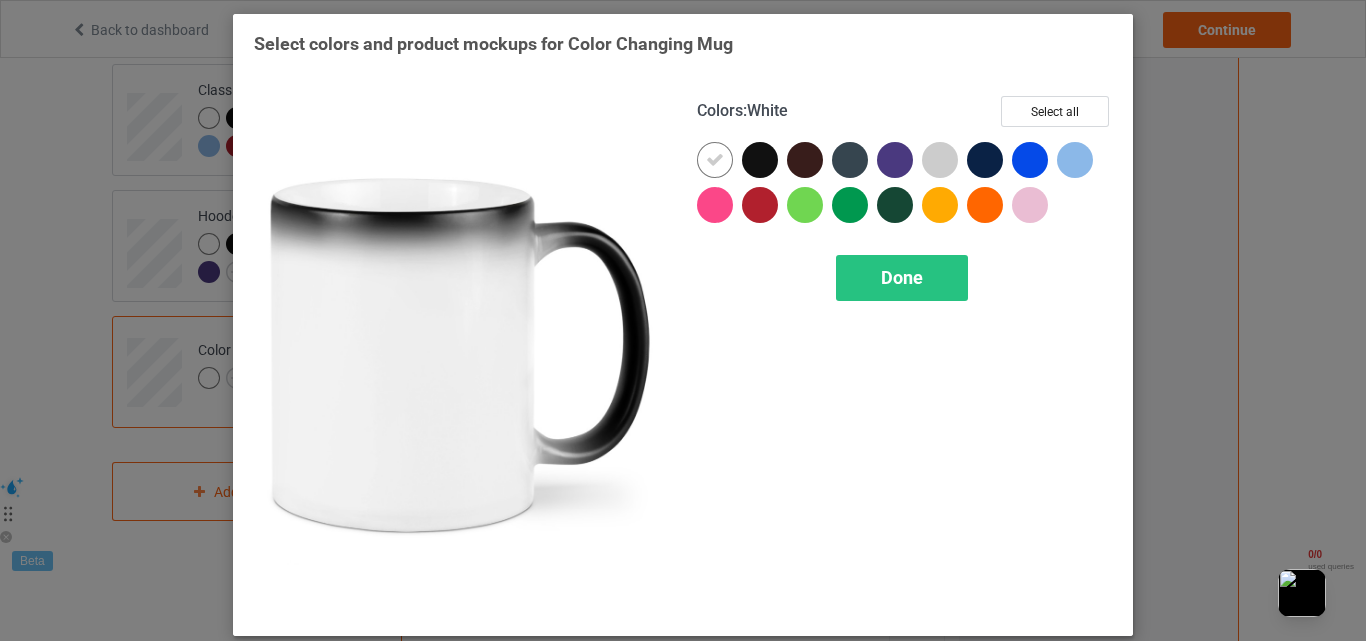 click at bounding box center (760, 160) 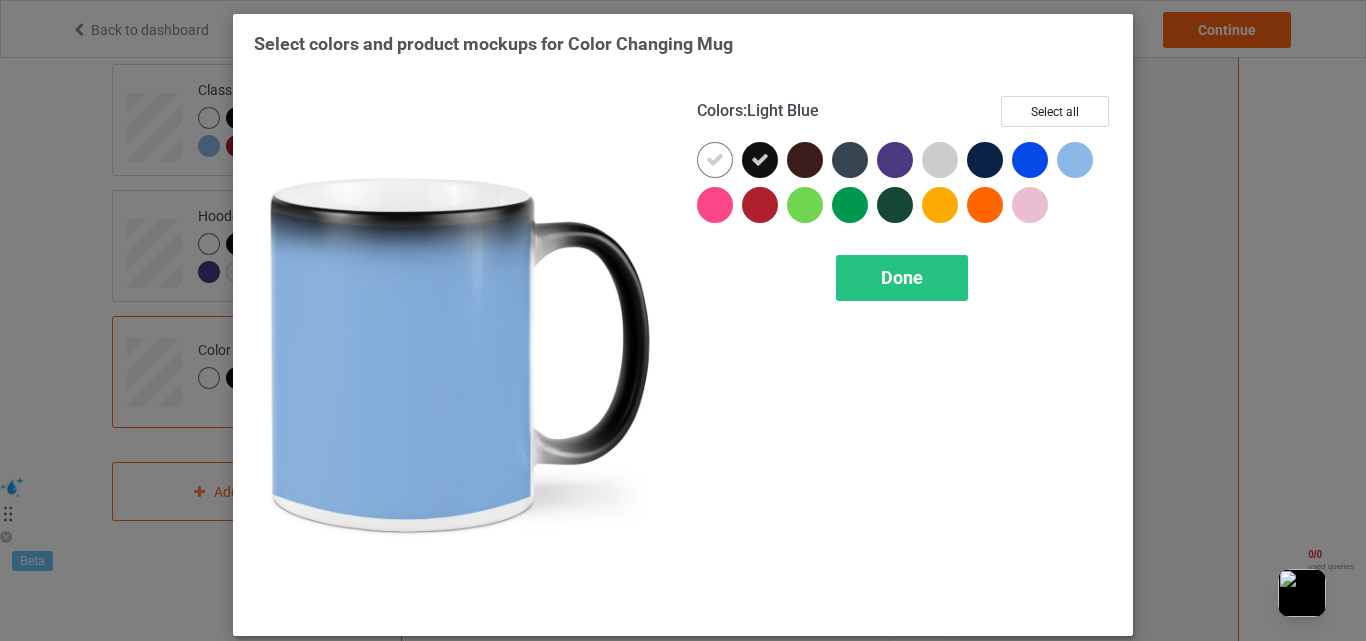 click at bounding box center (1075, 160) 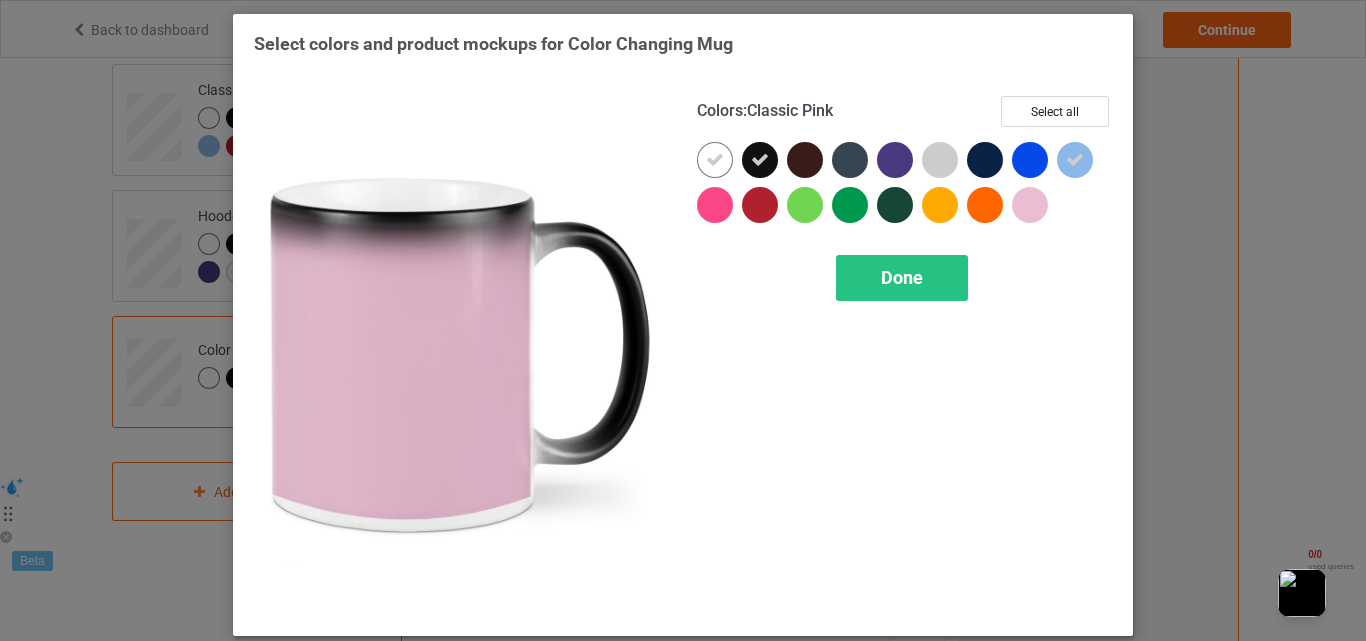 click at bounding box center (1030, 205) 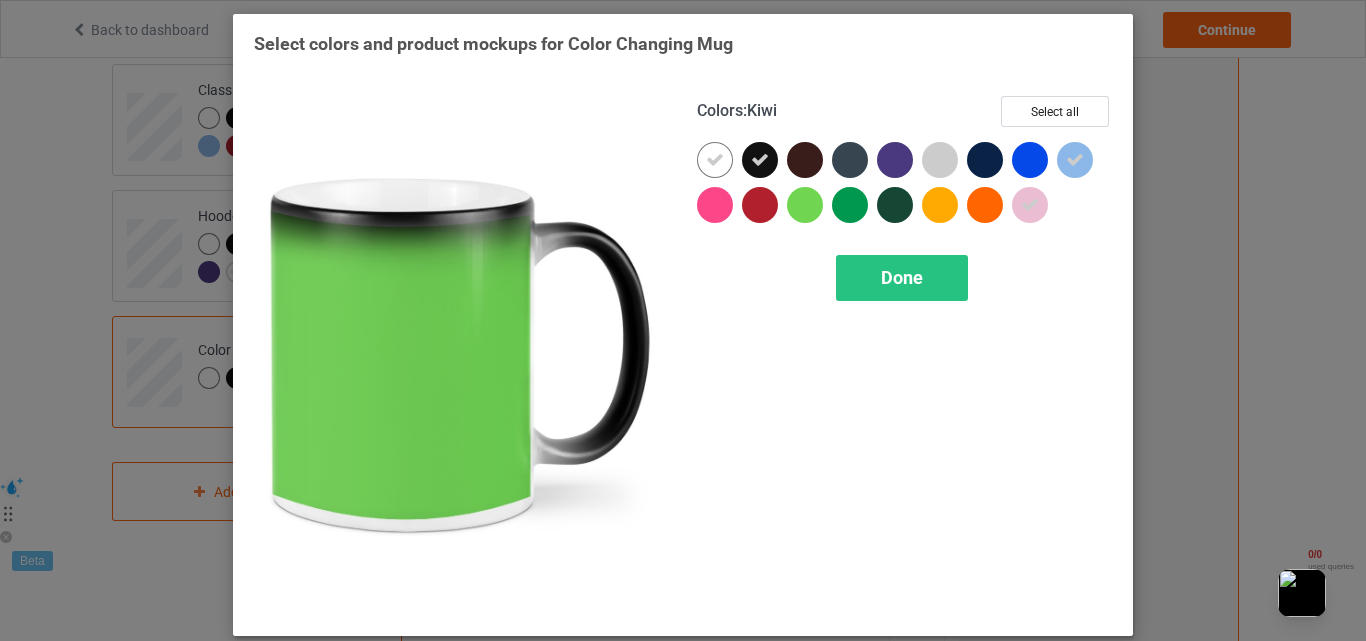 click at bounding box center [805, 205] 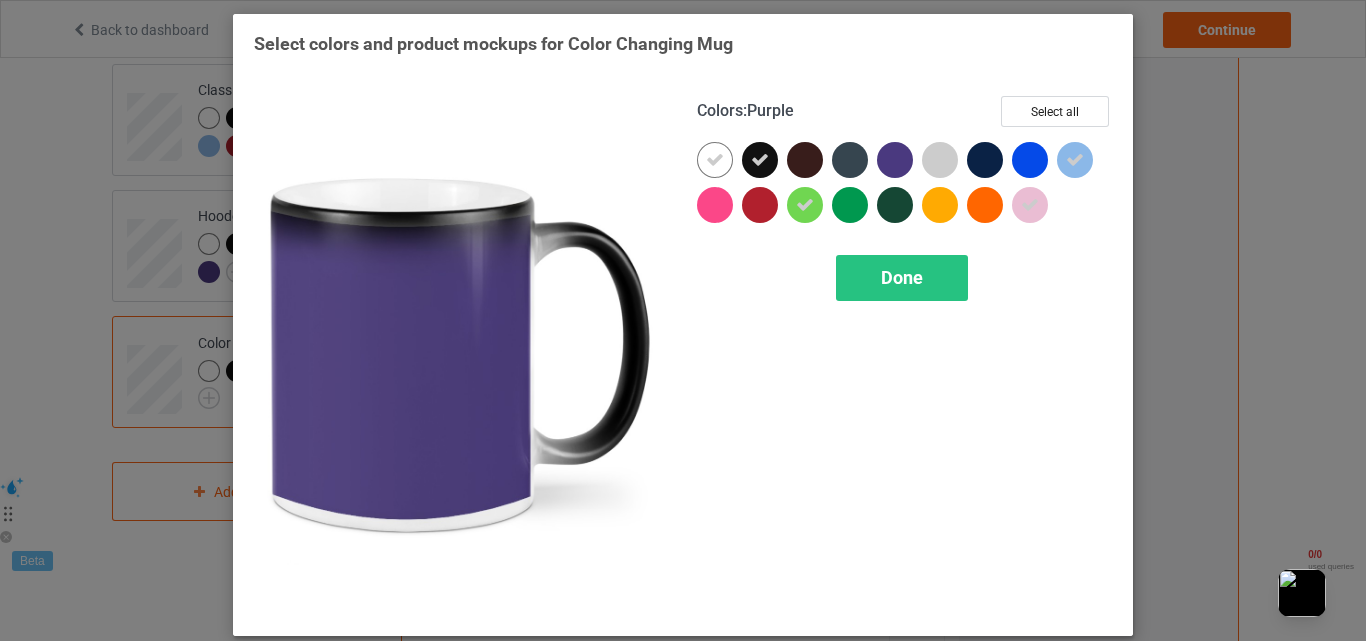 click at bounding box center [895, 160] 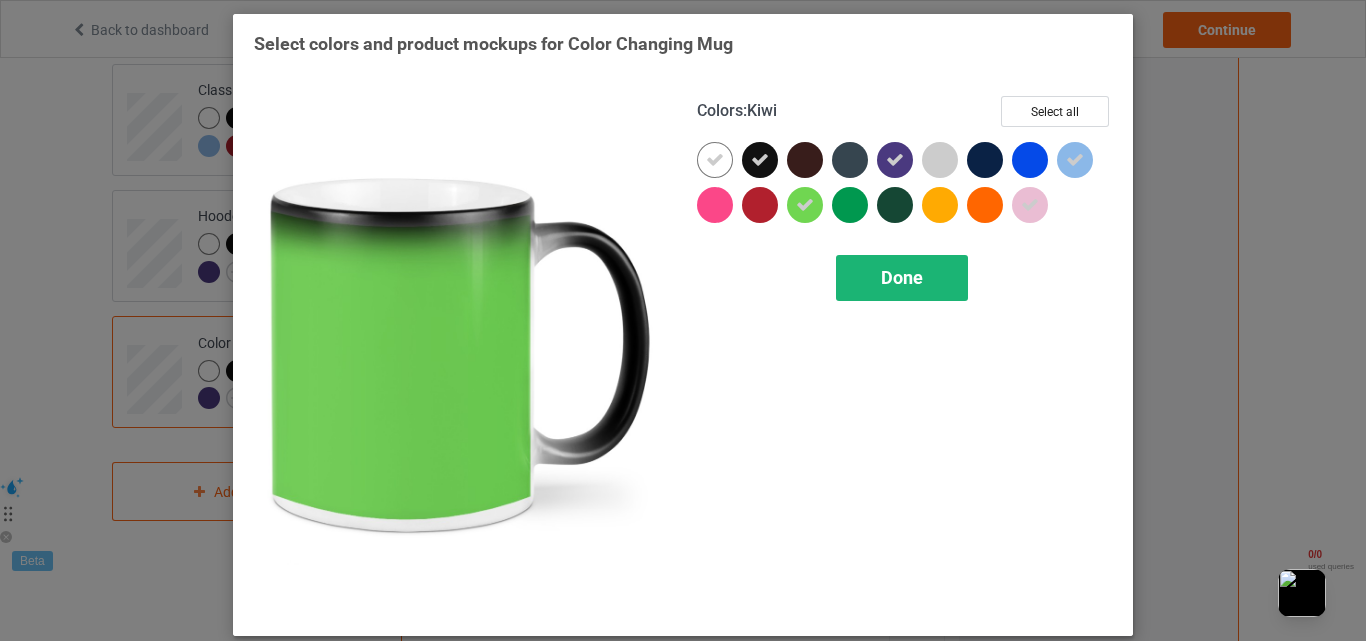 click on "Done" at bounding box center [902, 277] 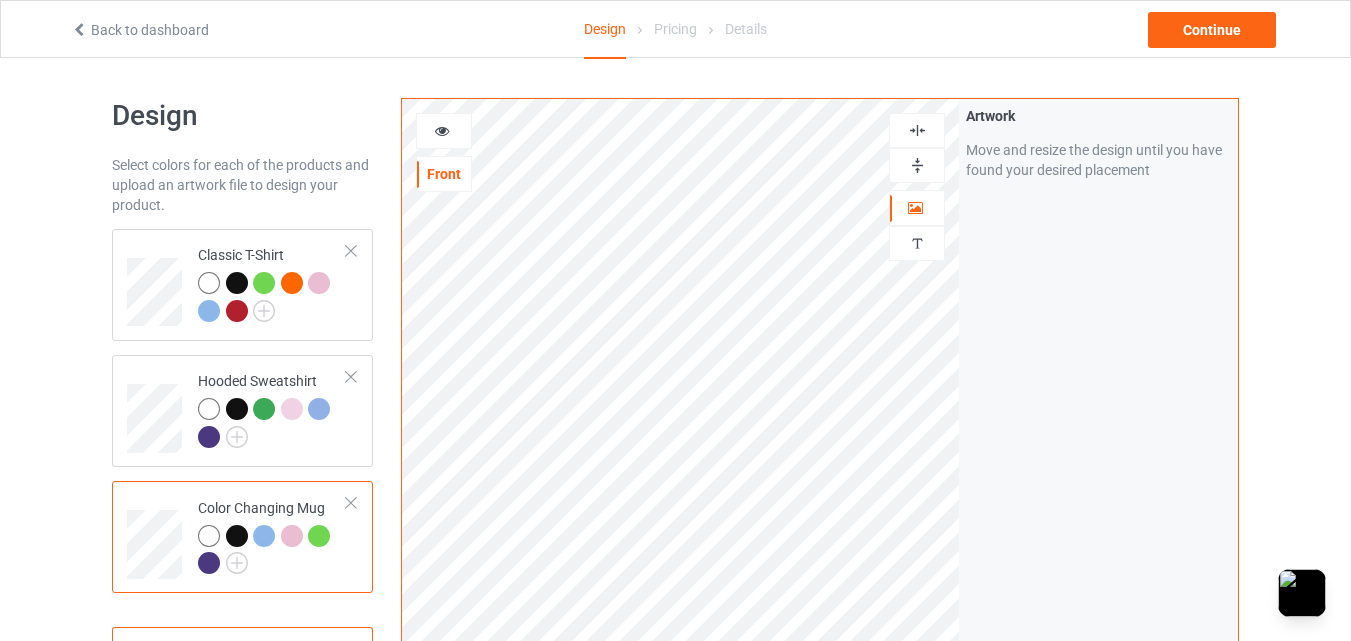 scroll, scrollTop: 0, scrollLeft: 0, axis: both 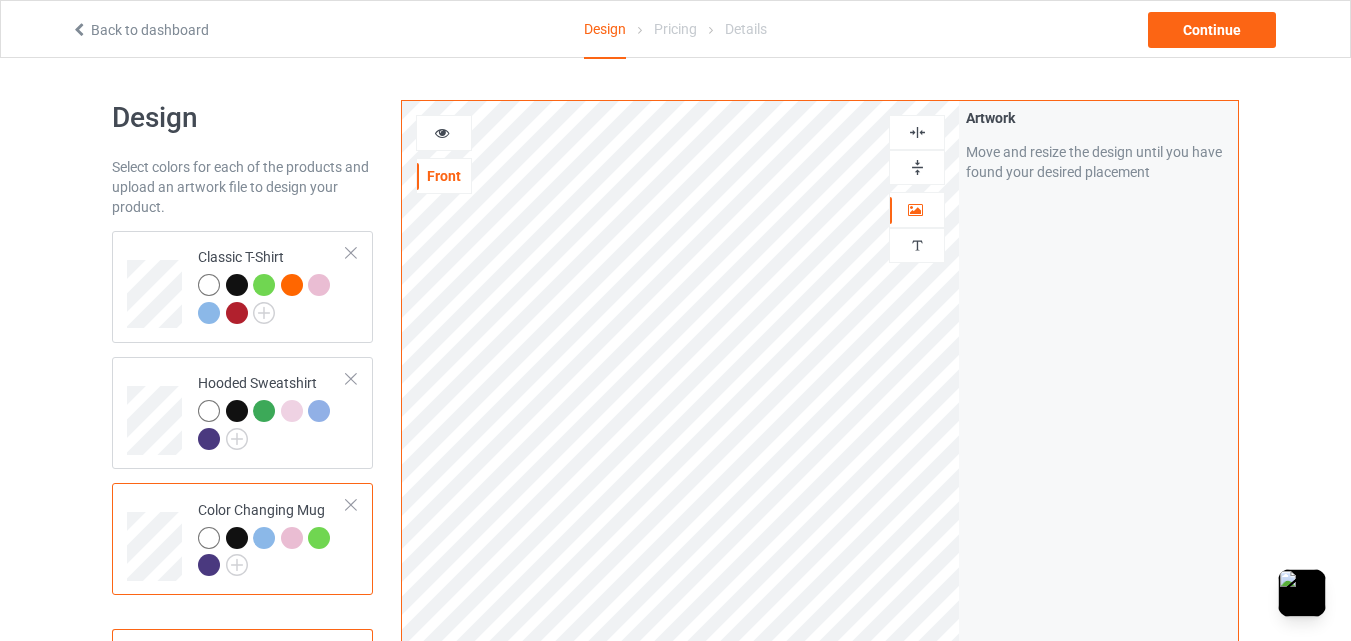 click at bounding box center (444, 133) 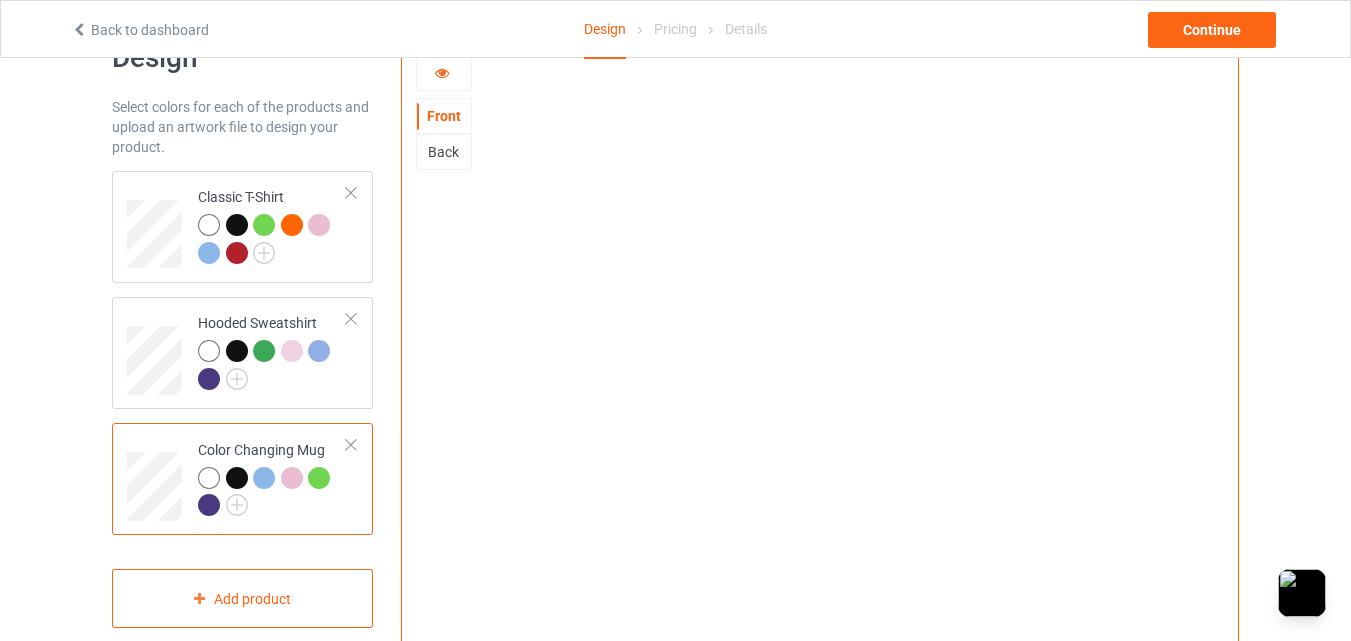 scroll, scrollTop: 0, scrollLeft: 0, axis: both 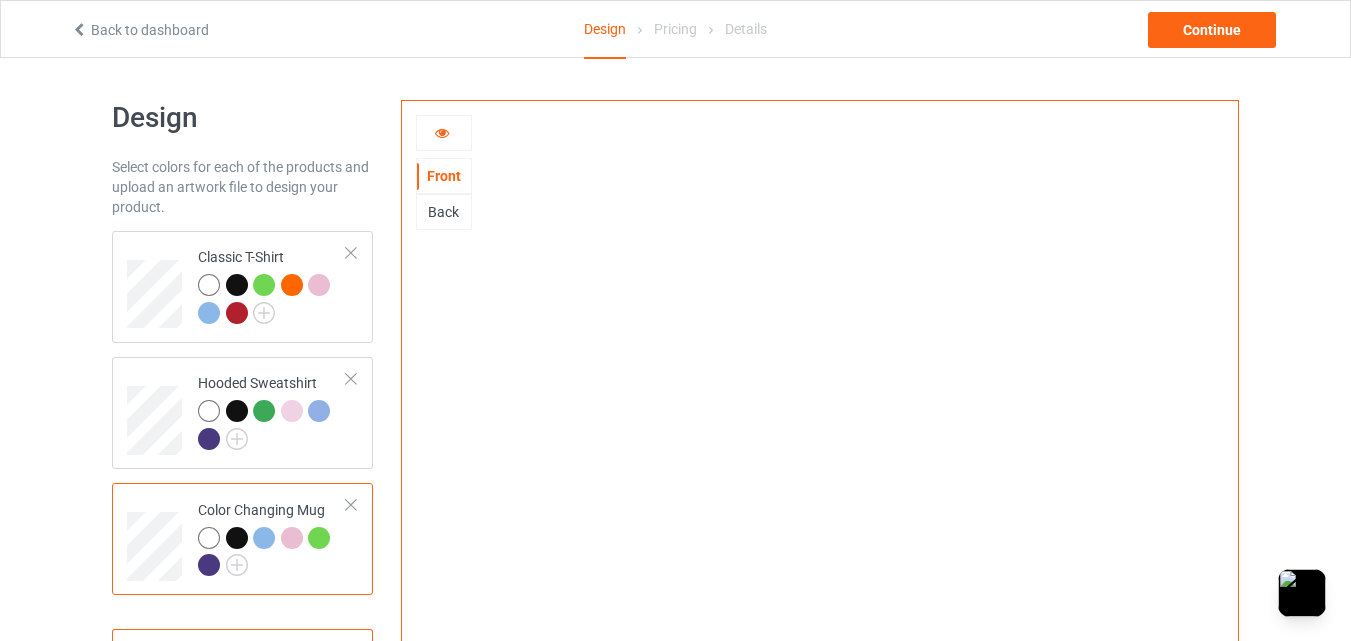 click at bounding box center [444, 133] 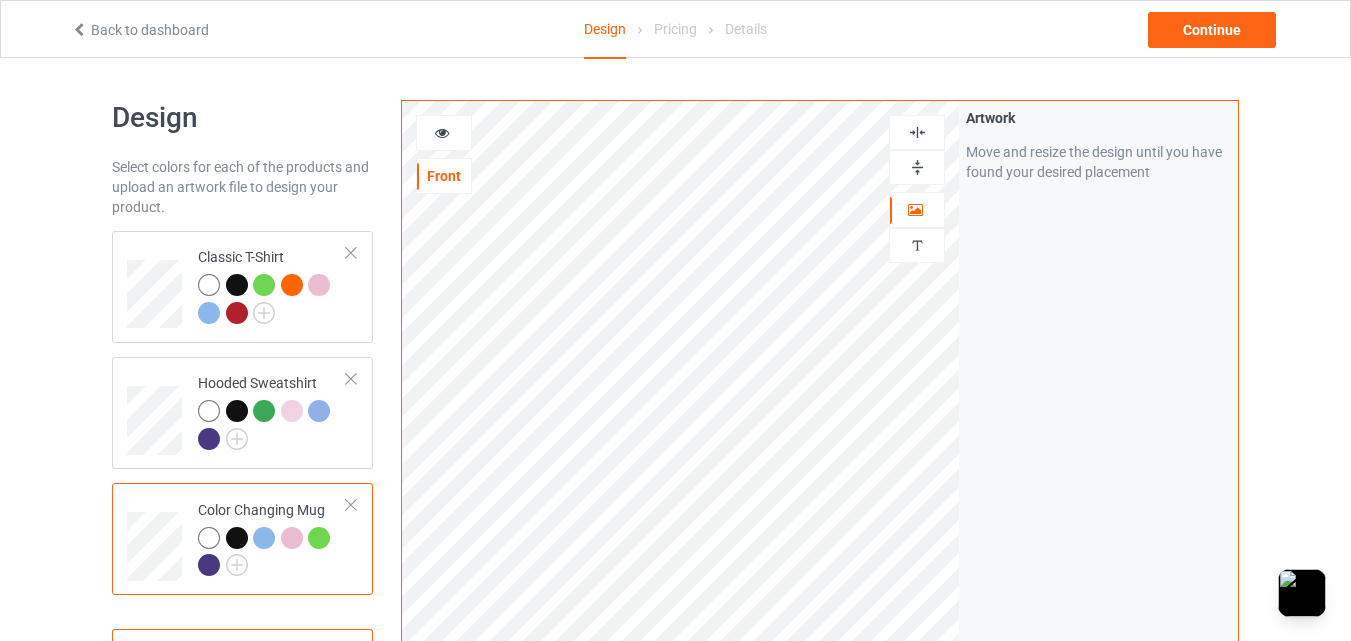 click at bounding box center [444, 133] 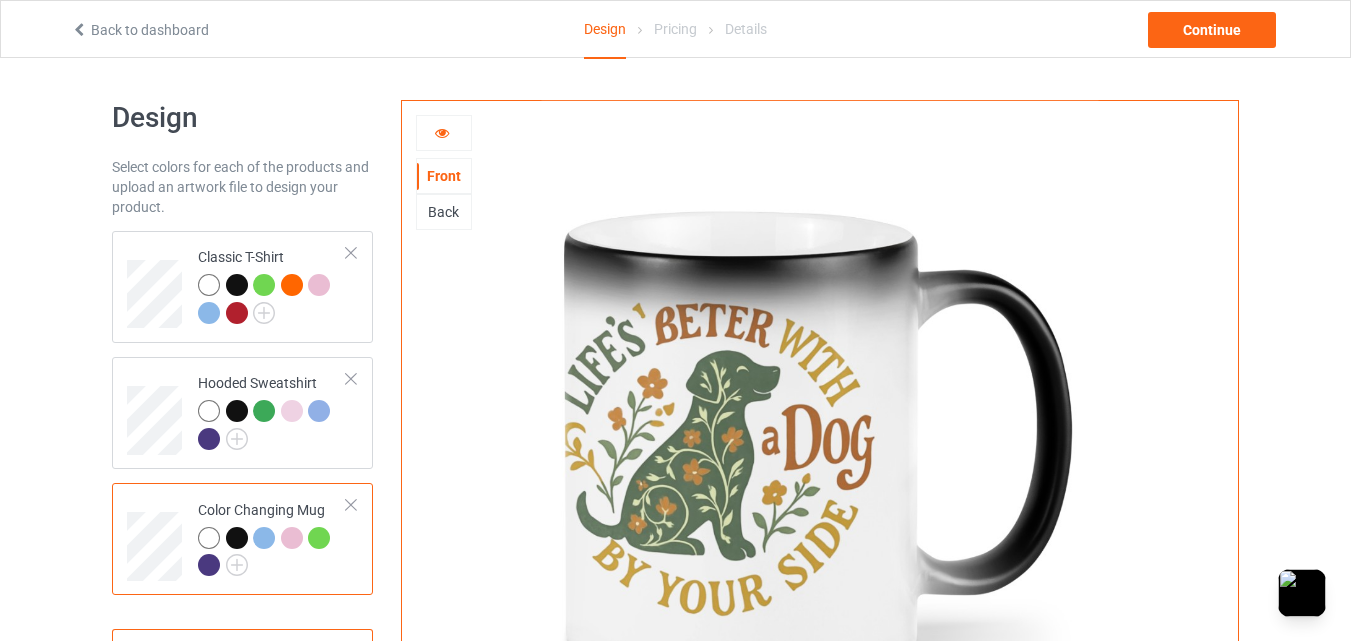 click at bounding box center (444, 133) 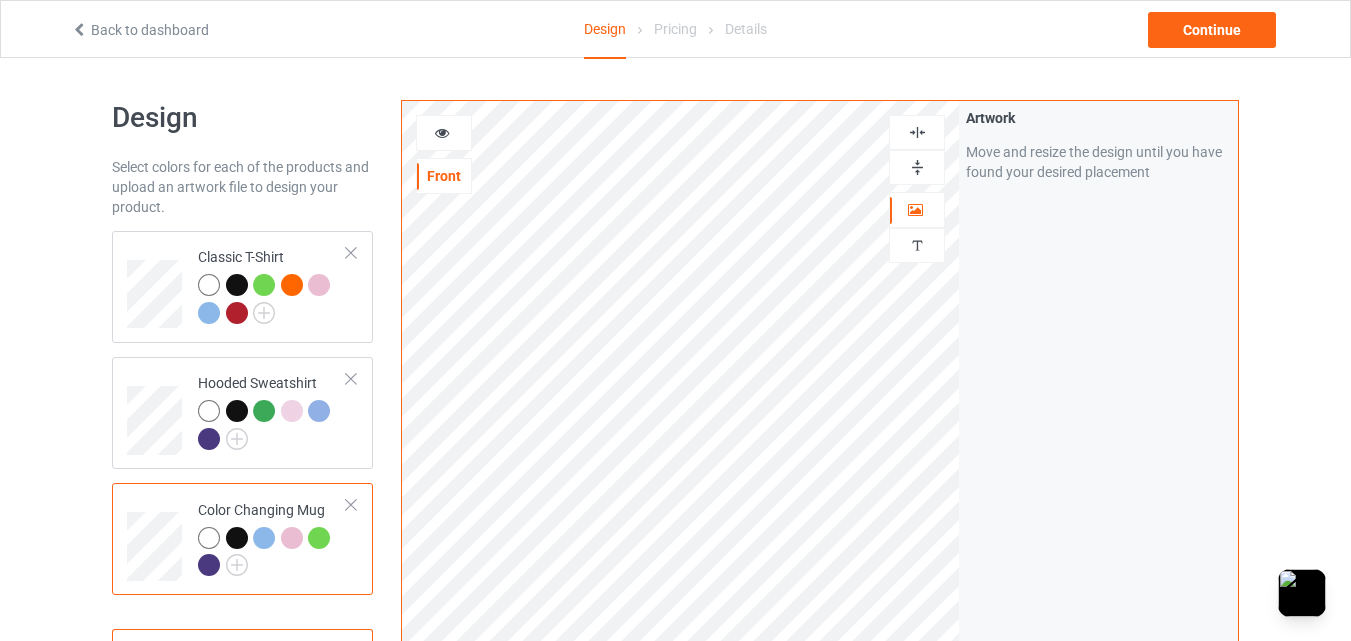 click at bounding box center (917, 167) 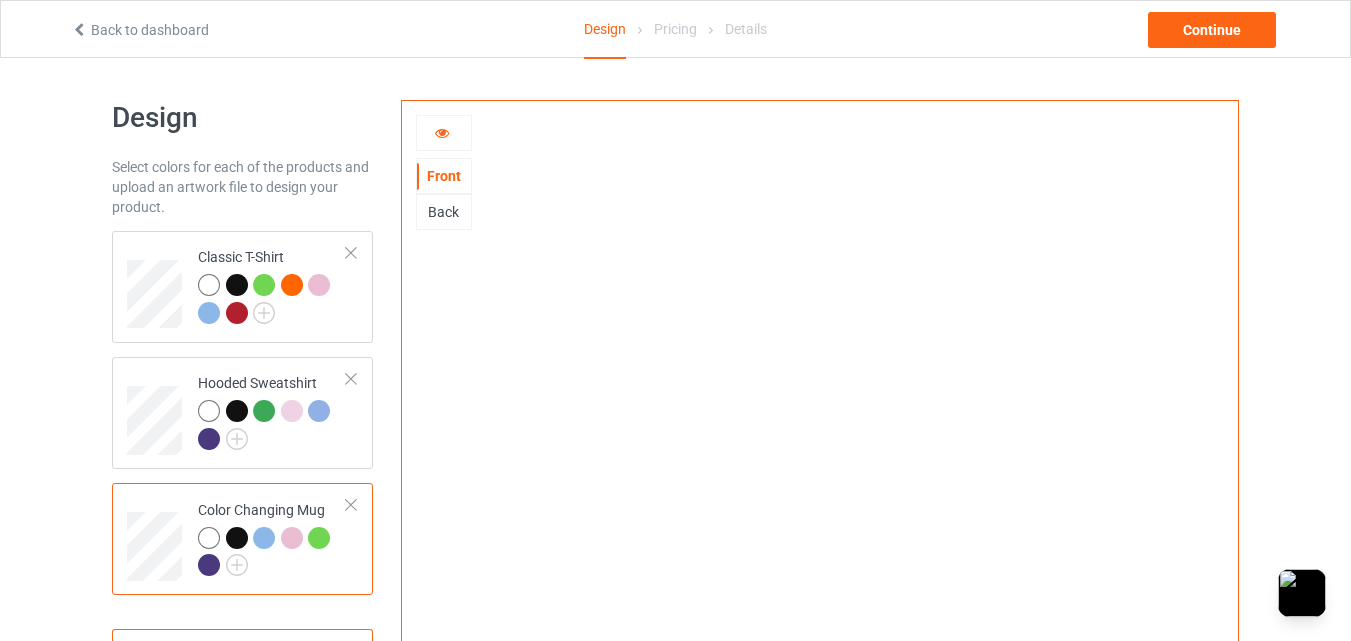 scroll, scrollTop: 167, scrollLeft: 0, axis: vertical 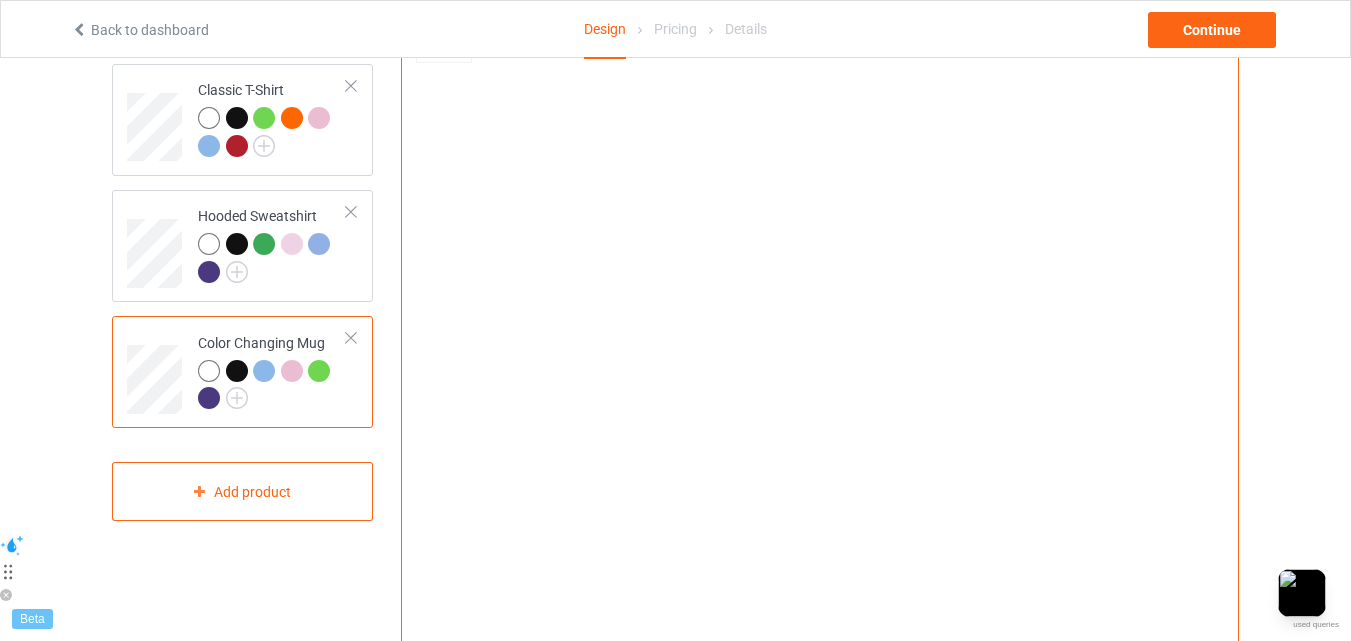 click at bounding box center (237, 371) 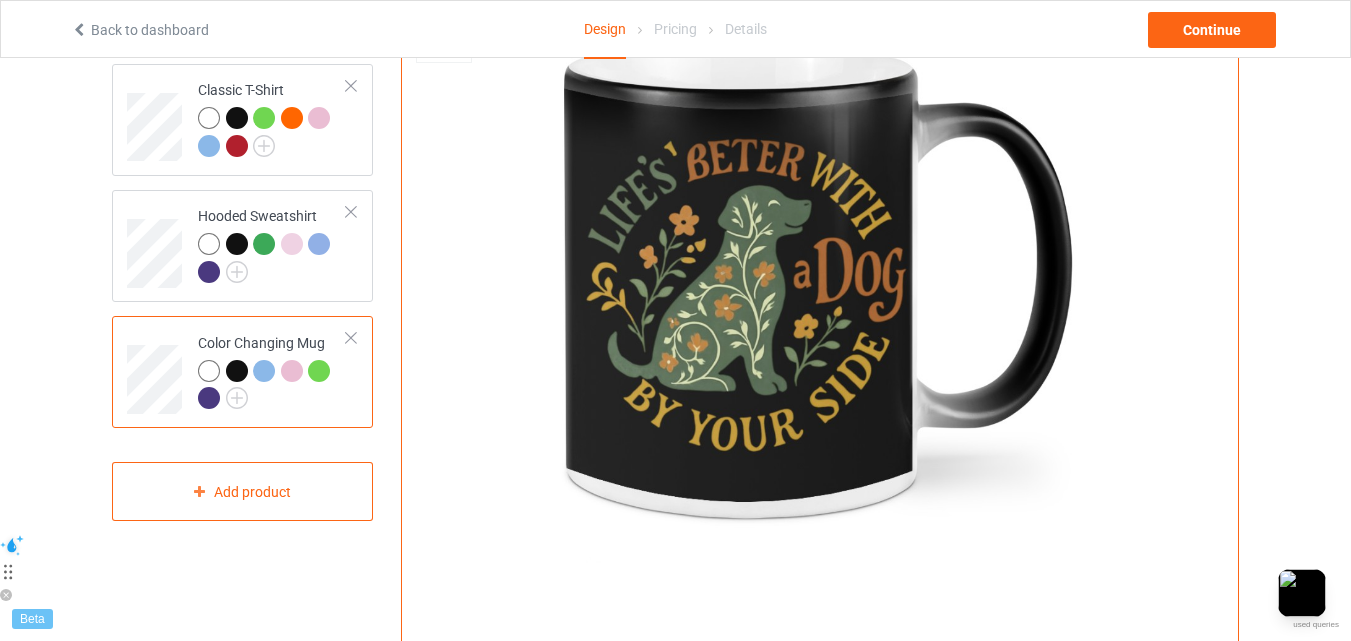 click at bounding box center [264, 371] 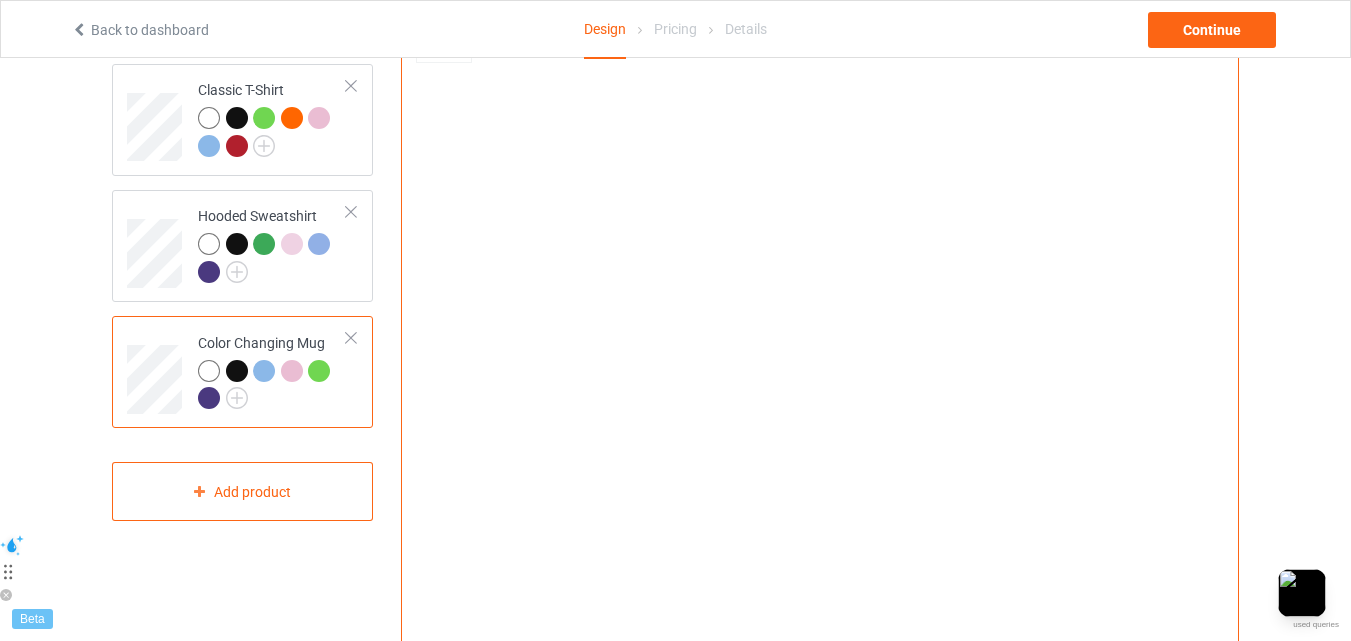 click at bounding box center (292, 371) 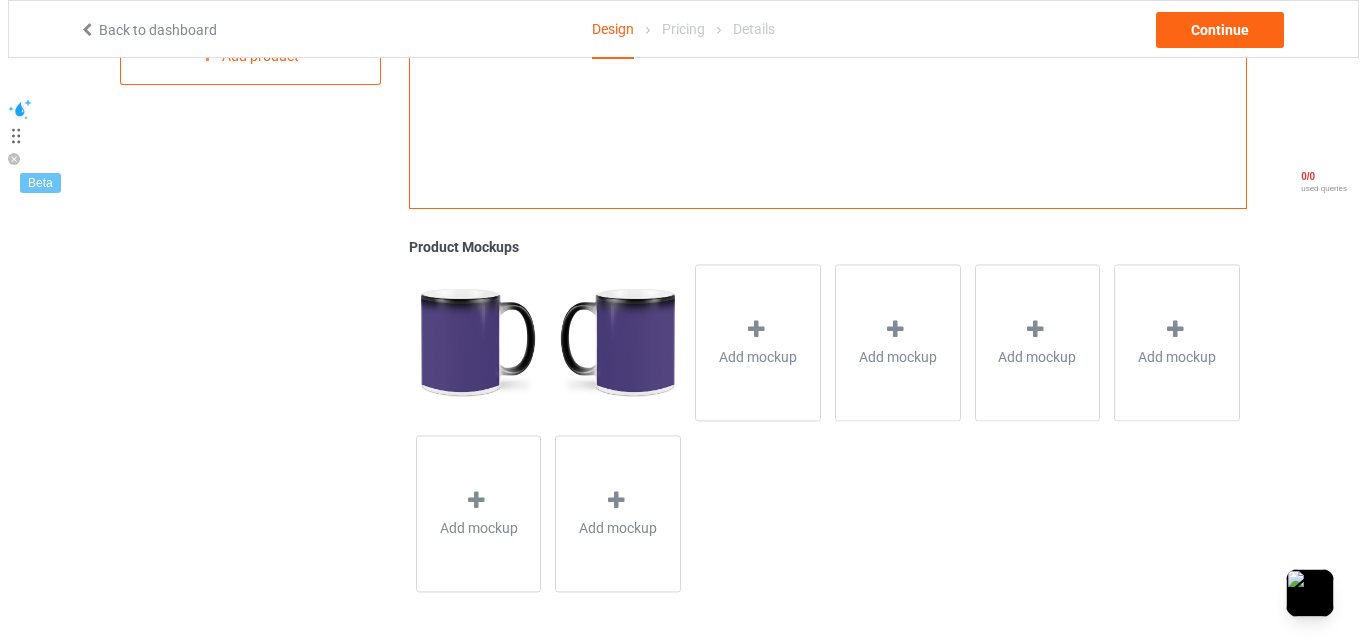 scroll, scrollTop: 604, scrollLeft: 0, axis: vertical 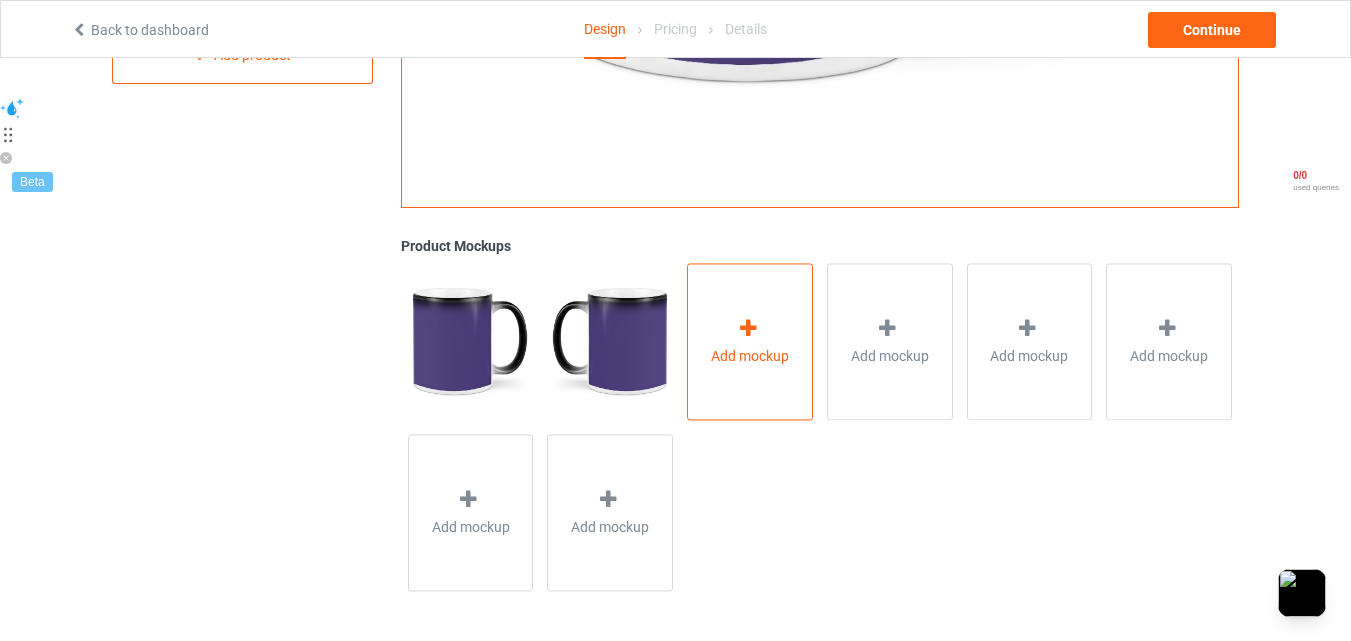 click at bounding box center (748, 328) 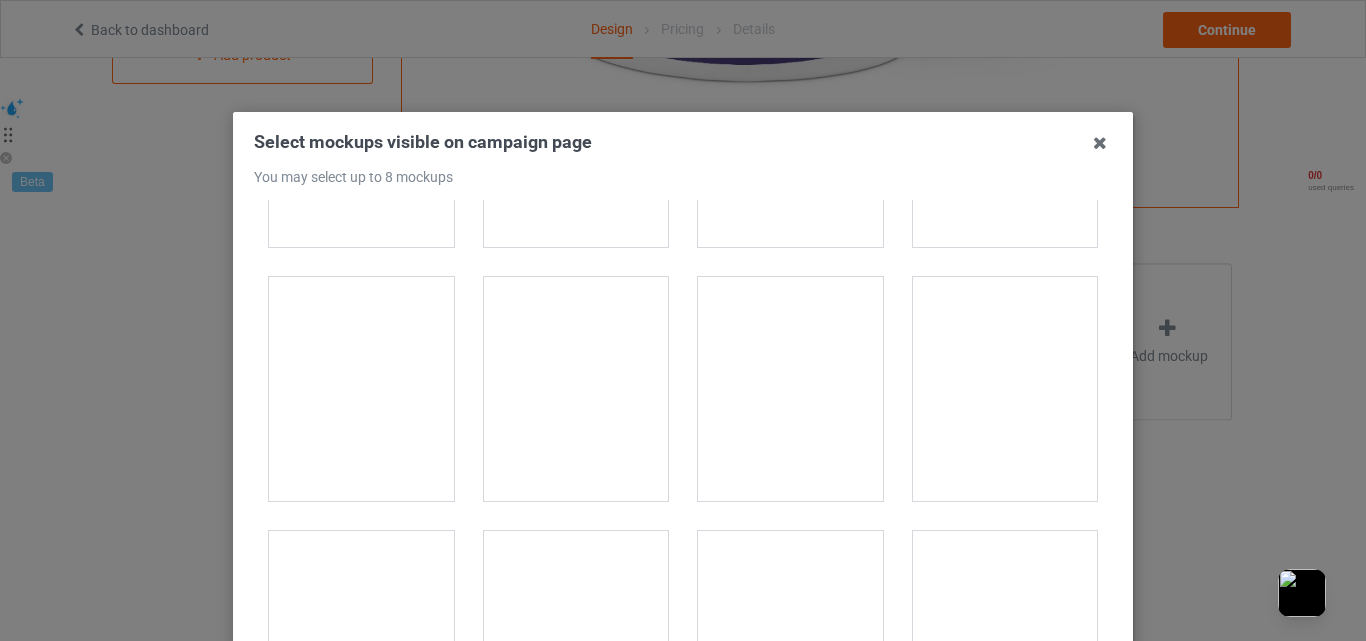 scroll, scrollTop: 7107, scrollLeft: 0, axis: vertical 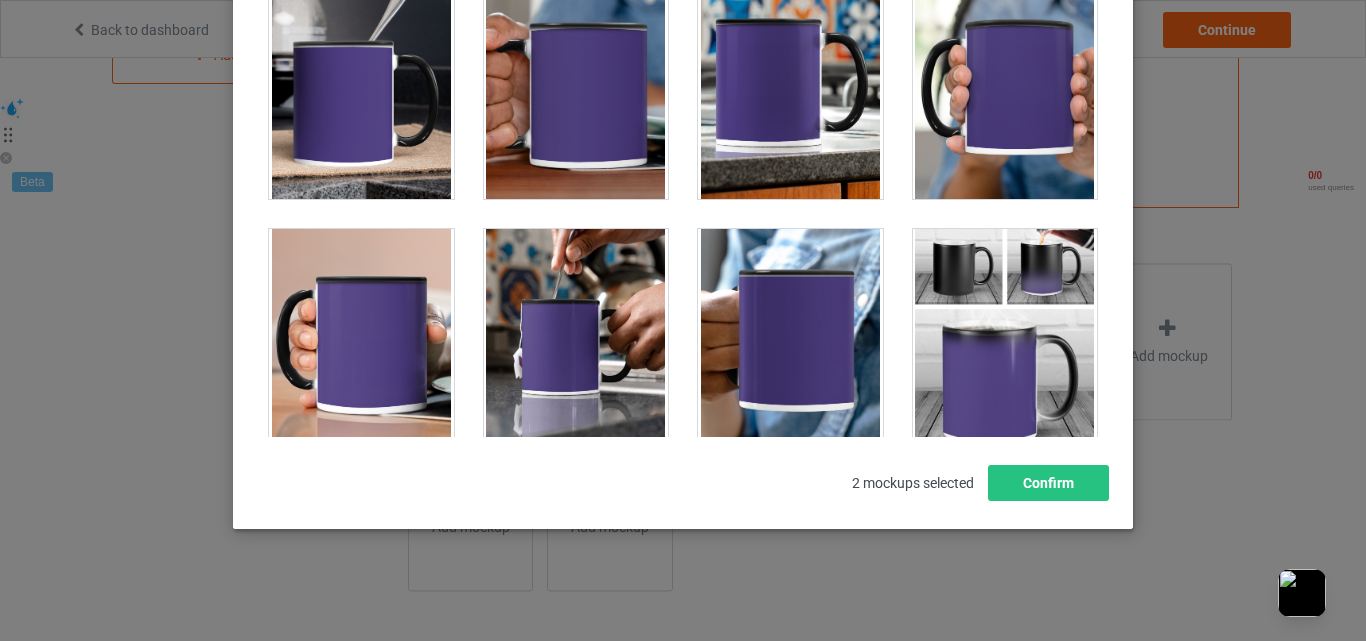 click at bounding box center [576, 341] 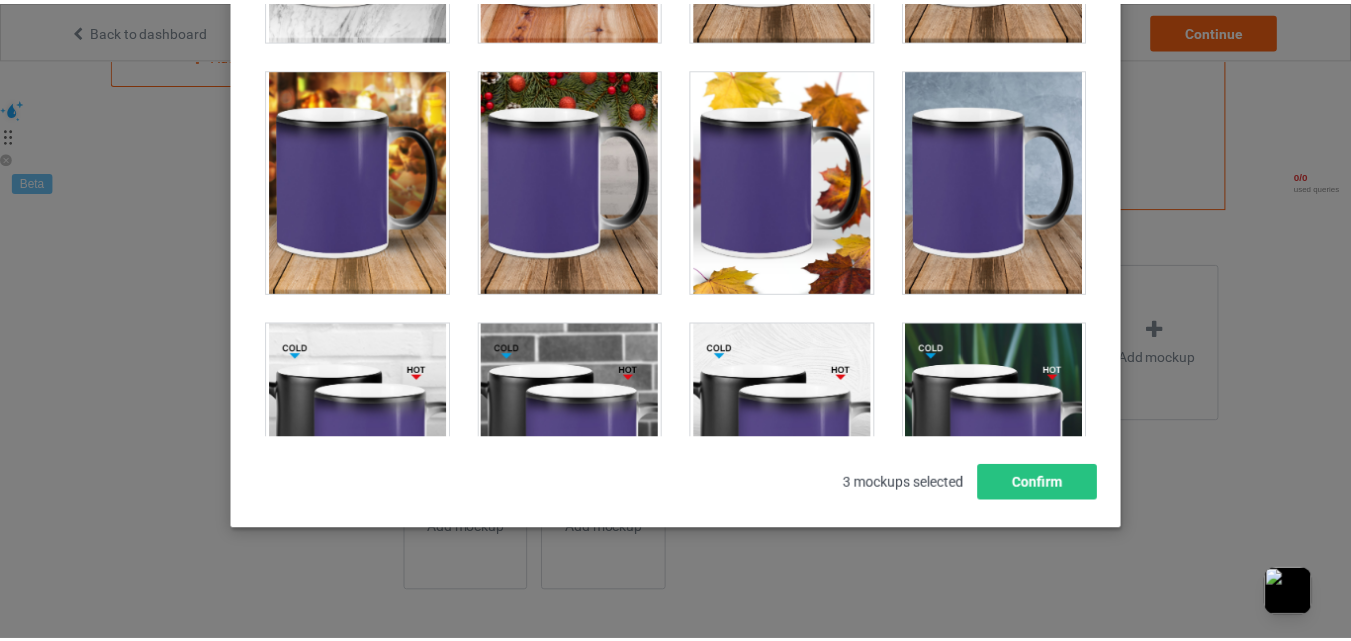 scroll, scrollTop: 775, scrollLeft: 0, axis: vertical 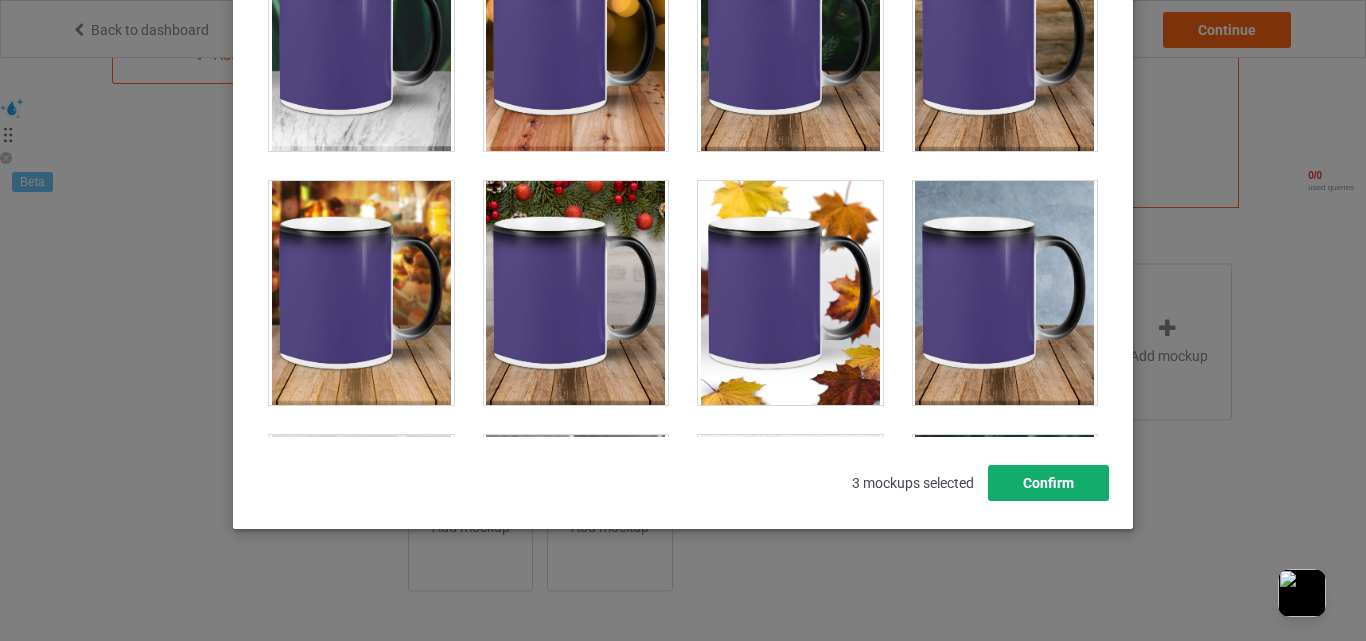 click on "Confirm" at bounding box center (1048, 483) 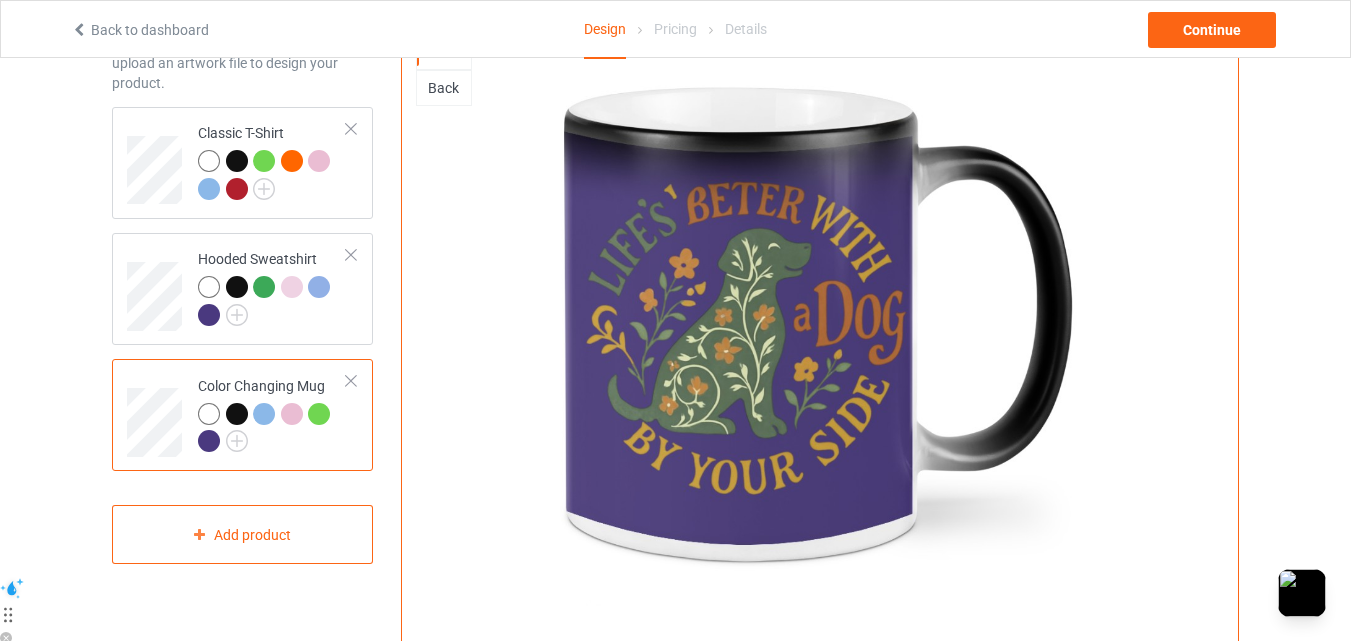 scroll, scrollTop: 0, scrollLeft: 0, axis: both 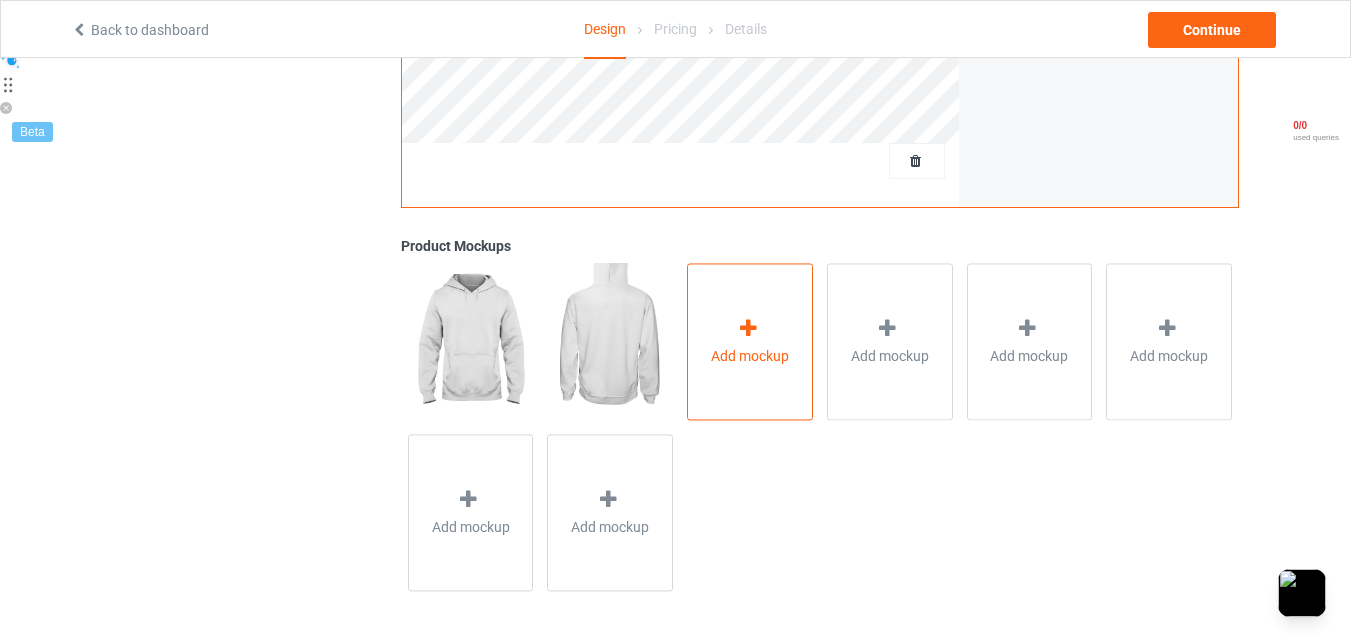 click on "Add mockup" at bounding box center [750, 356] 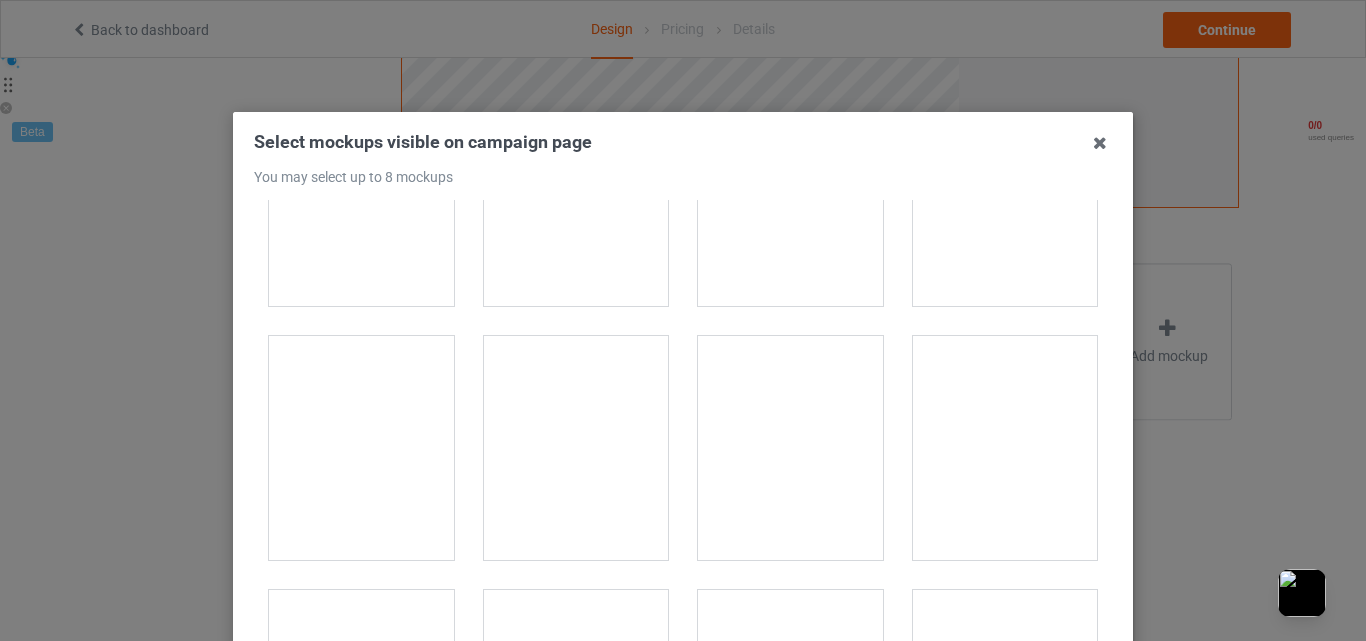 scroll, scrollTop: 17267, scrollLeft: 0, axis: vertical 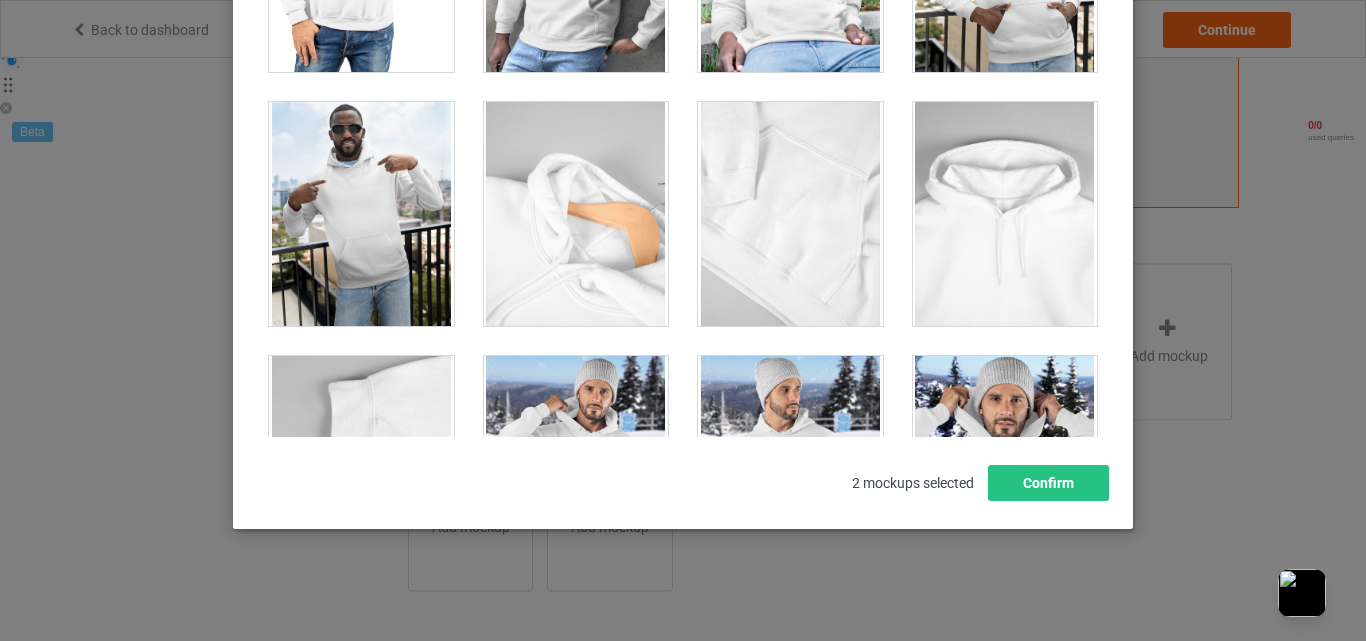 drag, startPoint x: 839, startPoint y: 258, endPoint x: 917, endPoint y: 241, distance: 79.83107 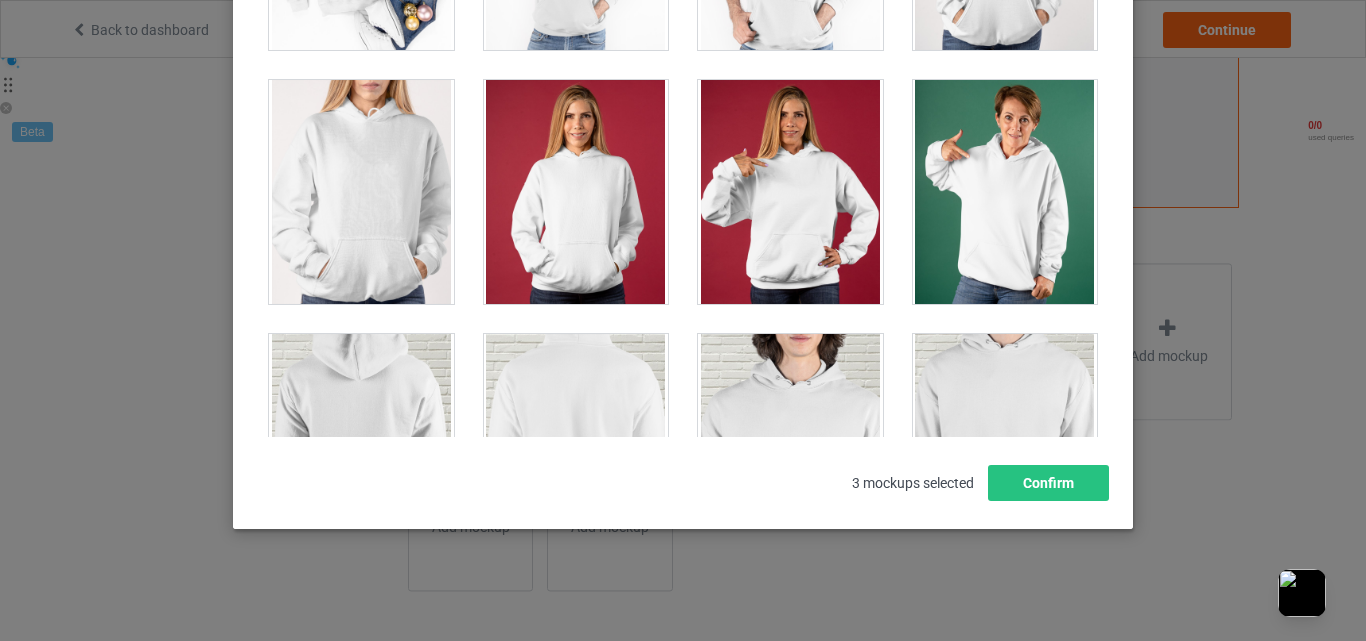 scroll, scrollTop: 4435, scrollLeft: 0, axis: vertical 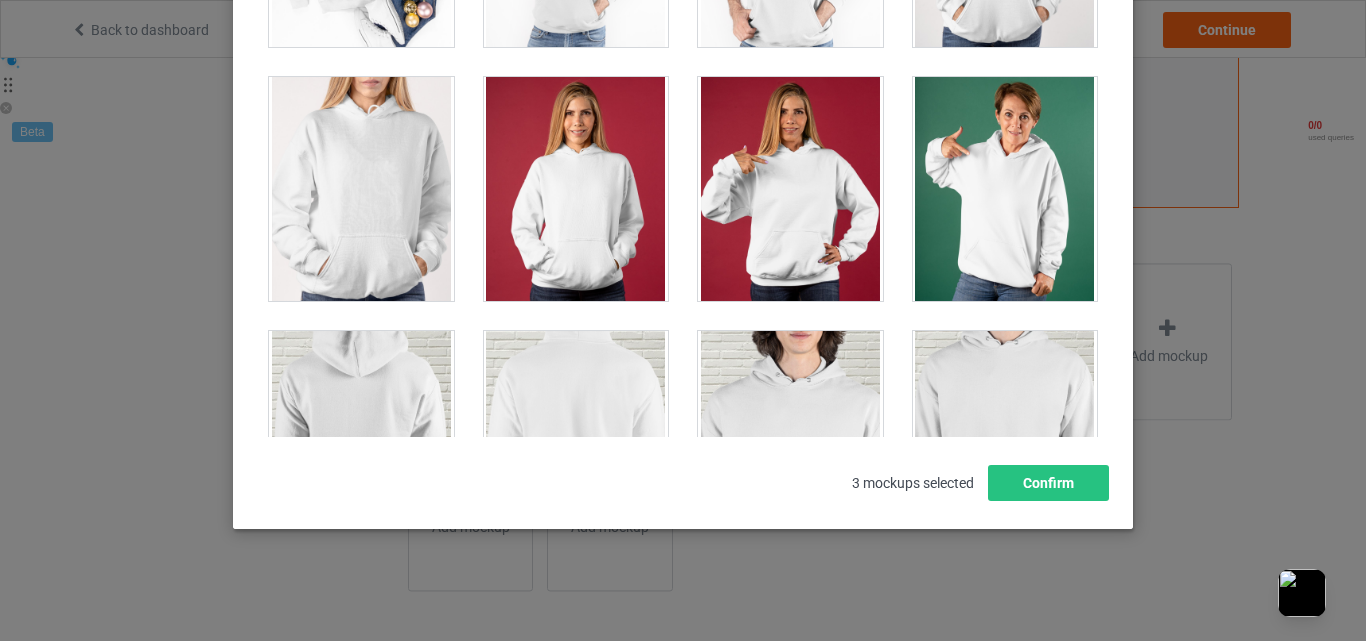 click at bounding box center (576, 189) 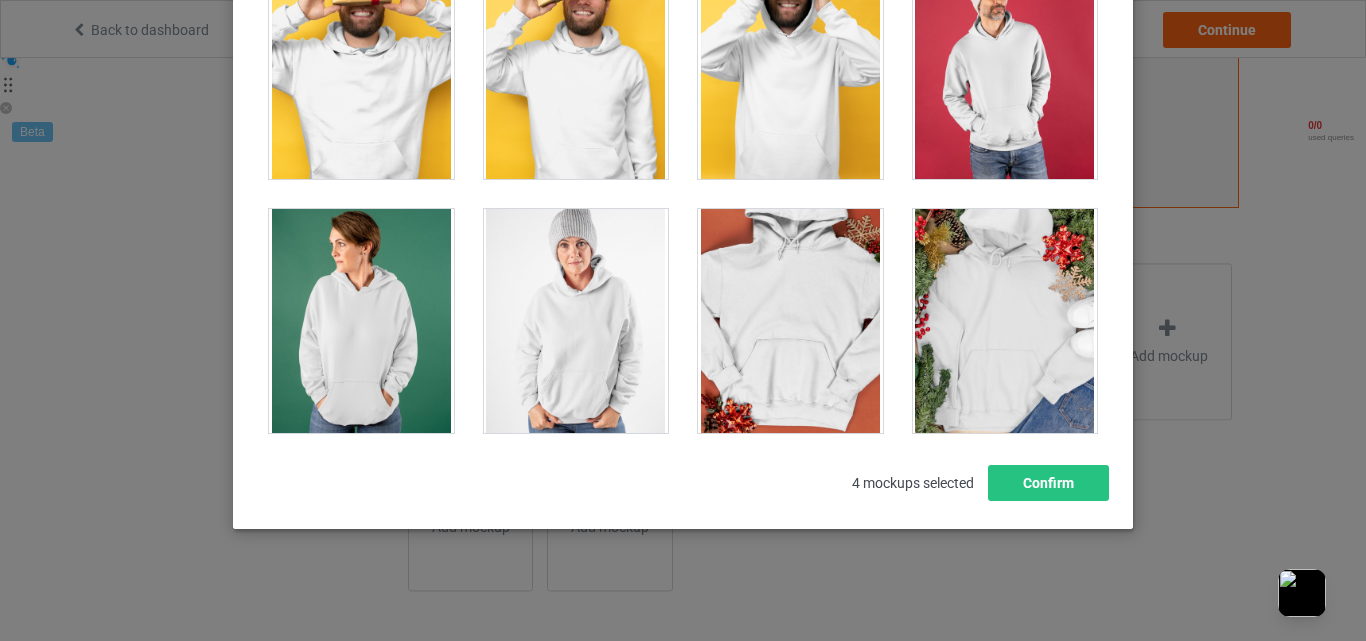 scroll, scrollTop: 3768, scrollLeft: 0, axis: vertical 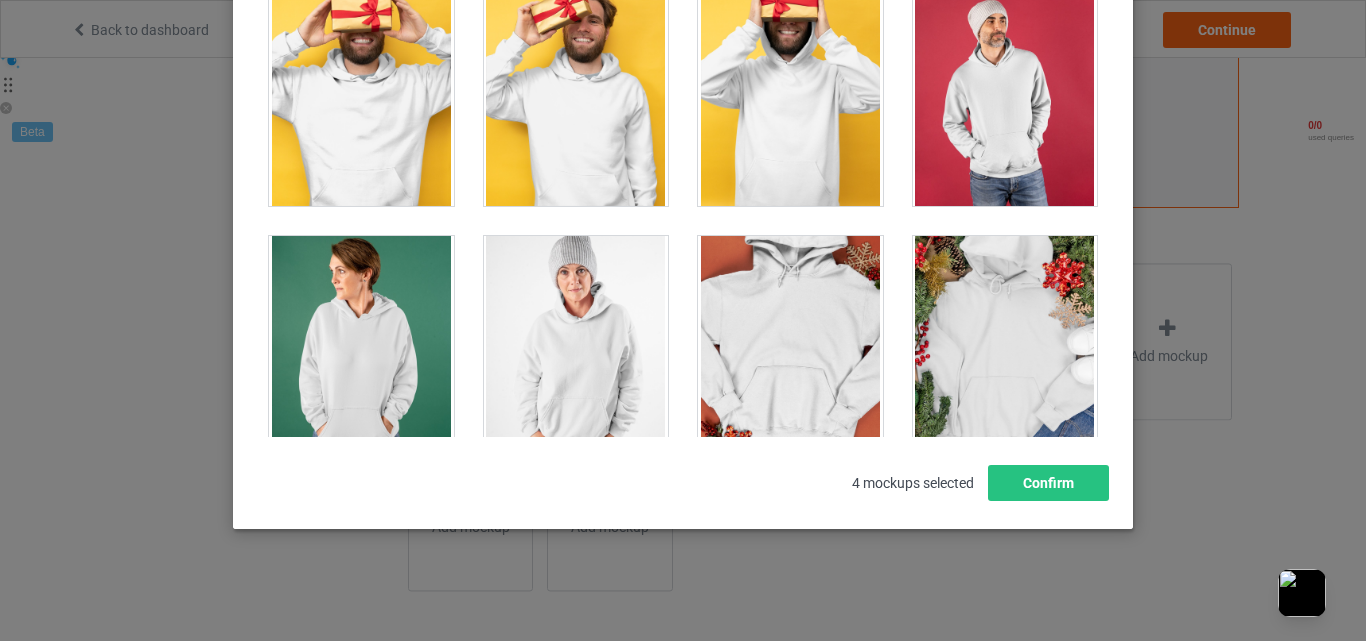 click at bounding box center [790, 348] 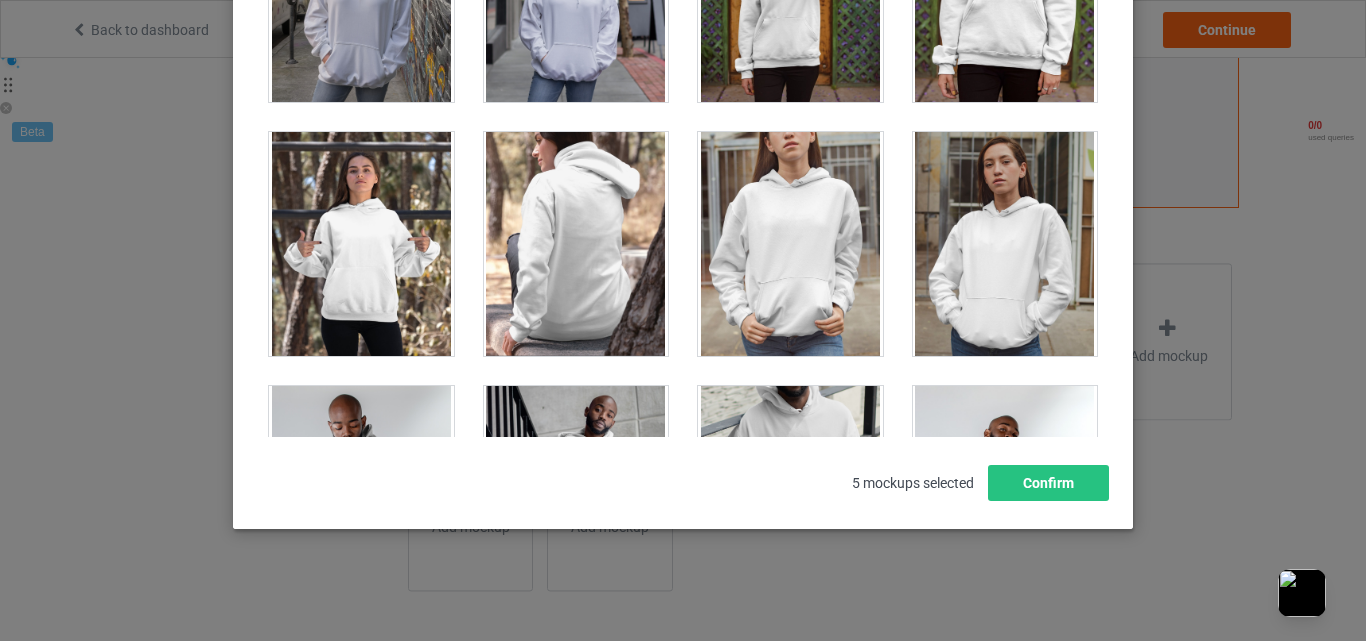 scroll, scrollTop: 101, scrollLeft: 0, axis: vertical 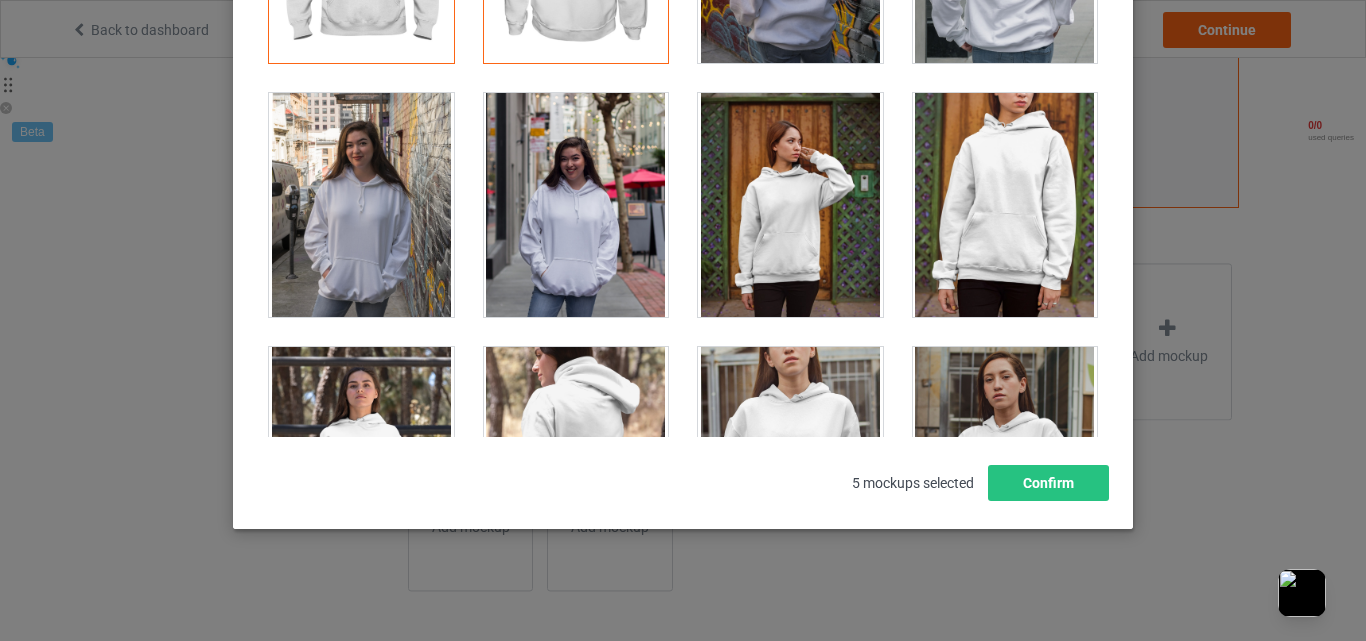 click at bounding box center (576, 205) 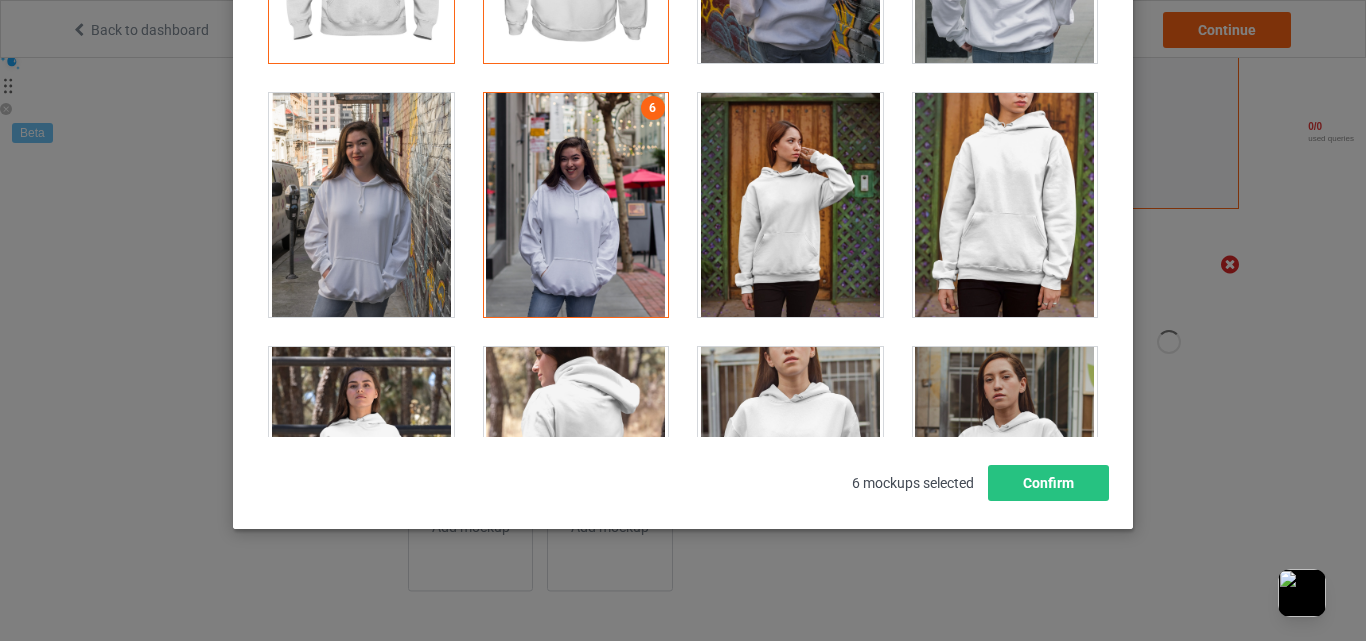 scroll, scrollTop: 654, scrollLeft: 0, axis: vertical 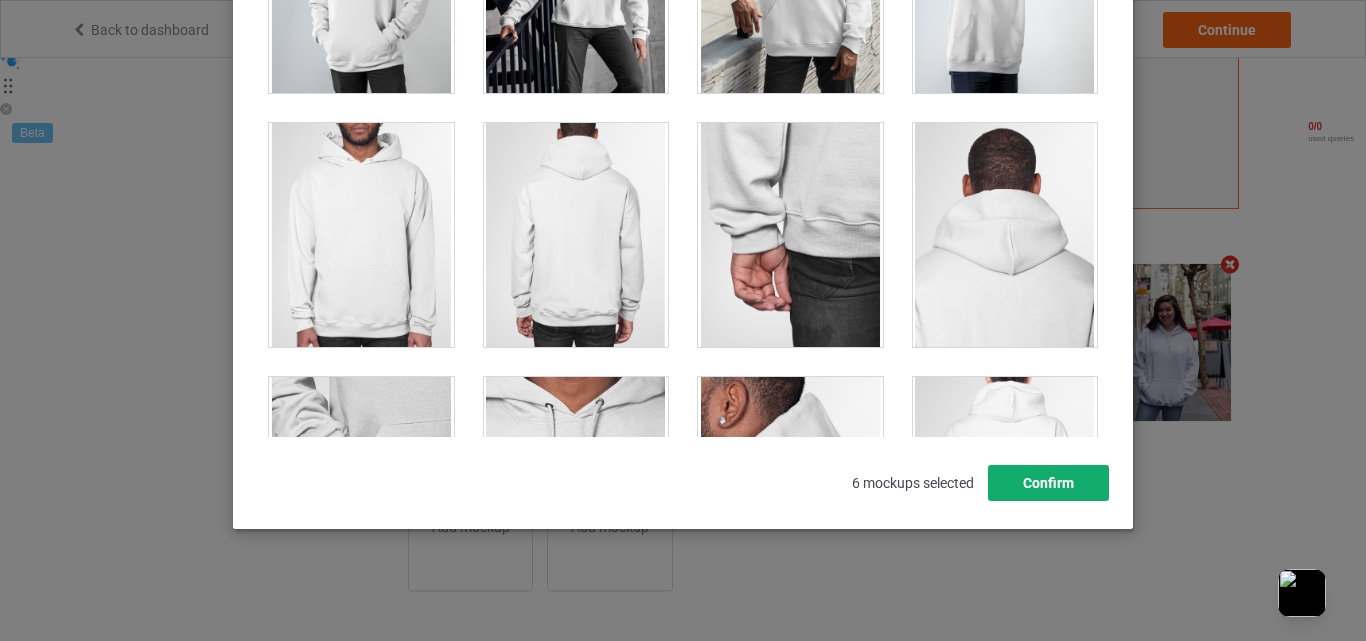 click on "Confirm" at bounding box center [1048, 483] 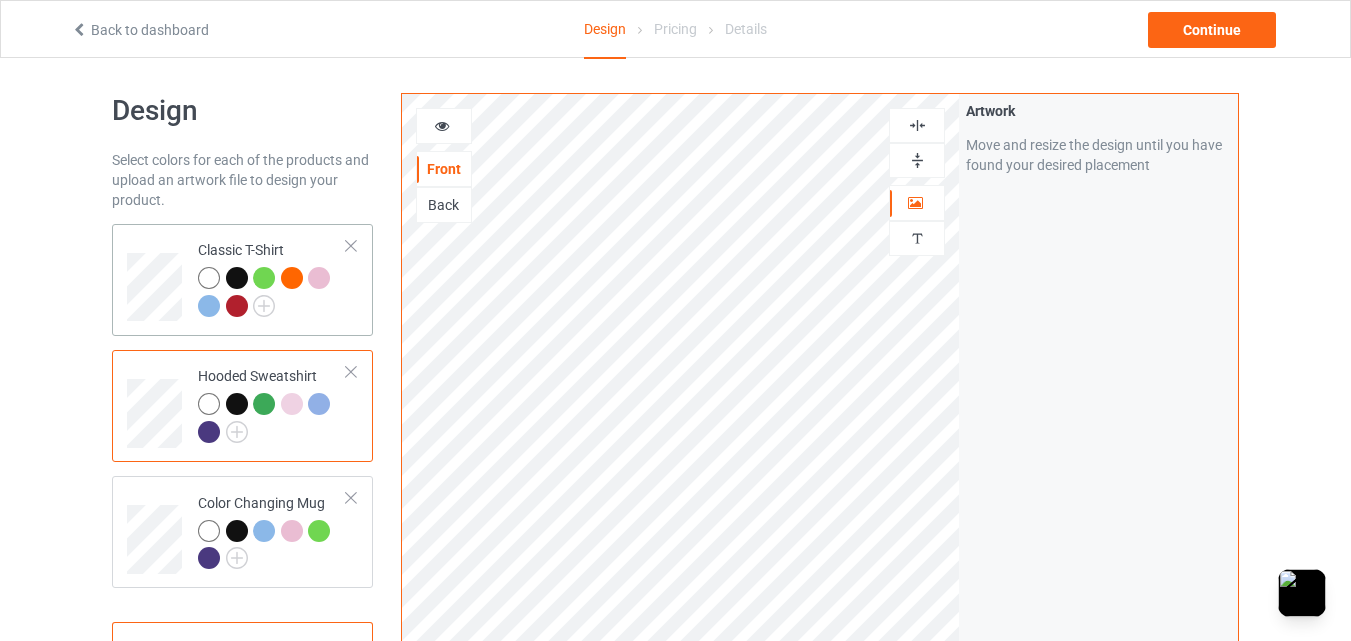scroll, scrollTop: 0, scrollLeft: 0, axis: both 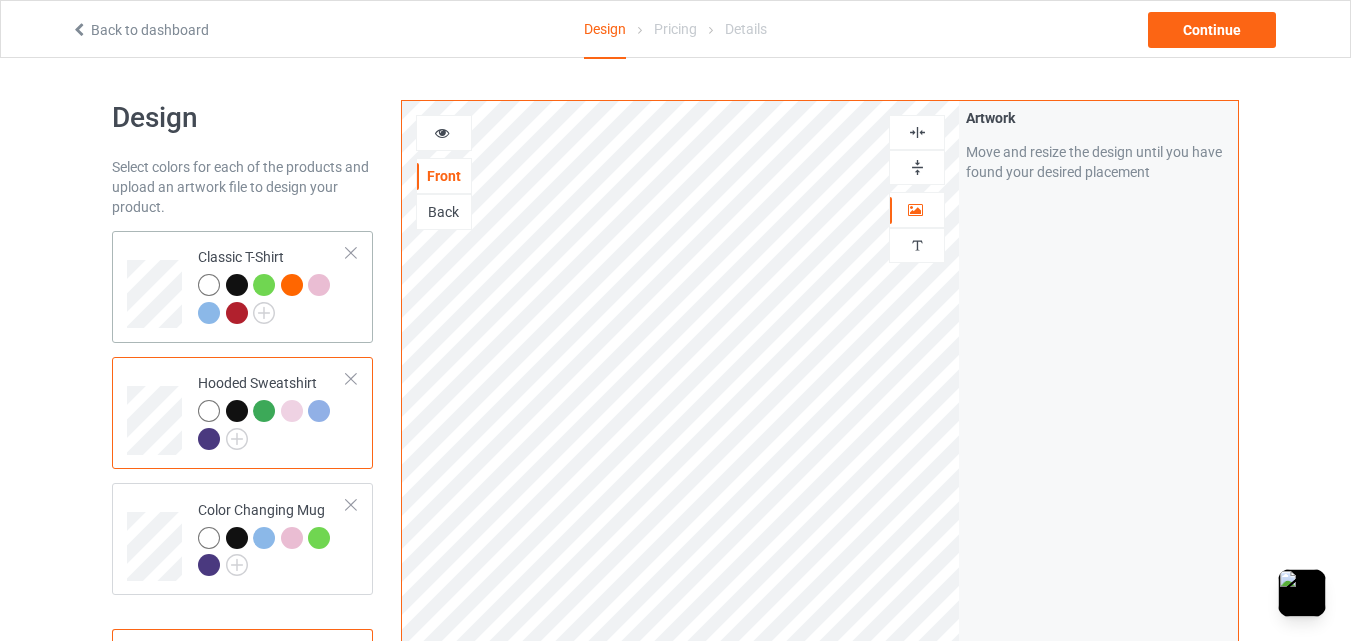 click at bounding box center [157, 287] 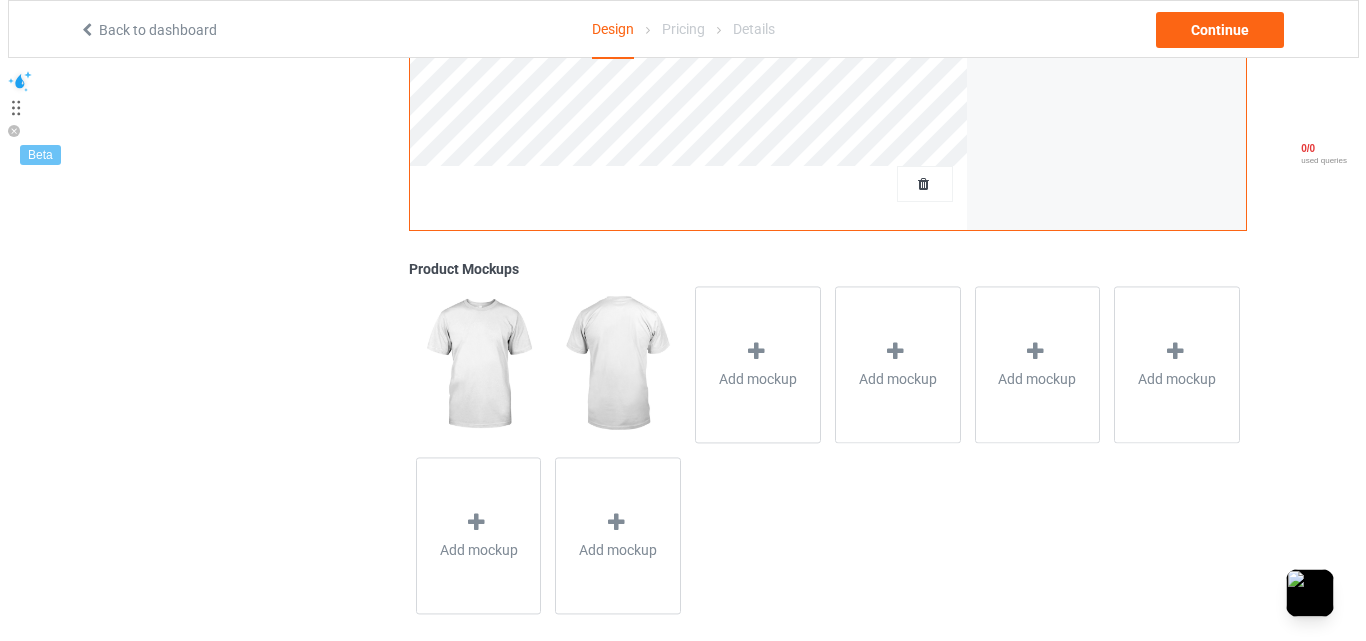 scroll, scrollTop: 655, scrollLeft: 0, axis: vertical 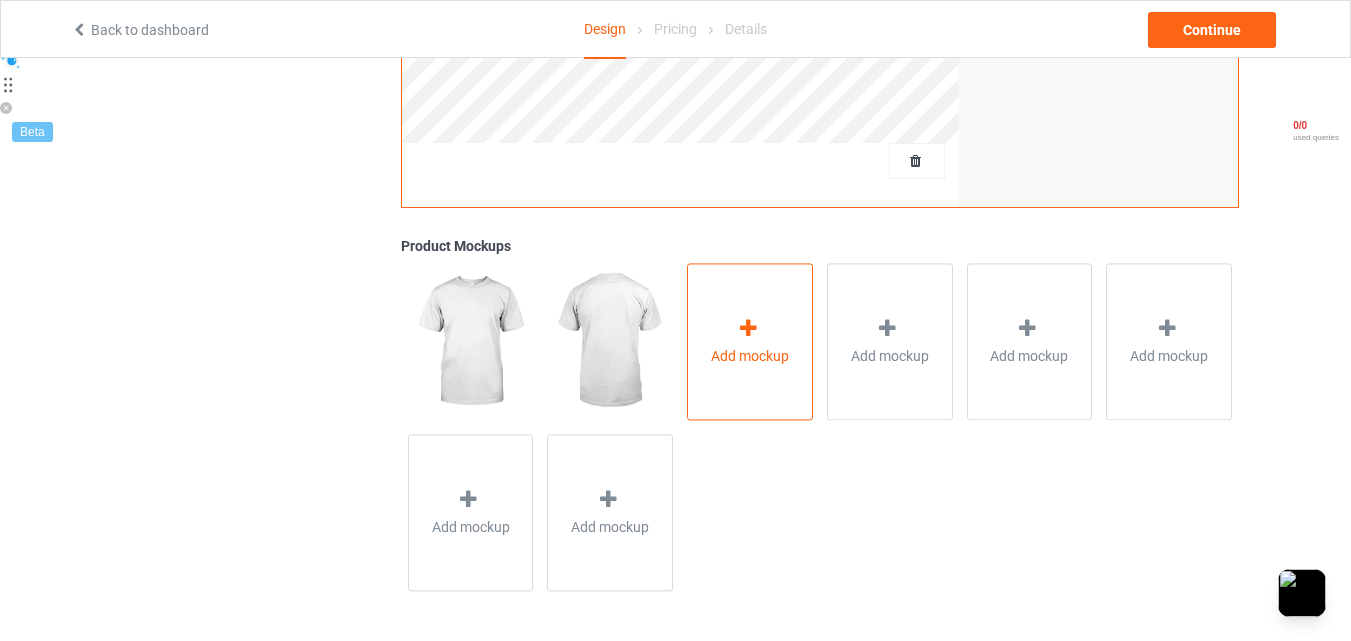 click at bounding box center [748, 328] 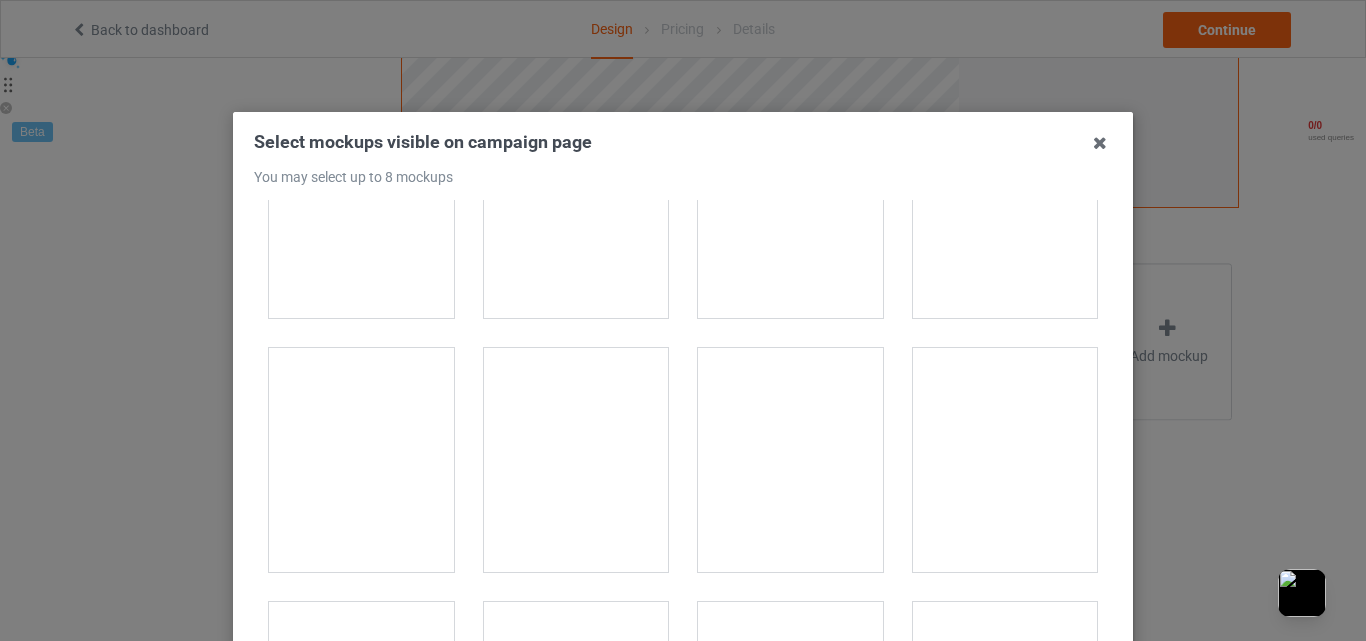 scroll, scrollTop: 2833, scrollLeft: 0, axis: vertical 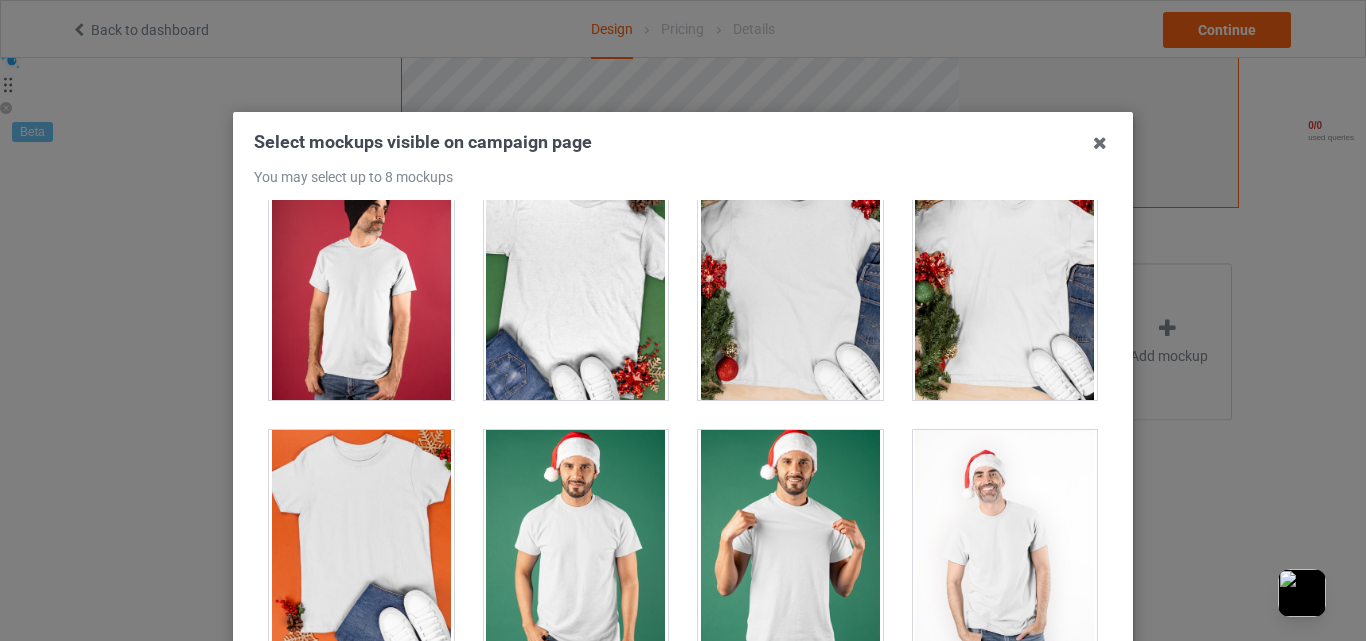 click at bounding box center [361, 542] 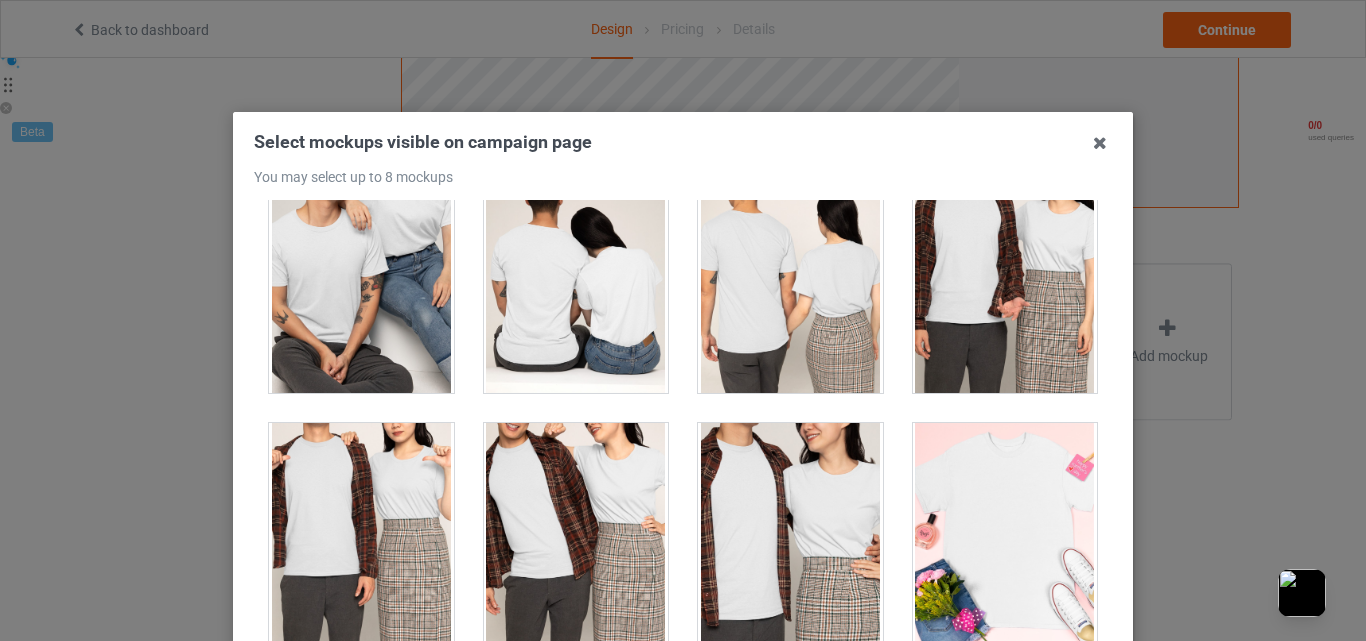 scroll, scrollTop: 7667, scrollLeft: 0, axis: vertical 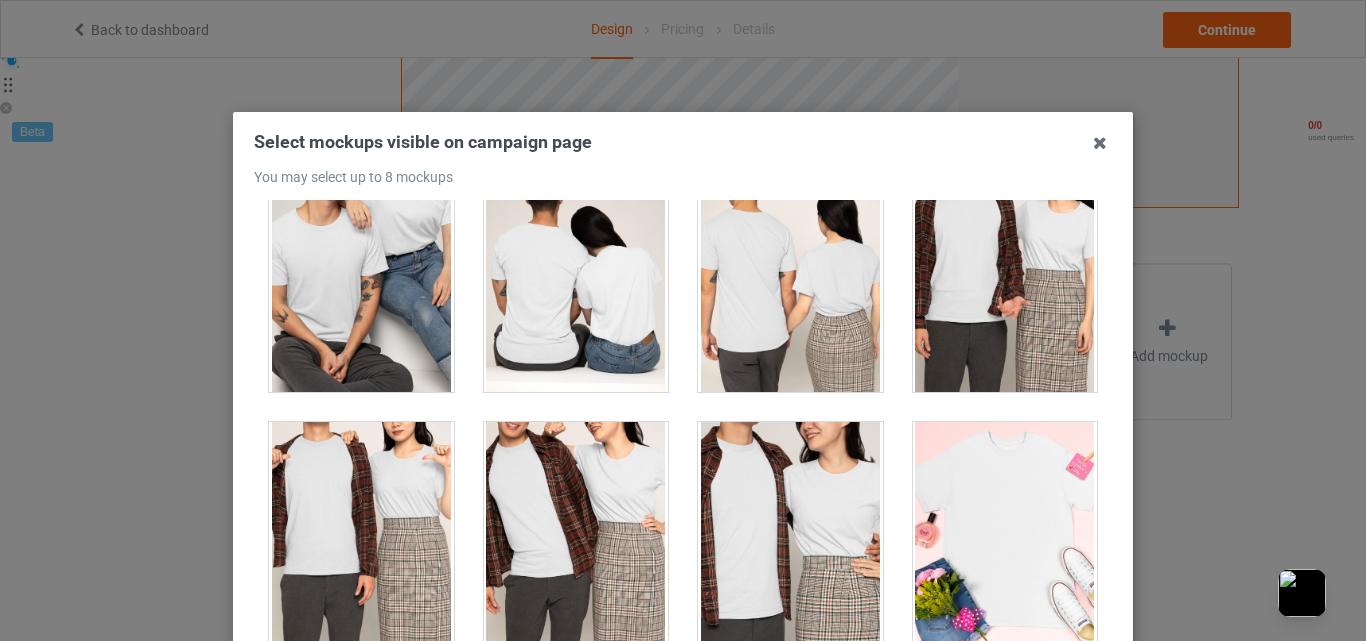 click at bounding box center (361, 280) 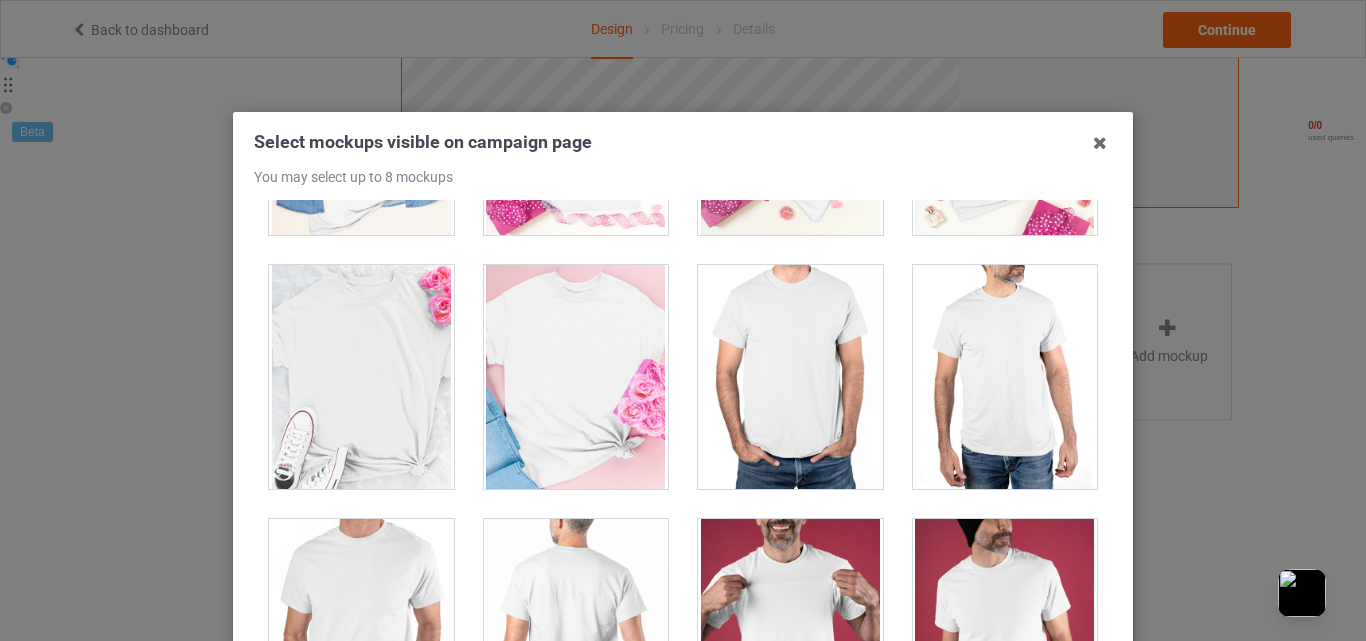 scroll, scrollTop: 8333, scrollLeft: 0, axis: vertical 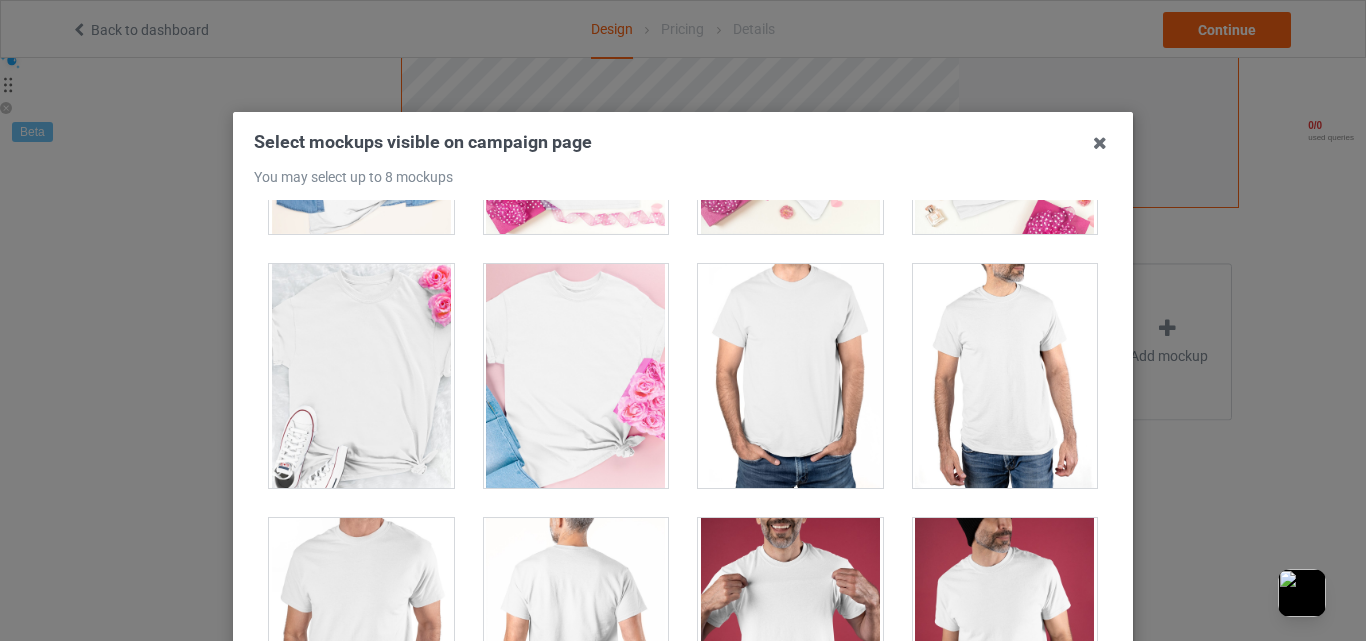click at bounding box center [361, 376] 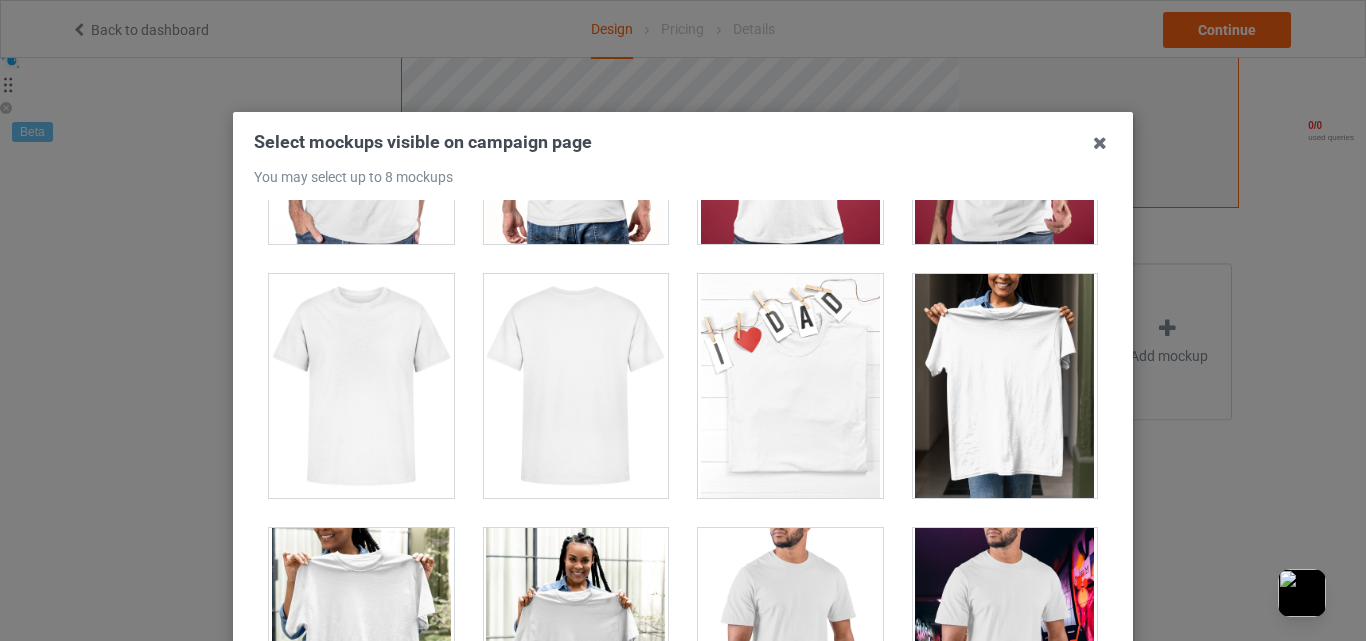 scroll, scrollTop: 8833, scrollLeft: 0, axis: vertical 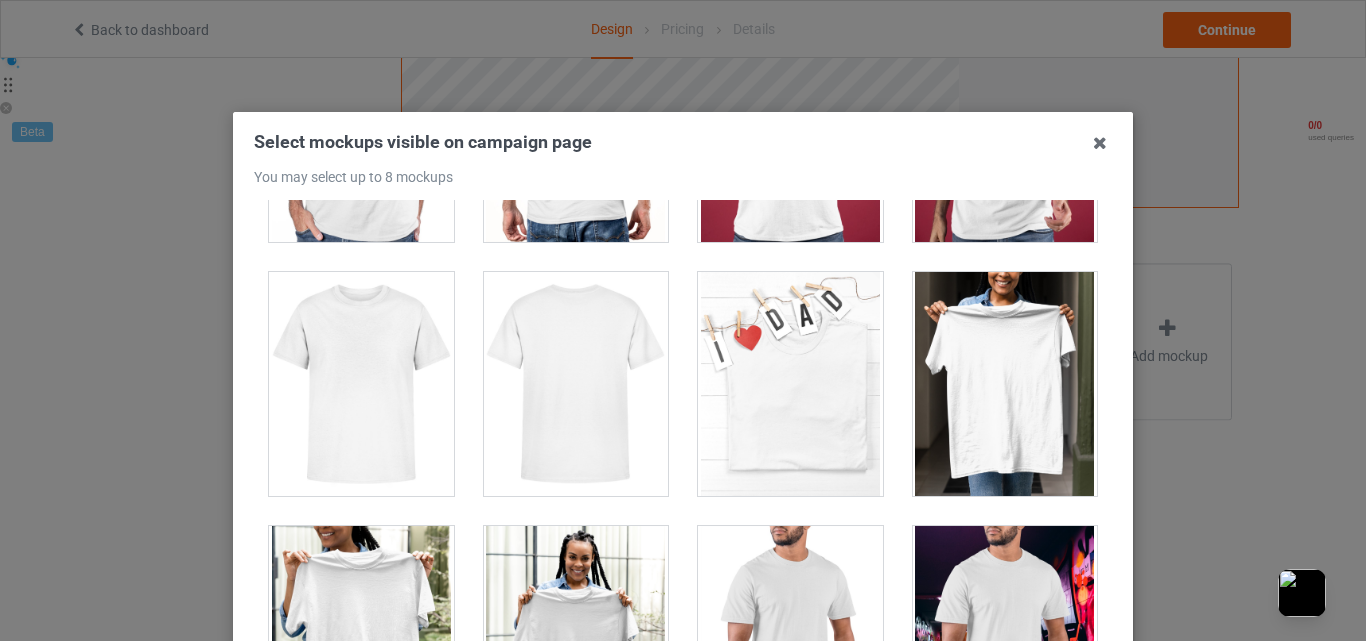 click at bounding box center [1005, 384] 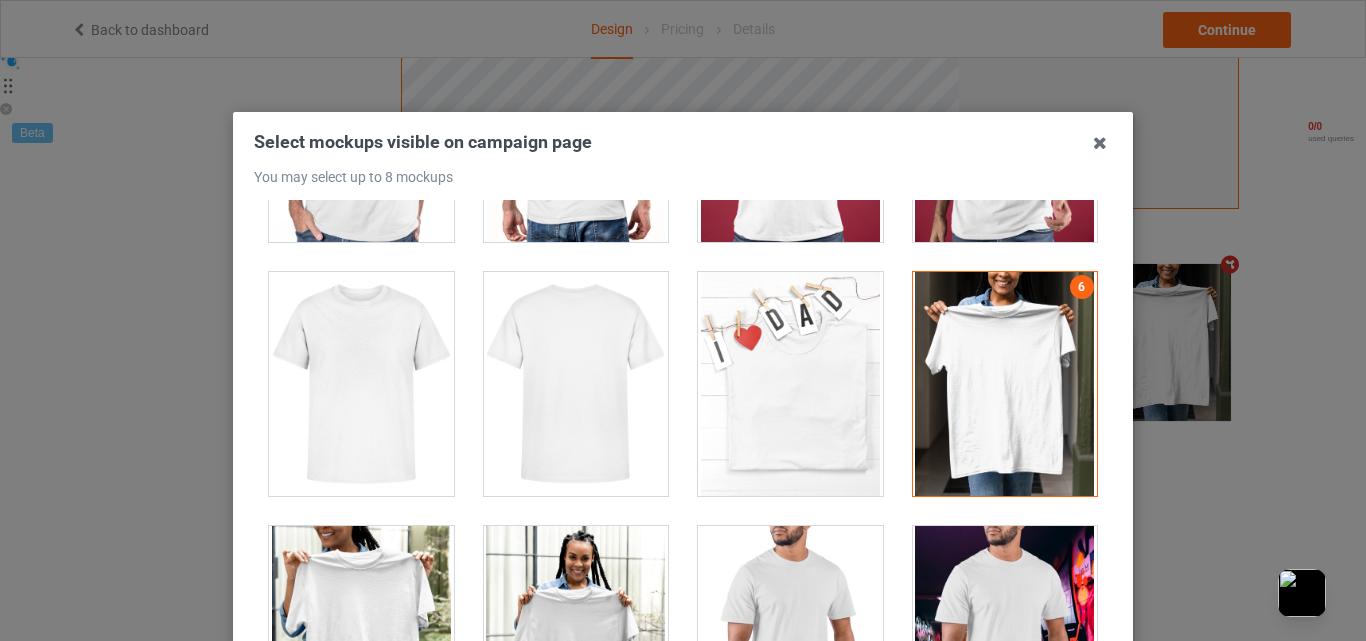 scroll, scrollTop: 654, scrollLeft: 0, axis: vertical 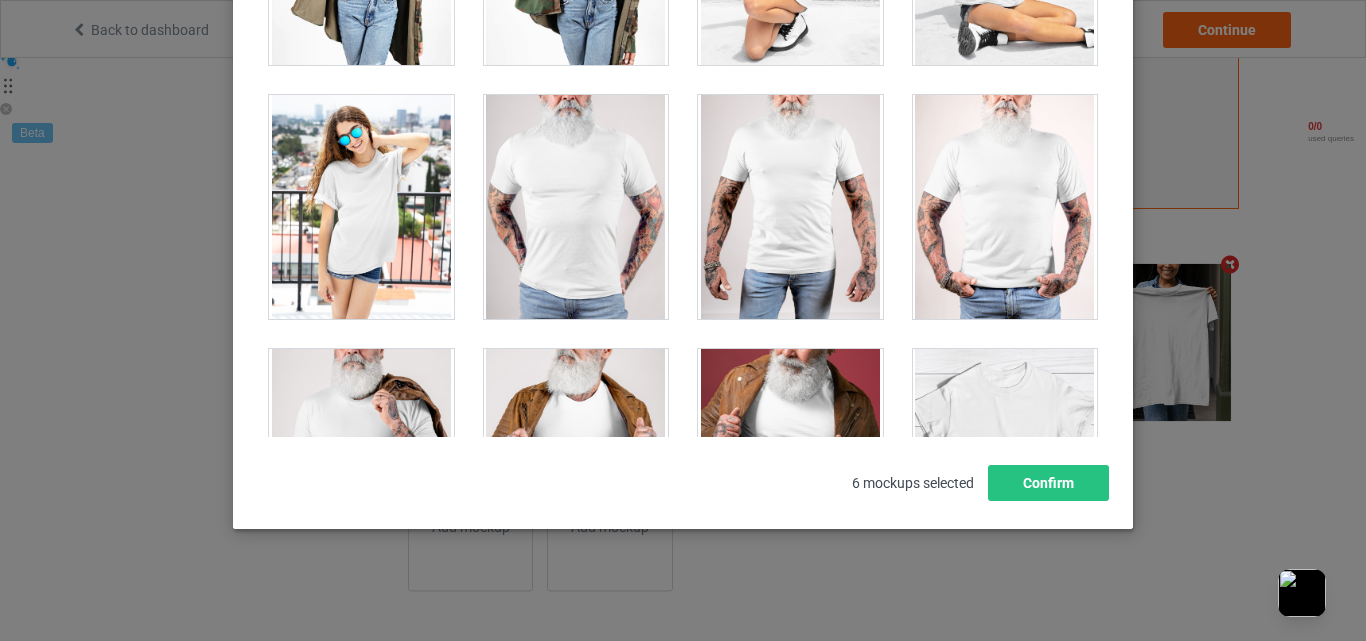 click at bounding box center (361, 207) 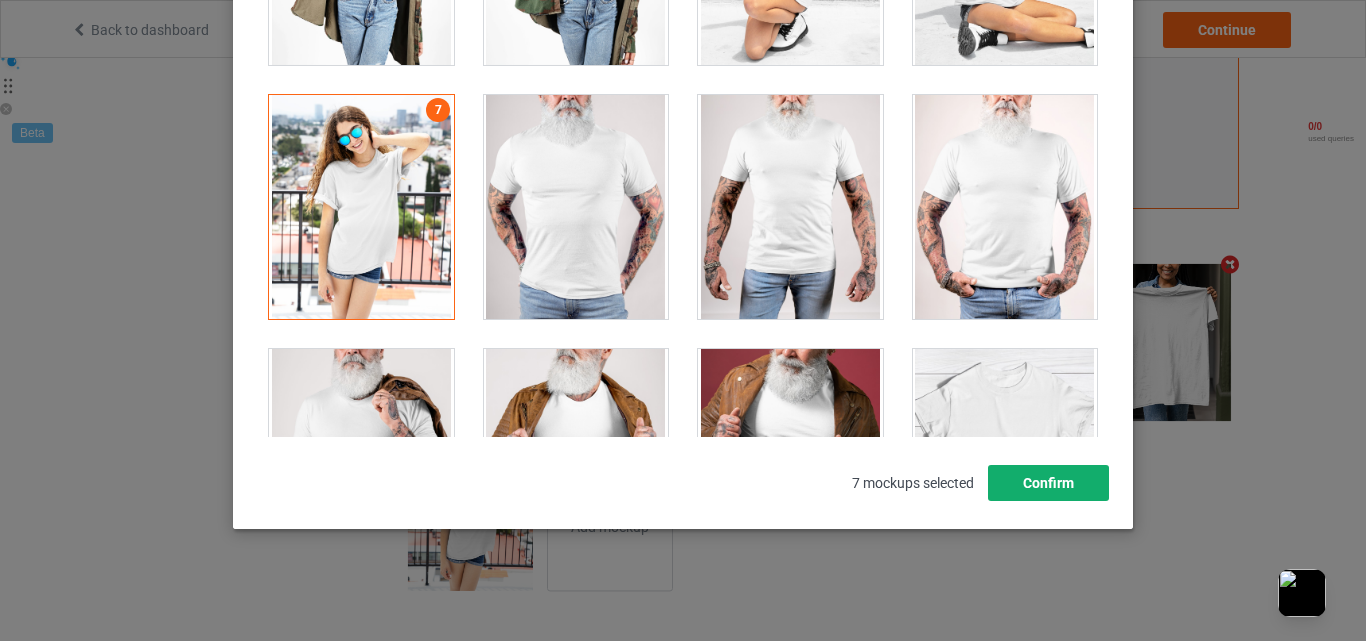 click on "Confirm" at bounding box center (1048, 483) 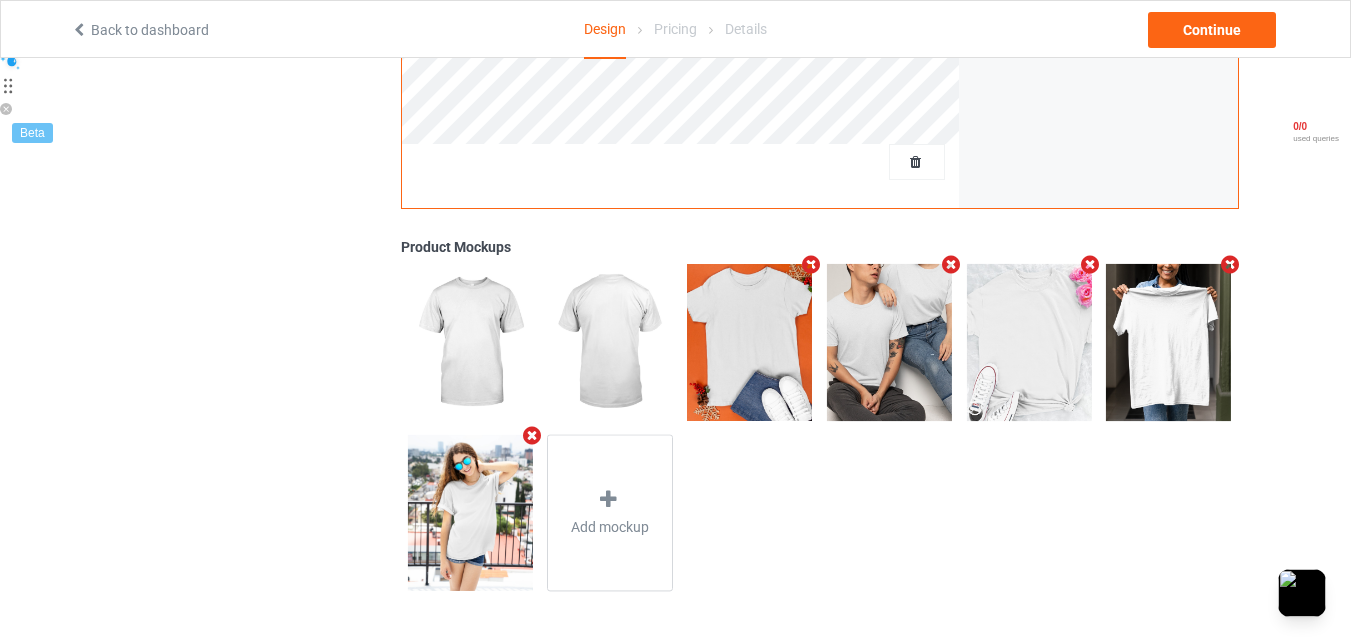 scroll, scrollTop: 0, scrollLeft: 0, axis: both 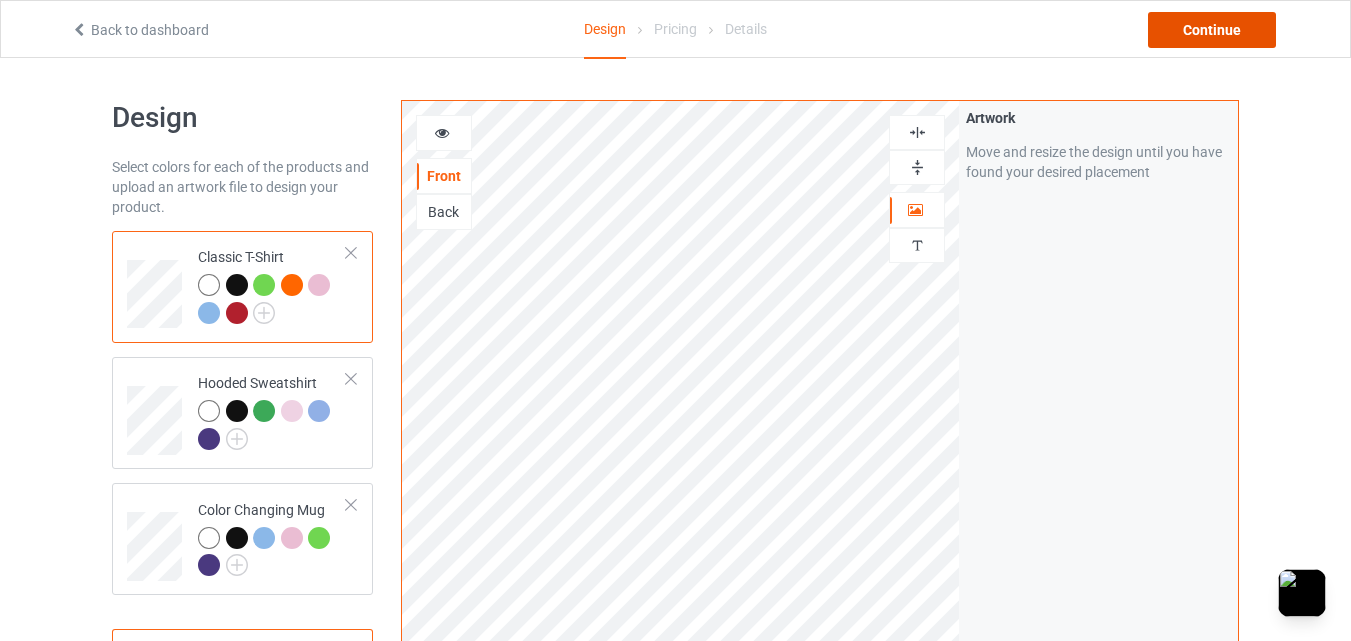 click on "Continue" at bounding box center [1212, 30] 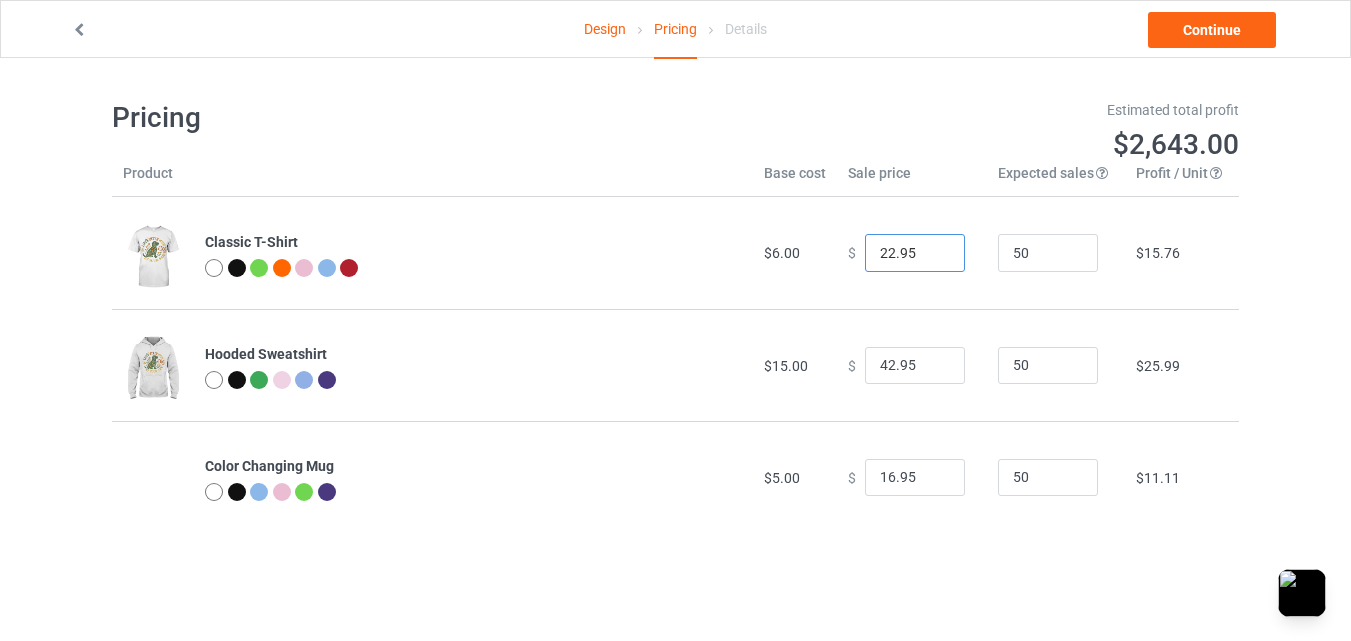 click on "22.95" at bounding box center [915, 253] 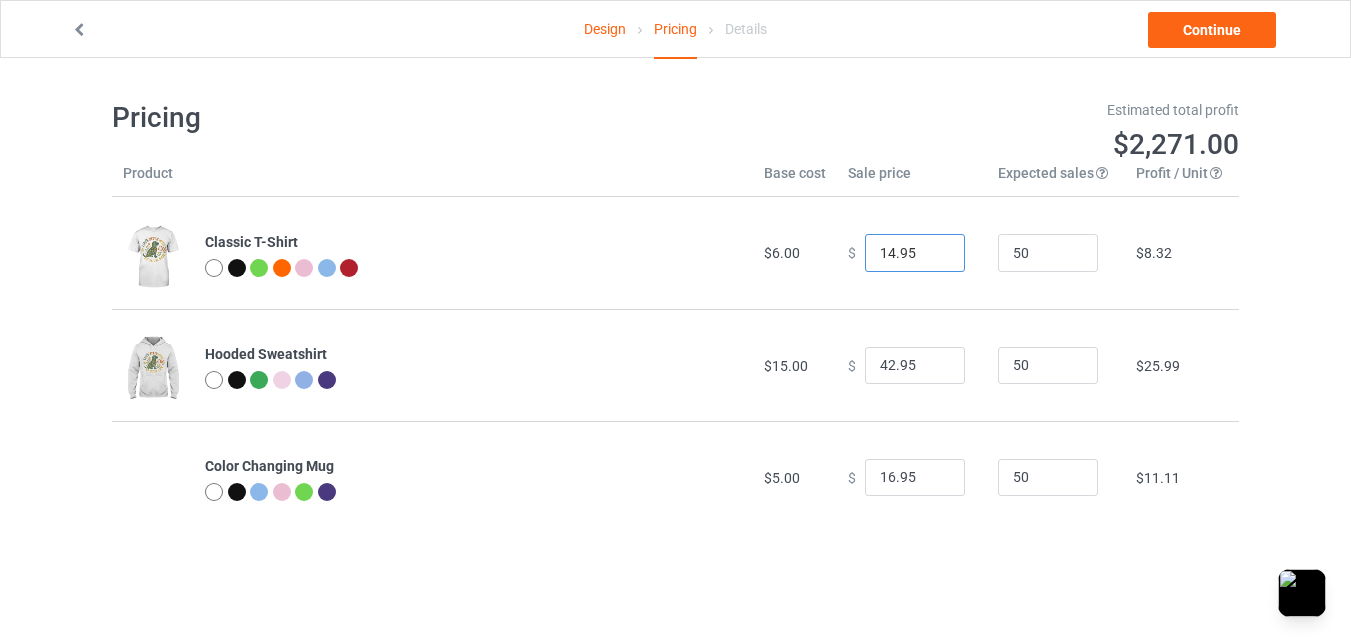 type on "14.95" 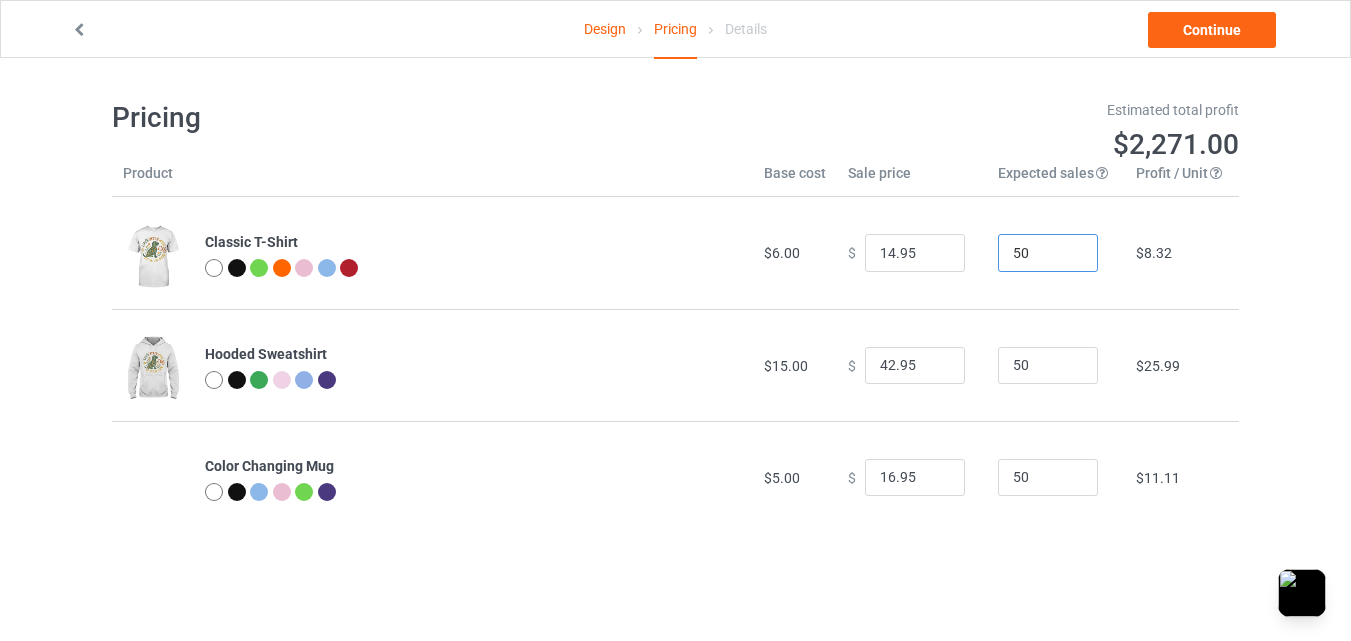 click on "50" at bounding box center (1048, 253) 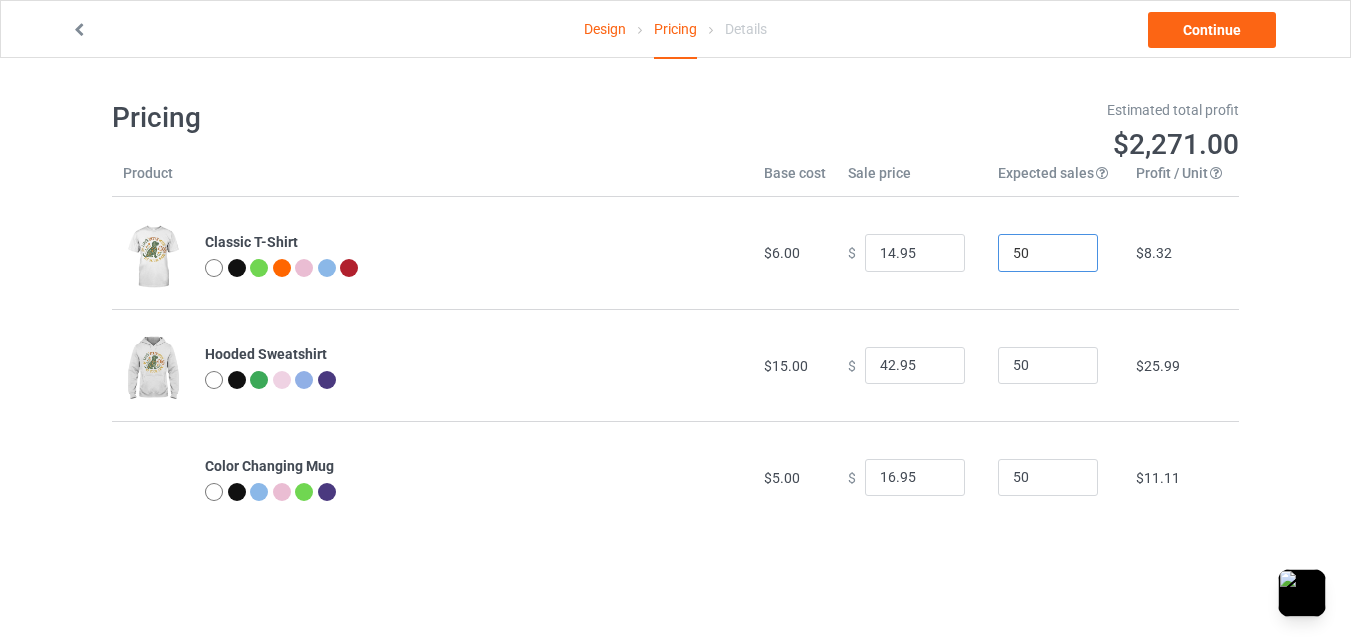 type on "5" 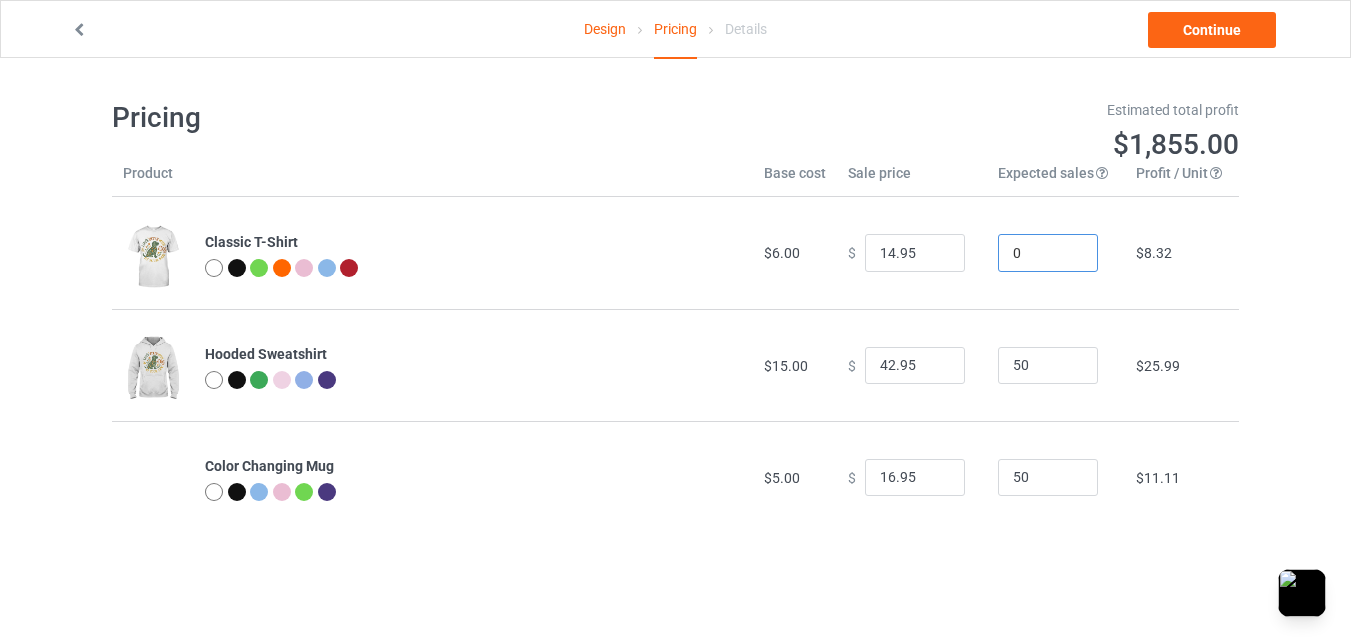 type on "0" 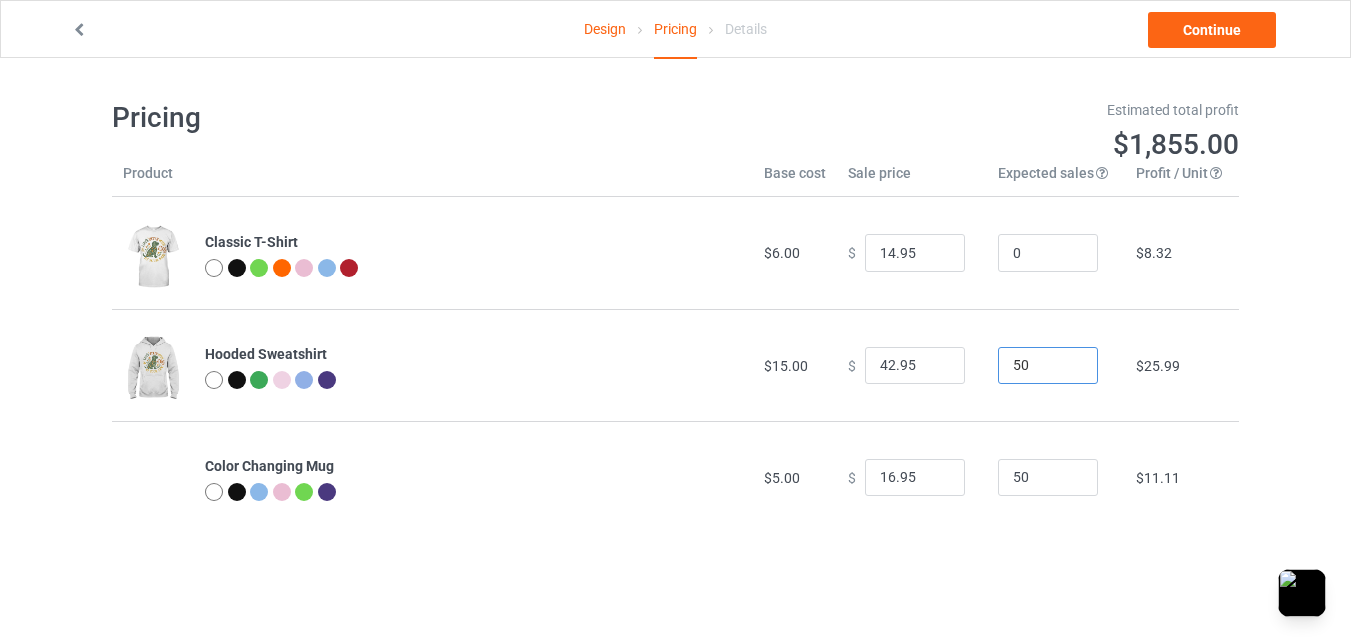 click on "50" at bounding box center [1048, 366] 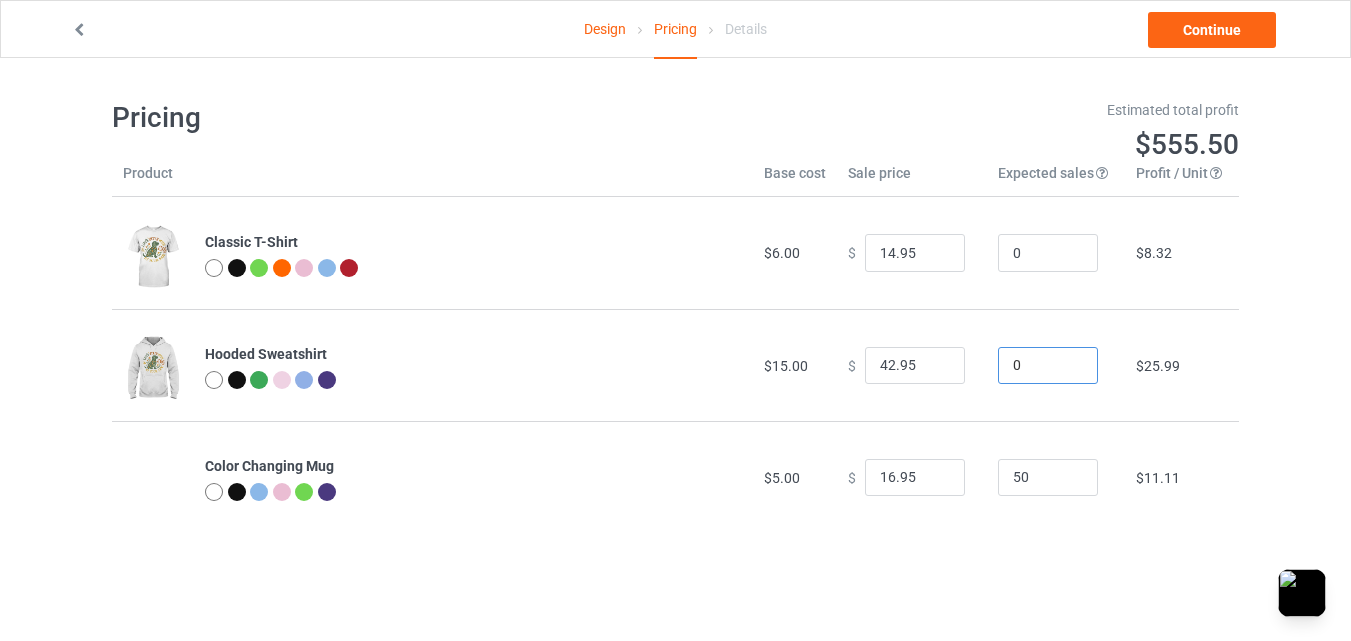 type on "0" 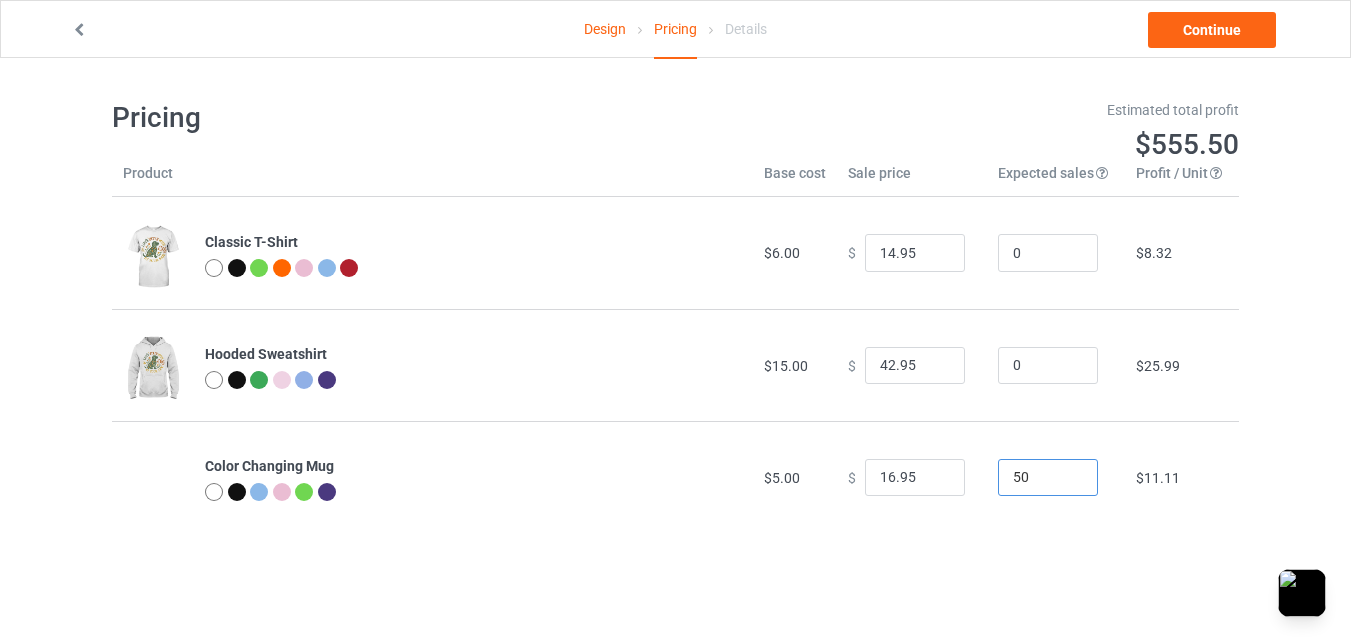 click on "50" at bounding box center [1048, 478] 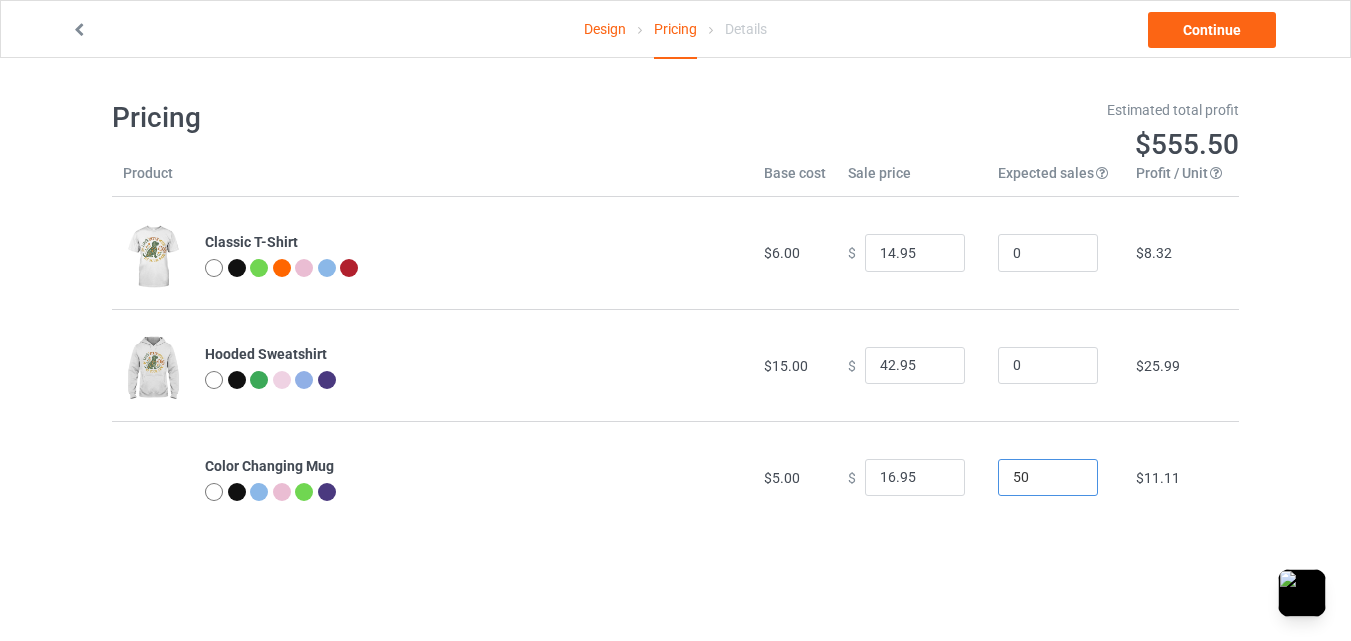 type on "5" 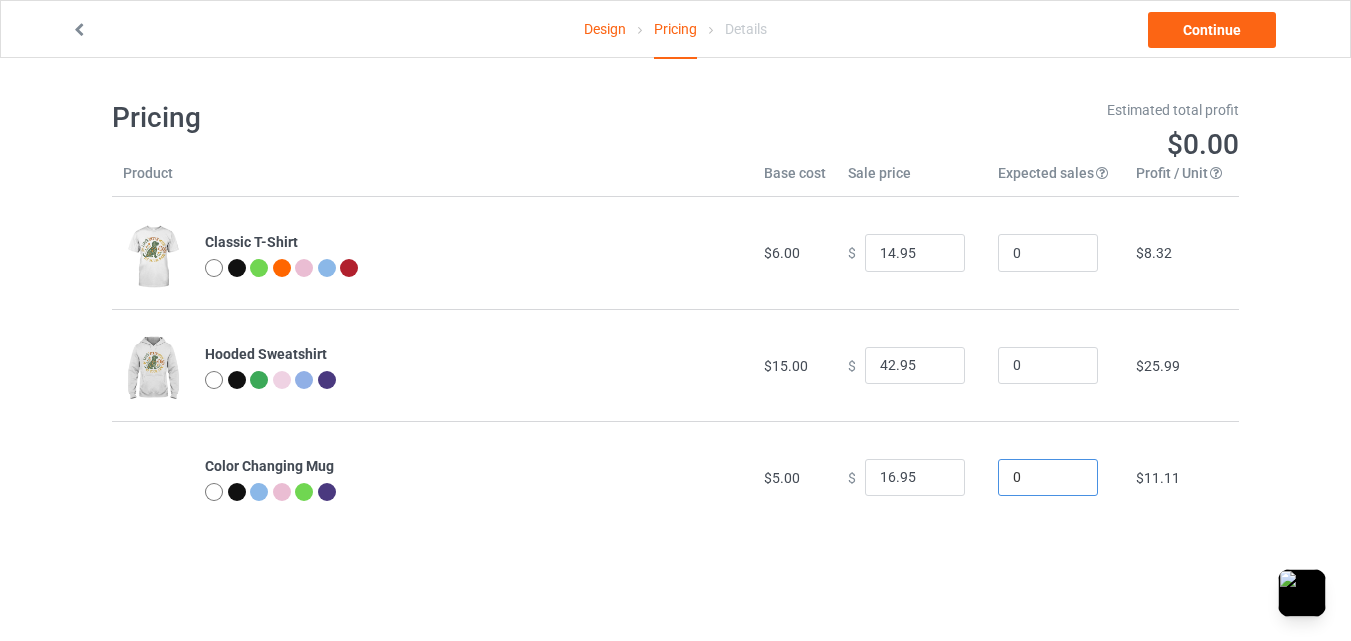 type on "0" 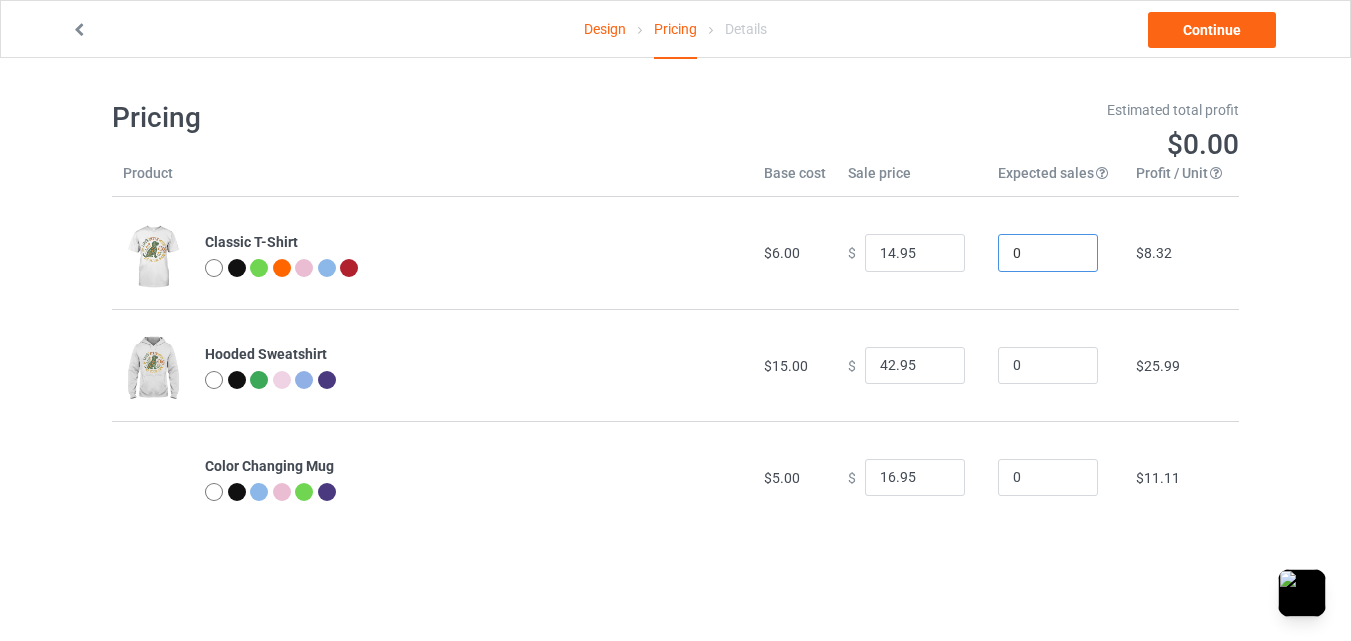 click on "0" at bounding box center [1048, 253] 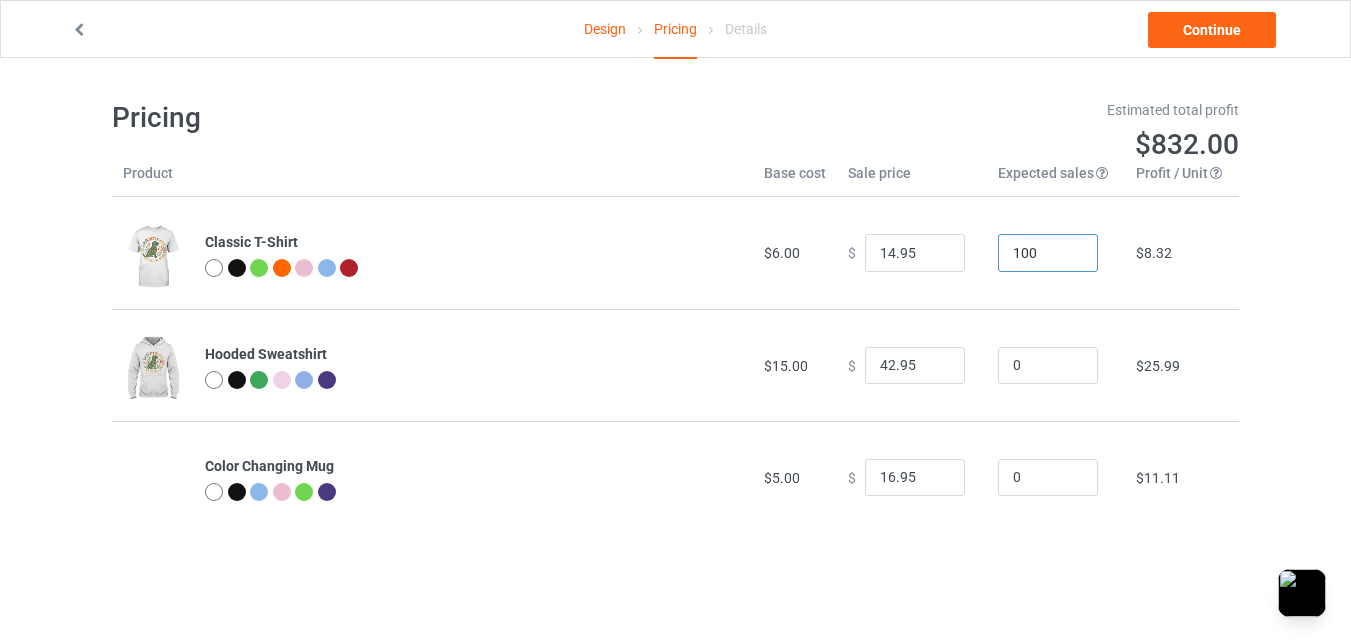 type on "100" 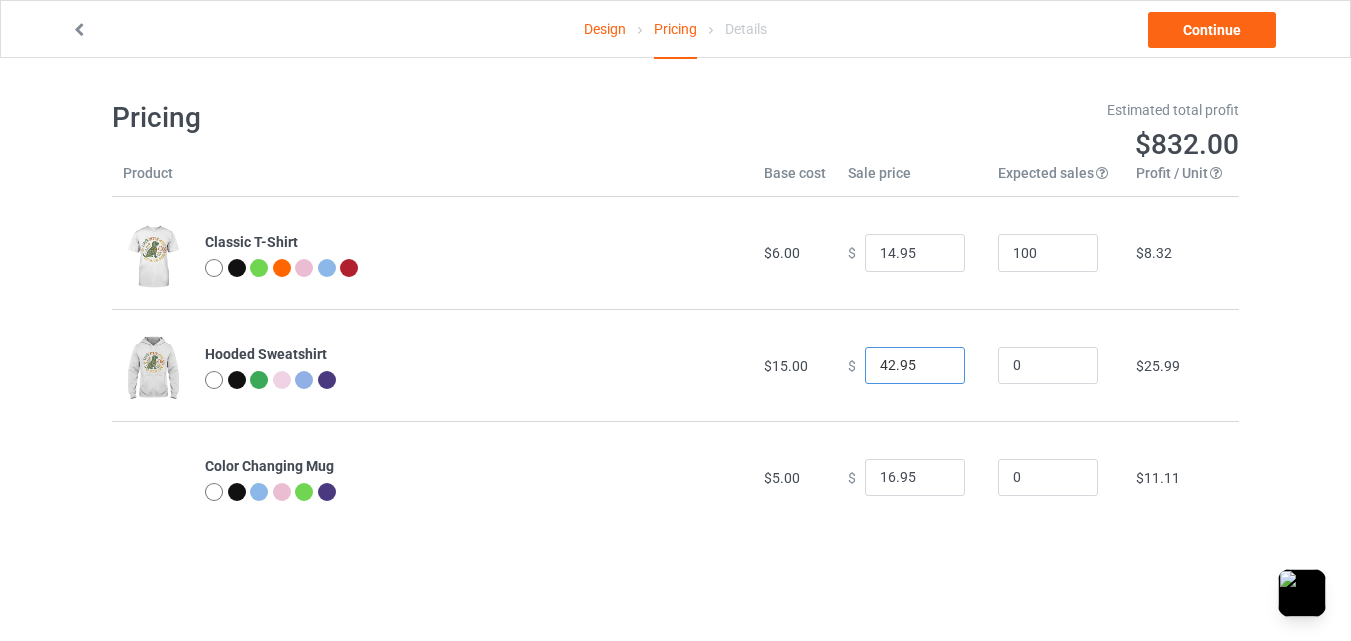 click on "42.95" at bounding box center (915, 366) 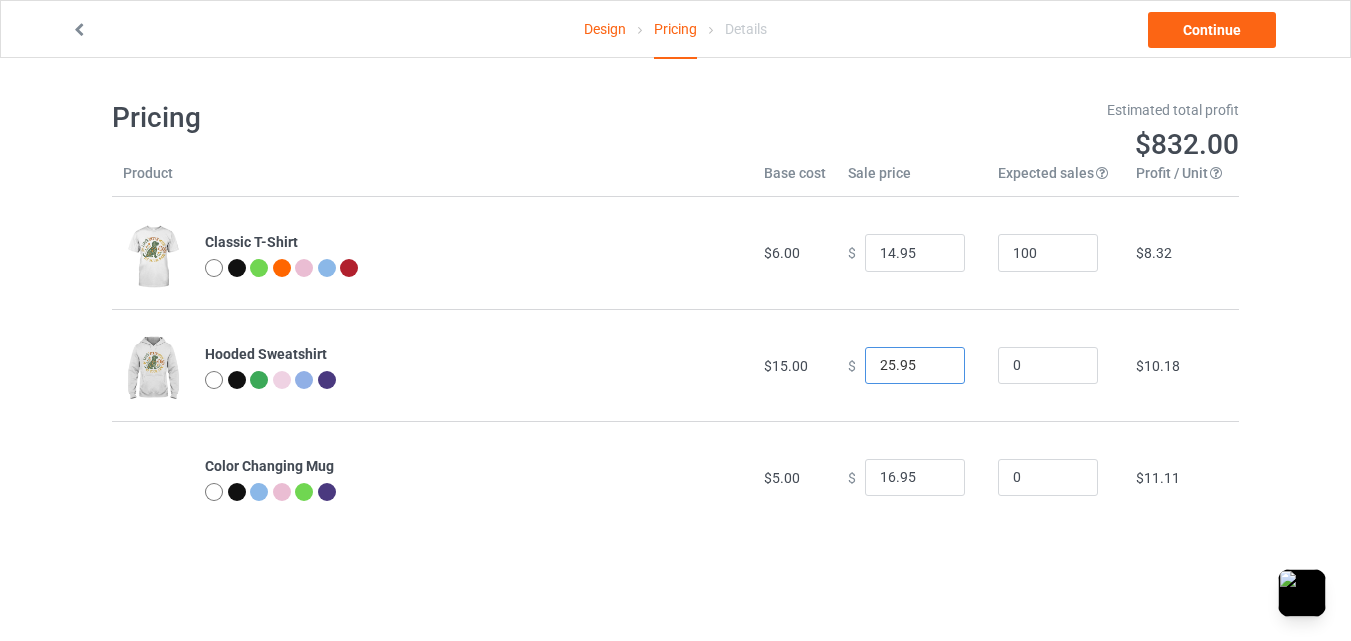 type on "25.95" 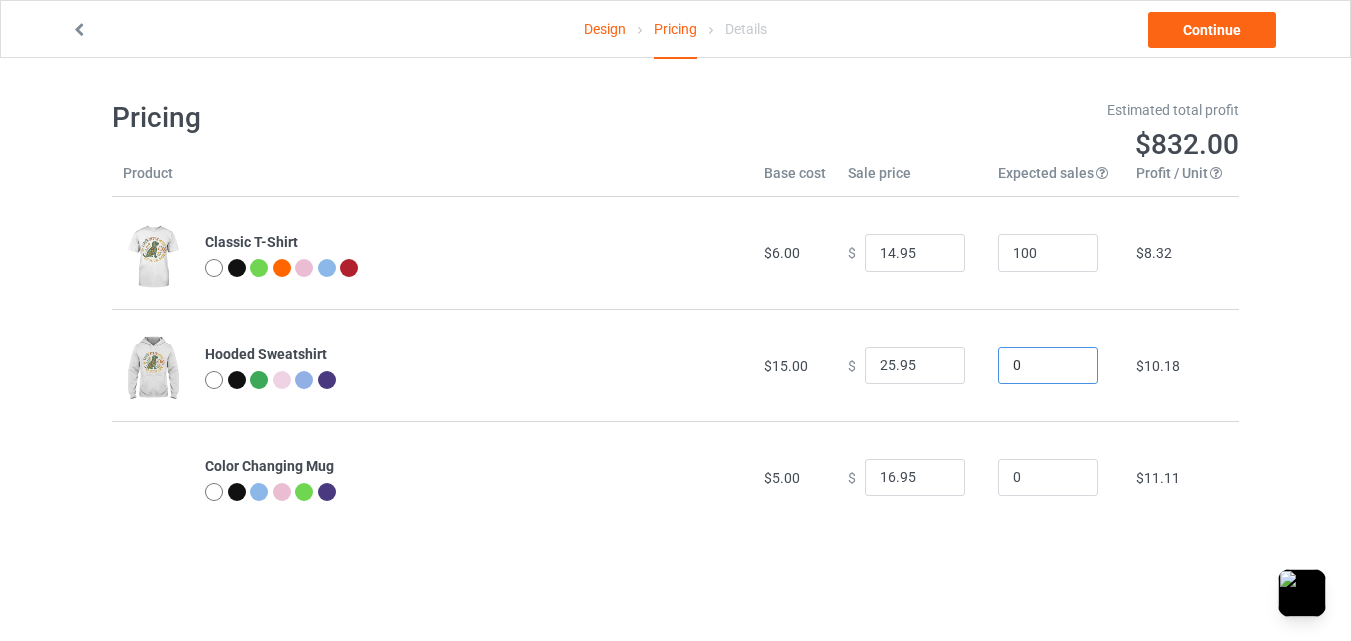 click on "0" at bounding box center (1048, 366) 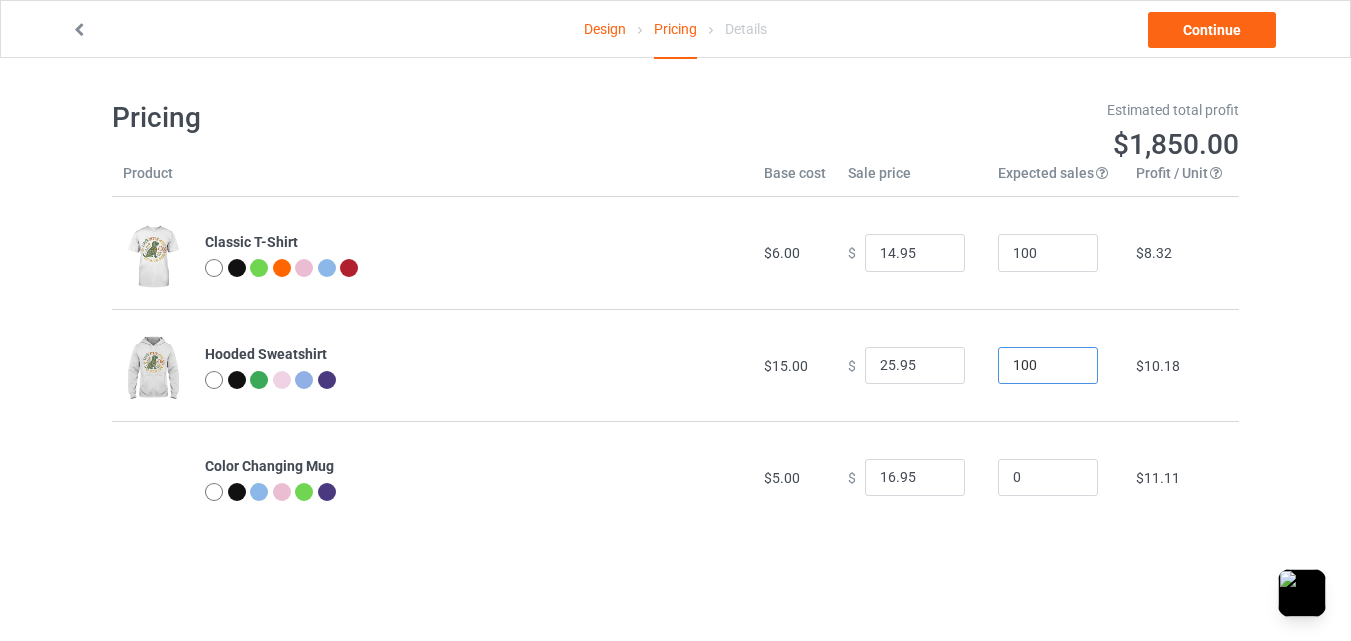 type on "100" 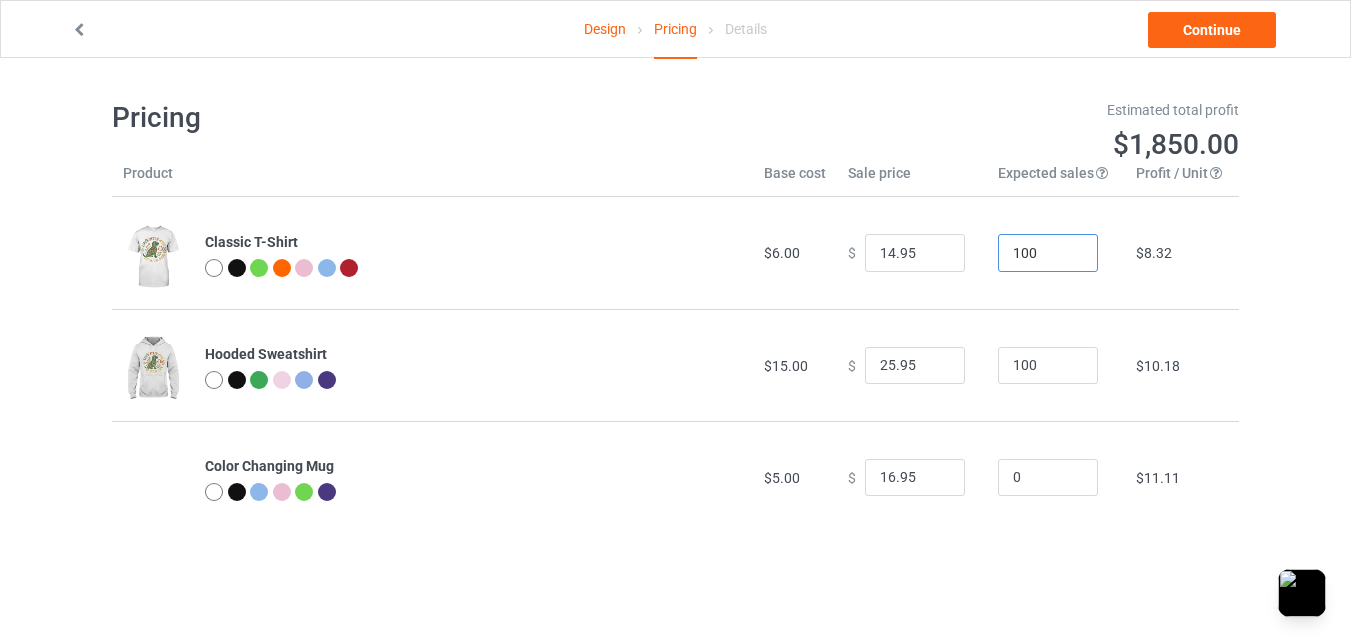 click on "100" at bounding box center (1048, 253) 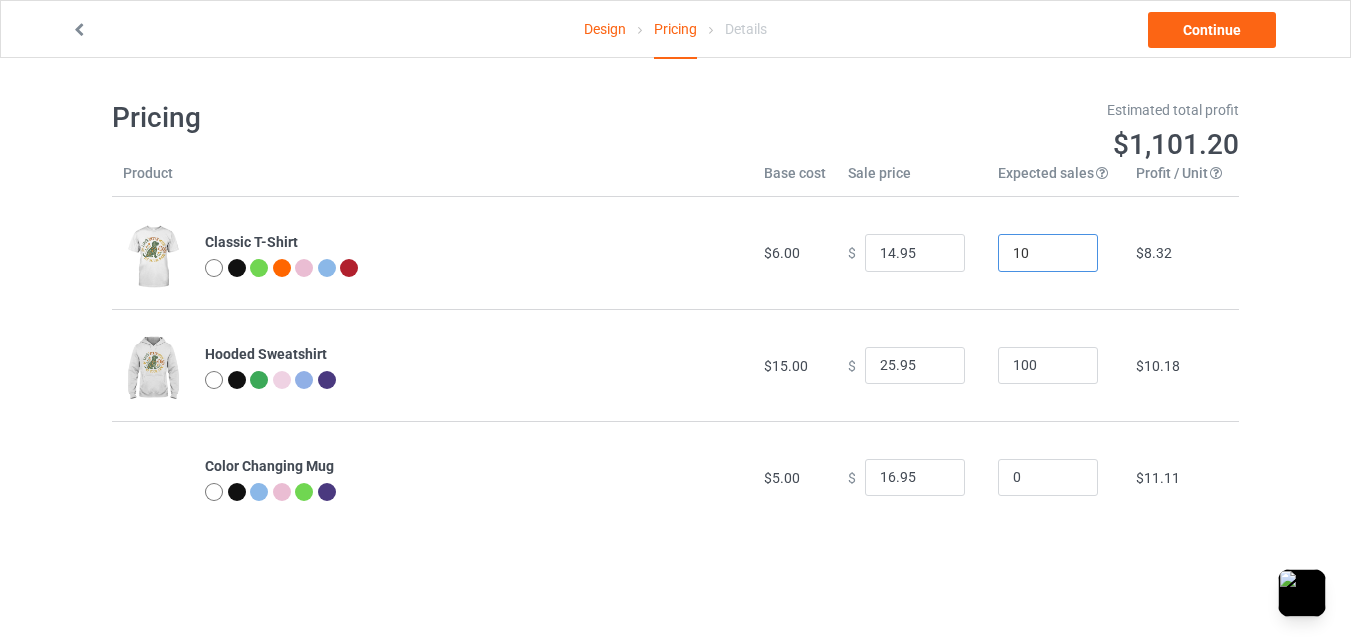 type on "1" 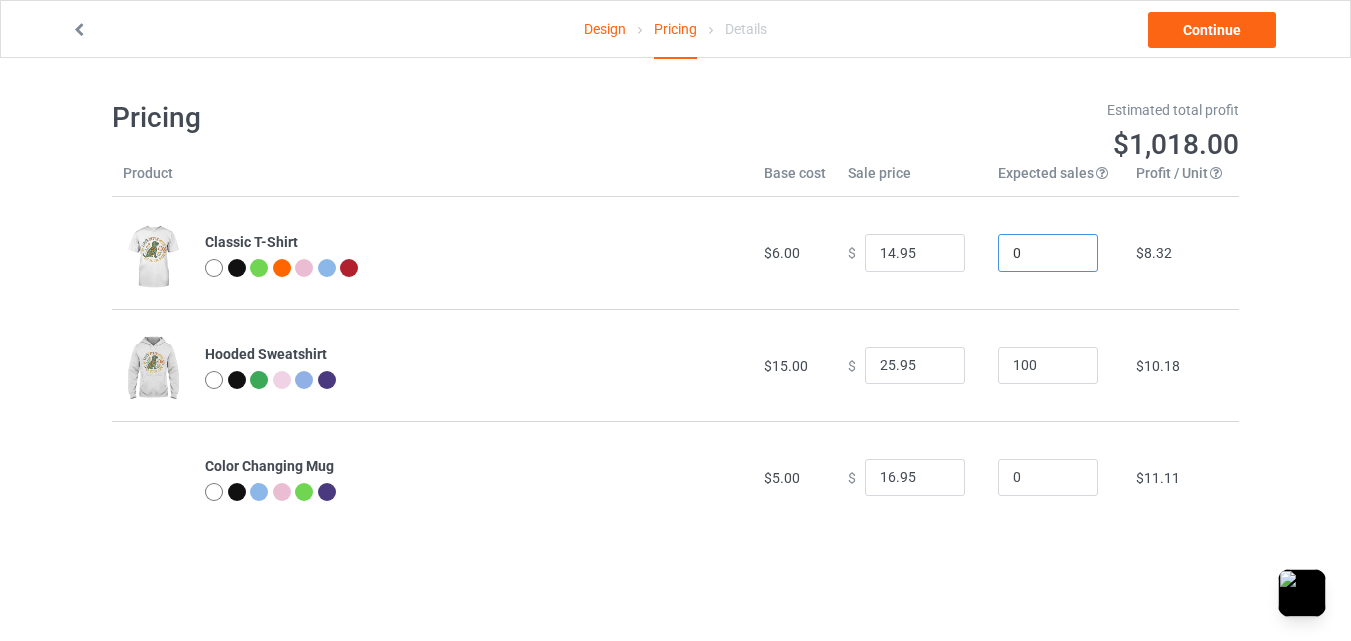 type on "0" 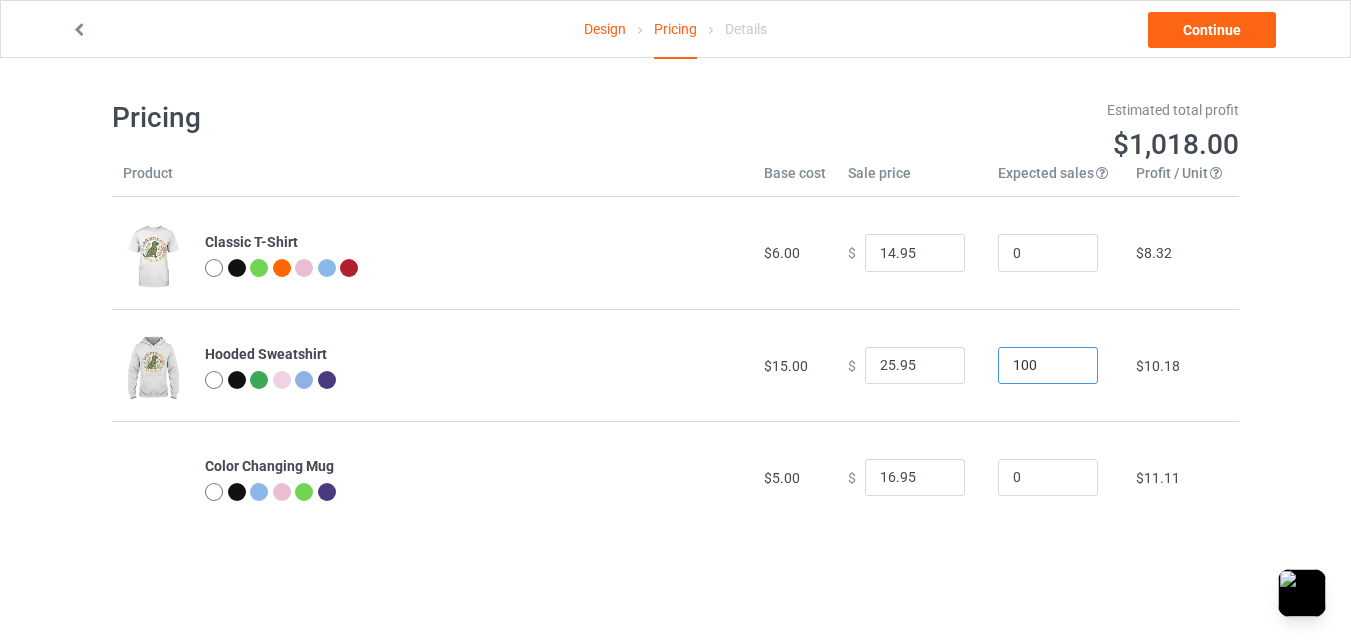 click on "100" at bounding box center (1048, 366) 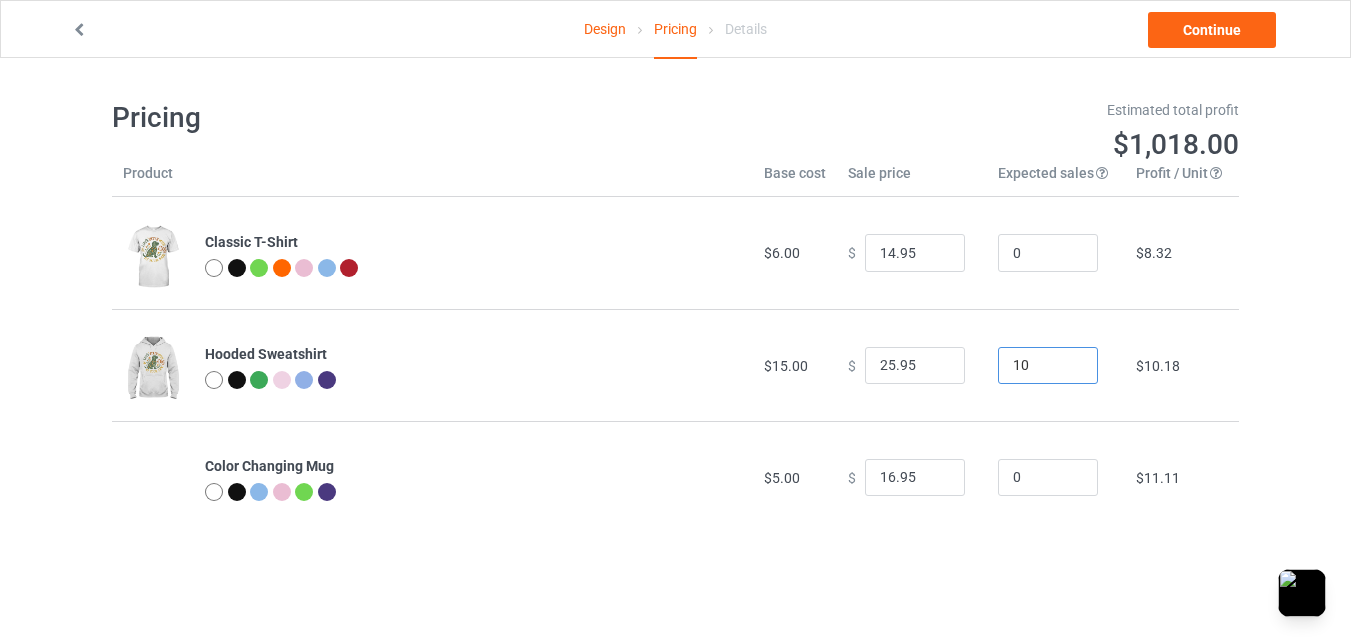 type on "1" 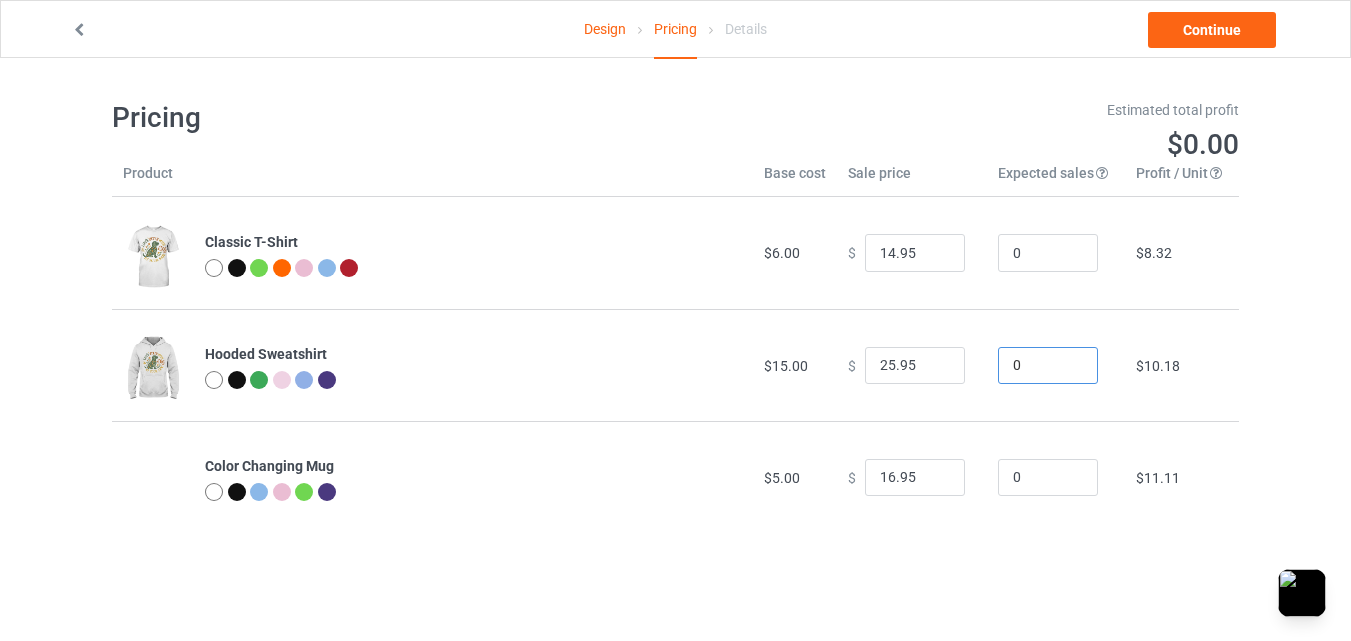 type on "0" 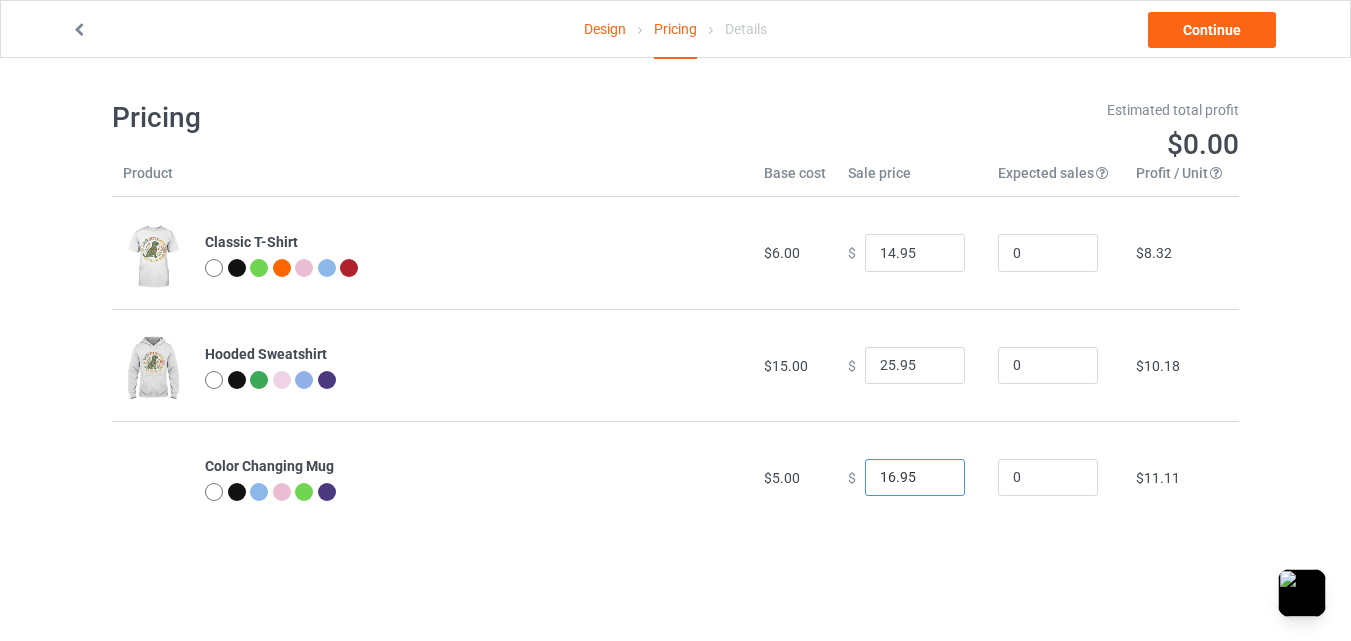 click on "16.95" at bounding box center [915, 478] 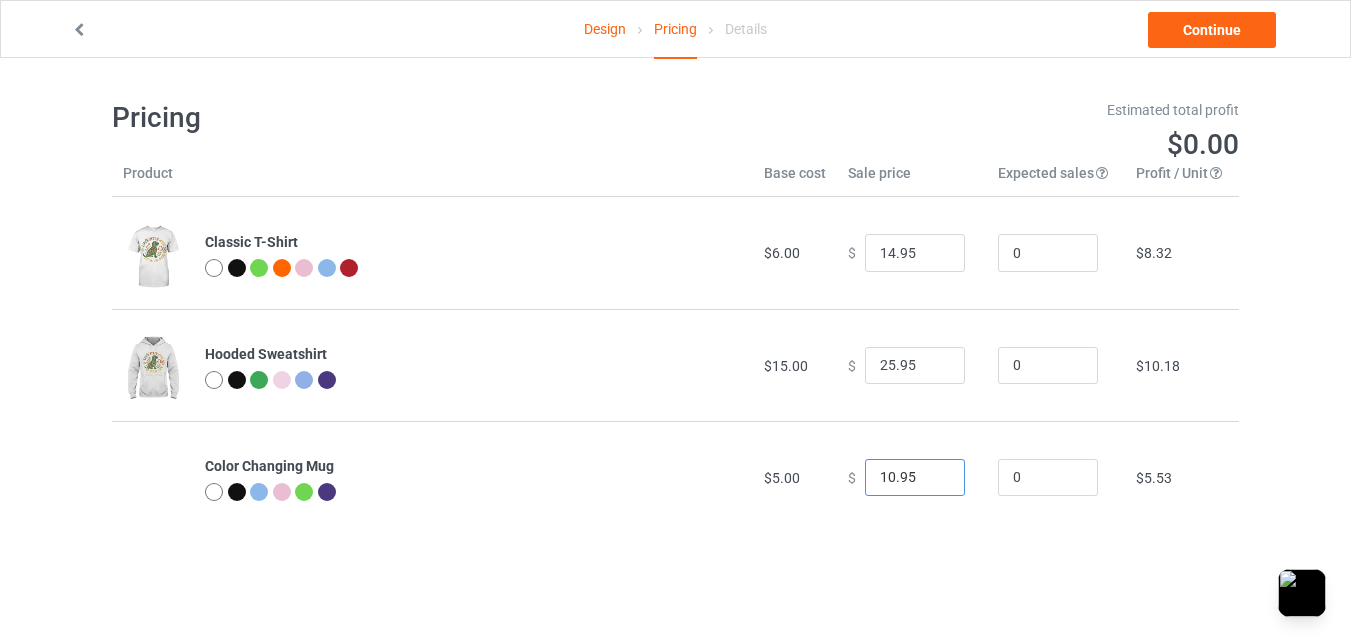 type on "10.95" 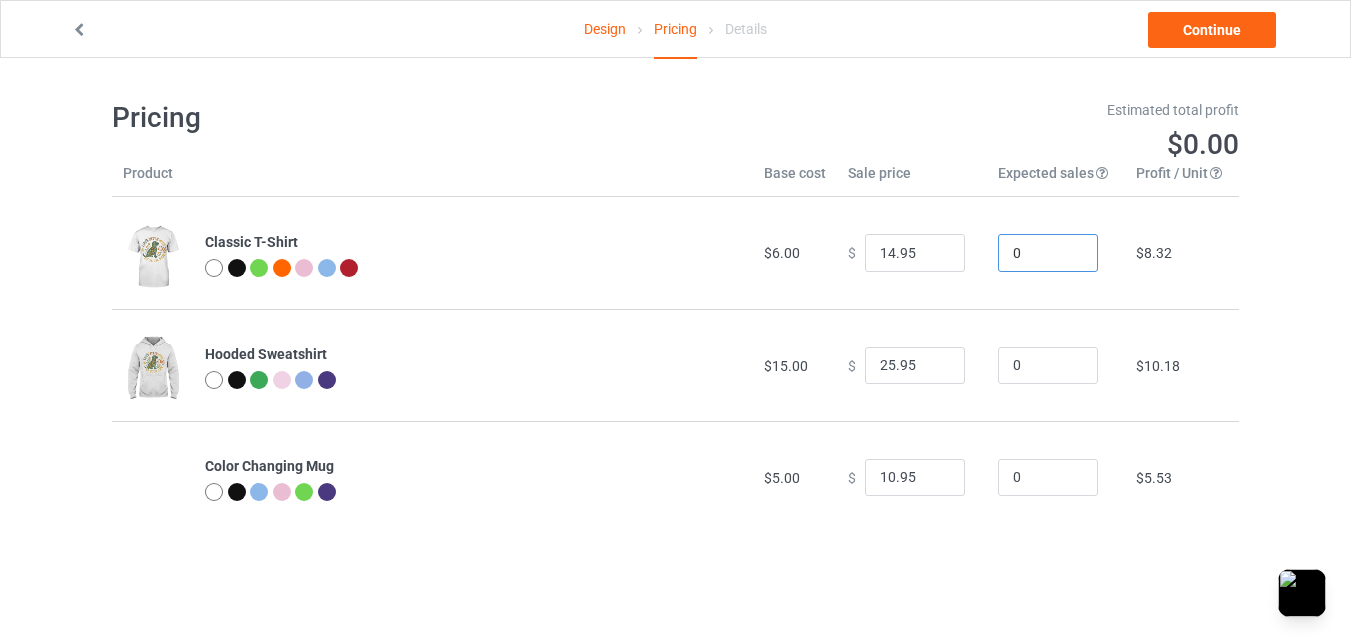 click on "0" at bounding box center (1048, 253) 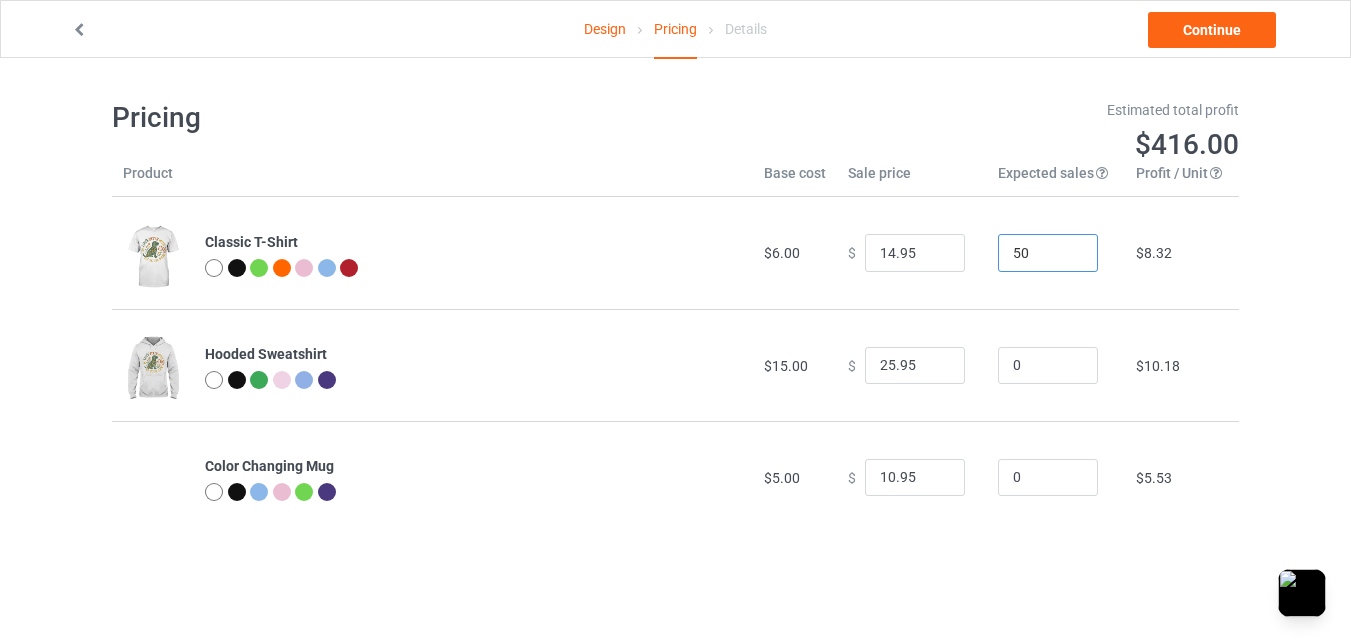 type on "50" 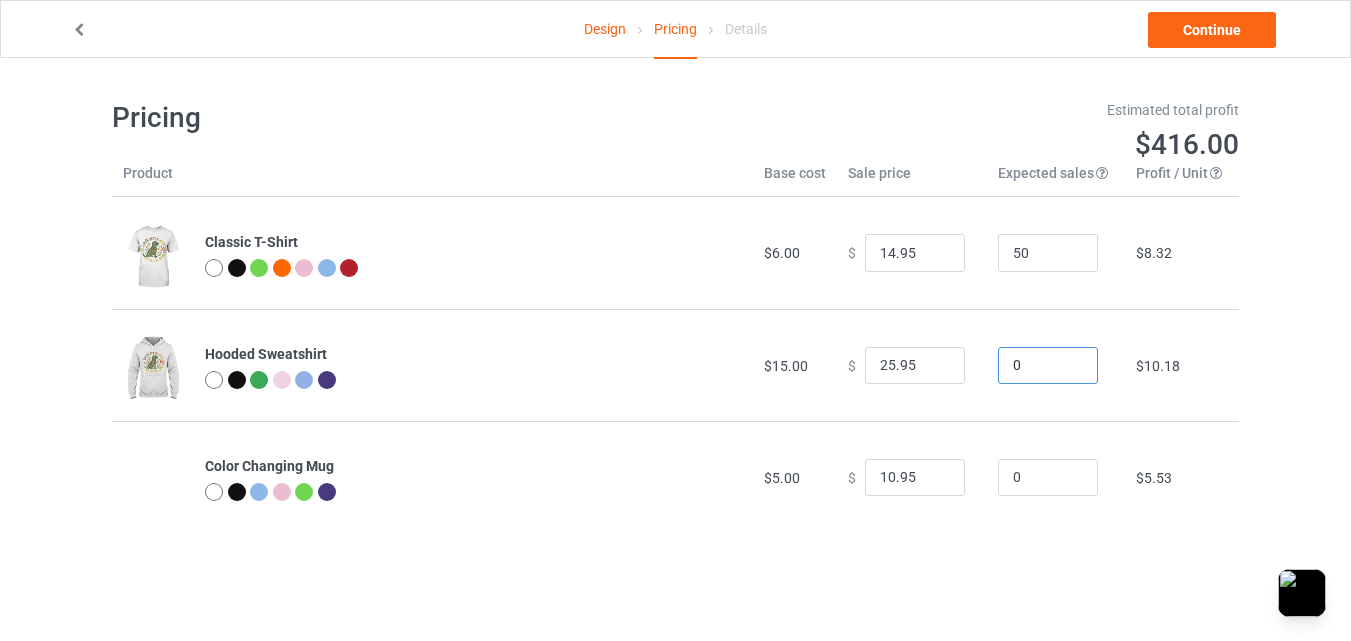 click on "0" at bounding box center (1048, 366) 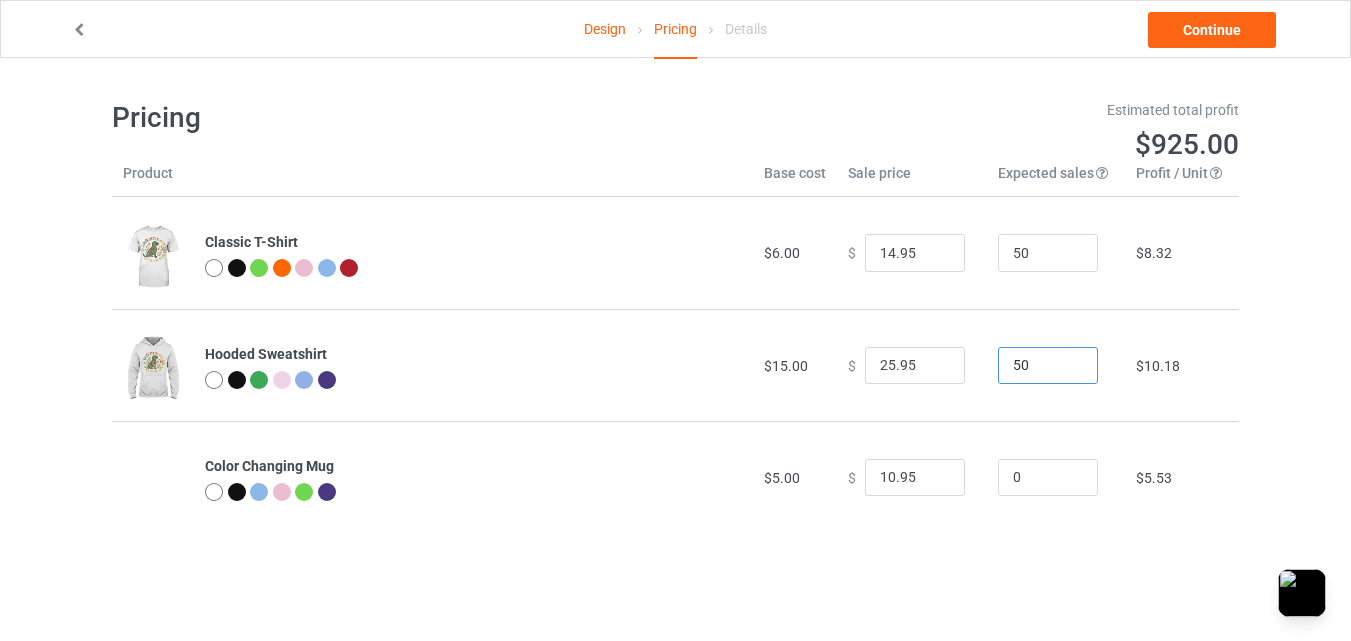 type on "50" 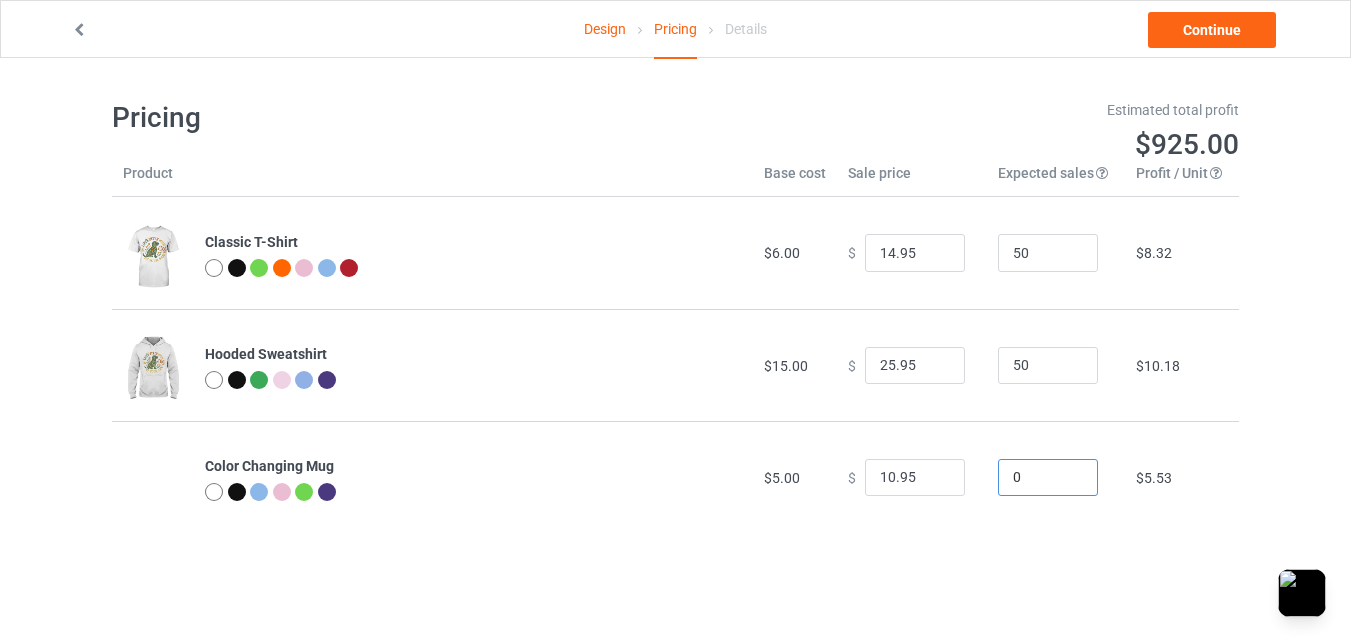 click on "0" at bounding box center [1048, 478] 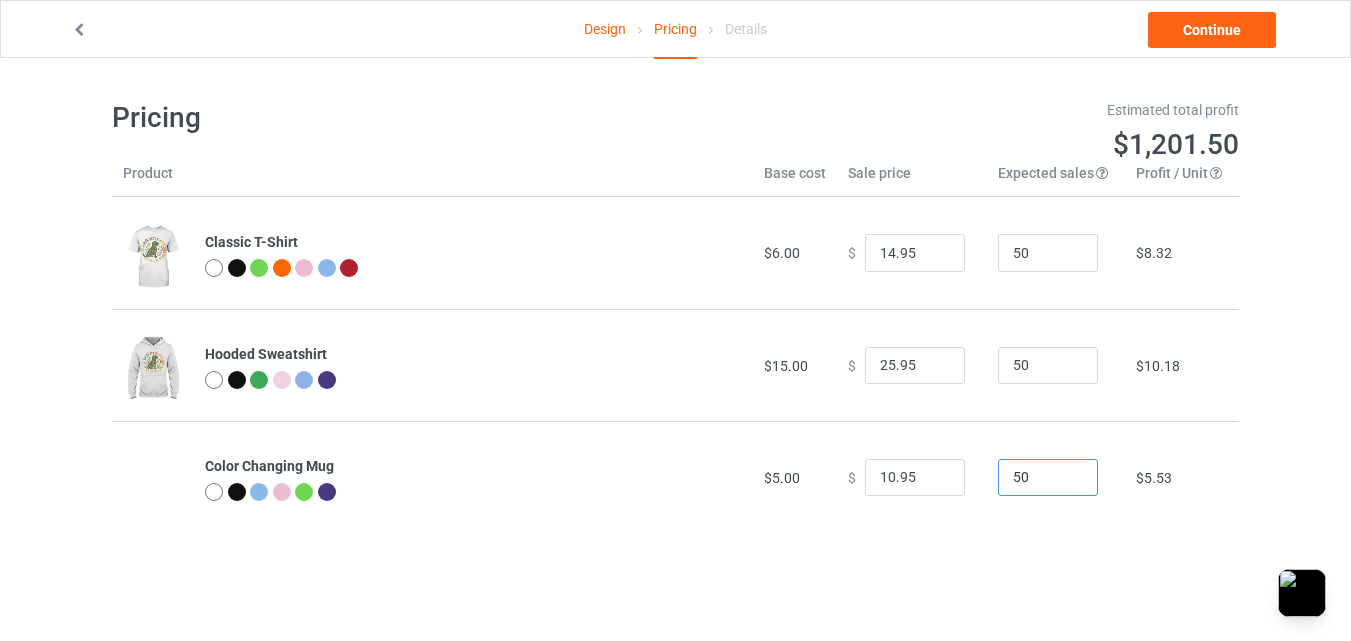 type on "50" 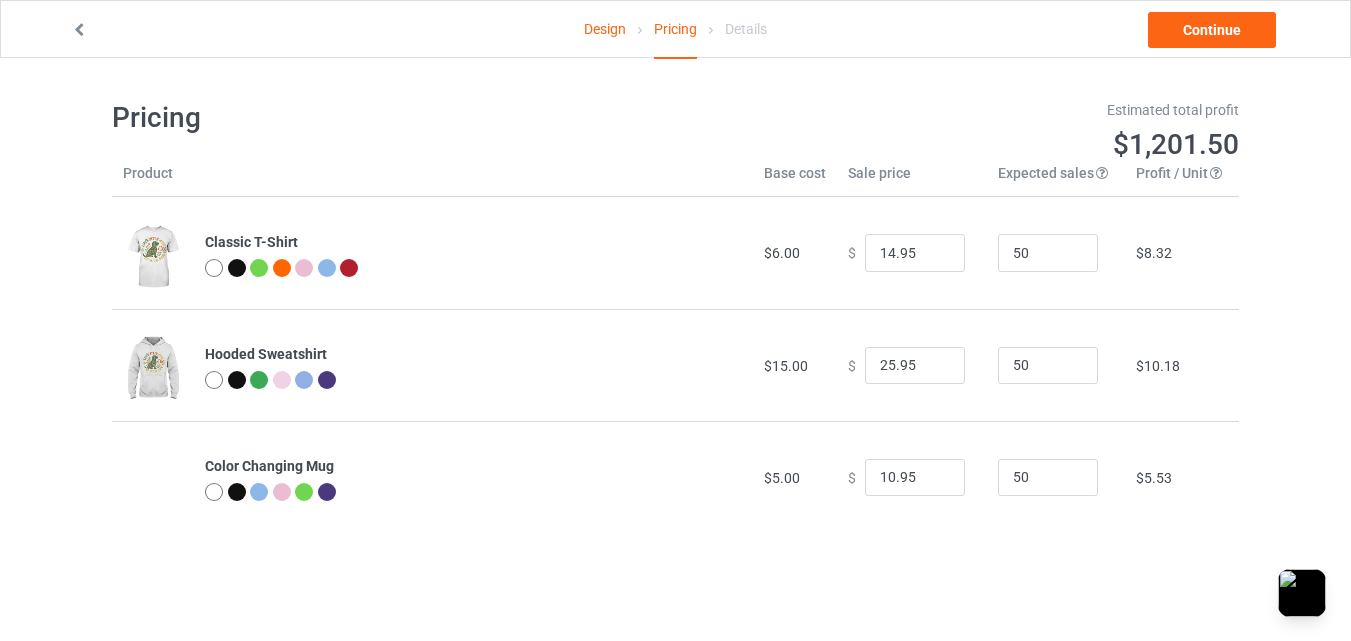 click on "Pricing Estimated total profit $1,201.50 Product Base cost Sale price Expected sales   Your expected sales will change your profit estimate (on the right), but will not affect the actual amount of profit you earn. Profit / Unit   Your profit is your sale price minus your base cost and processing fee. Classic T-Shirt $6.00 $     14.95 50 $8.32 Hooded Sweatshirt $15.00 $     25.95 50 $10.18 Color Changing Mug $5.00 $     10.95 50 $5.53" at bounding box center [675, 316] 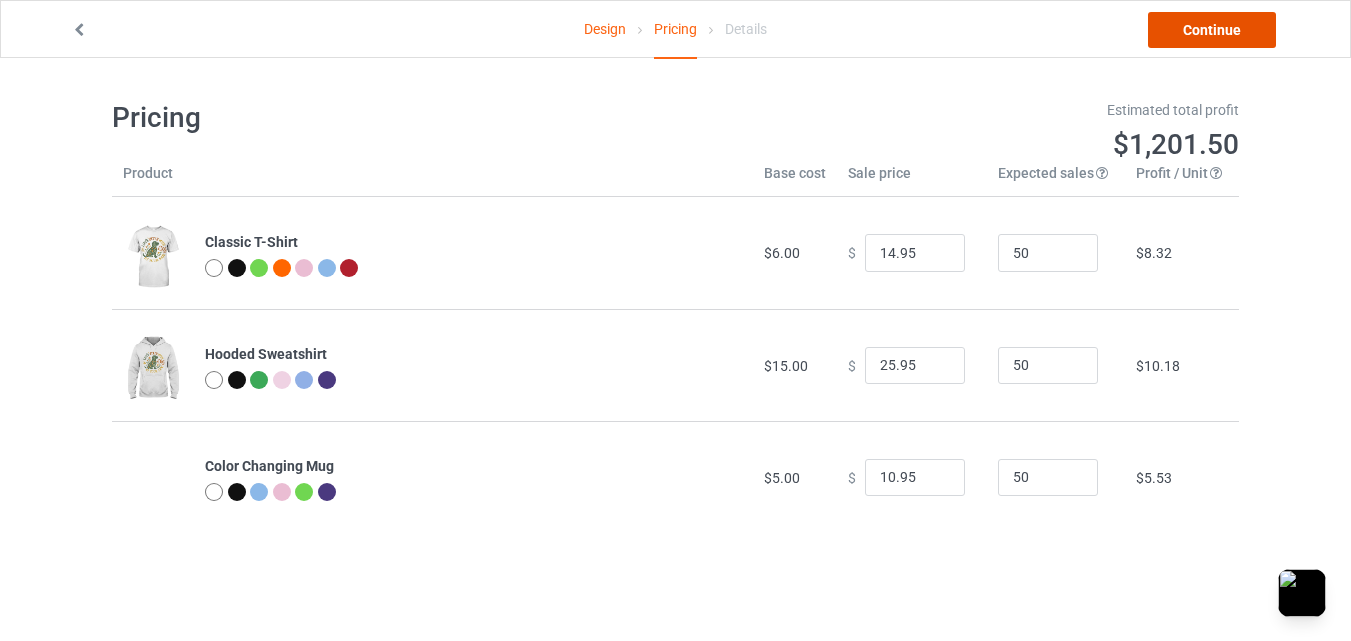 click on "Continue" at bounding box center [1212, 30] 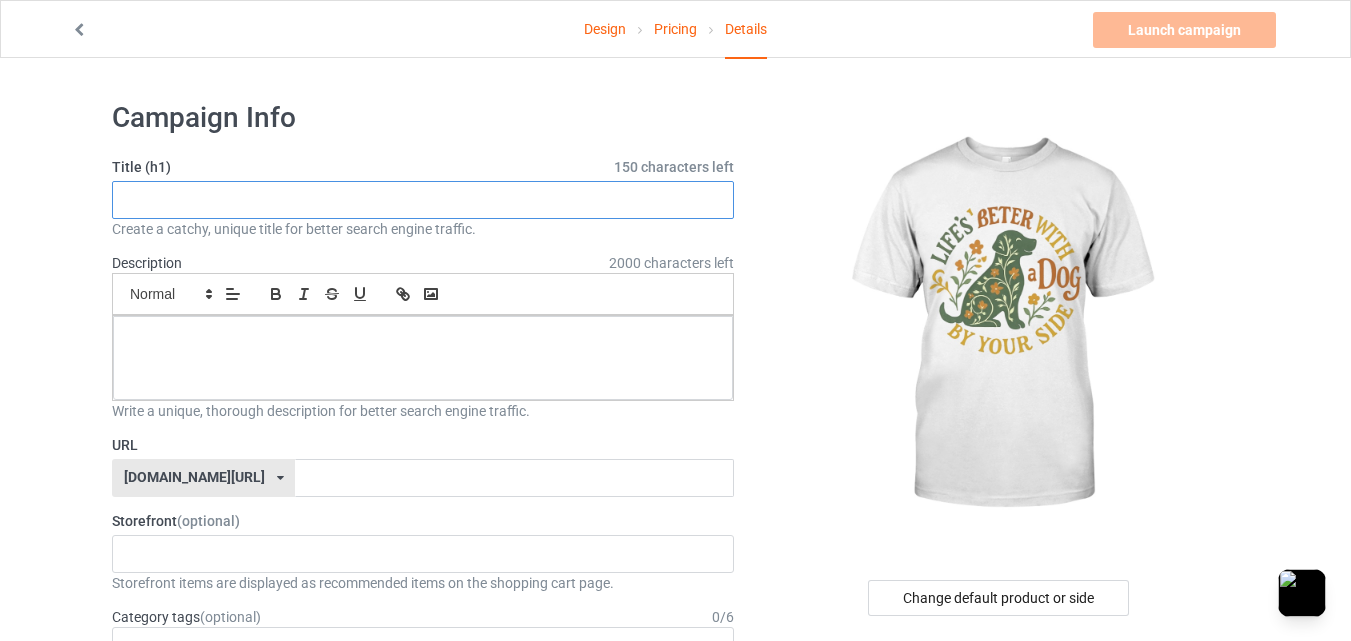 click at bounding box center (423, 200) 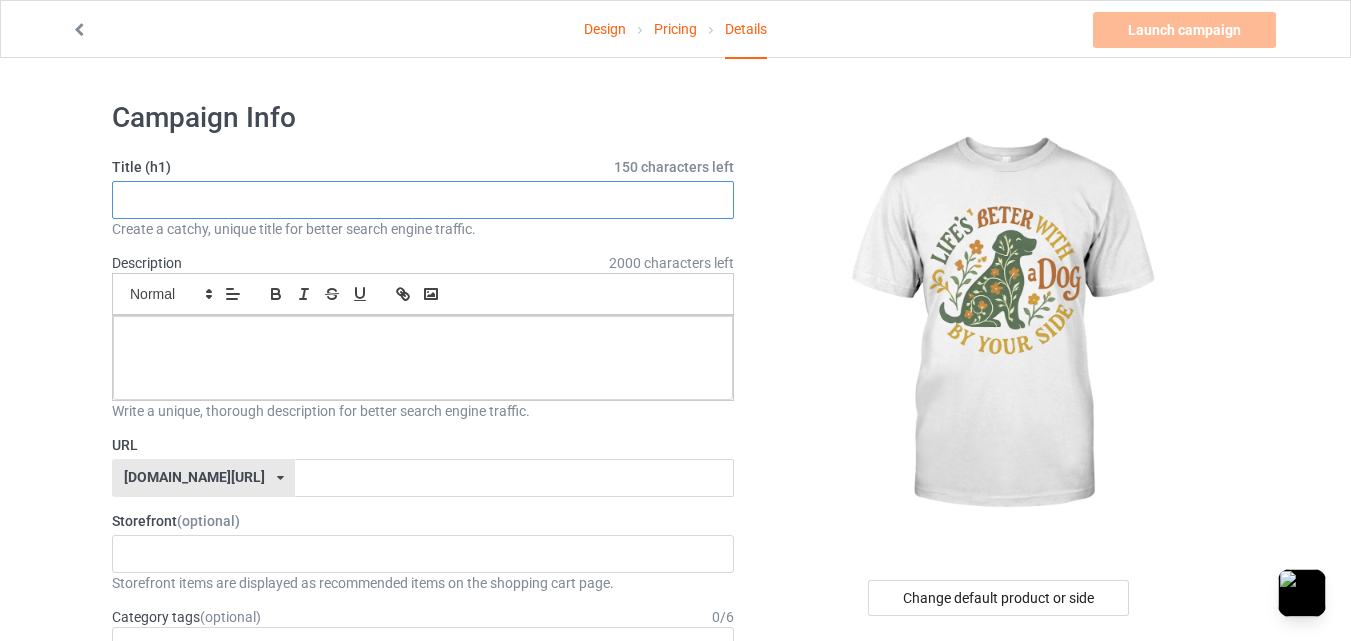 paste on "Life’s better with a dog by your side" 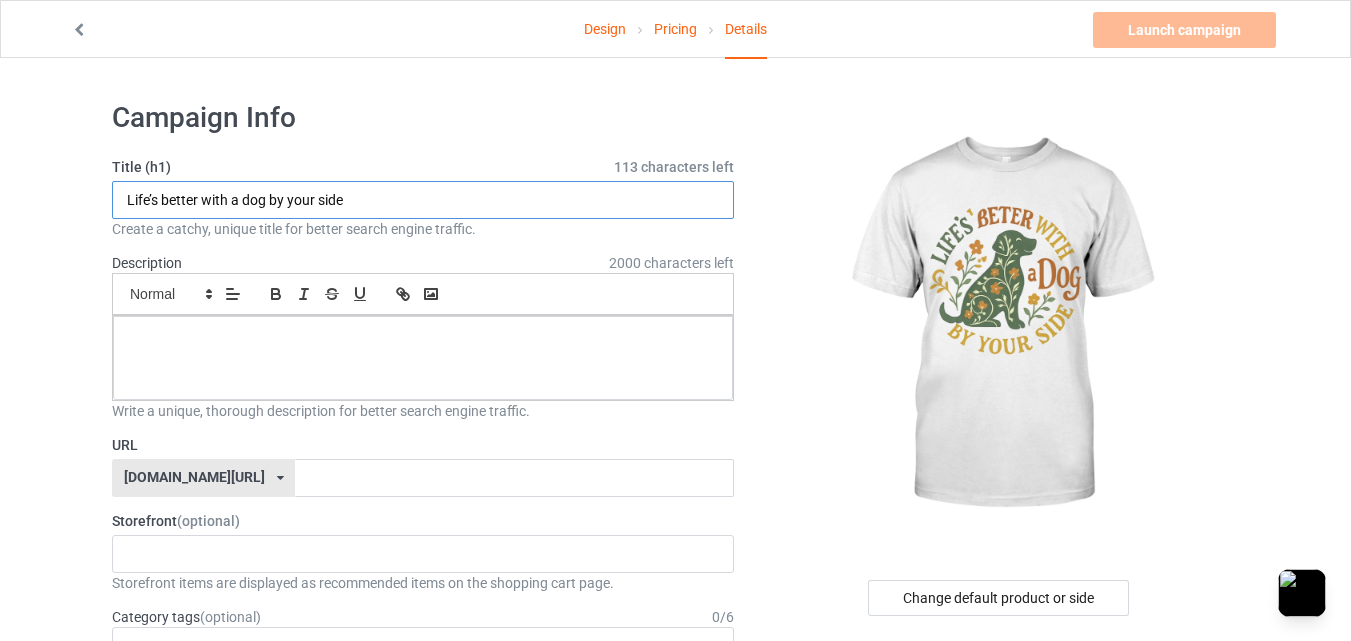 type on "Life’s better with a dog by your side" 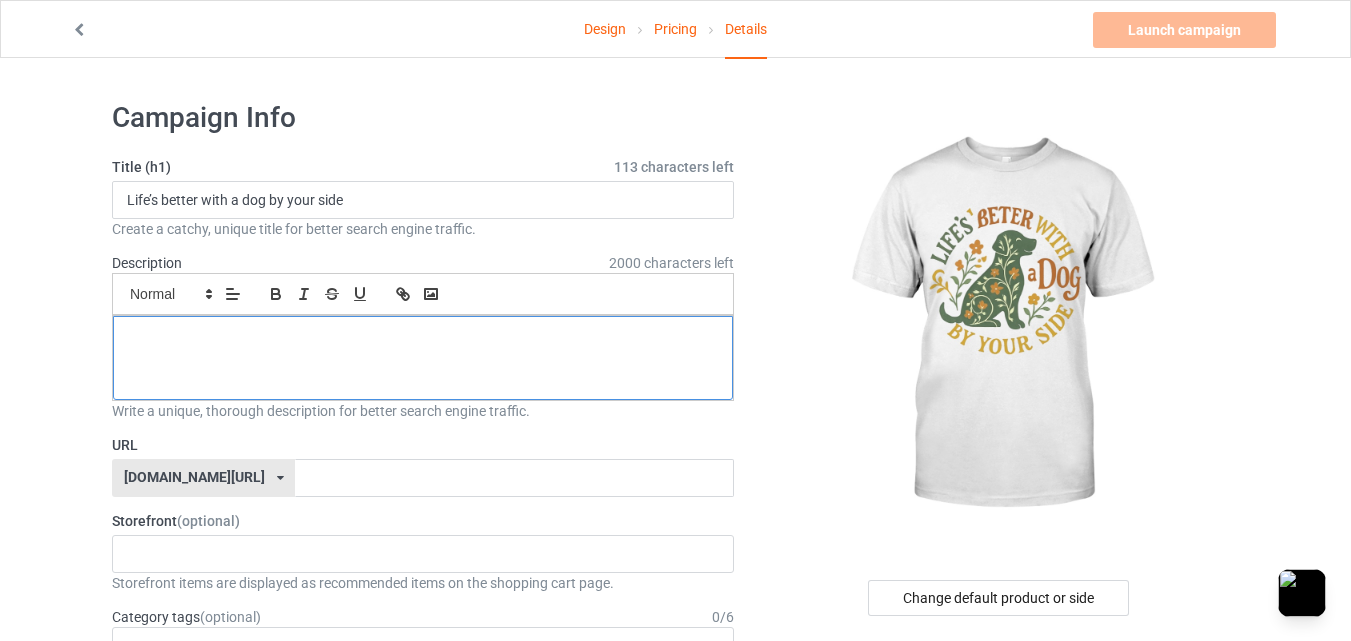 click at bounding box center [423, 338] 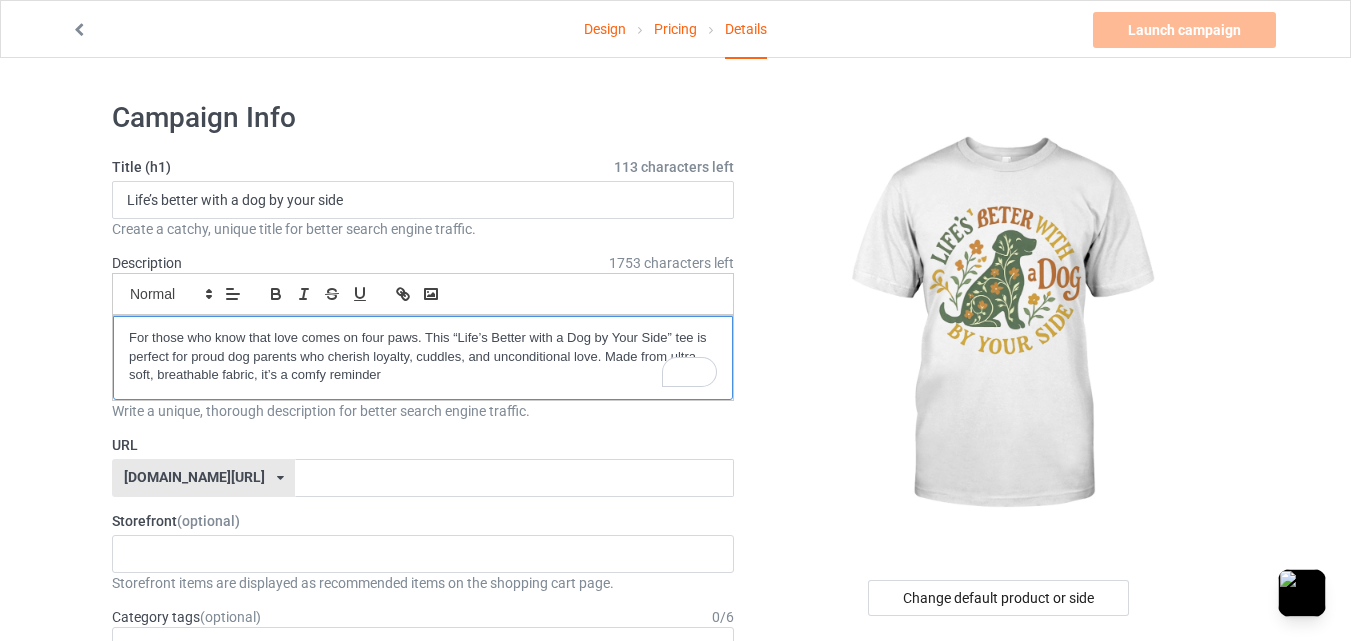 scroll, scrollTop: 0, scrollLeft: 0, axis: both 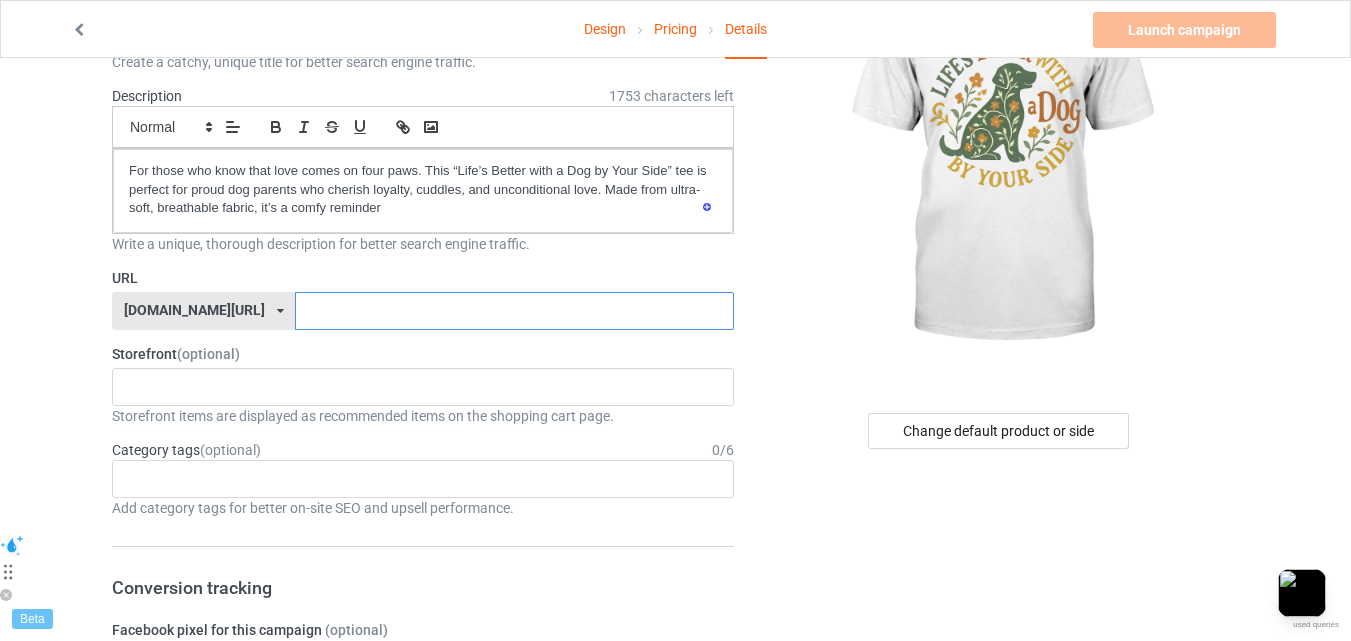 click at bounding box center [514, 311] 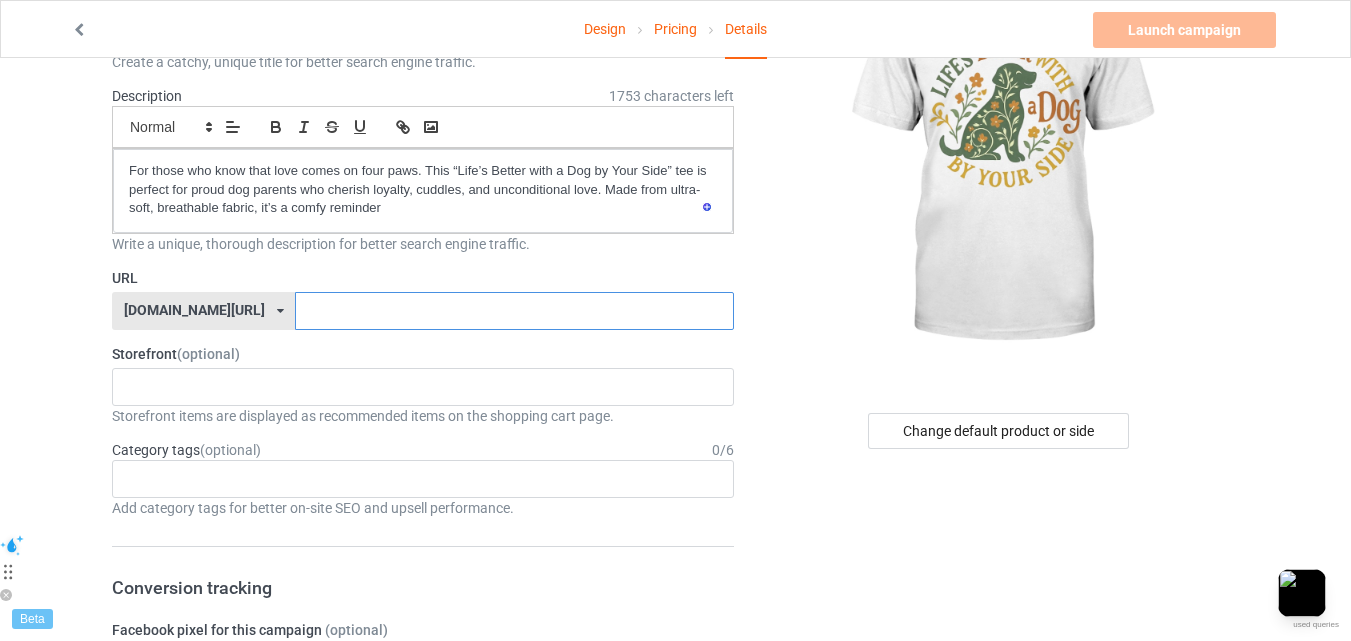 scroll, scrollTop: 0, scrollLeft: 0, axis: both 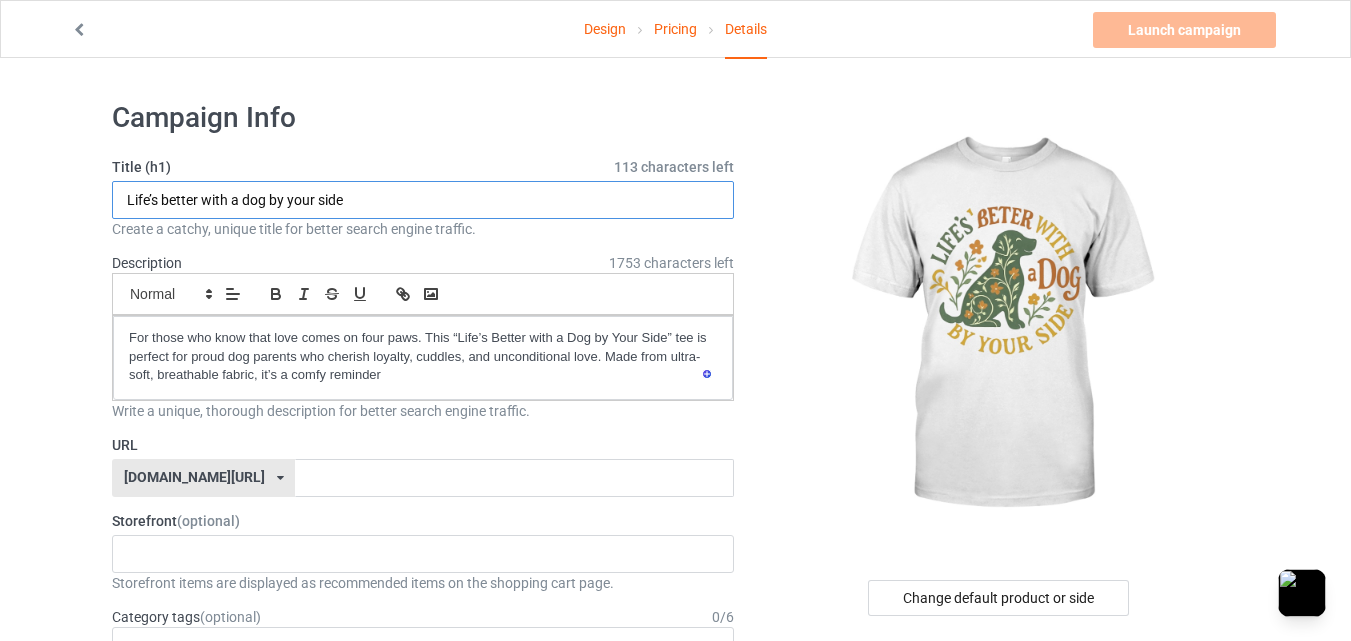 drag, startPoint x: 126, startPoint y: 204, endPoint x: 202, endPoint y: 211, distance: 76.321686 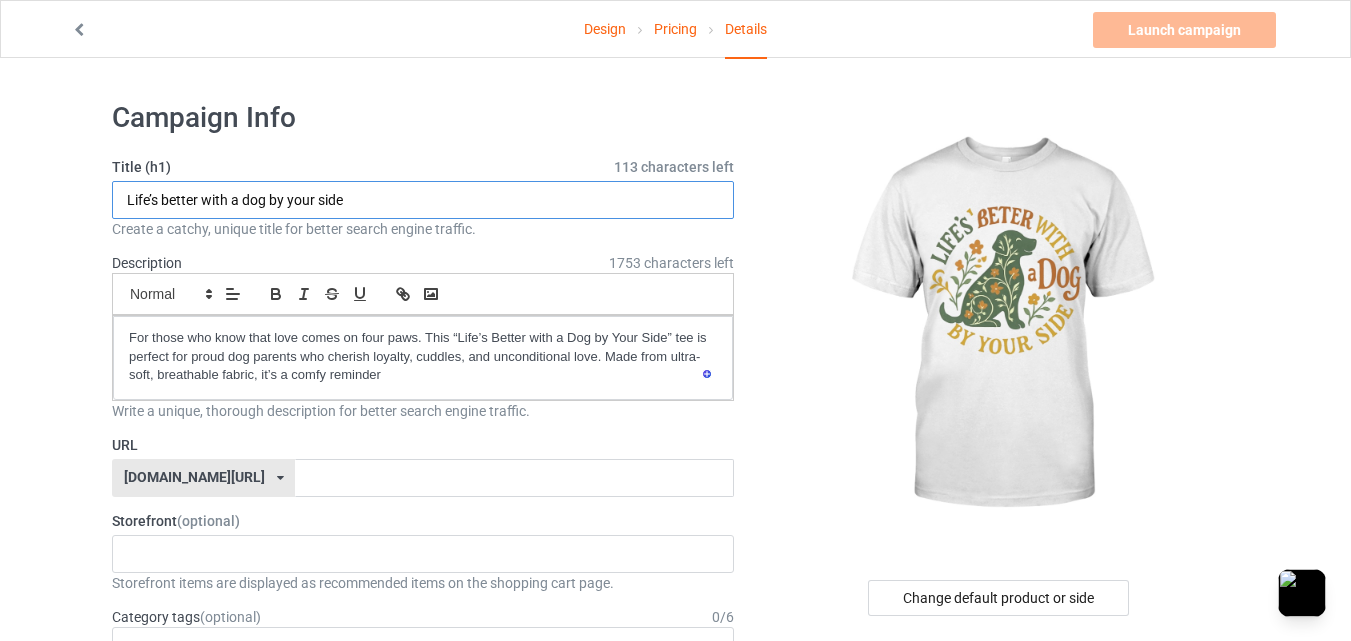 click on "Life’s better with a dog by your side" at bounding box center (423, 200) 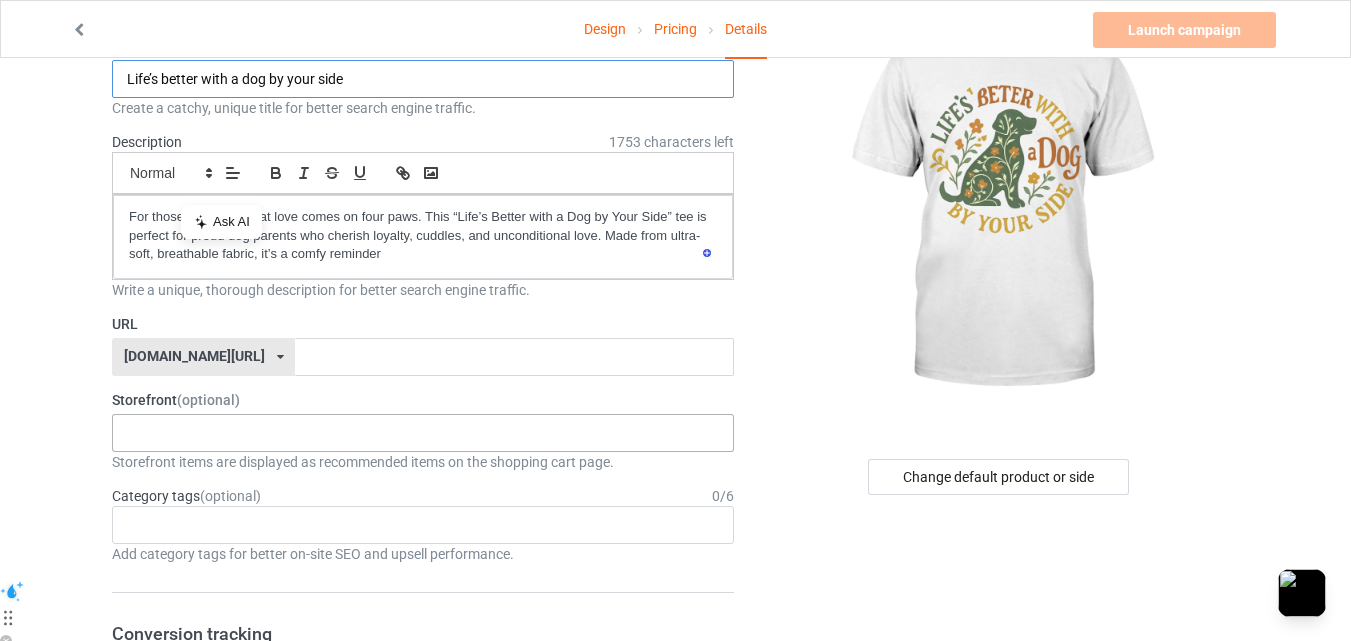scroll, scrollTop: 167, scrollLeft: 0, axis: vertical 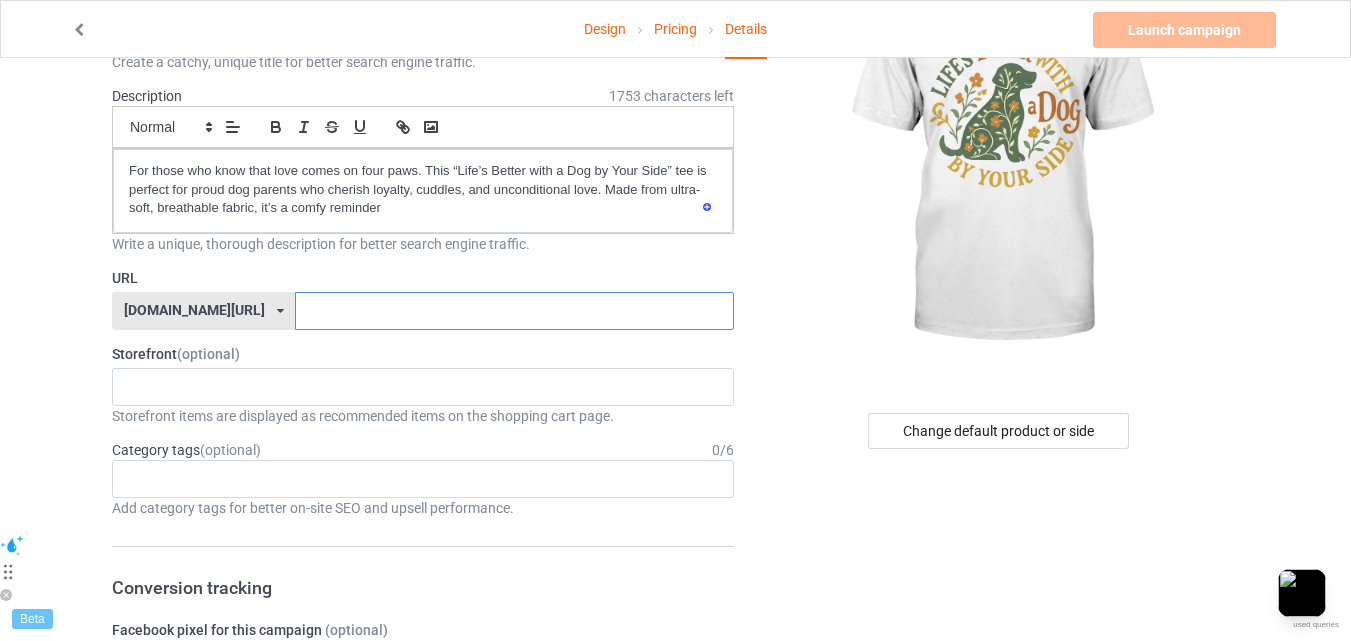 paste on "Life’s better" 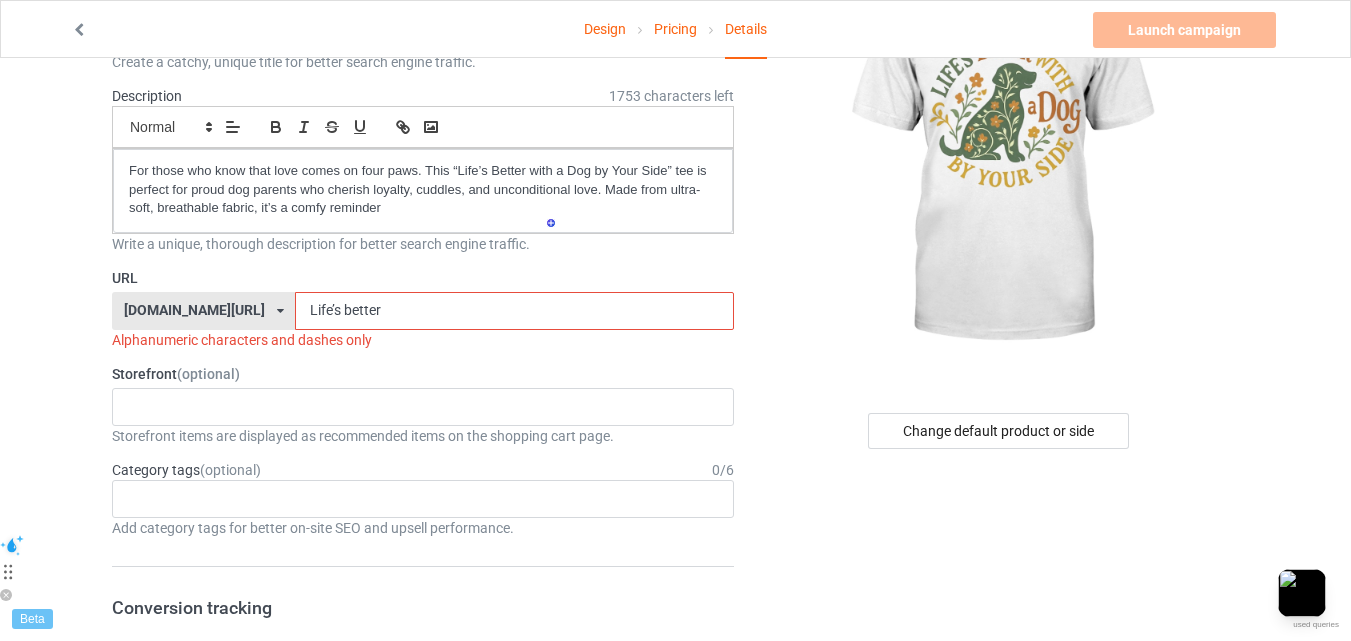 scroll, scrollTop: 0, scrollLeft: 0, axis: both 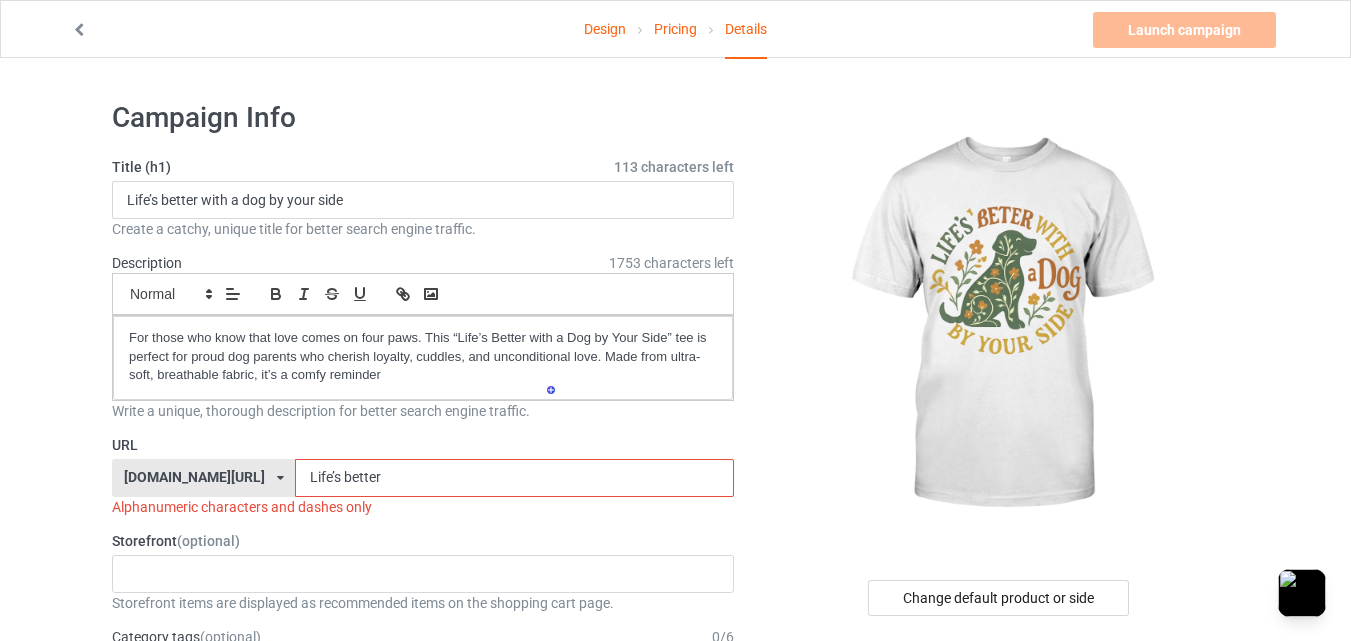 click on "Life’s better" at bounding box center (514, 478) 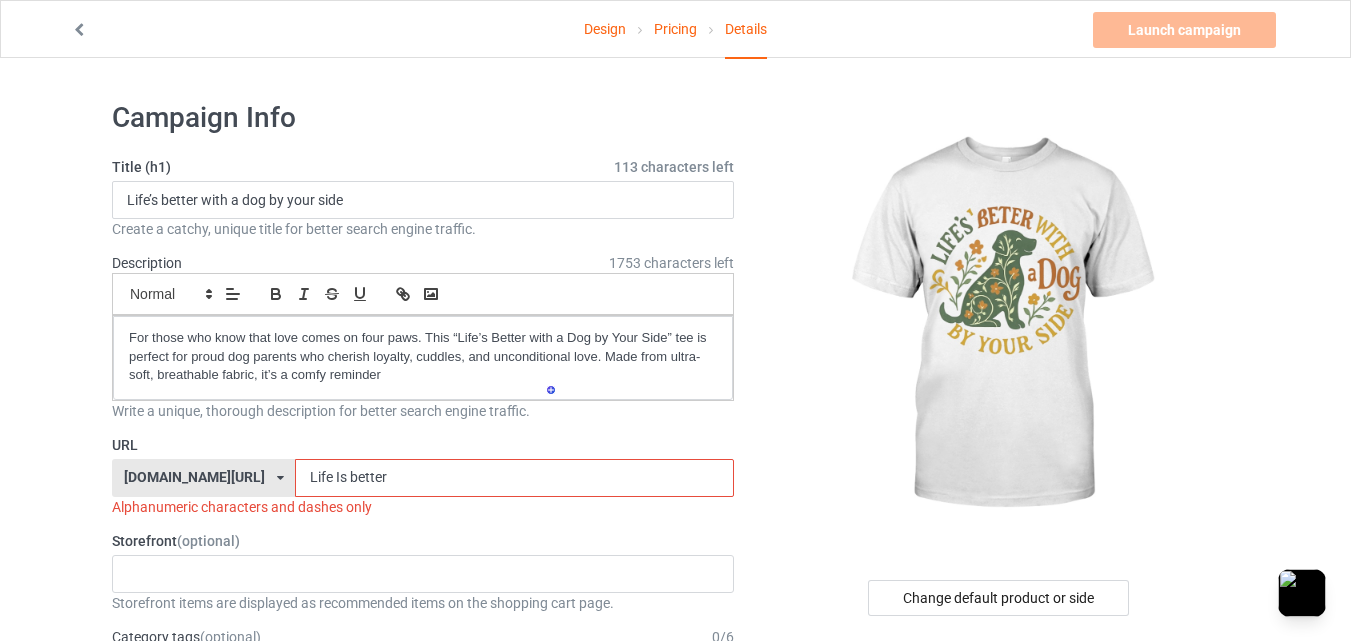 click on "Title (h1) 113   characters left Life’s better with a dog by your side Create a catchy, unique title for better search engine traffic. Description 1753   characters left       Small Normal Large Big Huge                                                                                     For those who know that love comes on four paws. This “Life’s Better with a Dog by Your Side” tee is perfect for proud dog parents who cherish loyalty, cuddles, and unconditional love. Made from ultra-soft, breathable fabric, it’s a comfy reminder Write a unique, thorough description for better search engine traffic. URL [DOMAIN_NAME][URL] [DOMAIN_NAME][URL] 587d0d41cee36fd012c64a69 Life Is better Alphanumeric characters and dashes only Storefront (optional) No result found Storefront items are displayed as recommended items on the shopping cart page. Category tags (optional) 0 / 6 Age > [DEMOGRAPHIC_DATA] > 1 Age > [DEMOGRAPHIC_DATA] Months > 1 Month Age > [DEMOGRAPHIC_DATA] Months Age > [DEMOGRAPHIC_DATA] Age > [DEMOGRAPHIC_DATA] > 10 Age > [DEMOGRAPHIC_DATA] Months > 10 Month Age > [DEMOGRAPHIC_DATA] > 100 Age > [DEMOGRAPHIC_DATA] 1" at bounding box center [423, 1074] 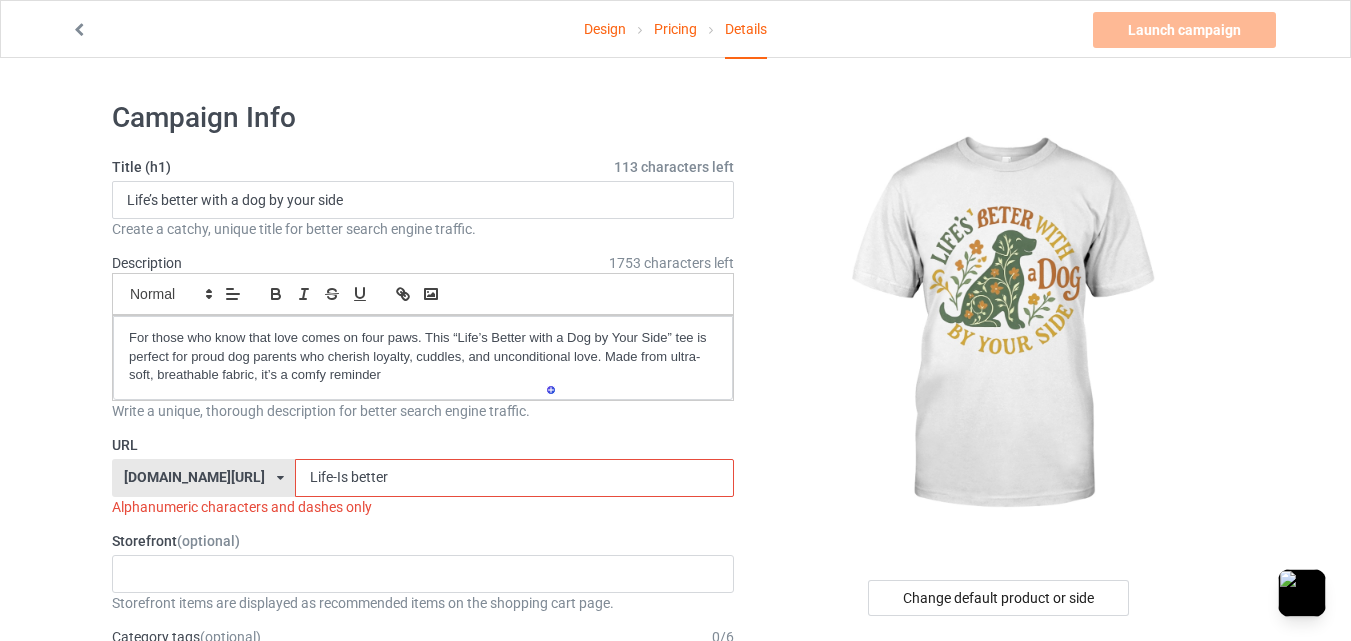 click on "Life-Is better" at bounding box center (514, 478) 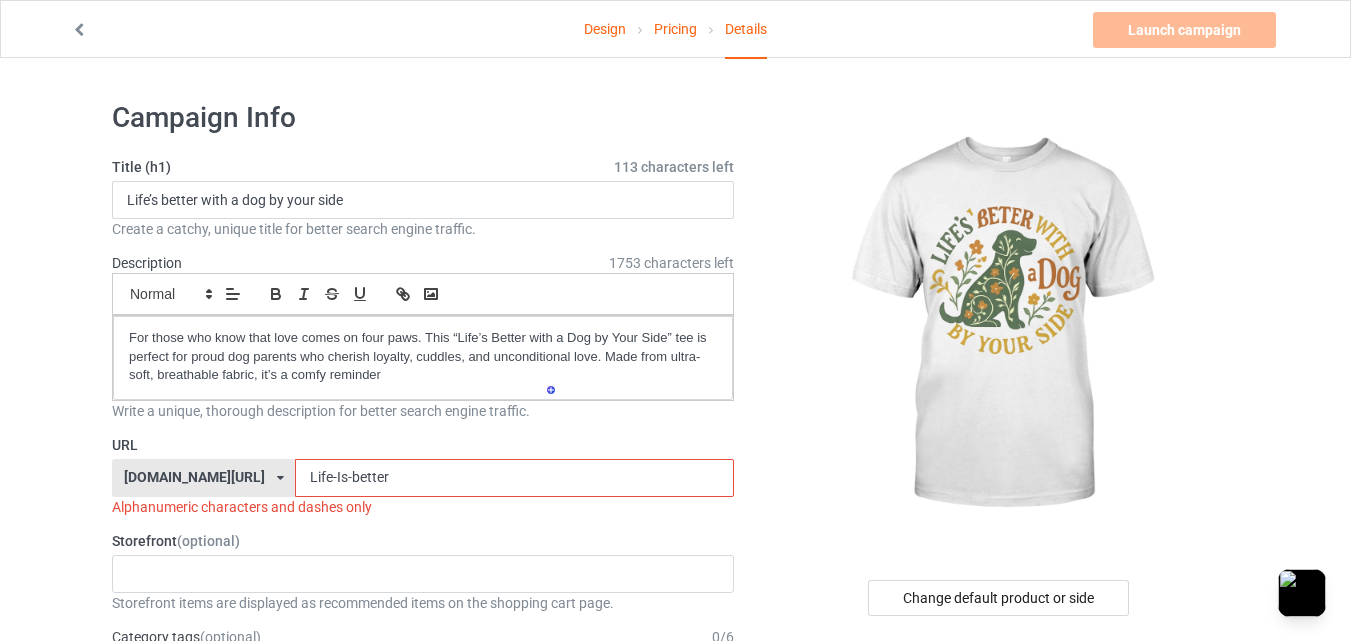 click on "Title (h1) 113   characters left Life’s better with a dog by your side Create a catchy, unique title for better search engine traffic. Description 1753   characters left       Small Normal Large Big Huge                                                                                     For those who know that love comes on four paws. This “Life’s Better with a Dog by Your Side” tee is perfect for proud dog parents who cherish loyalty, cuddles, and unconditional love. Made from ultra-soft, breathable fabric, it’s a comfy reminder Write a unique, thorough description for better search engine traffic. URL [DOMAIN_NAME][URL] [DOMAIN_NAME][URL] 587d0d41cee36fd012c64a69 Life-Is-better Alphanumeric characters and dashes only Storefront (optional) No result found Storefront items are displayed as recommended items on the shopping cart page. Category tags (optional) 0 / 6 Age > [DEMOGRAPHIC_DATA] > 1 Age > [DEMOGRAPHIC_DATA] Months > 1 Month Age > [DEMOGRAPHIC_DATA] Months Age > [DEMOGRAPHIC_DATA] Age > [DEMOGRAPHIC_DATA] > 10 Age > [DEMOGRAPHIC_DATA] Months > 10 Month Age > [DEMOGRAPHIC_DATA] > 100 Age > [DEMOGRAPHIC_DATA] 1" at bounding box center [423, 1074] 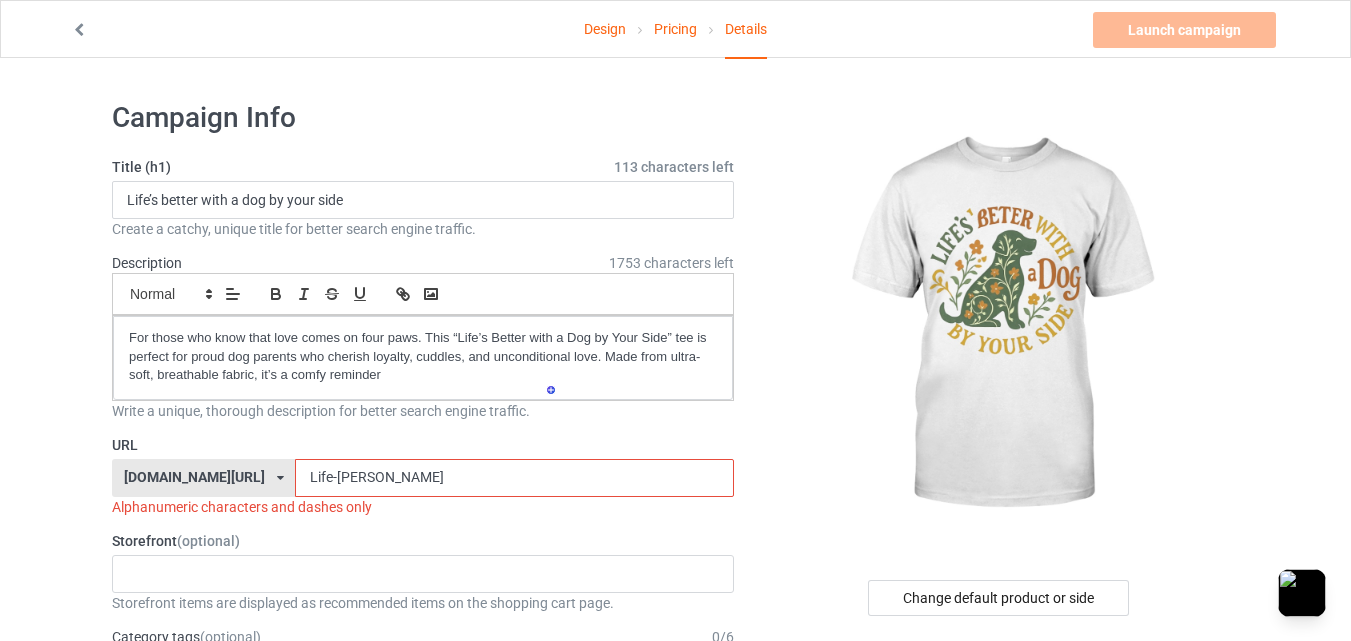 click on "Life-[PERSON_NAME]" at bounding box center (514, 478) 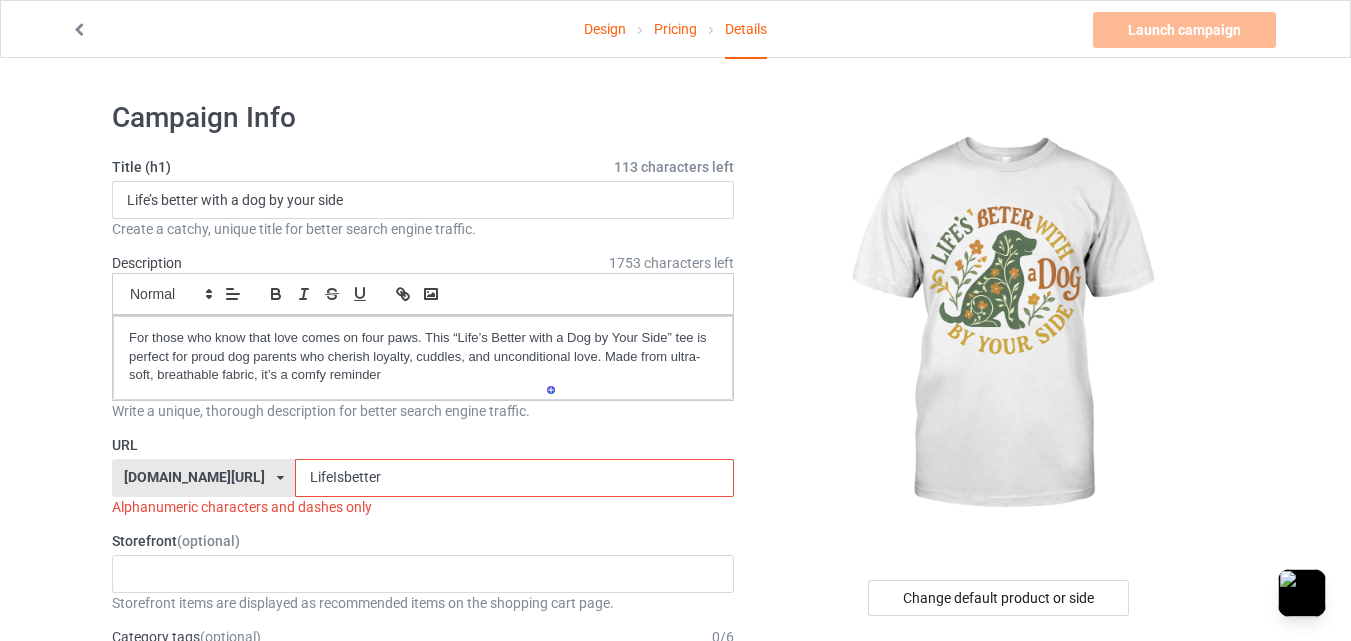 click on "Title (h1) 113   characters left Life’s better with a dog by your side Create a catchy, unique title for better search engine traffic. Description 1753   characters left       Small Normal Large Big Huge                                                                                     For those who know that love comes on four paws. This “Life’s Better with a Dog by Your Side” tee is perfect for proud dog parents who cherish loyalty, cuddles, and unconditional love. Made from ultra-soft, breathable fabric, it’s a comfy reminder Write a unique, thorough description for better search engine traffic. URL [DOMAIN_NAME][URL] [DOMAIN_NAME][URL] 587d0d41cee36fd012c64a69 LifeIsbetter Alphanumeric characters and dashes only Storefront (optional) No result found Storefront items are displayed as recommended items on the shopping cart page. Category tags (optional) 0 / 6 Age > [DEMOGRAPHIC_DATA] > 1 Age > [DEMOGRAPHIC_DATA] Months > 1 Month Age > [DEMOGRAPHIC_DATA] Months Age > [DEMOGRAPHIC_DATA] Age > [DEMOGRAPHIC_DATA] > 10 Age > [DEMOGRAPHIC_DATA] Months > 10 Month Age > [DEMOGRAPHIC_DATA] > 100 Age > [DEMOGRAPHIC_DATA] > 11" at bounding box center [423, 1074] 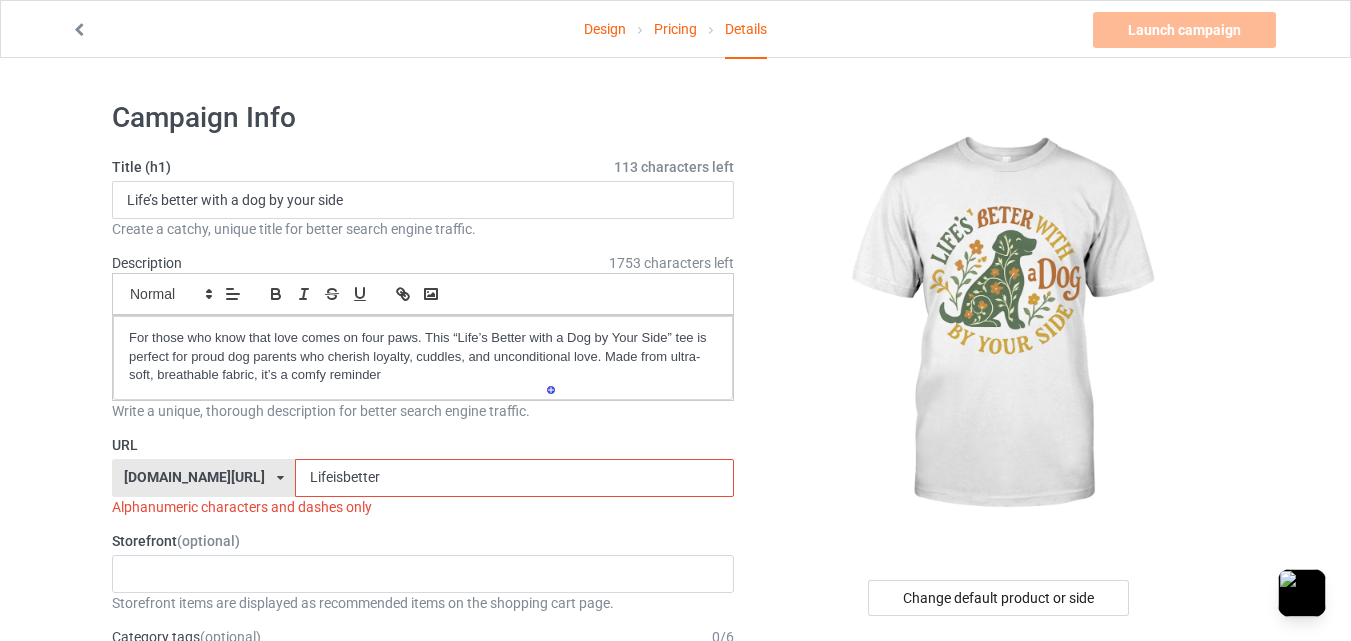 click on "Title (h1) 113   characters left Life’s better with a dog by your side Create a catchy, unique title for better search engine traffic. Description 1753   characters left       Small Normal Large Big Huge                                                                                     For those who know that love comes on four paws. This “Life’s Better with a Dog by Your Side” tee is perfect for proud dog parents who cherish loyalty, cuddles, and unconditional love. Made from ultra-soft, breathable fabric, it’s a comfy reminder Write a unique, thorough description for better search engine traffic. URL [DOMAIN_NAME][URL] [DOMAIN_NAME][URL] 587d0d41cee36fd012c64a69 Lifeisbetter Alphanumeric characters and dashes only Storefront (optional) No result found Storefront items are displayed as recommended items on the shopping cart page. Category tags (optional) 0 / 6 Age > [DEMOGRAPHIC_DATA] > 1 Age > [DEMOGRAPHIC_DATA] Months > 1 Month Age > [DEMOGRAPHIC_DATA] Months Age > [DEMOGRAPHIC_DATA] Age > [DEMOGRAPHIC_DATA] > 10 Age > [DEMOGRAPHIC_DATA] Months > 10 Month Age > [DEMOGRAPHIC_DATA] > 100 Age > [DEMOGRAPHIC_DATA] > 11" at bounding box center [423, 1074] 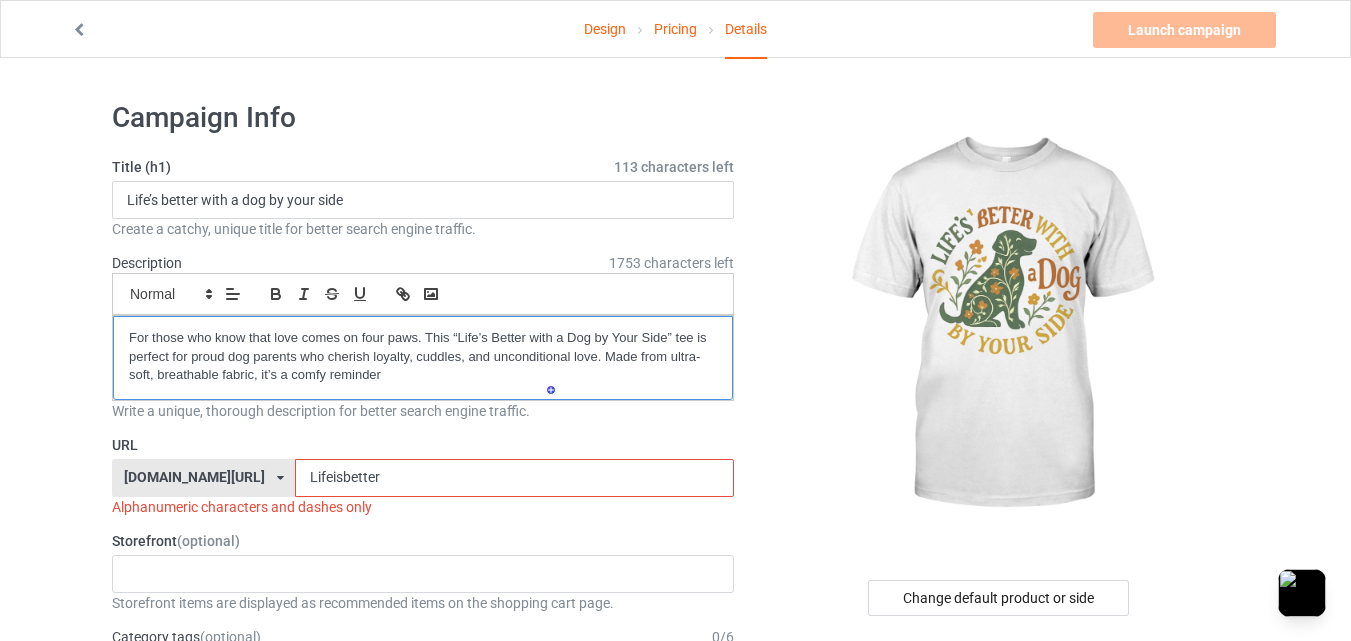 click on "For those who know that love comes on four paws. This “Life’s Better with a Dog by Your Side” tee is perfect for proud dog parents who cherish loyalty, cuddles, and unconditional love. Made from ultra-soft, breathable fabric, it’s a comfy reminder" at bounding box center (423, 357) 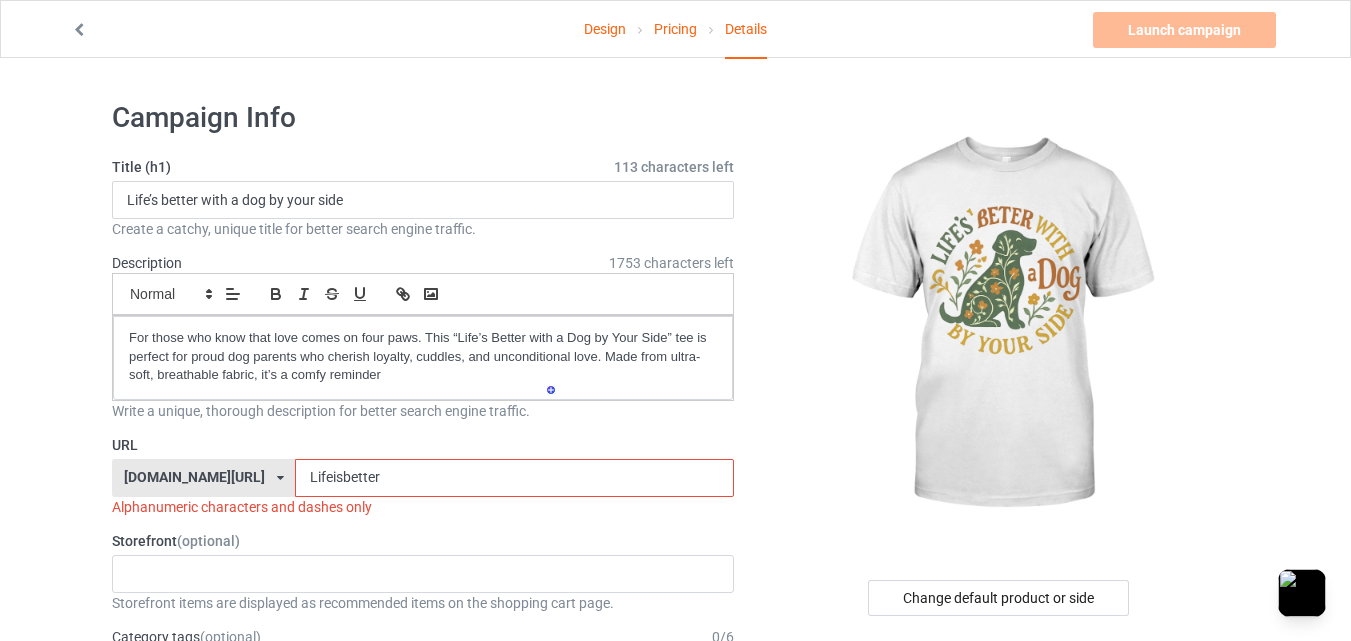click on "Lifeisbetter" at bounding box center [514, 478] 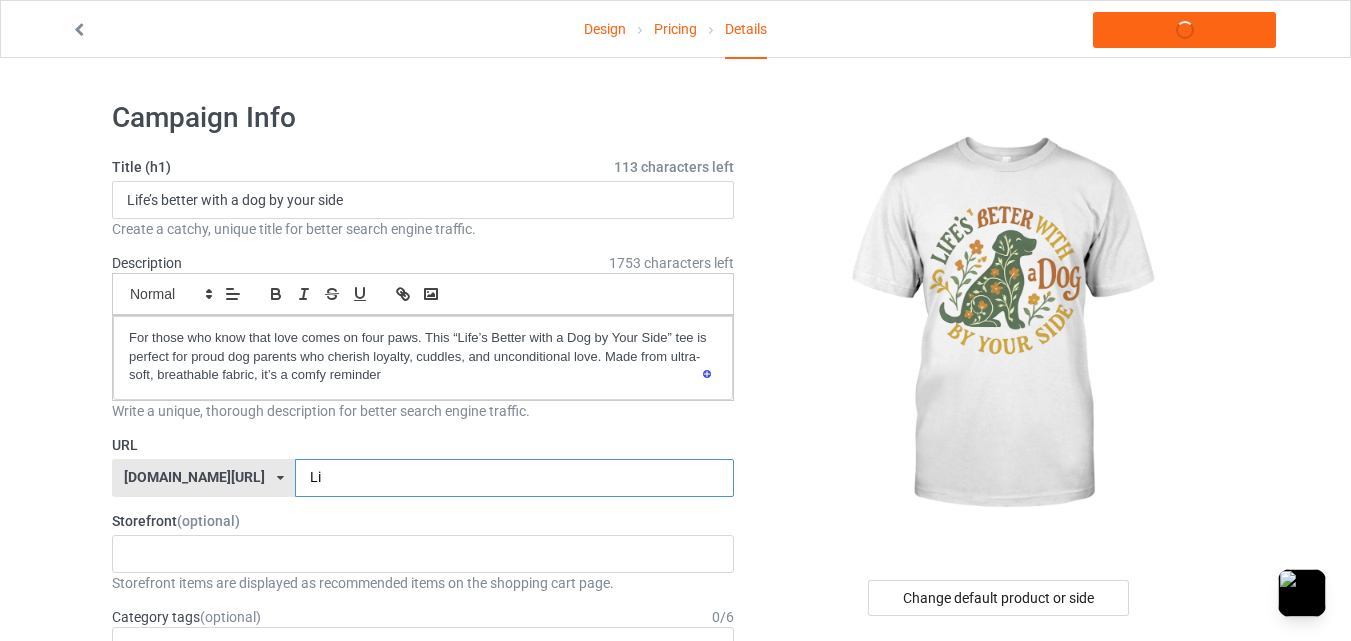 type on "L" 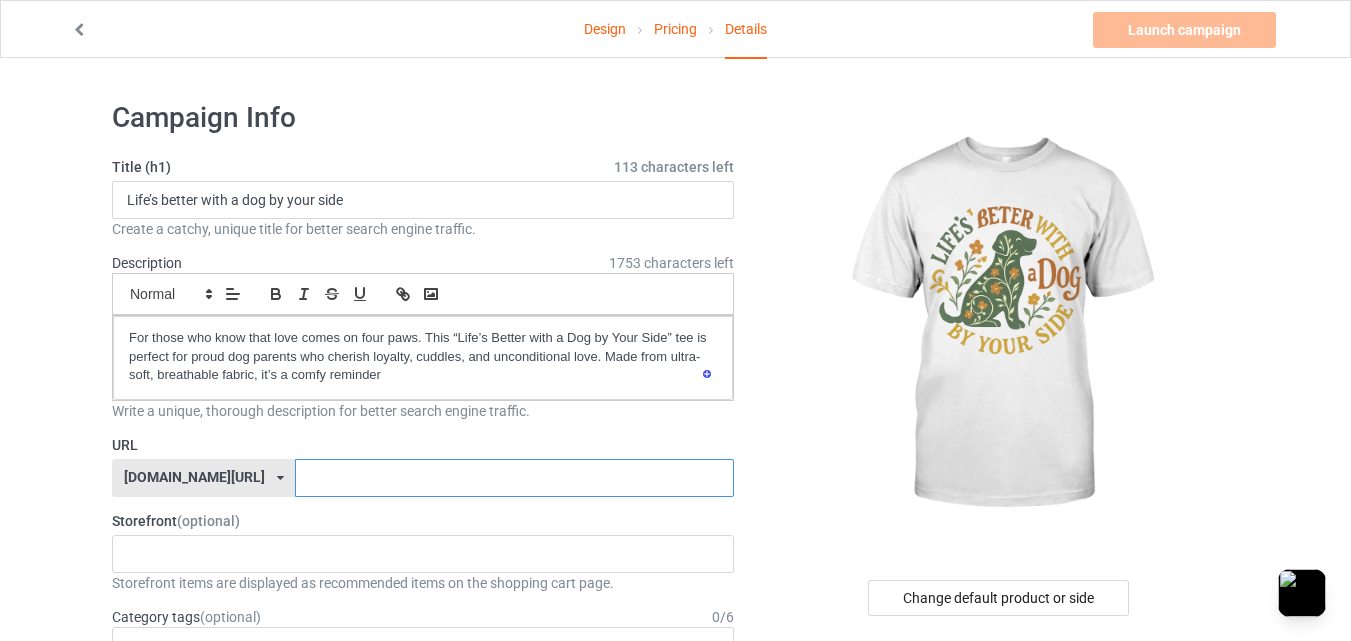 drag, startPoint x: 432, startPoint y: 479, endPoint x: 372, endPoint y: 476, distance: 60.074955 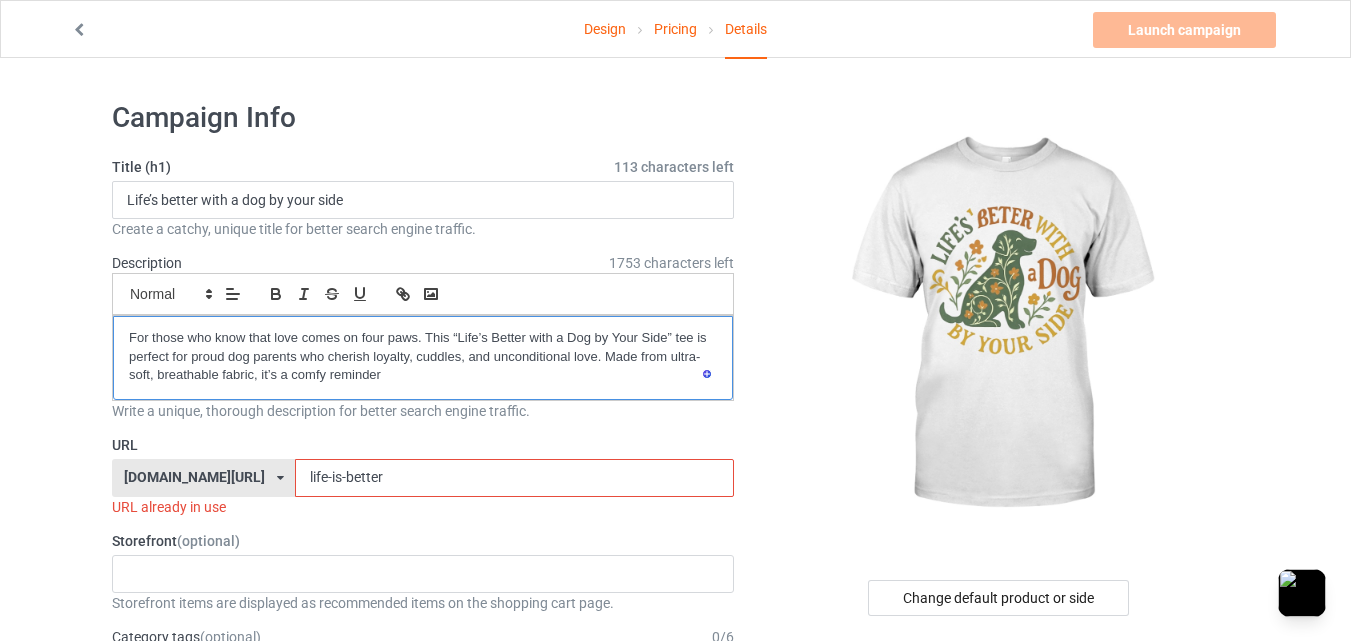 click on "For those who know that love comes on four paws. This “Life’s Better with a Dog by Your Side” tee is perfect for proud dog parents who cherish loyalty, cuddles, and unconditional love. Made from ultra-soft, breathable fabric, it’s a comfy reminder" at bounding box center (423, 358) 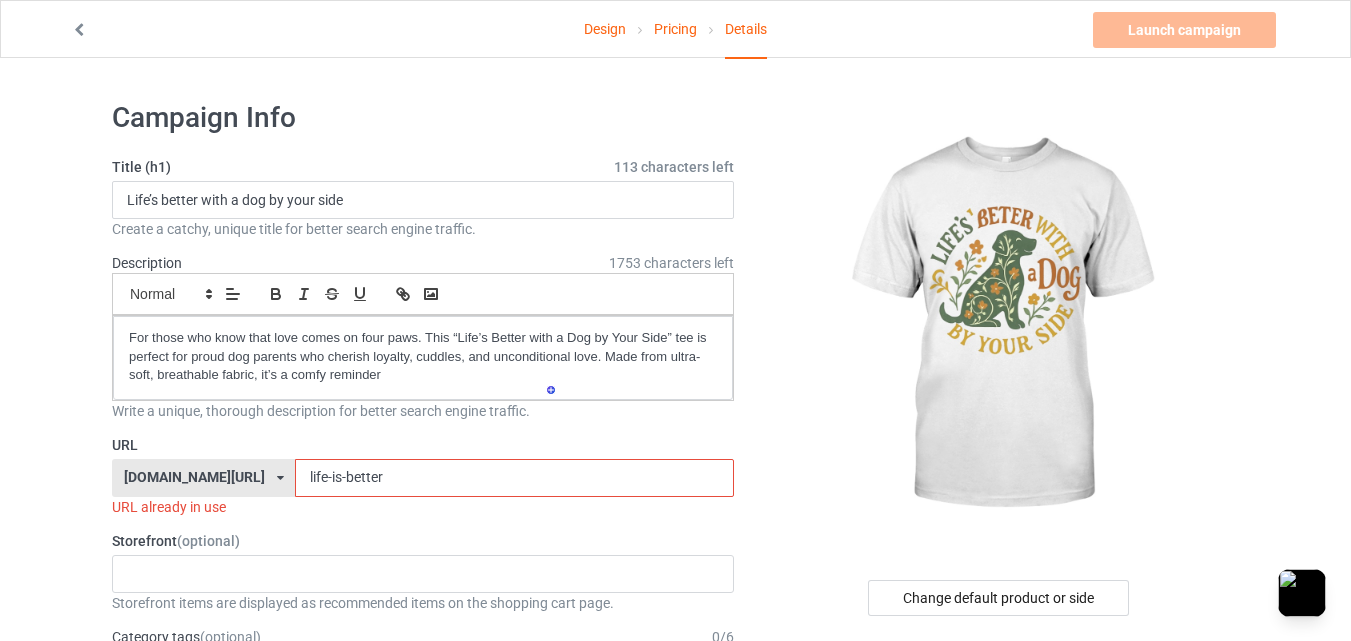 click on "life-is-better" at bounding box center [514, 478] 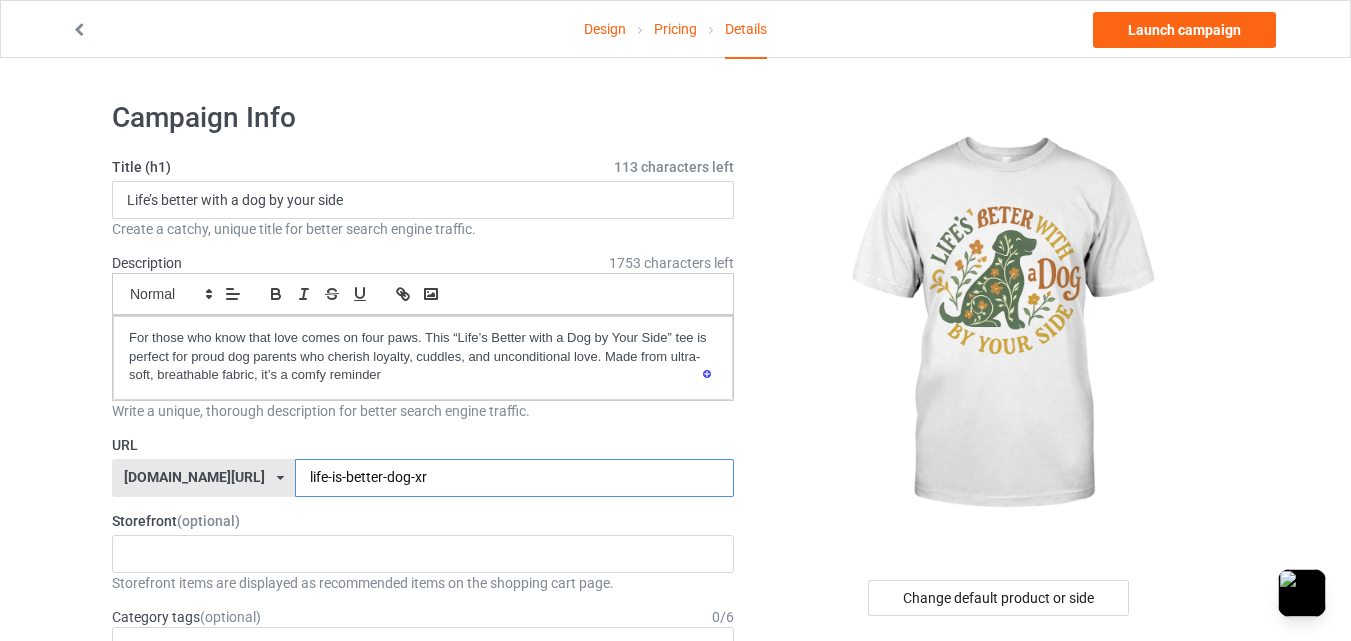type on "life-is-better-dog-xr" 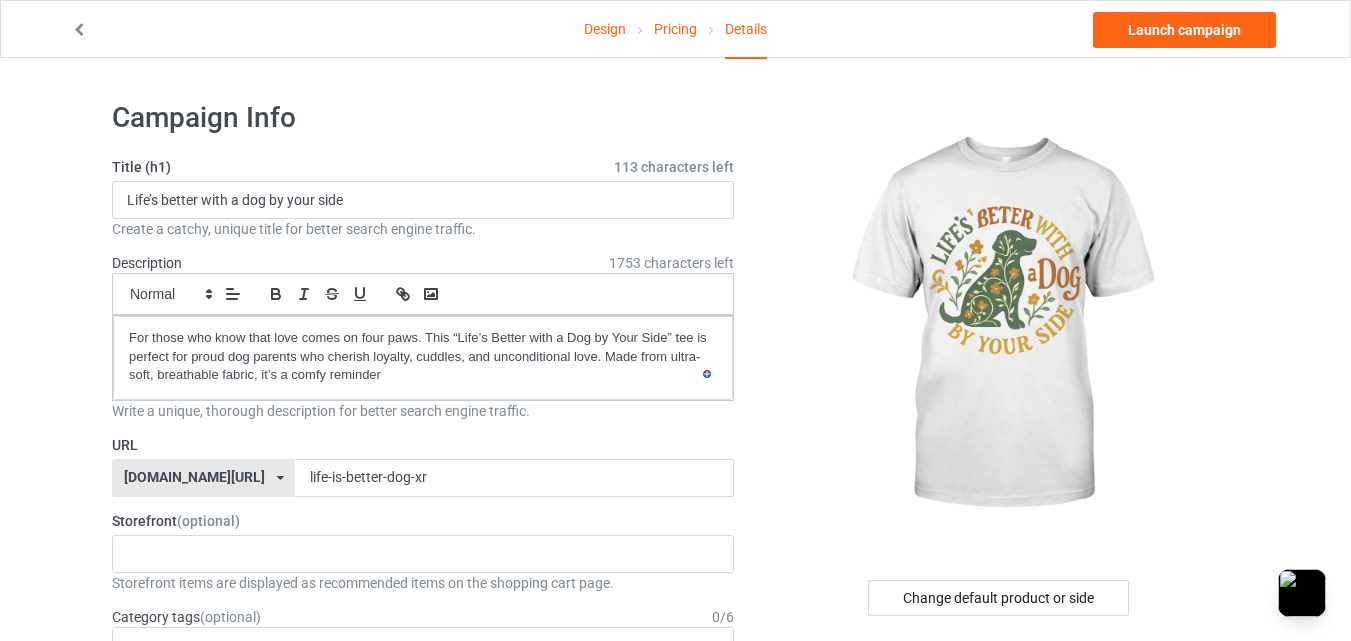 click on "URL" at bounding box center [423, 445] 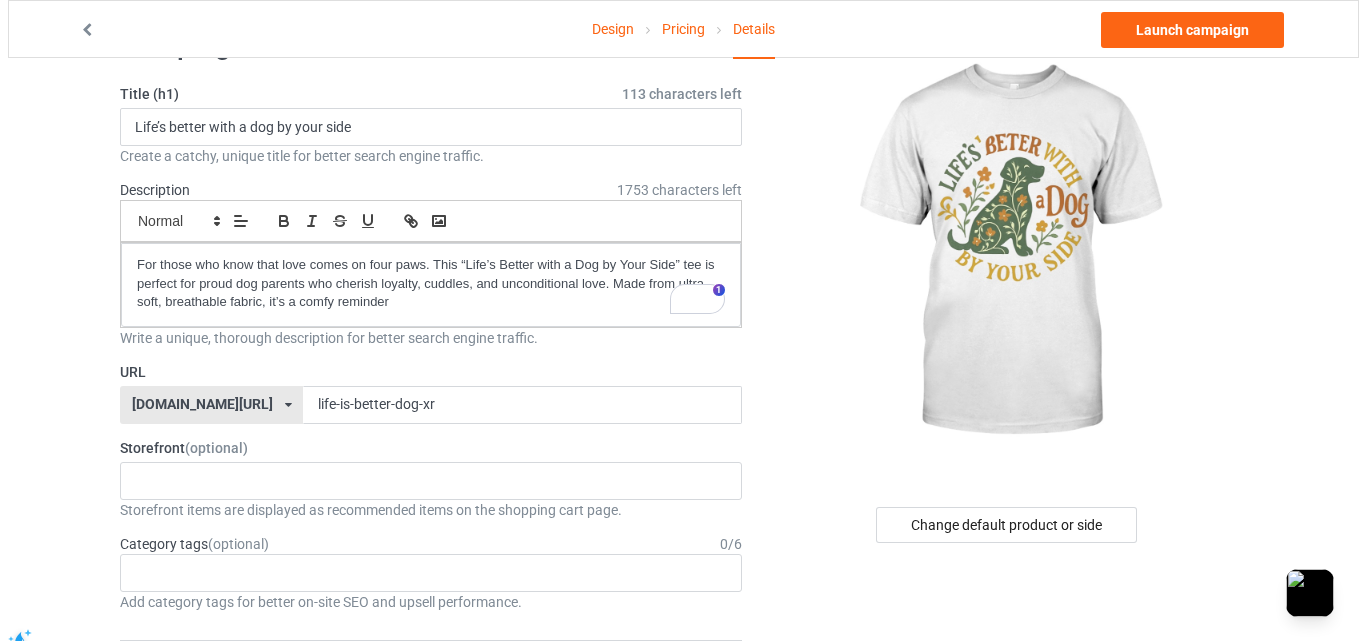scroll, scrollTop: 0, scrollLeft: 0, axis: both 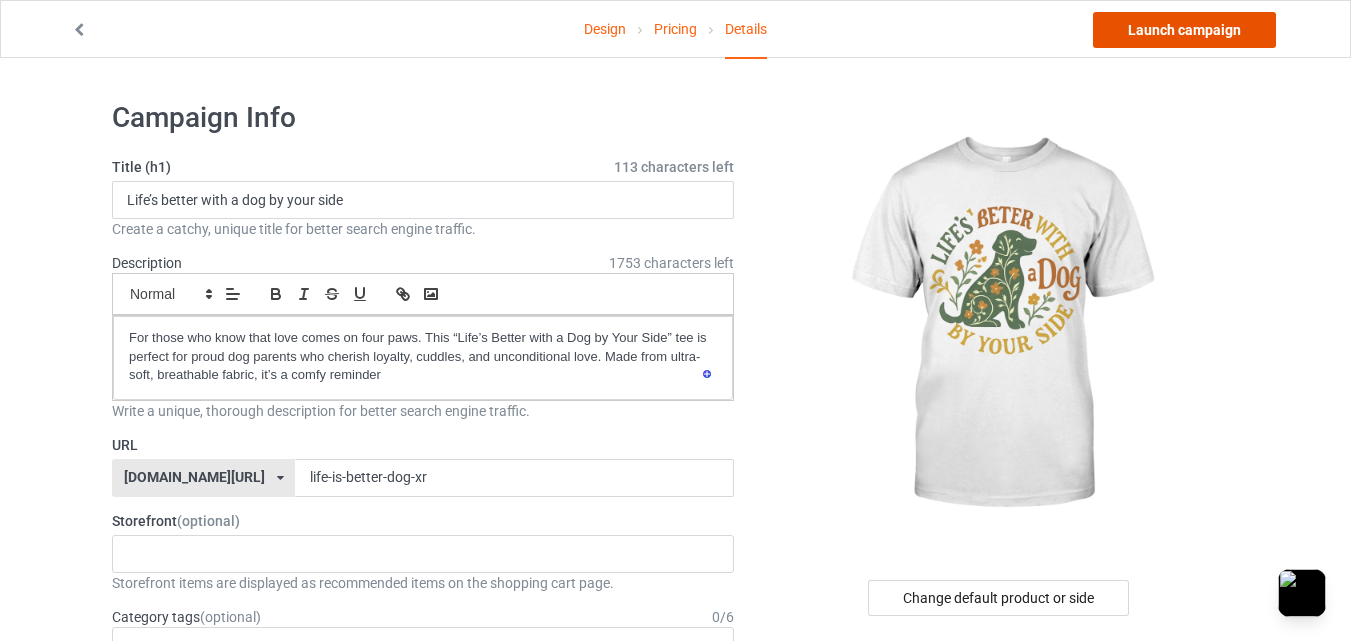 click on "Launch campaign" at bounding box center [1184, 30] 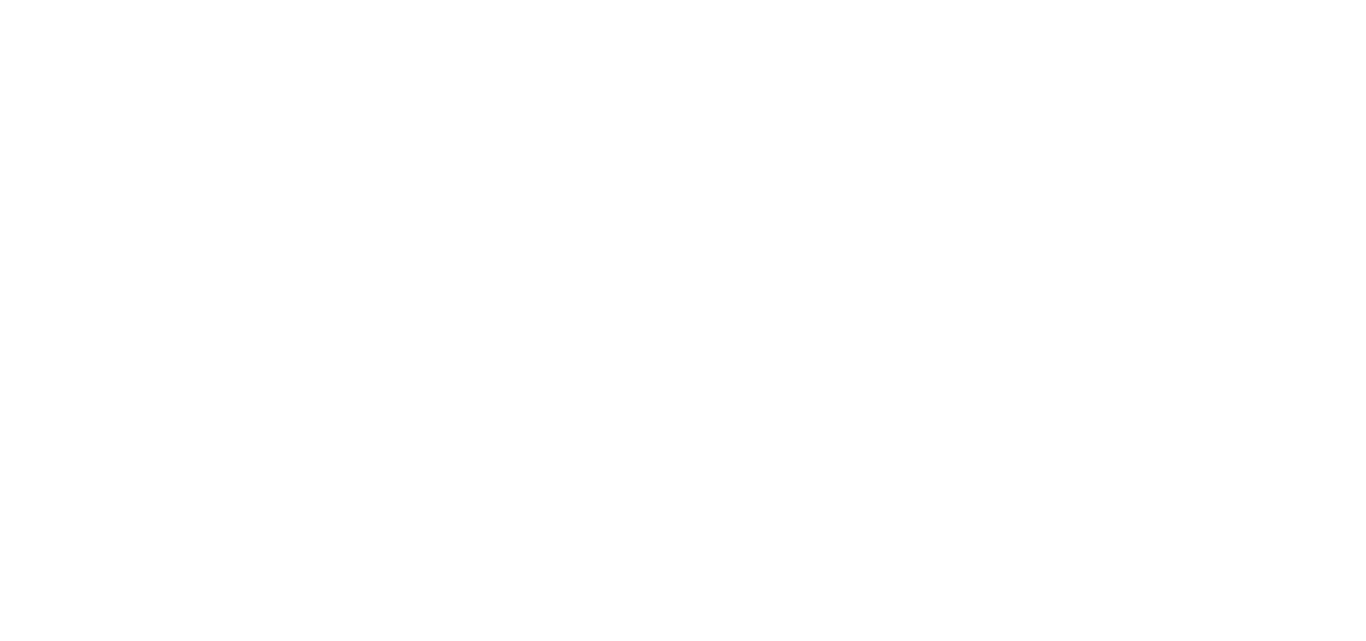 scroll, scrollTop: 0, scrollLeft: 0, axis: both 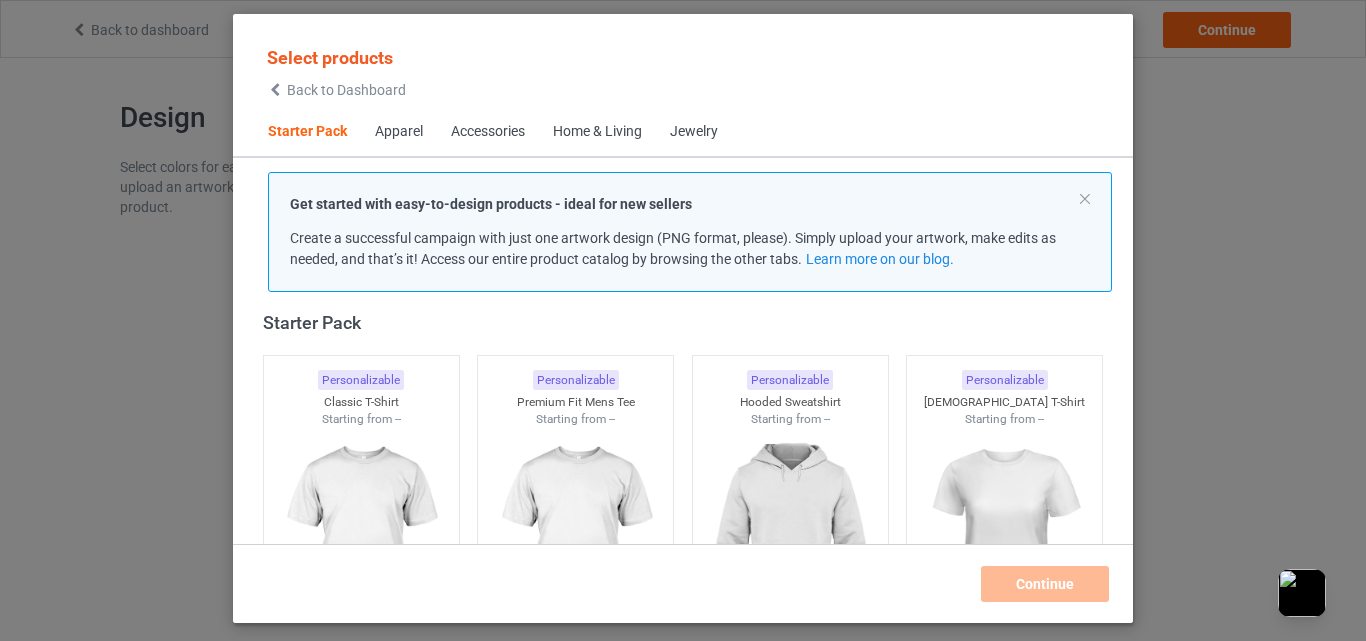 click on "Select products Back to Dashboard Starter Pack Apparel Accessories Home & Living Jewelry Get started with easy-to-design products - ideal for new sellers Create a successful campaign with just one artwork design (PNG format, please). Simply upload your artwork, make edits as needed, and that’s it! Access our entire product catalog by browsing the other tabs. Learn more on our blog. Starter Pack Personalizable Classic T-Shirt Starting from   -- Personalizable Premium Fit Mens Tee Starting from   -- Personalizable Hooded Sweatshirt Starting from   -- Personalizable Ladies T-Shirt Starting from   -- Personalizable V-Neck T-Shirt Starting from   -- Personalizable Unisex Tank Starting from   -- Apparel Personalizable Classic Polo Starting from   -- Personalizable Lightweight Jacket Starting from   -- Personalizable Dress Shirt Starting from   -- Personalizable Classic T-Shirt Starting from   -- Personalizable Premium Fit Mens Tee Starting from   -- Personalizable Hooded Sweatshirt Starting from   --   --   --" at bounding box center (683, 320) 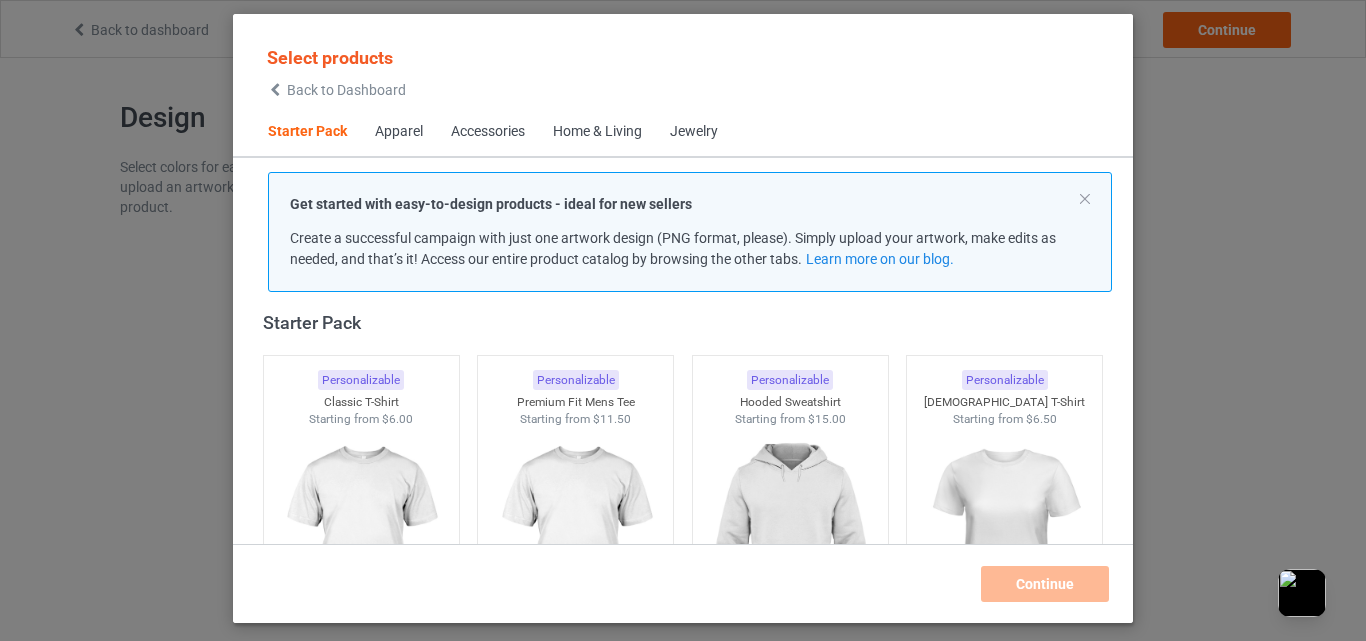 click on "Back to Dashboard" at bounding box center [336, 90] 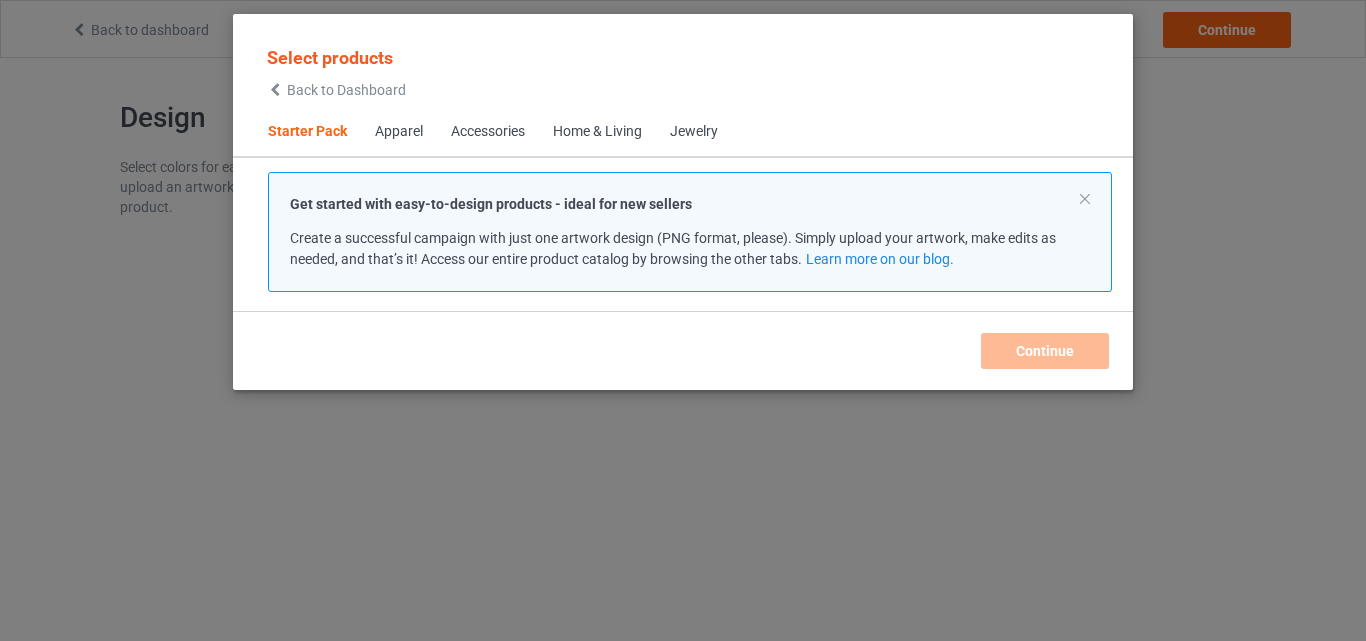 scroll, scrollTop: 0, scrollLeft: 0, axis: both 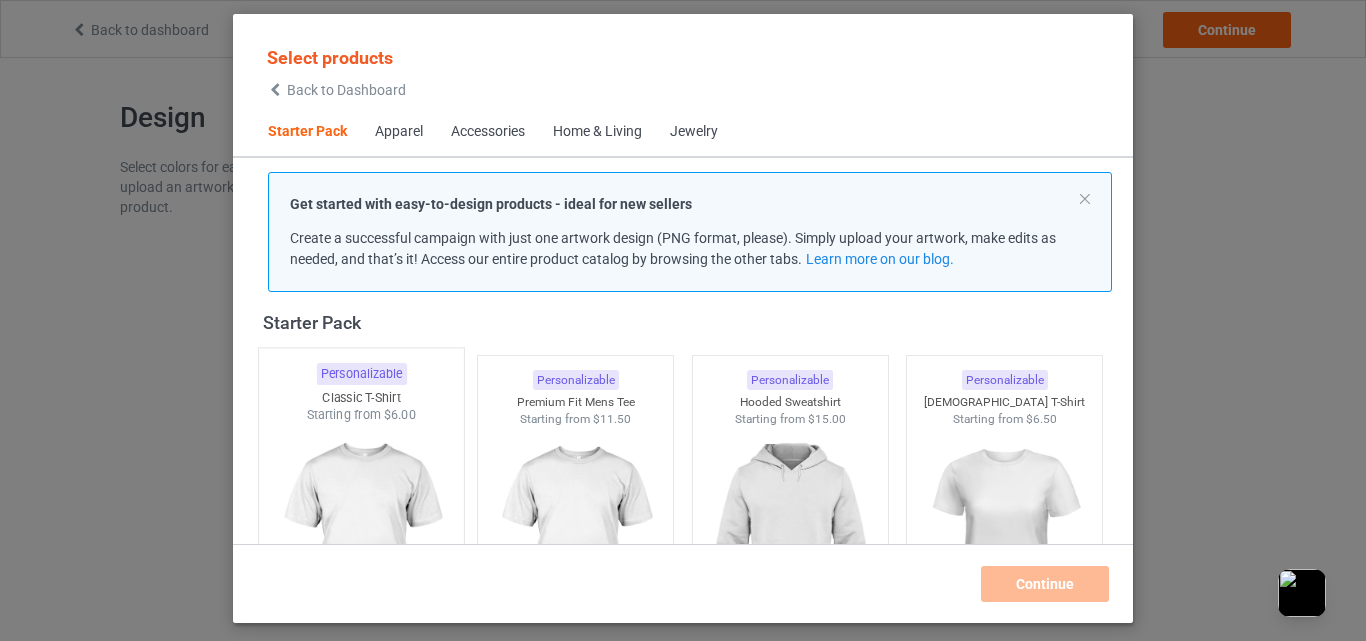 click at bounding box center [361, 541] 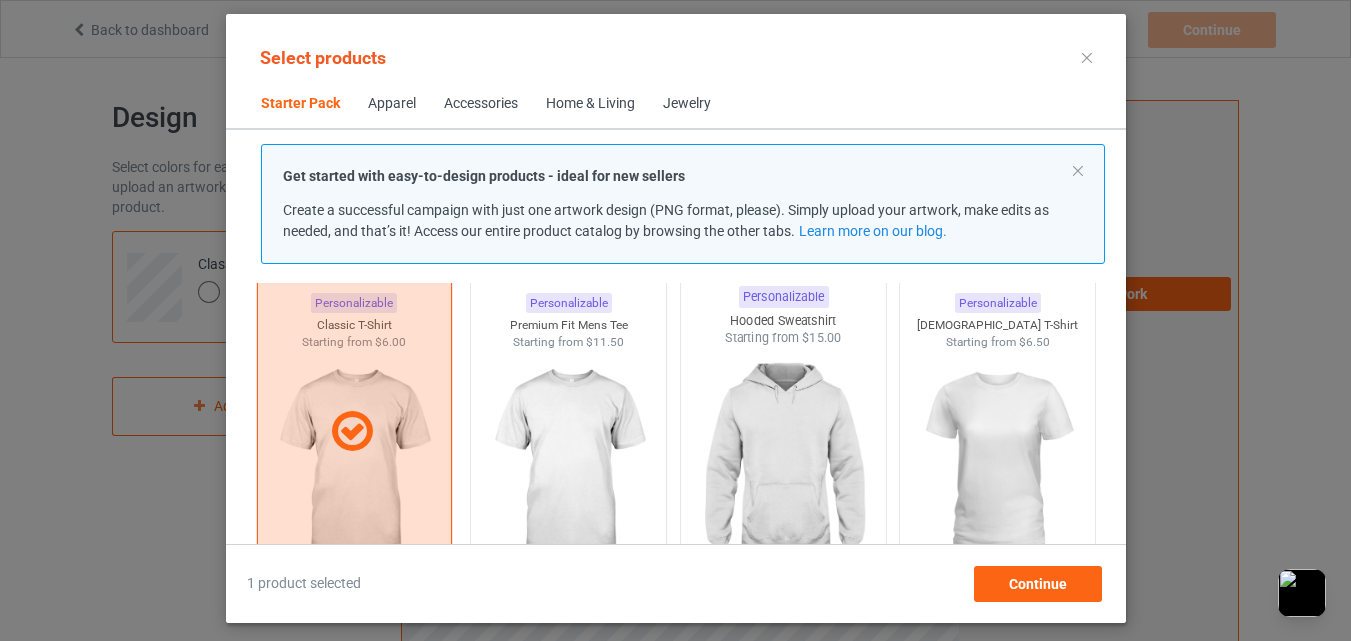scroll, scrollTop: 26, scrollLeft: 0, axis: vertical 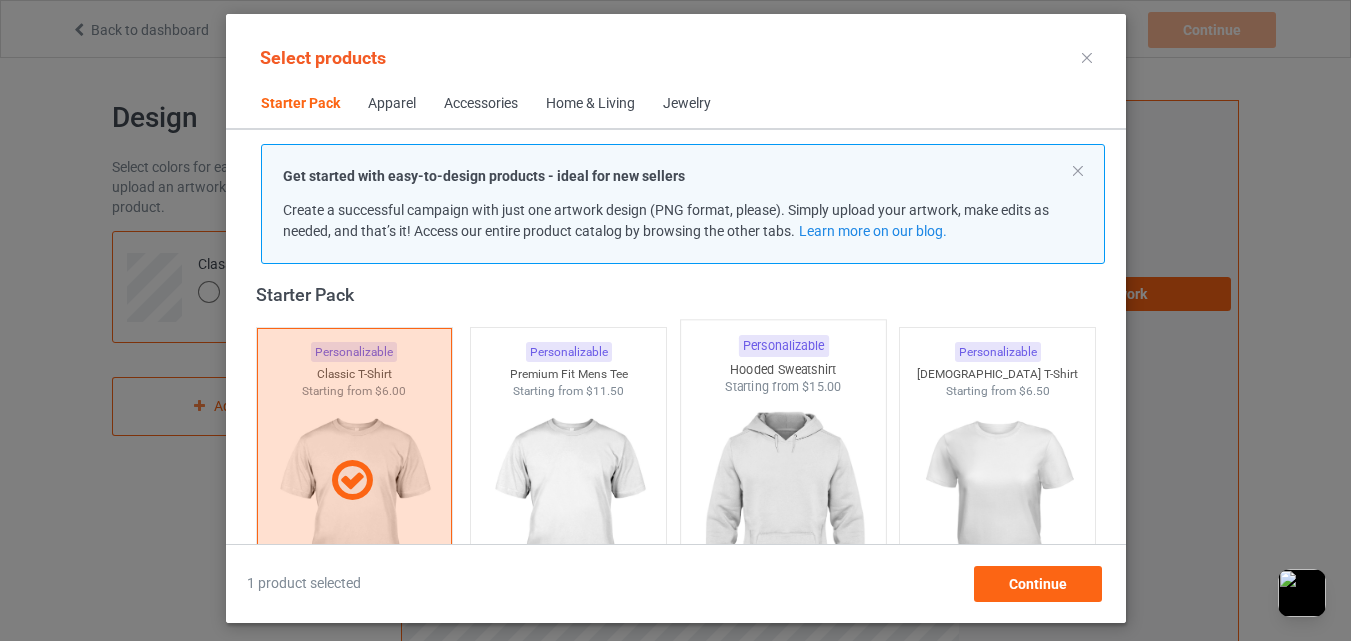 click at bounding box center [783, 513] 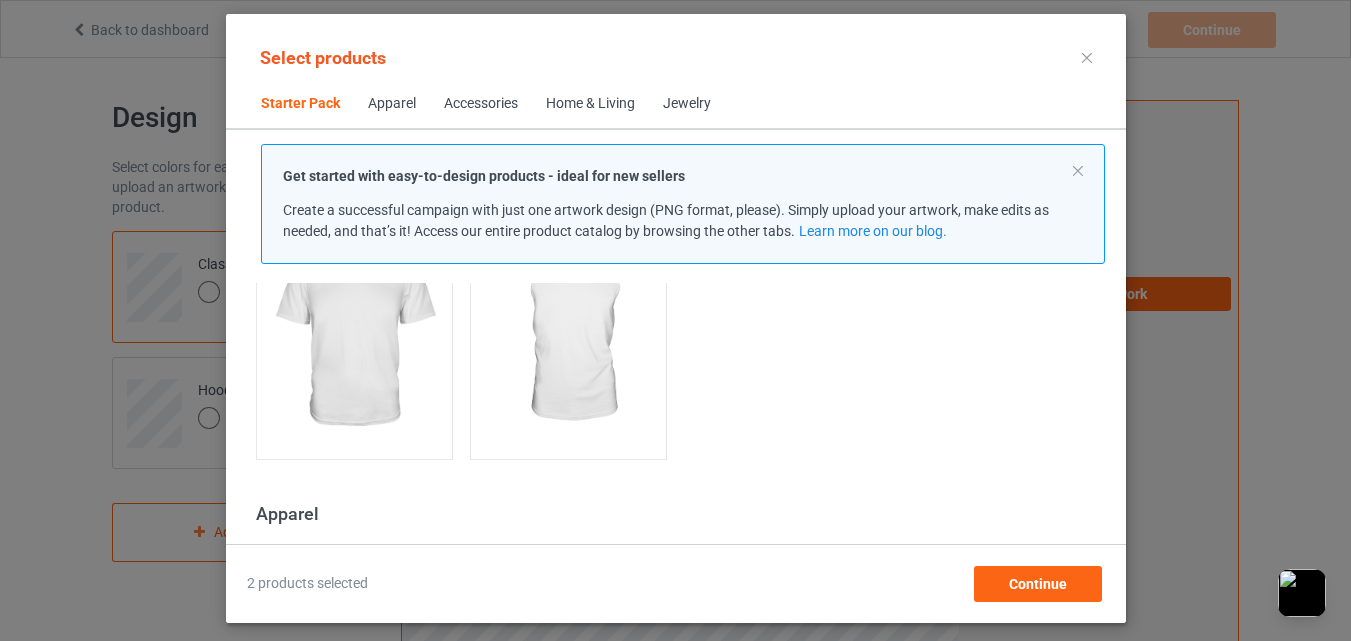 scroll, scrollTop: 693, scrollLeft: 0, axis: vertical 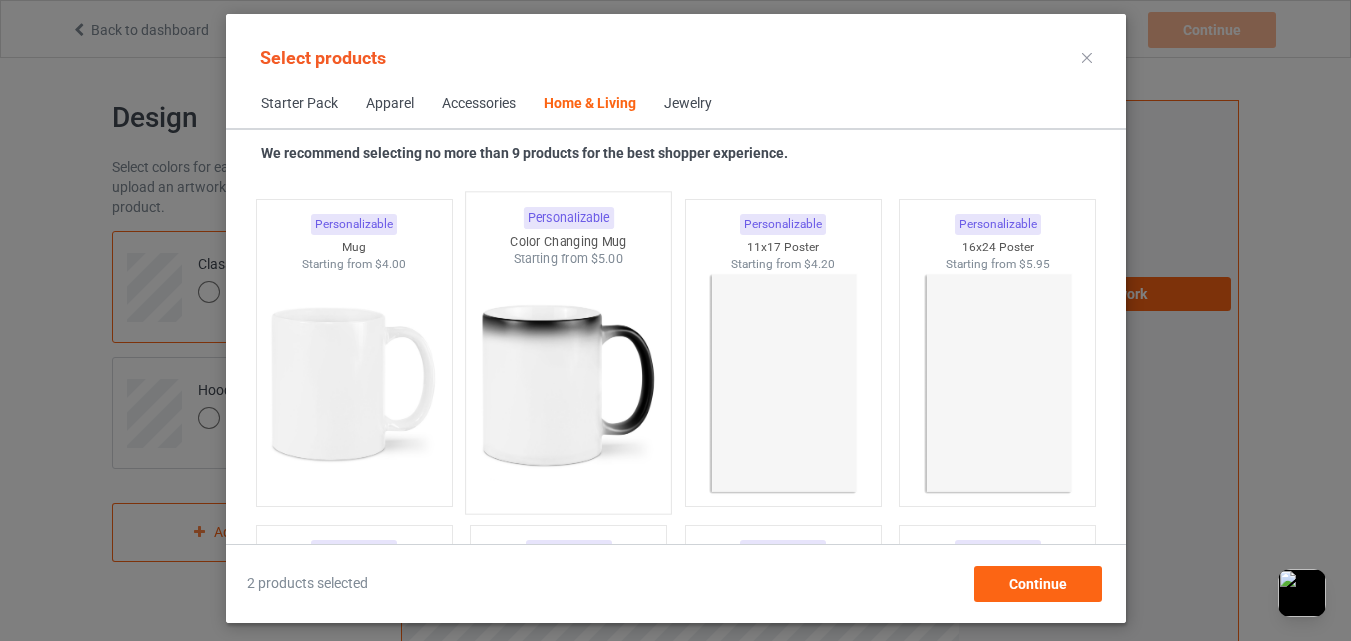 click at bounding box center [568, 385] 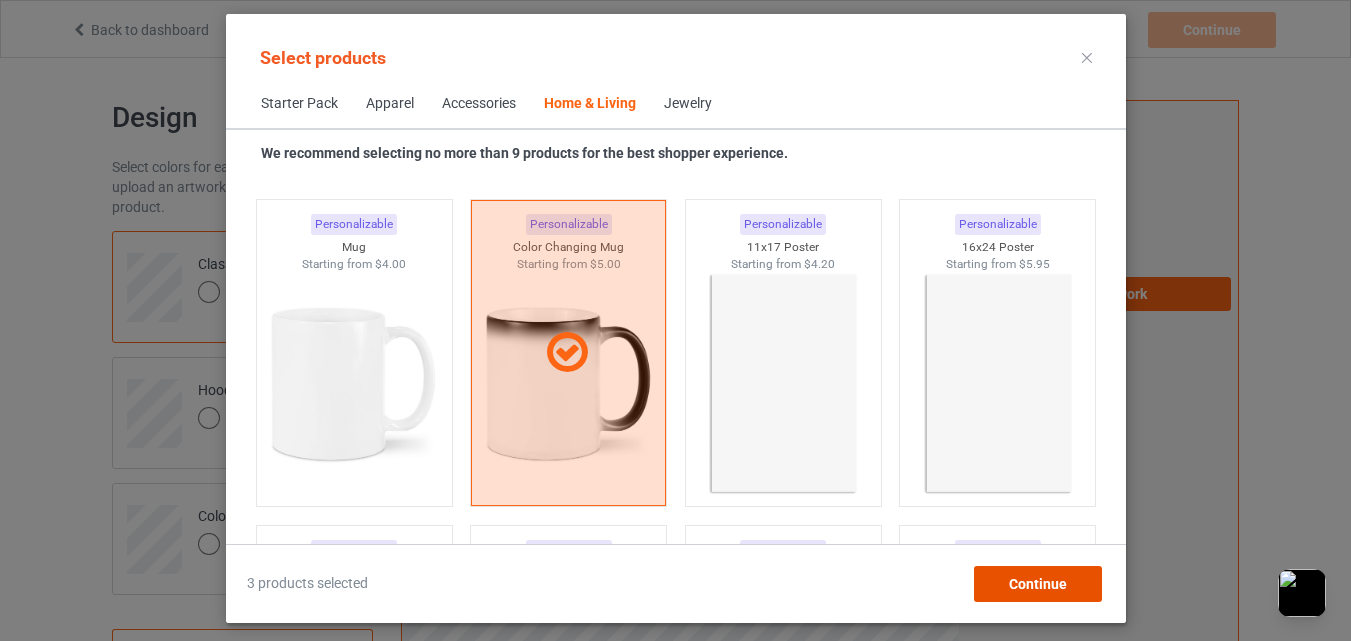 click on "Continue" at bounding box center (1037, 584) 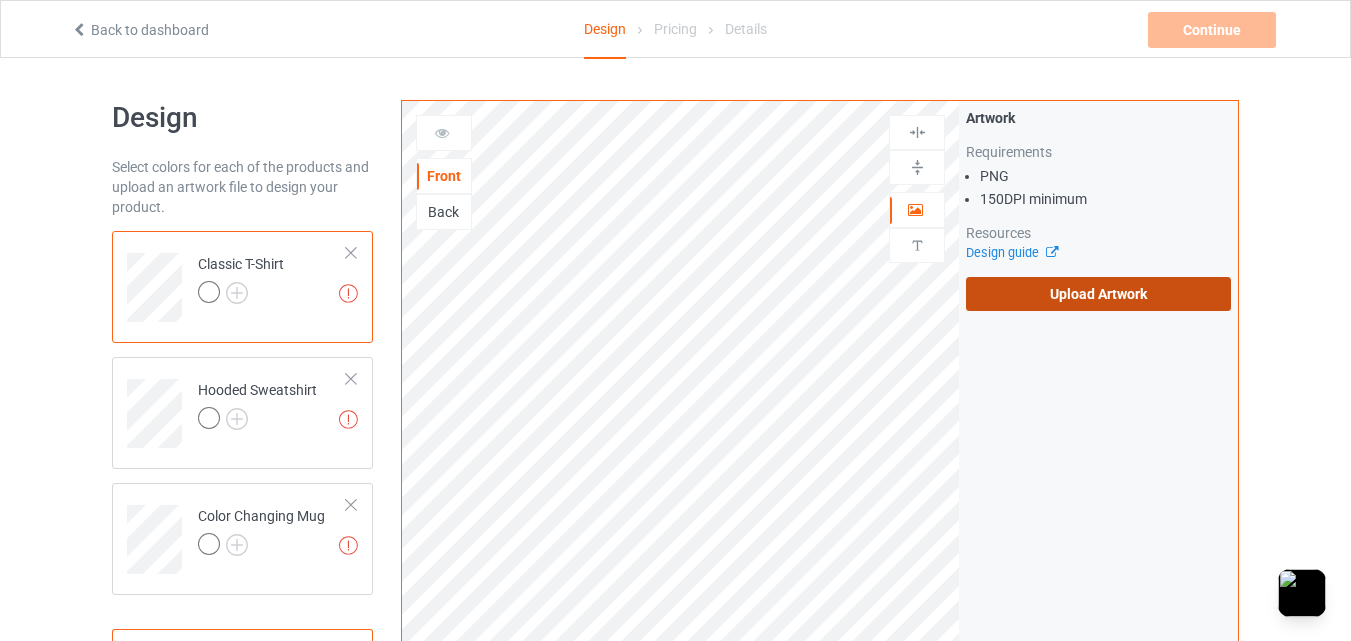 click on "Upload Artwork" at bounding box center (1098, 294) 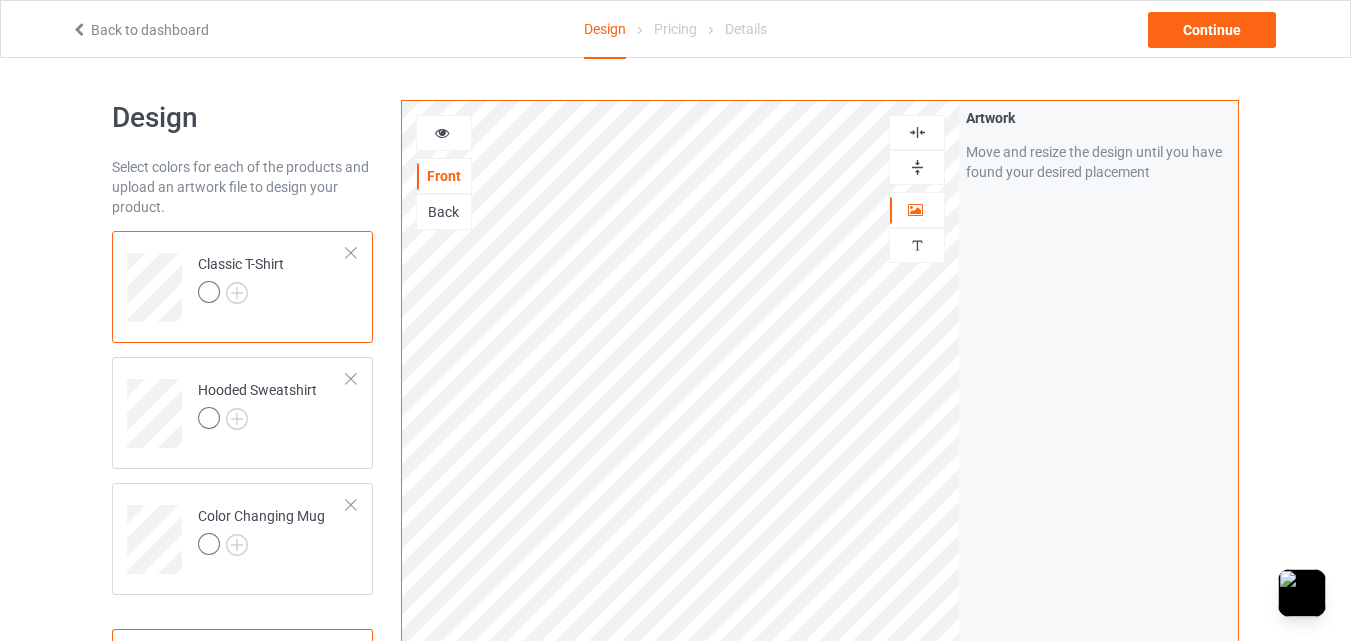 click at bounding box center (917, 132) 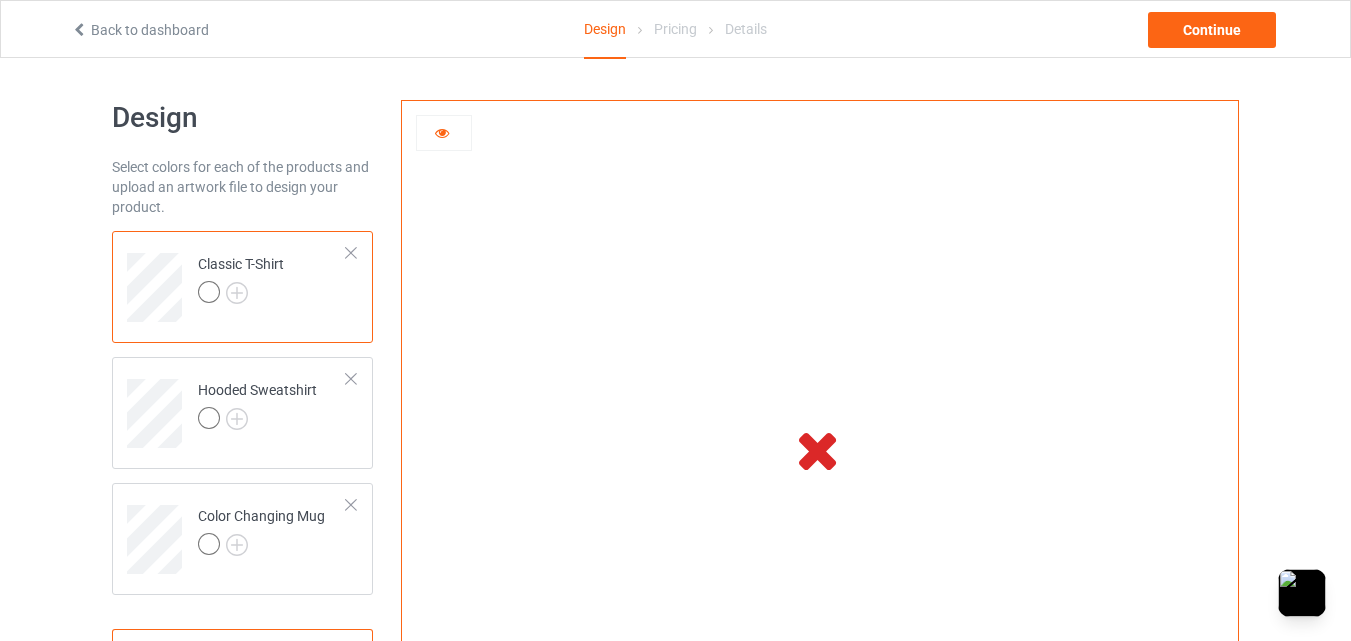 click at bounding box center (444, 133) 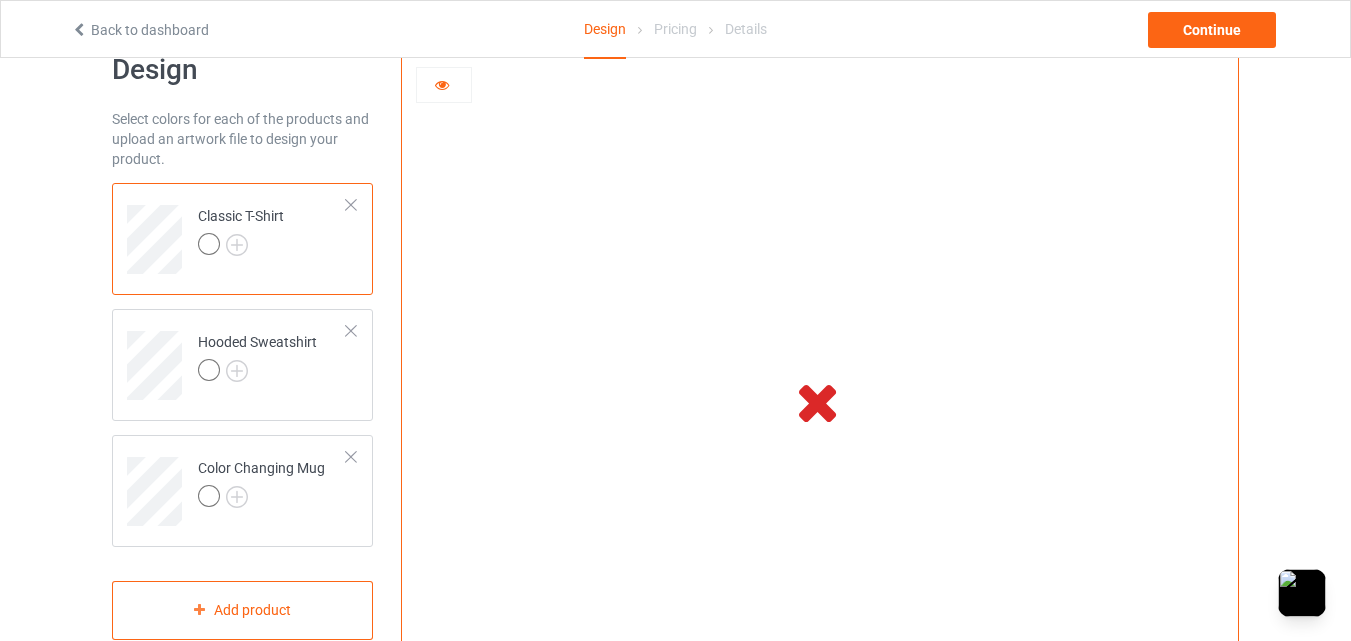 scroll, scrollTop: 0, scrollLeft: 0, axis: both 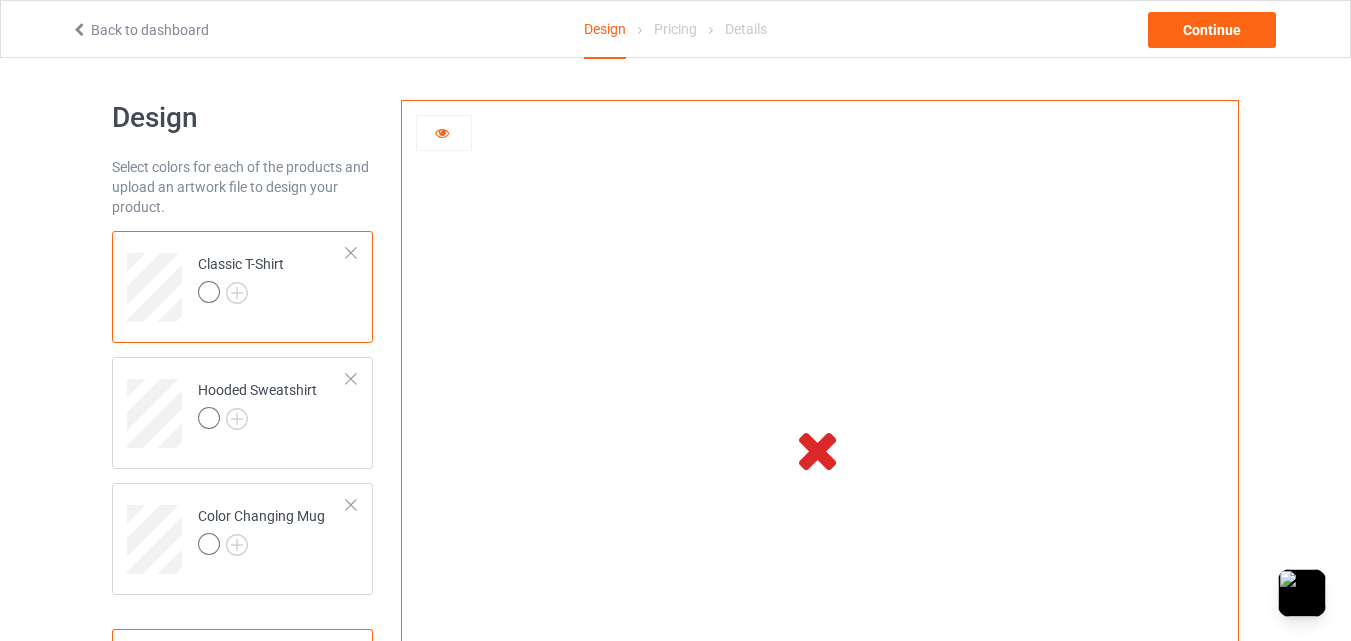 click at bounding box center (442, 130) 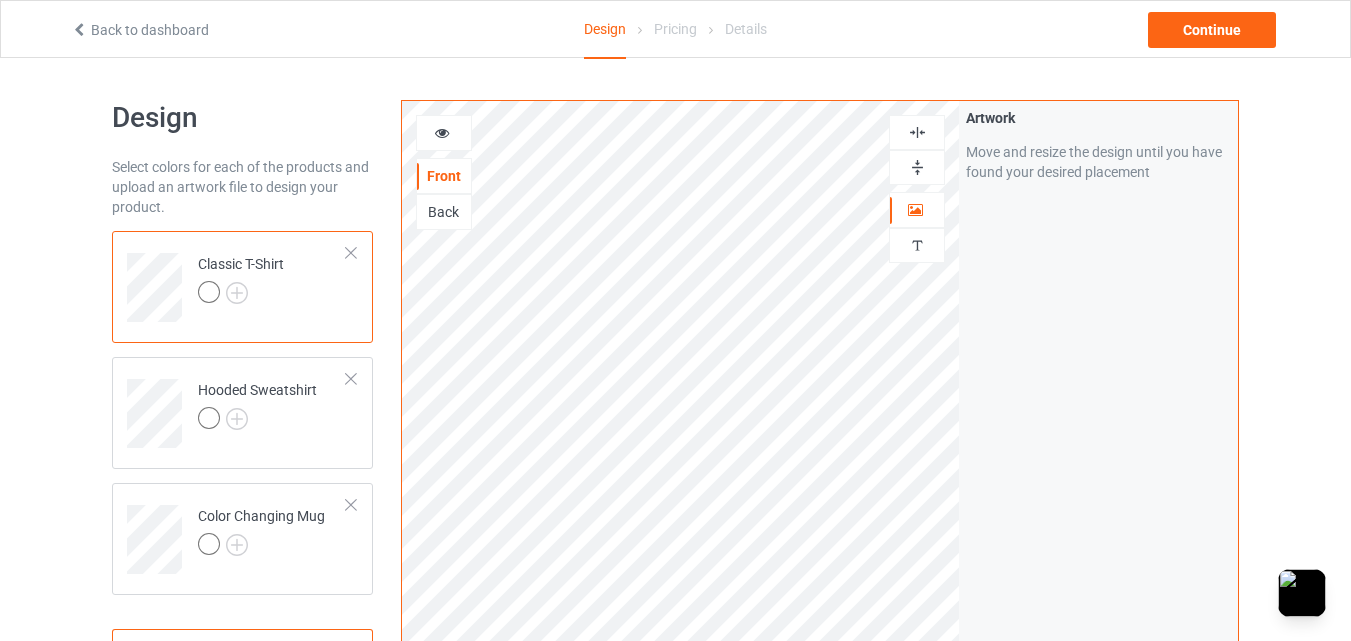 click at bounding box center [444, 133] 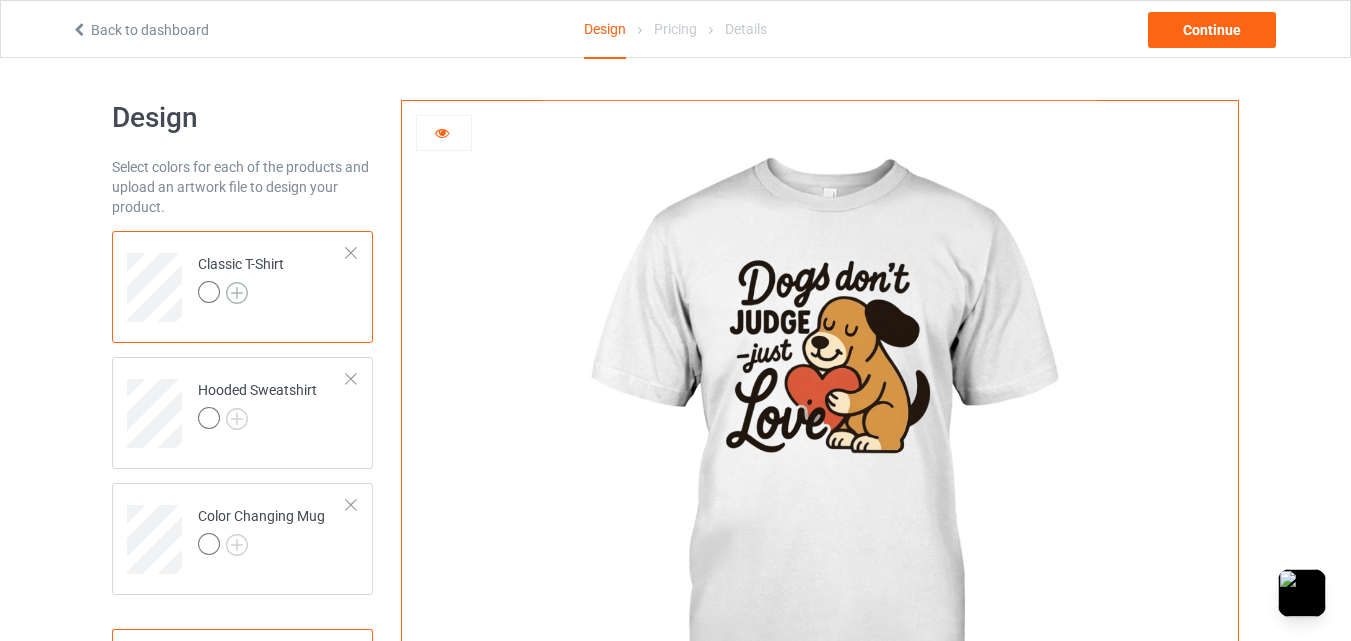 click at bounding box center (237, 293) 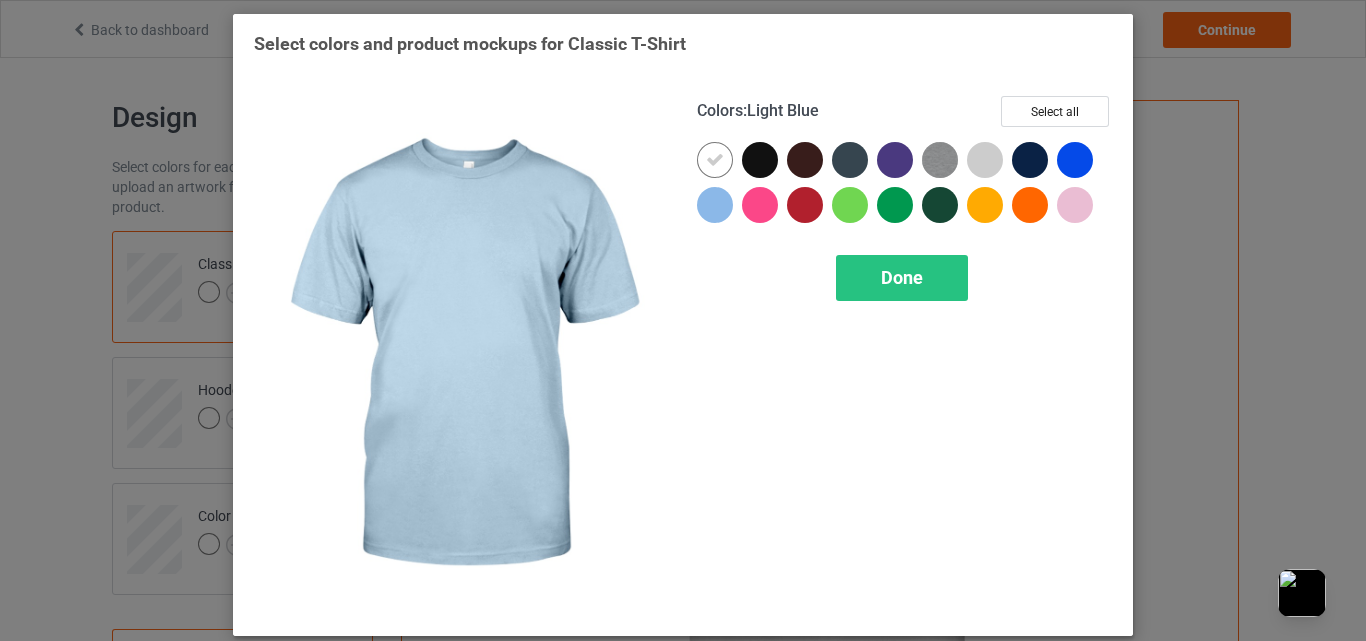 click at bounding box center (715, 205) 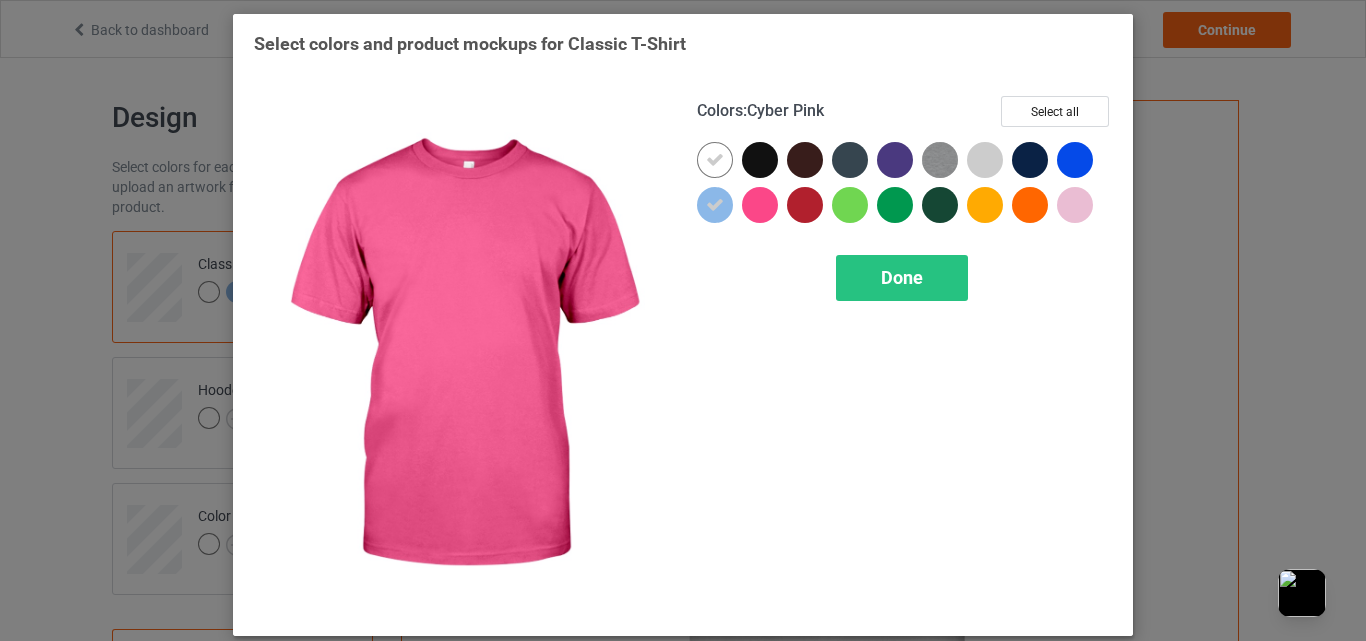 click at bounding box center (760, 205) 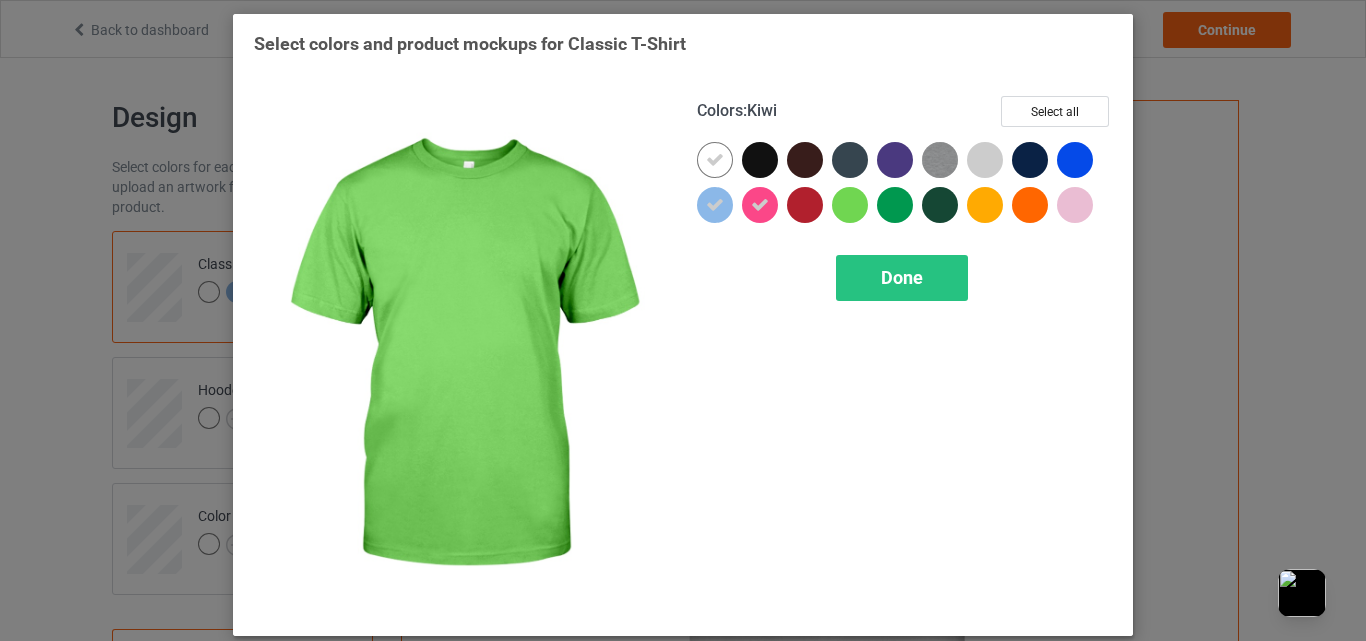 drag, startPoint x: 847, startPoint y: 208, endPoint x: 974, endPoint y: 216, distance: 127.25172 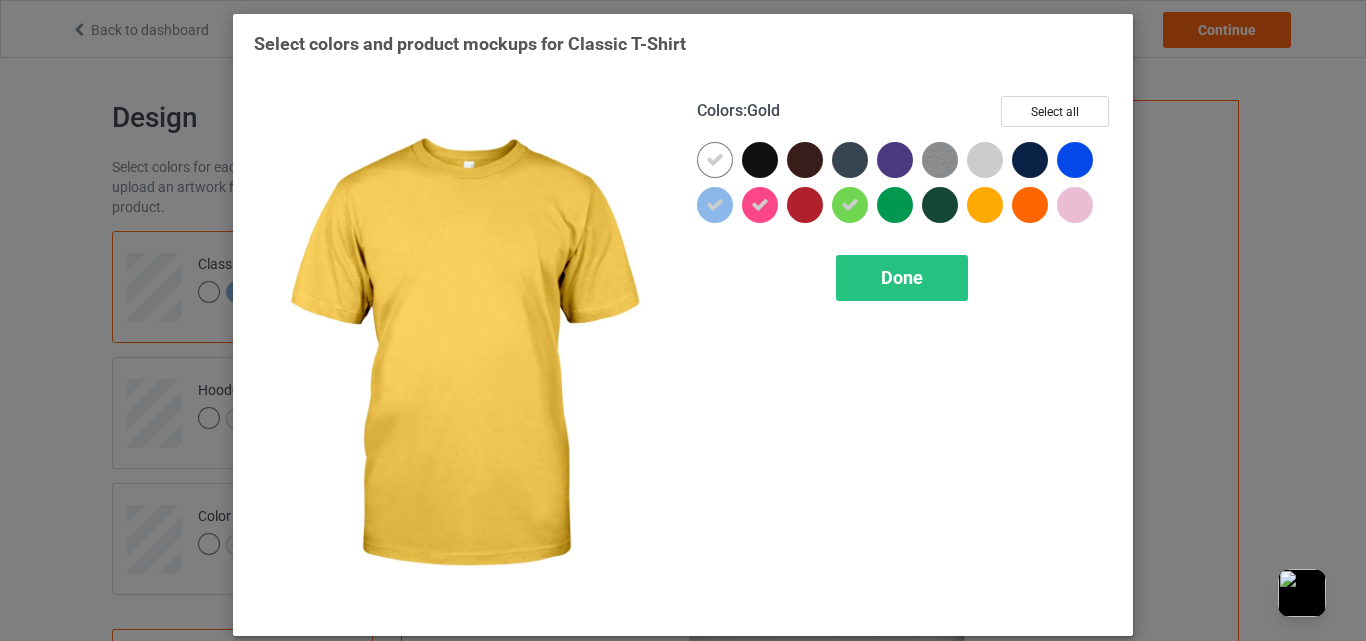 click at bounding box center (985, 205) 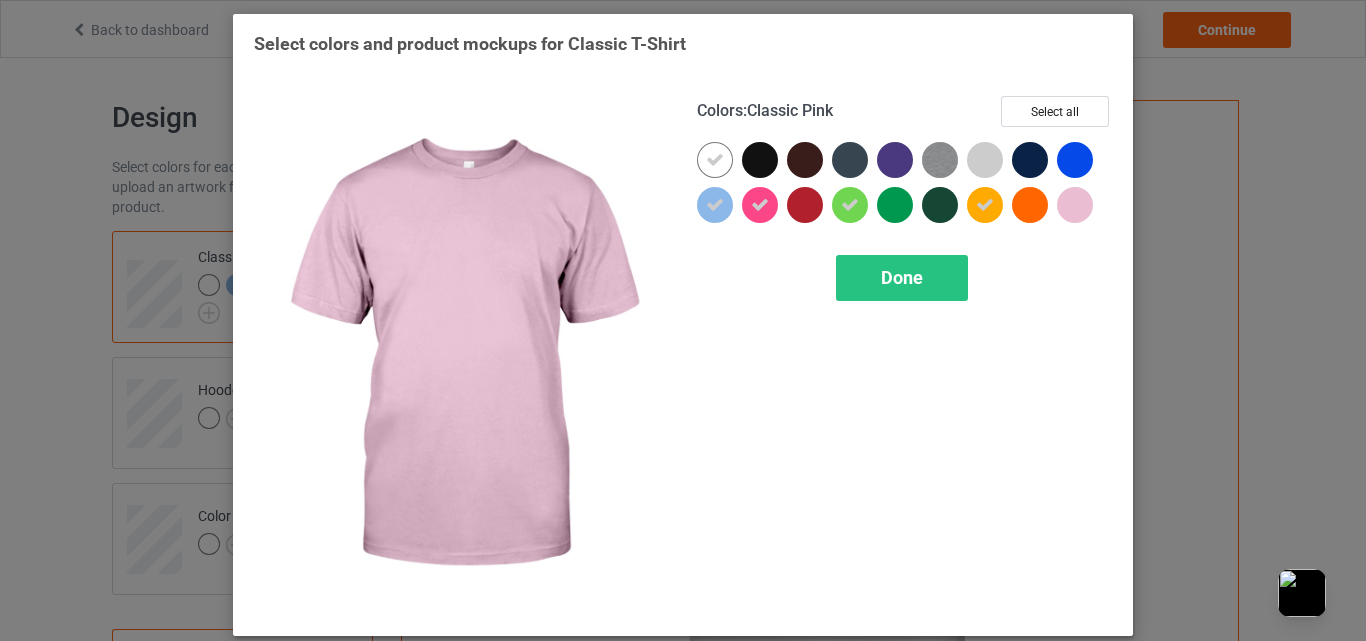 click at bounding box center [1075, 205] 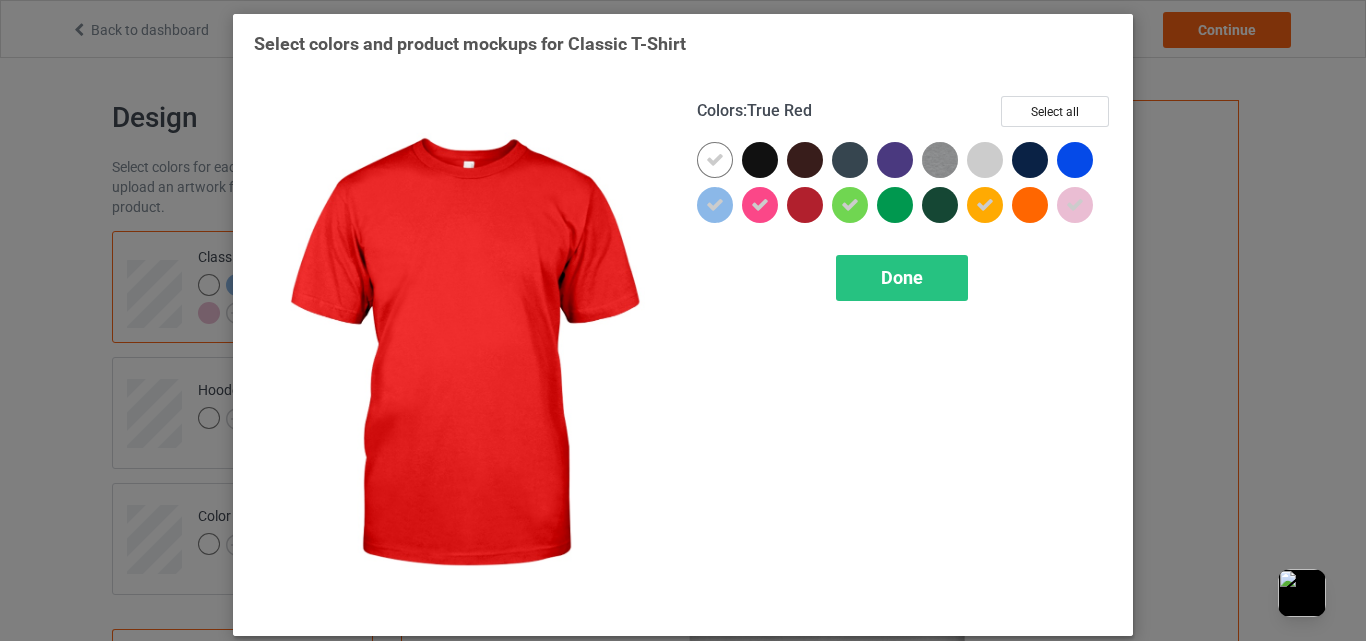 click at bounding box center (805, 205) 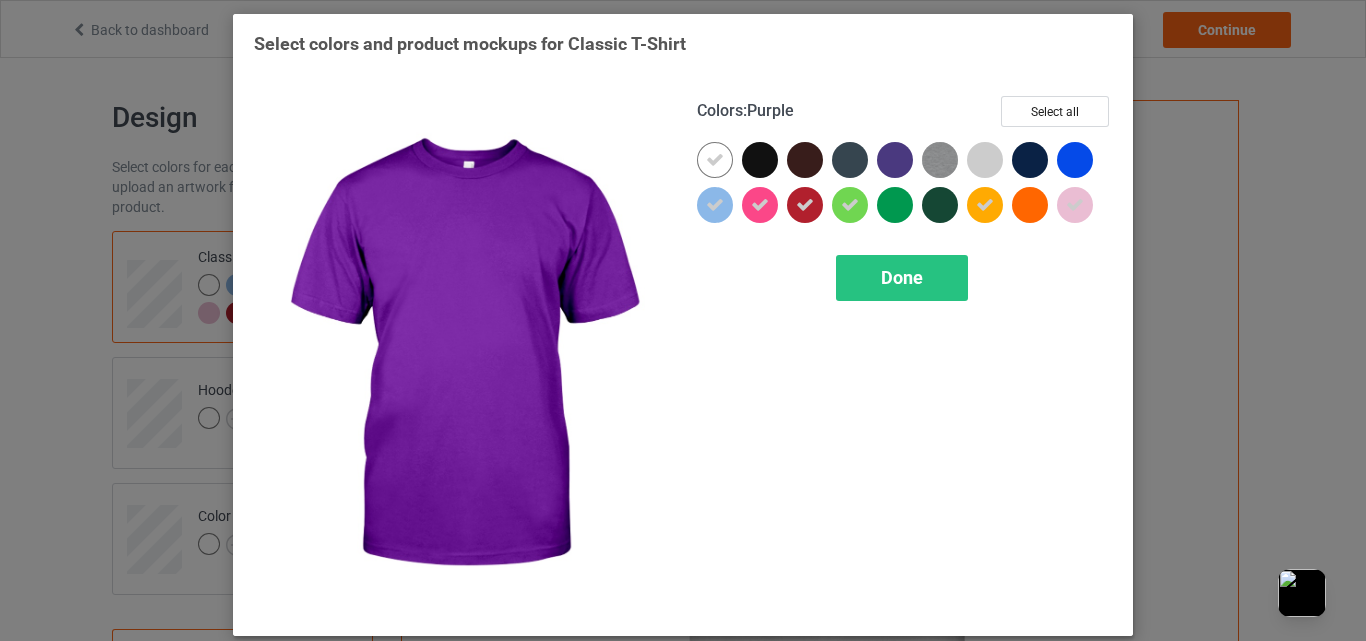 click at bounding box center (895, 160) 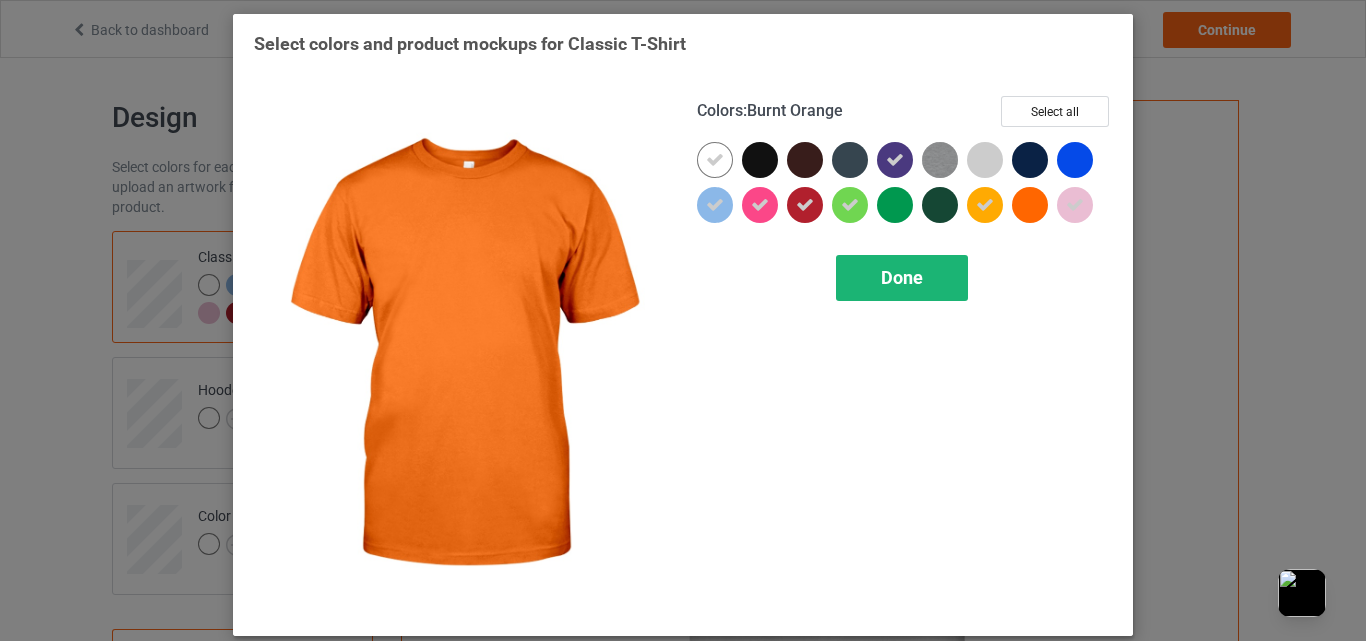 click on "Done" at bounding box center [902, 278] 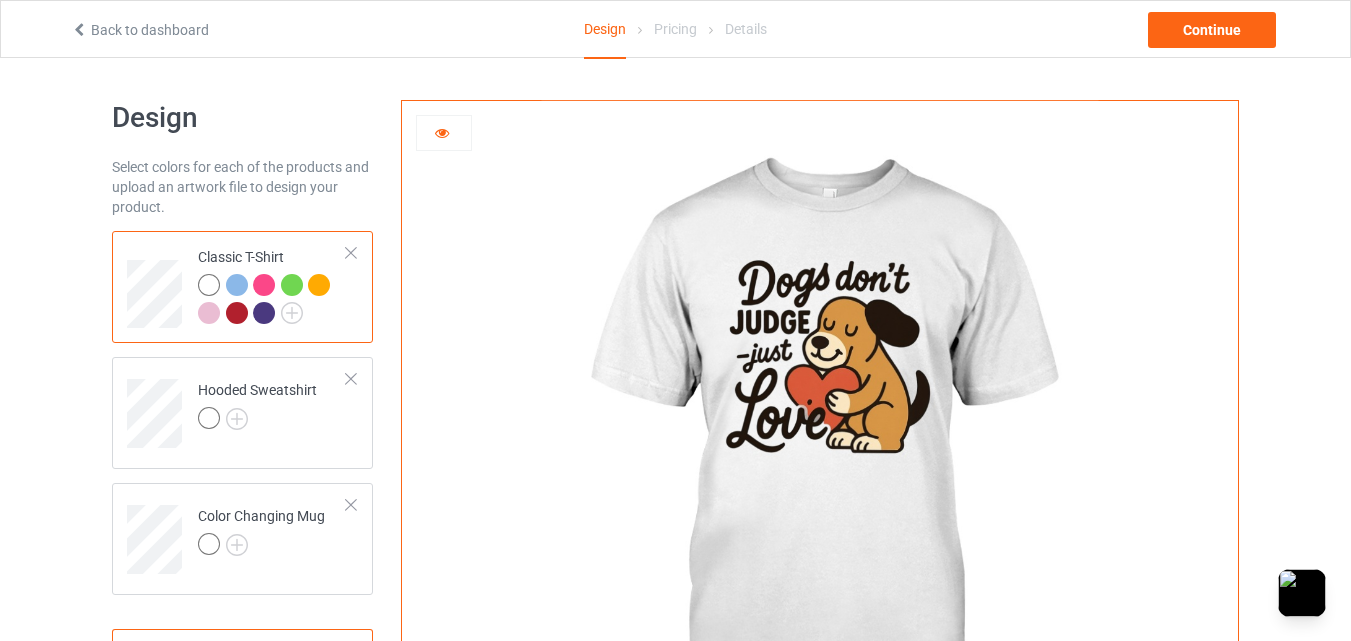 click at bounding box center (237, 285) 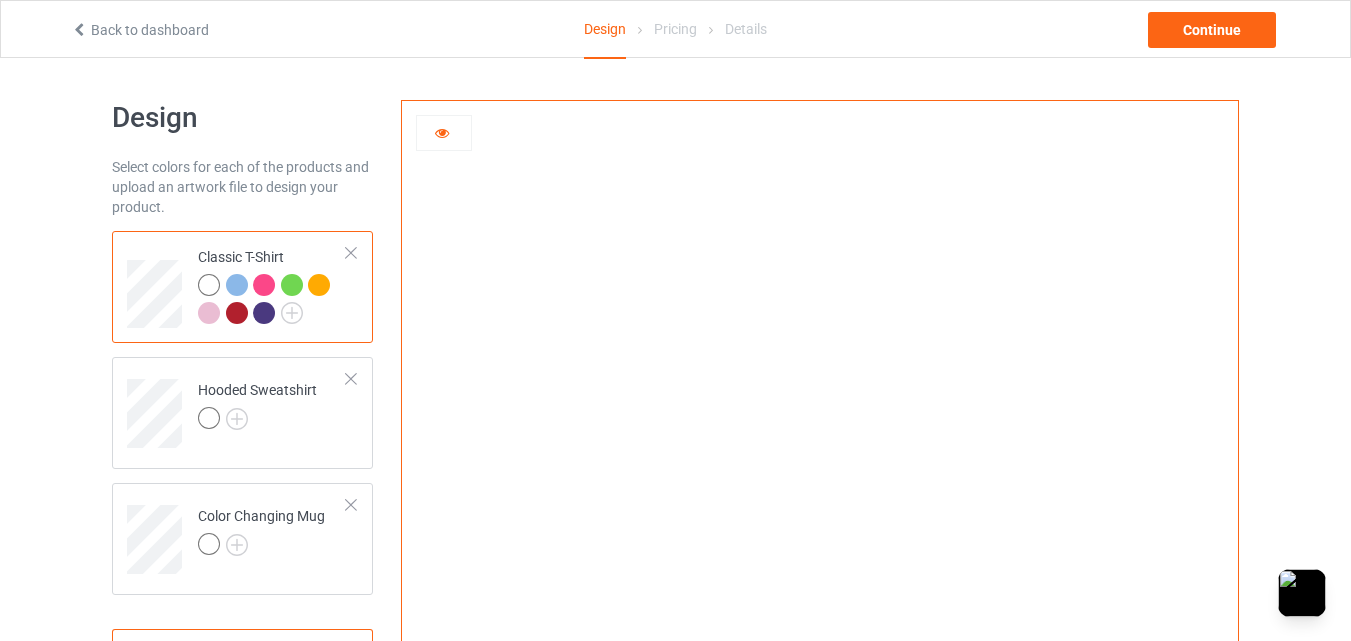 click at bounding box center (264, 285) 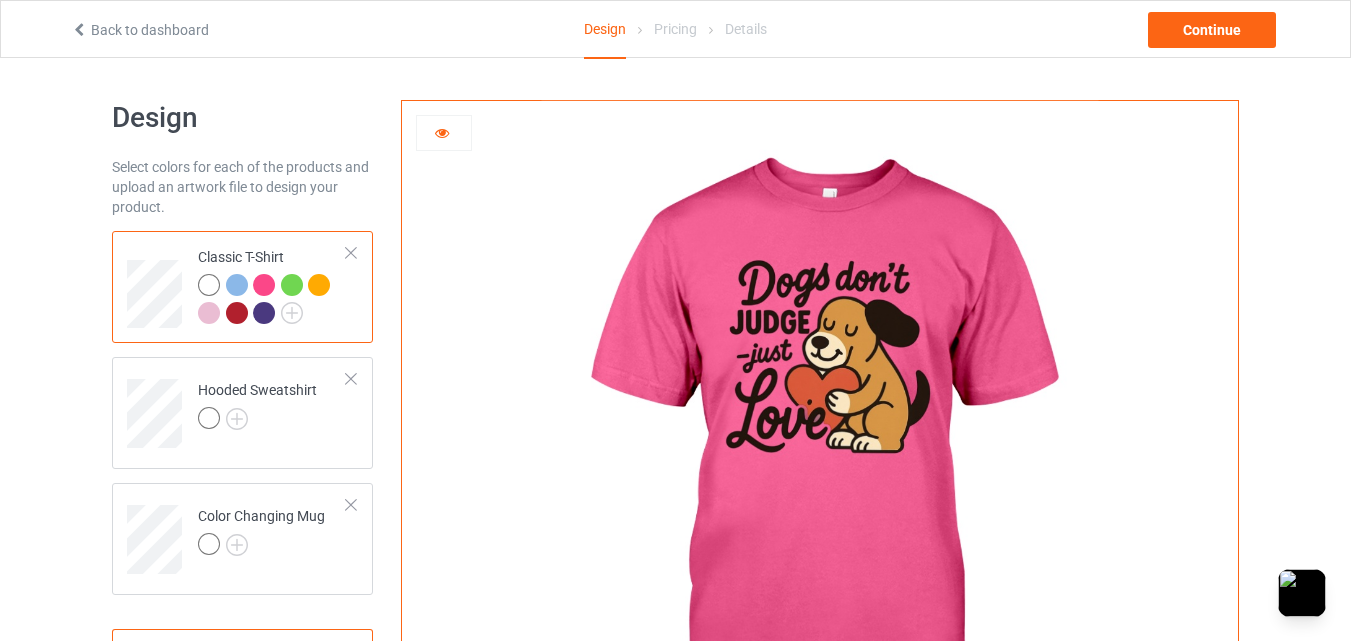 click at bounding box center (292, 285) 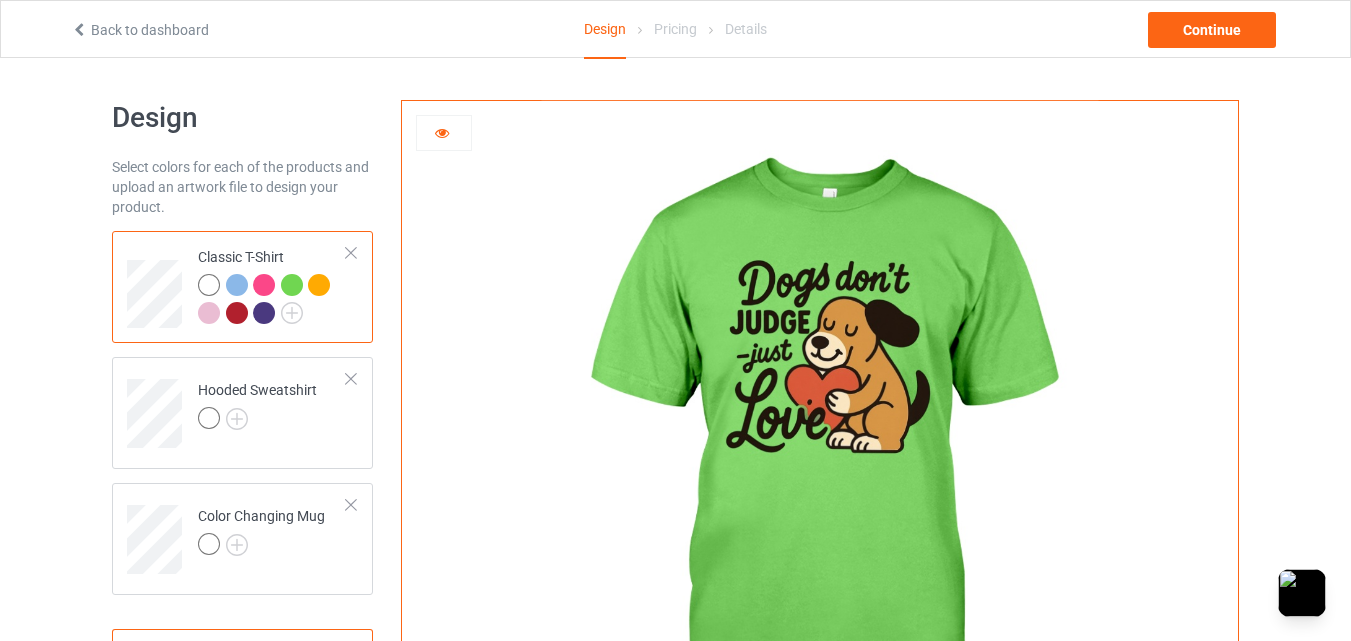 click at bounding box center (319, 285) 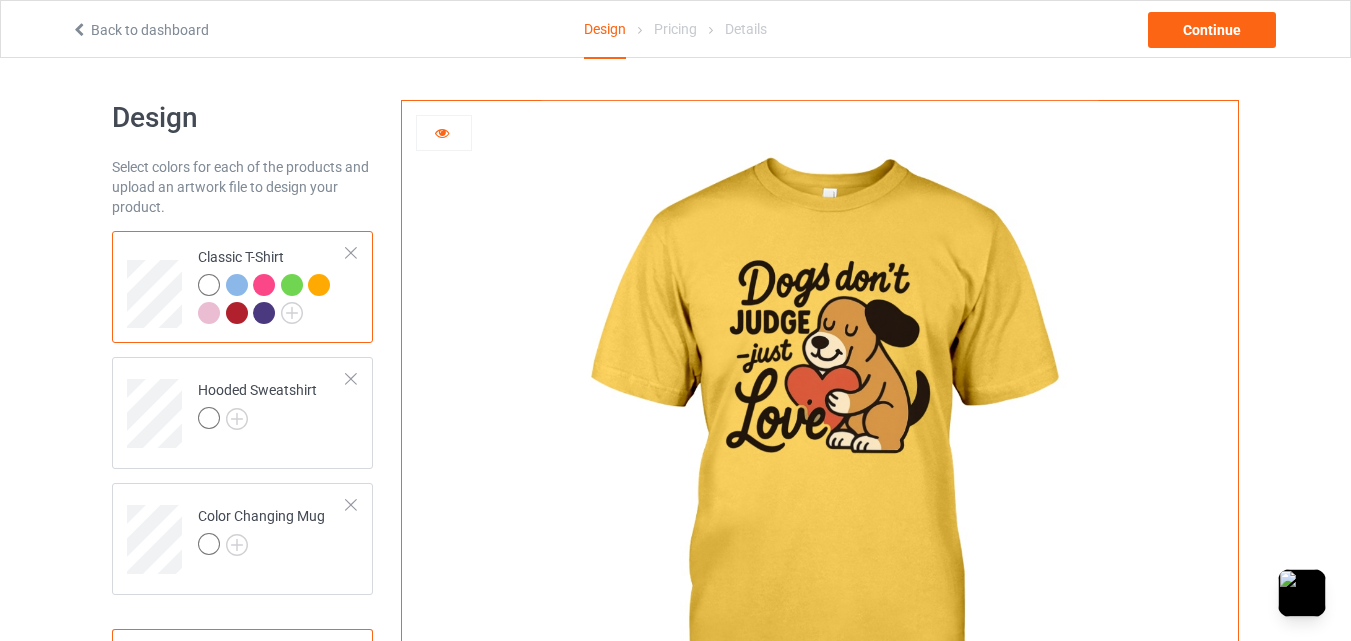 click at bounding box center (209, 313) 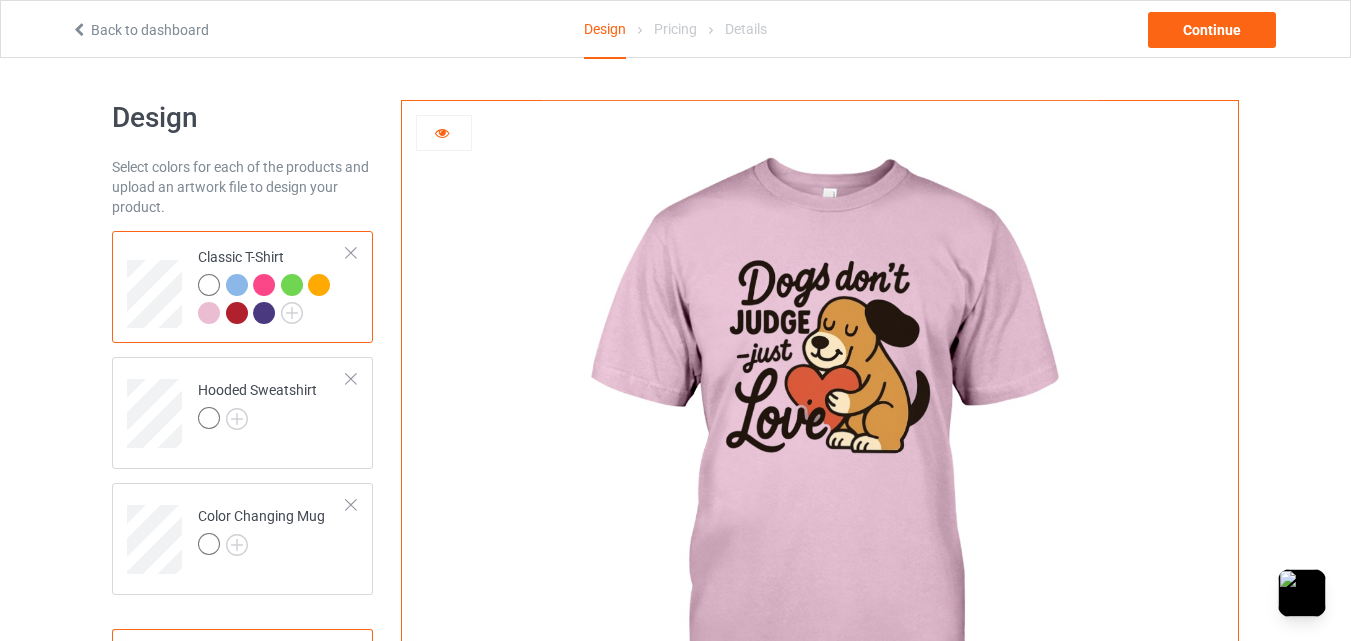 click at bounding box center [237, 313] 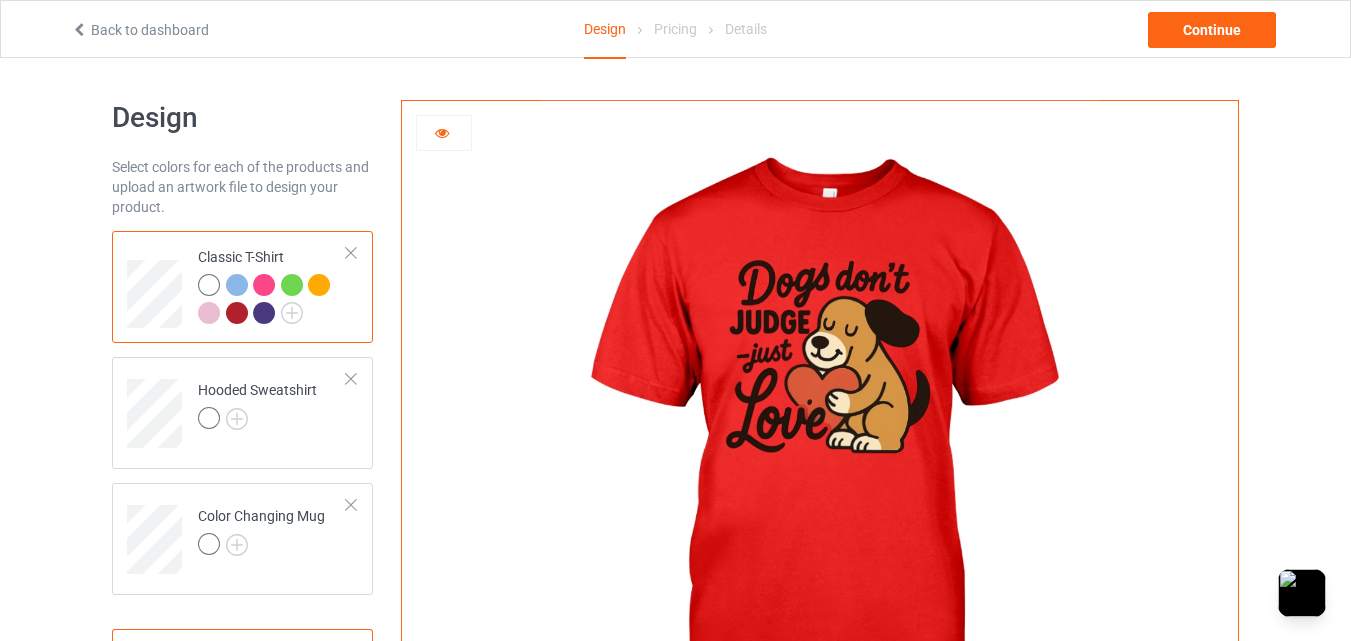 click at bounding box center [264, 313] 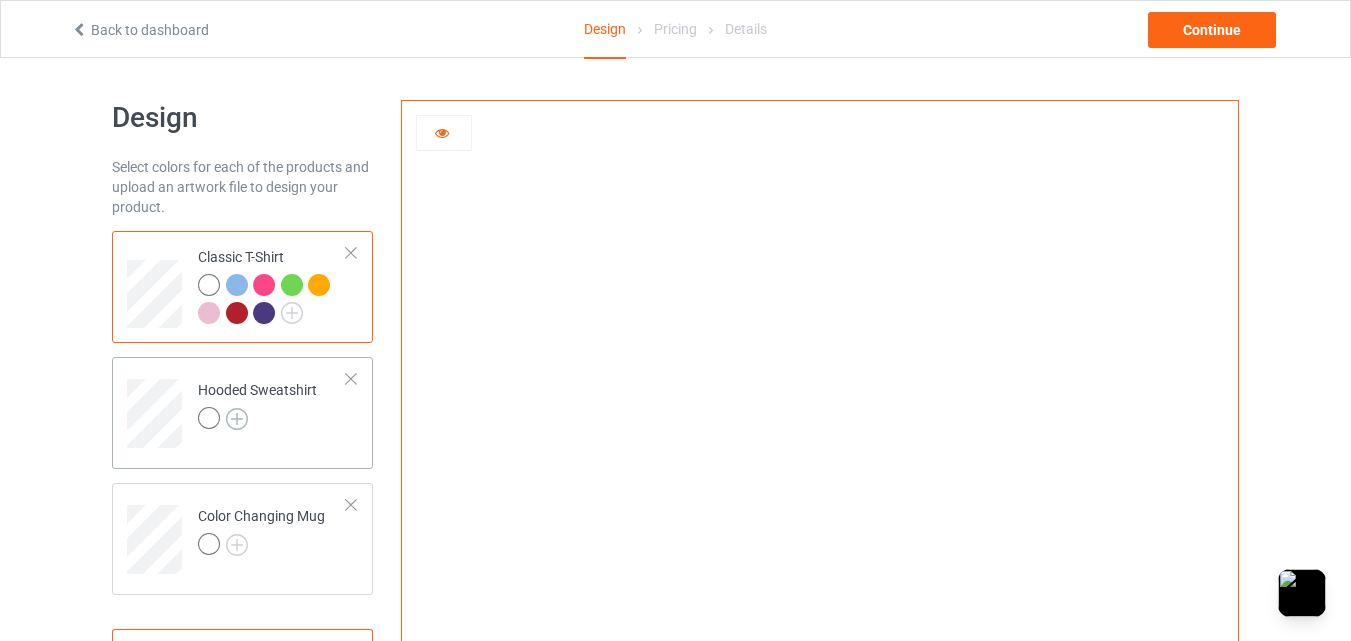 click at bounding box center (237, 419) 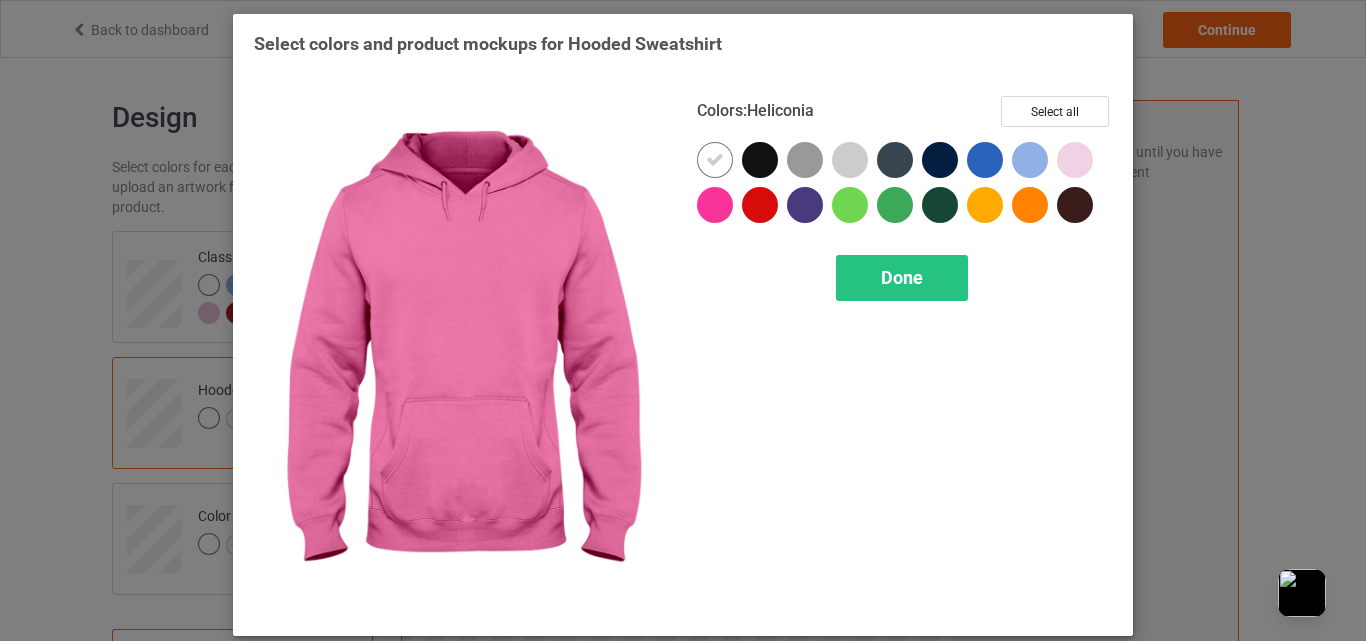 click at bounding box center (715, 205) 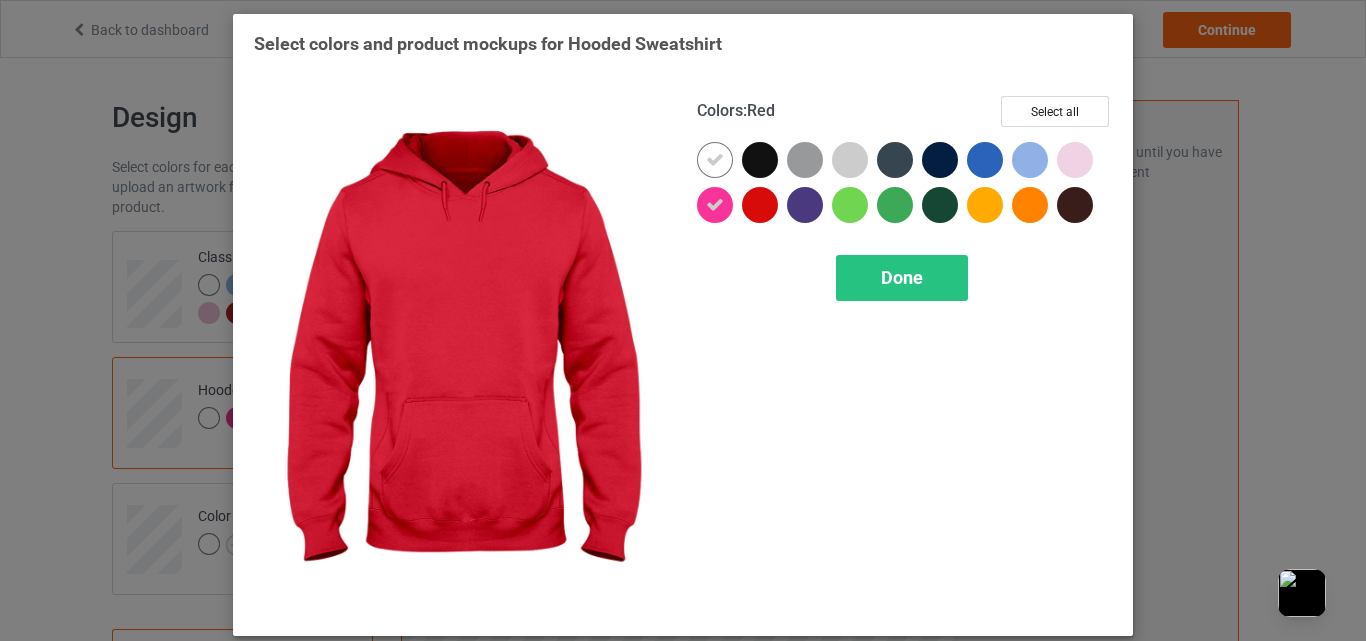 click at bounding box center (760, 205) 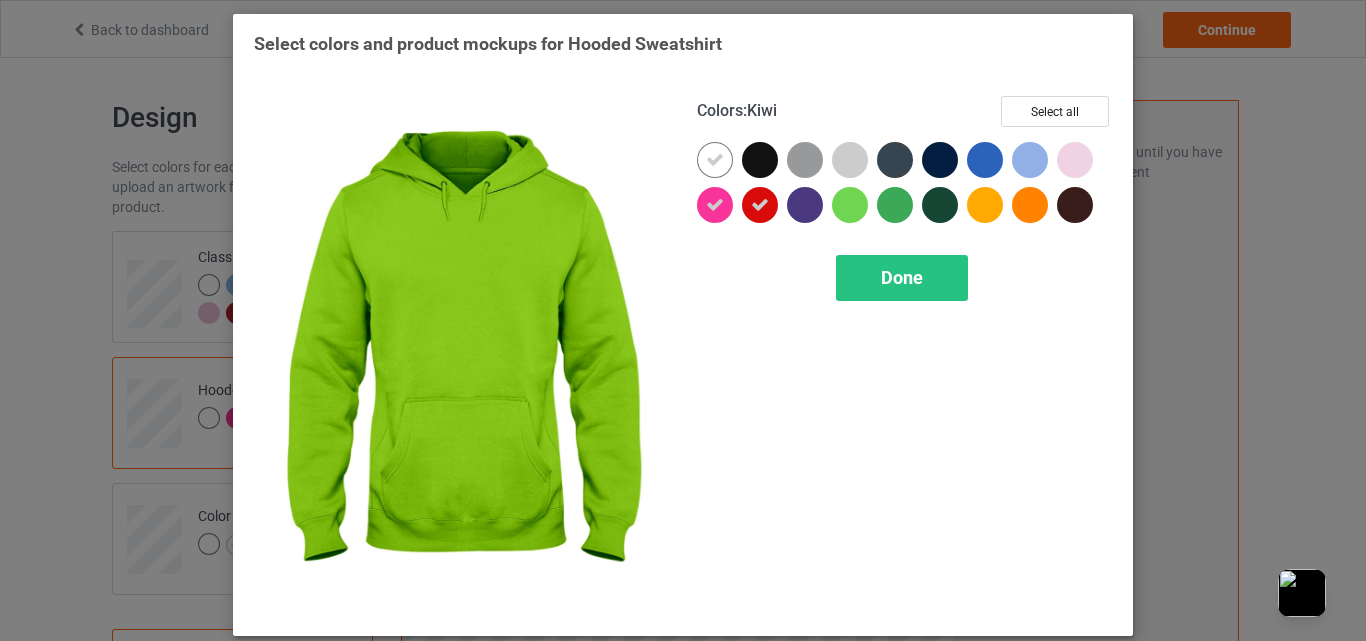 click at bounding box center [850, 205] 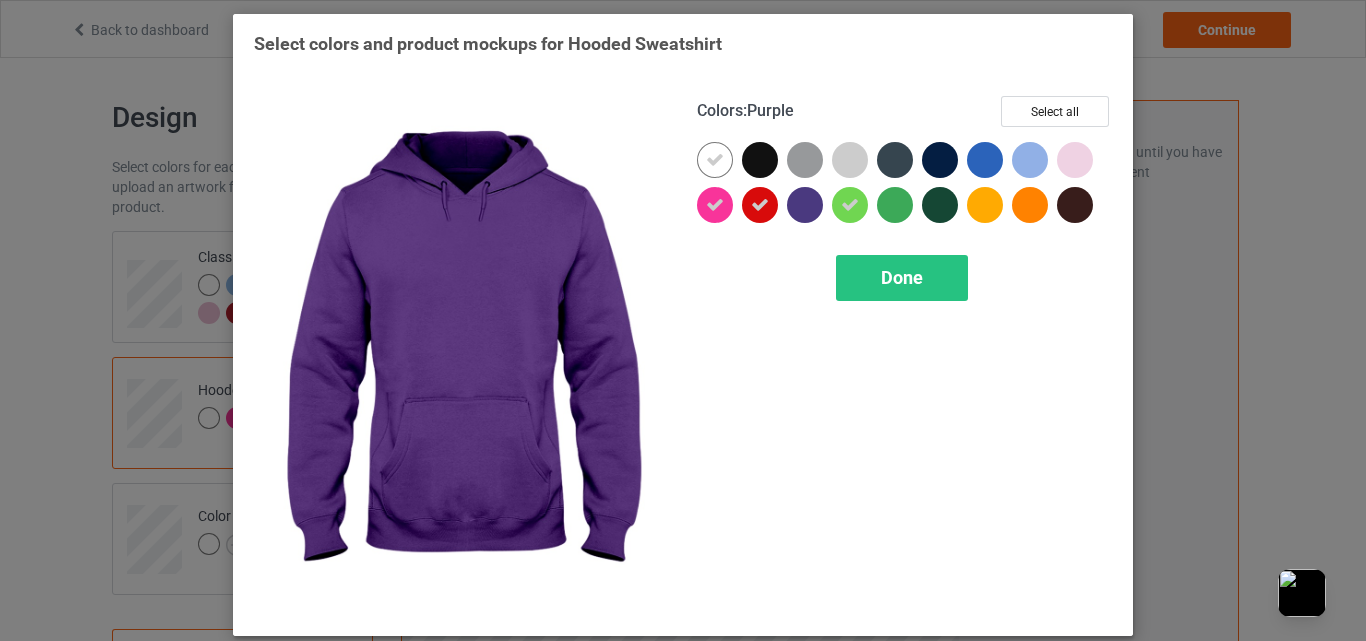 click at bounding box center [805, 205] 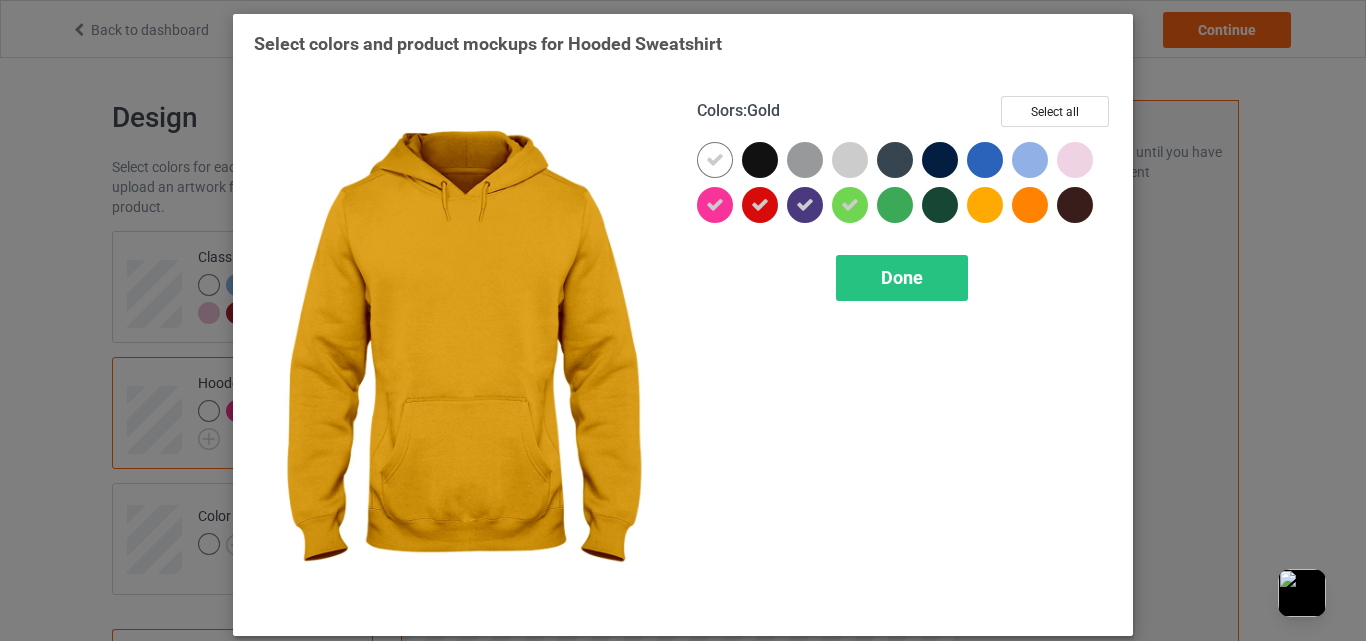 click at bounding box center (985, 205) 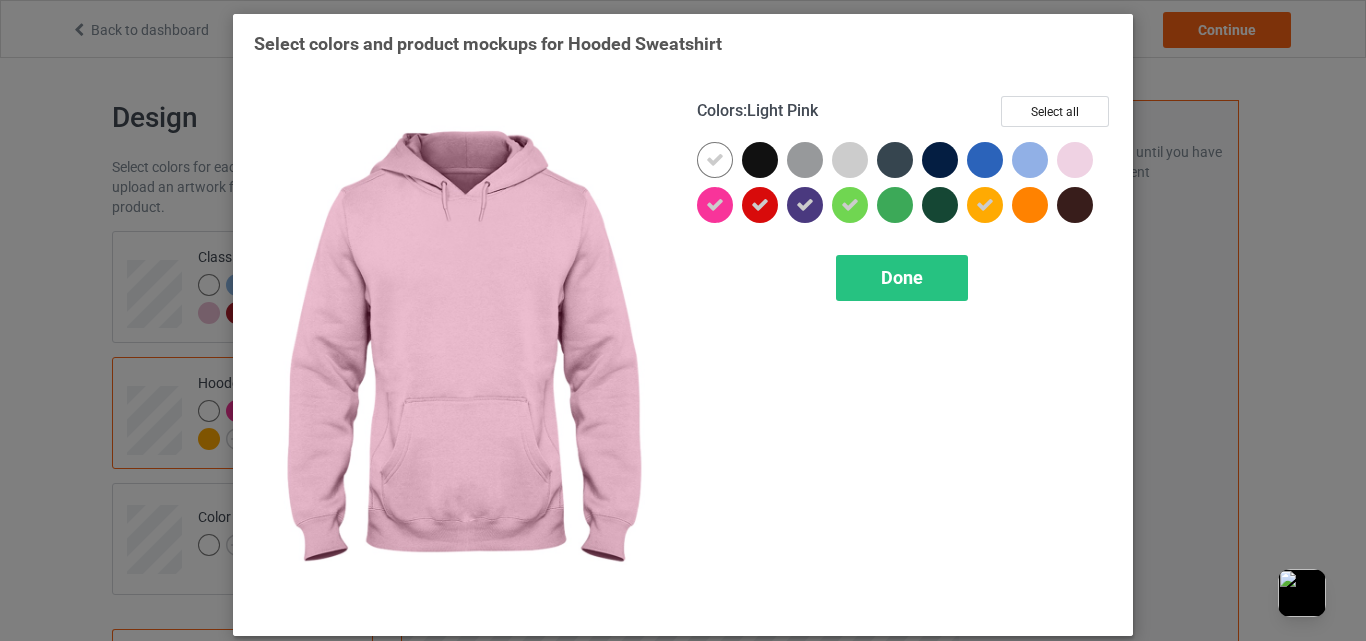 click at bounding box center (1075, 160) 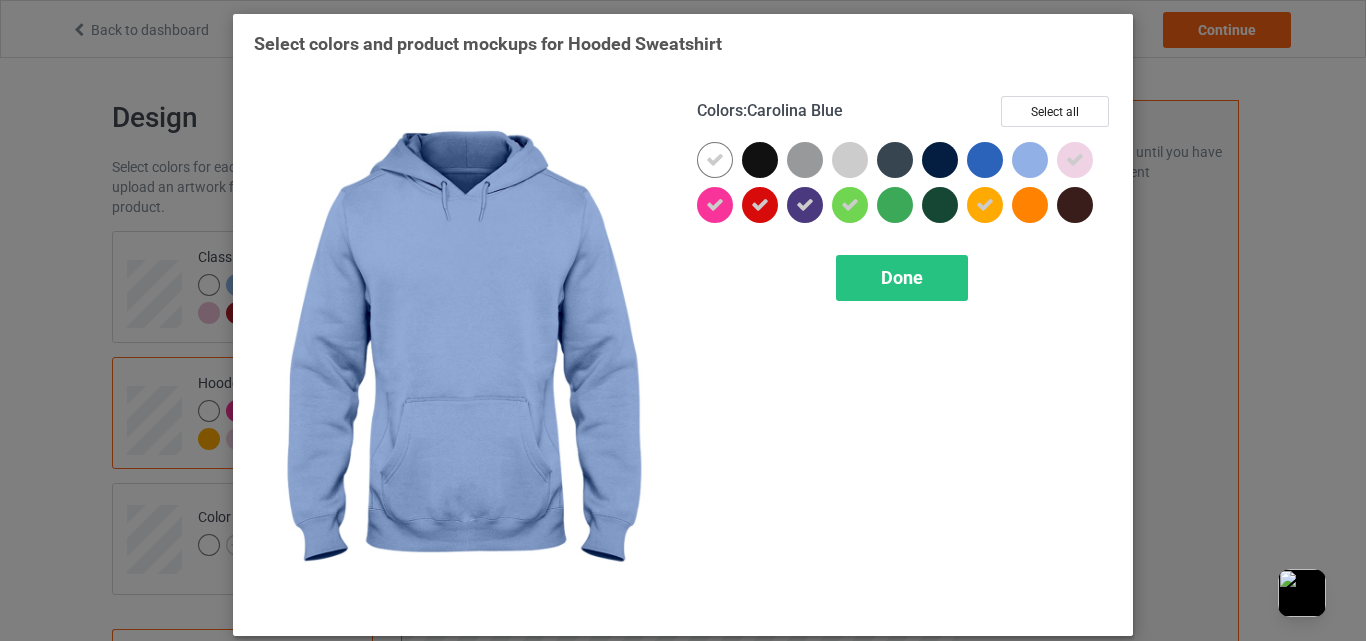 click at bounding box center (1030, 160) 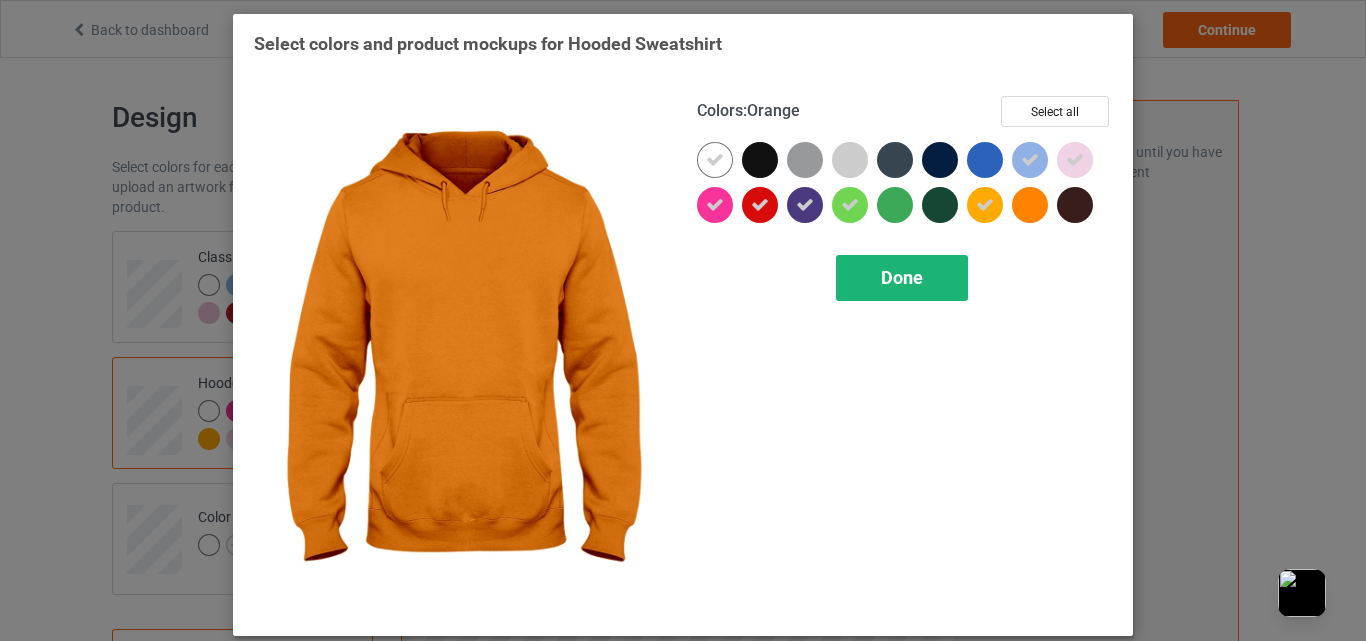 click on "Done" at bounding box center (902, 277) 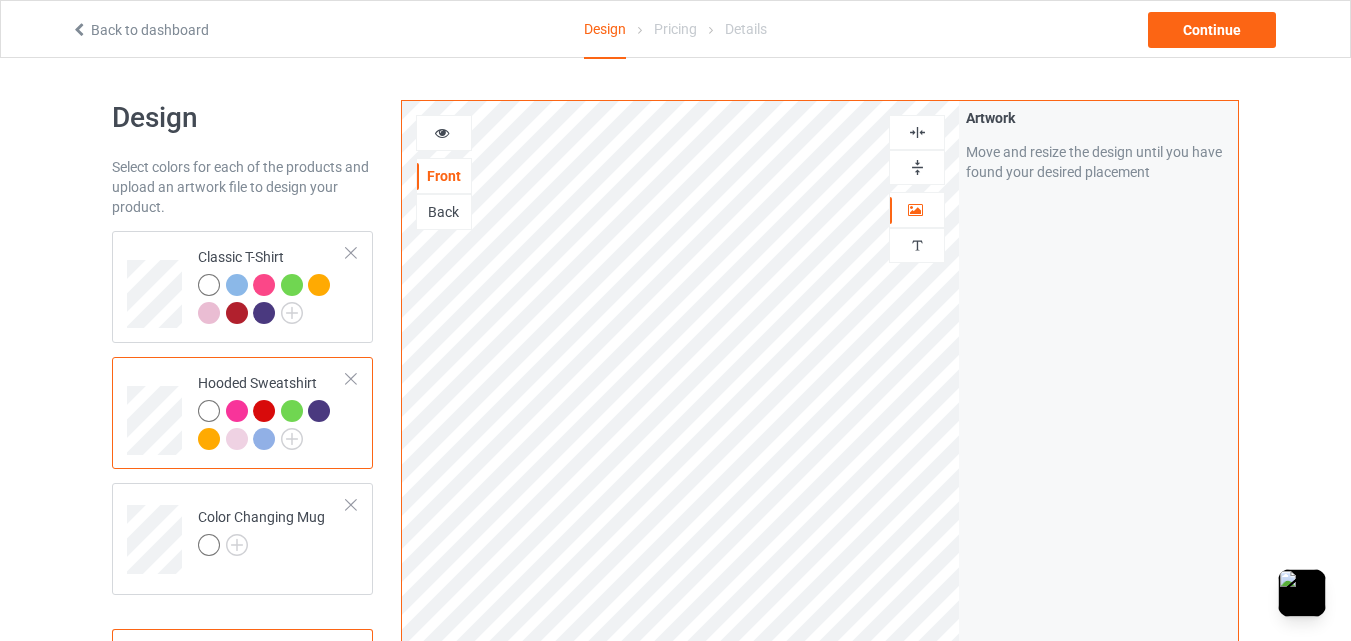 click at bounding box center (442, 130) 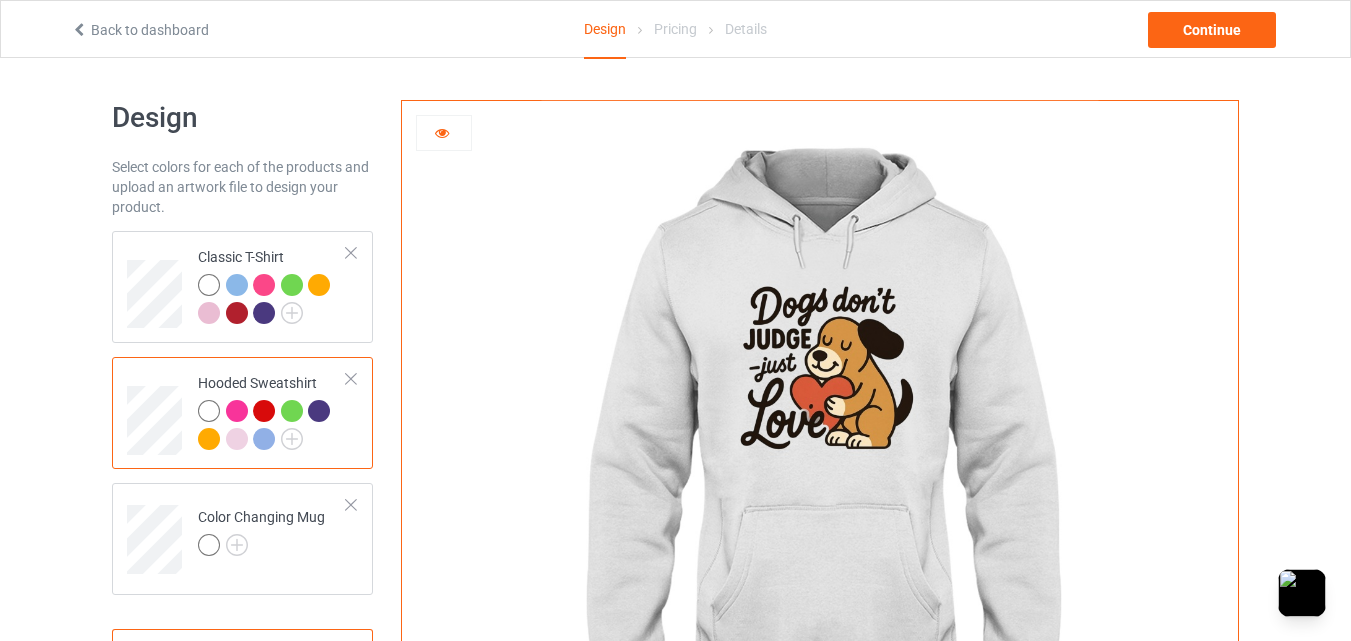 click at bounding box center (237, 411) 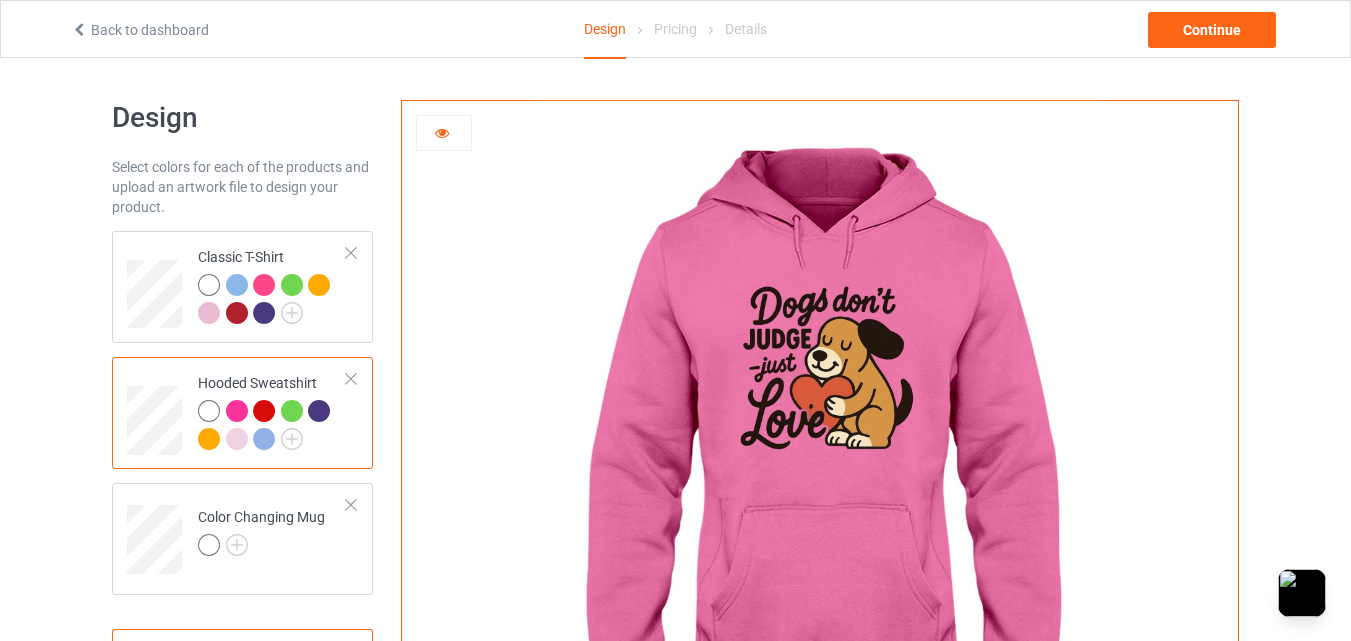 click at bounding box center (264, 411) 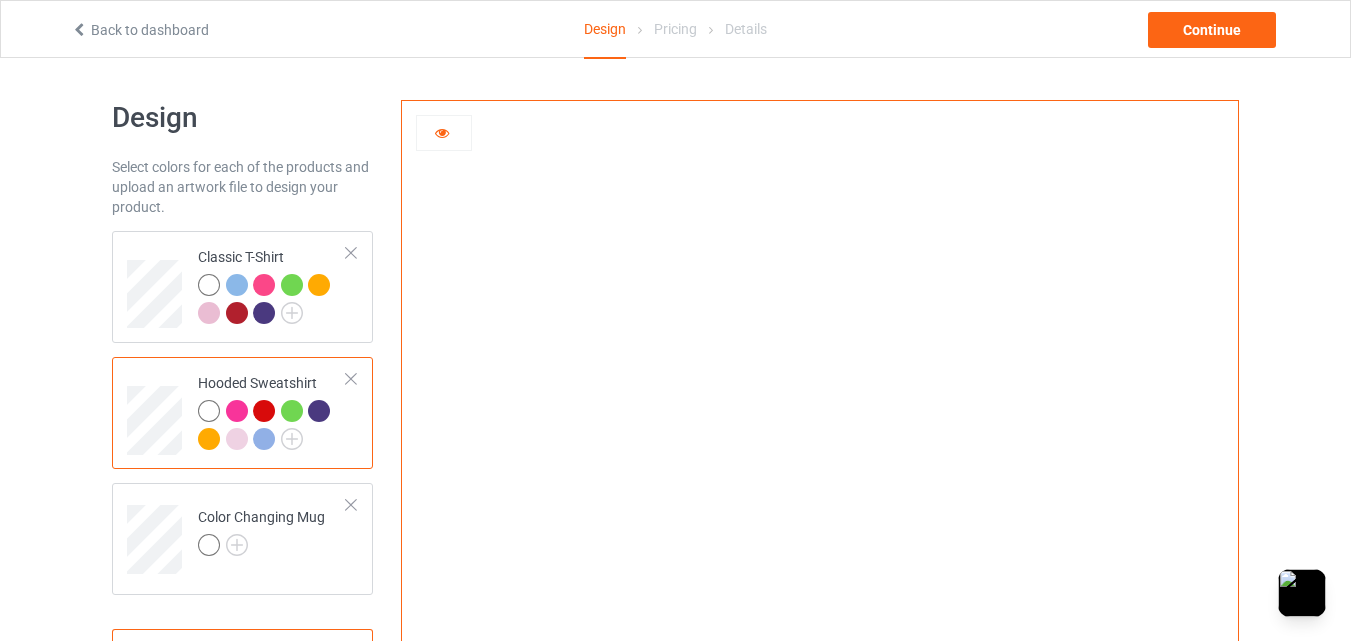 click at bounding box center [292, 411] 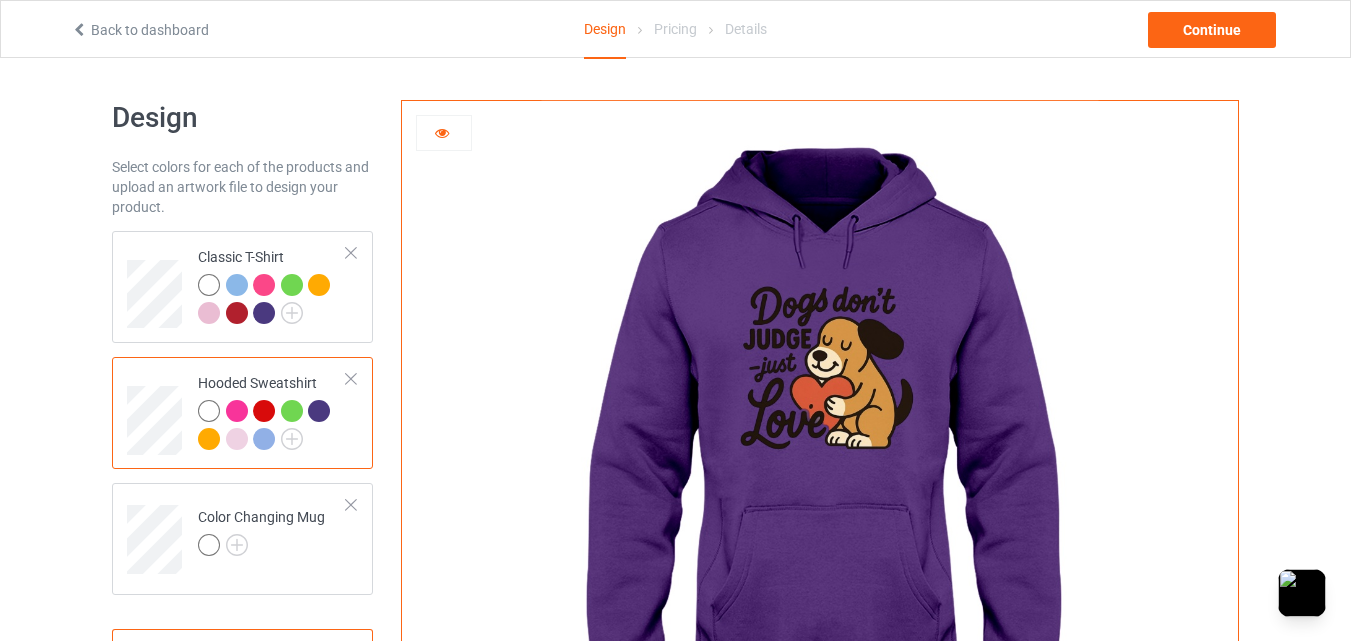 click at bounding box center (209, 439) 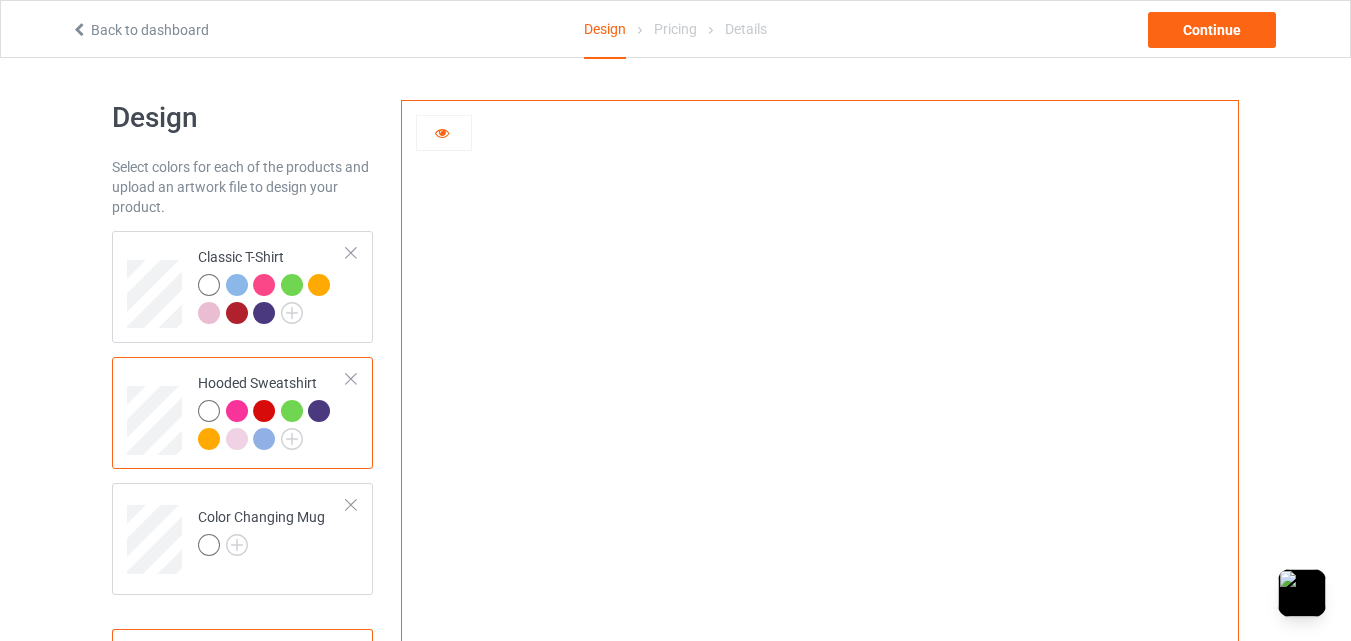 click at bounding box center (237, 439) 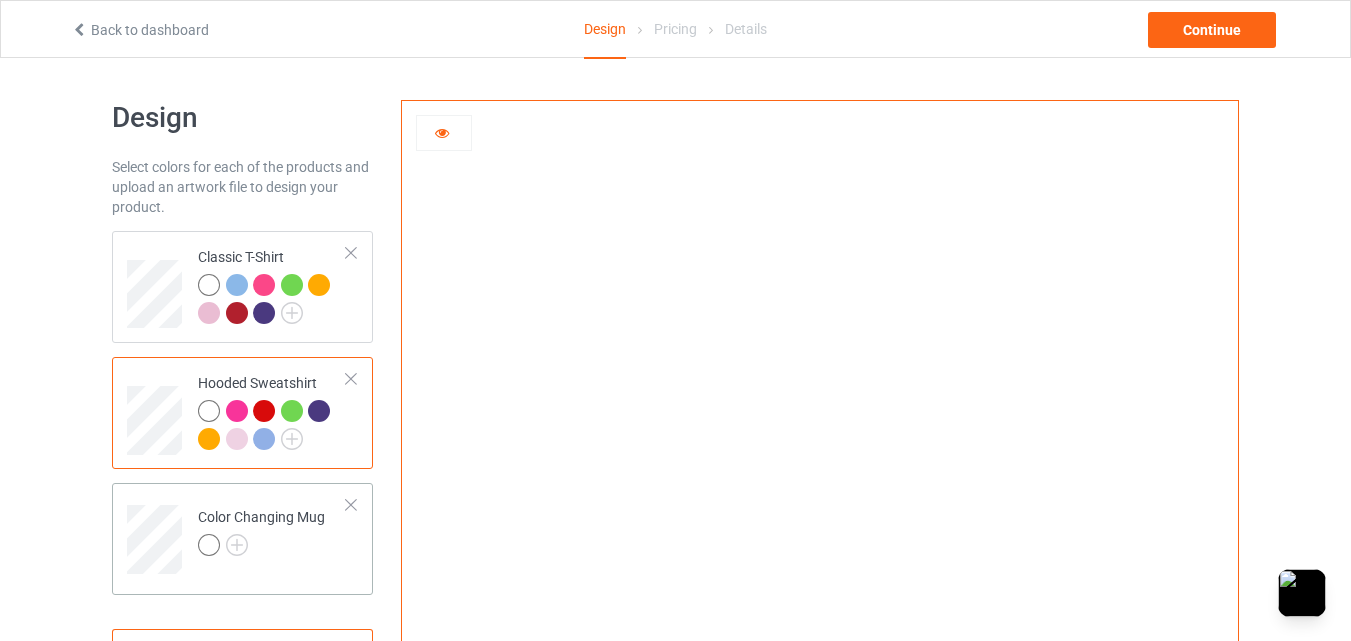 click on "Color Changing Mug" at bounding box center (261, 531) 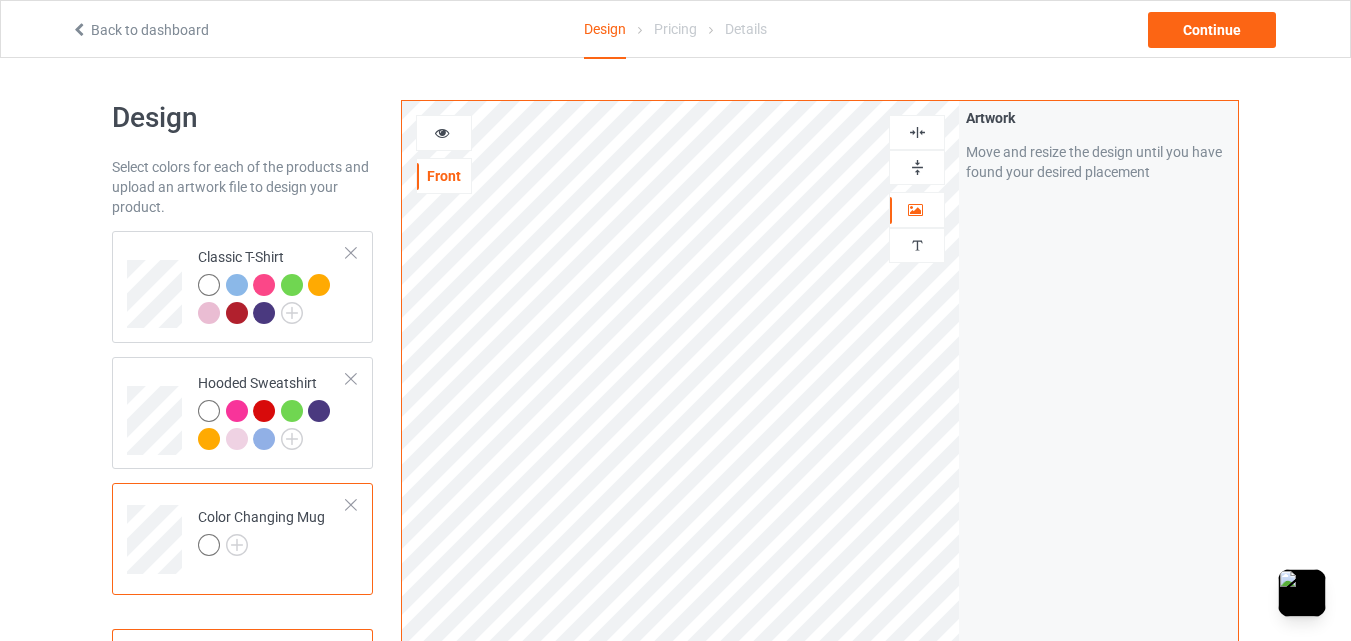 click at bounding box center [444, 133] 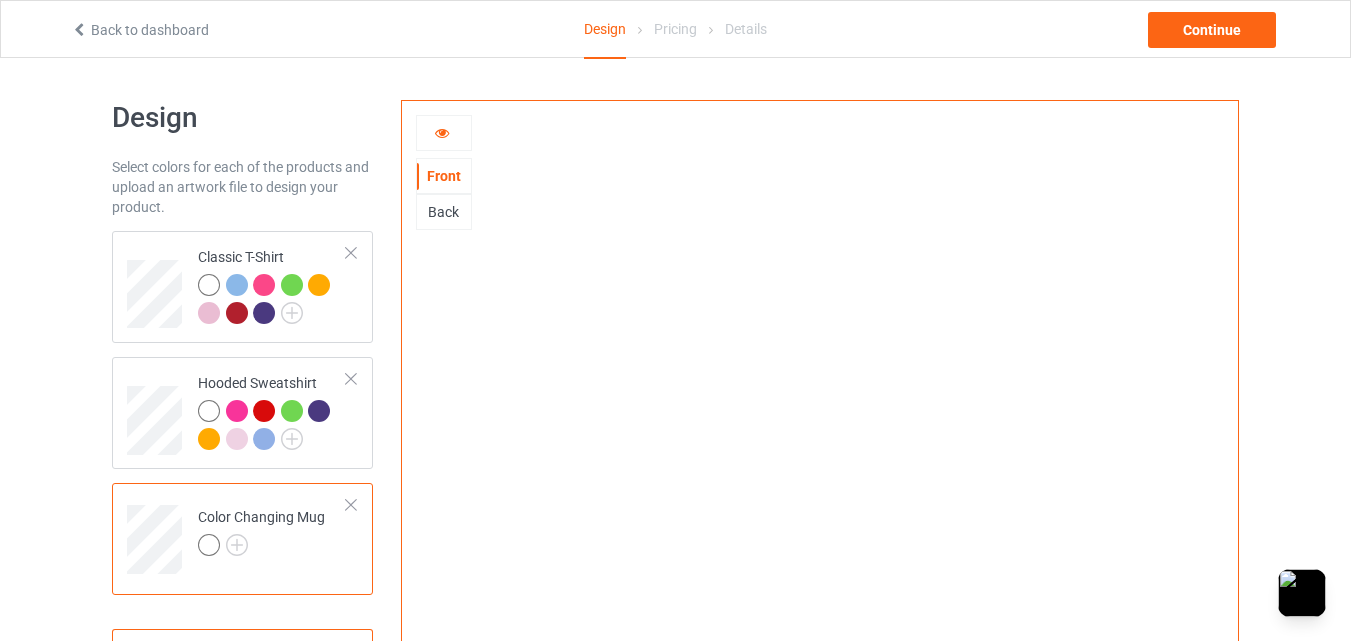 click at bounding box center (442, 130) 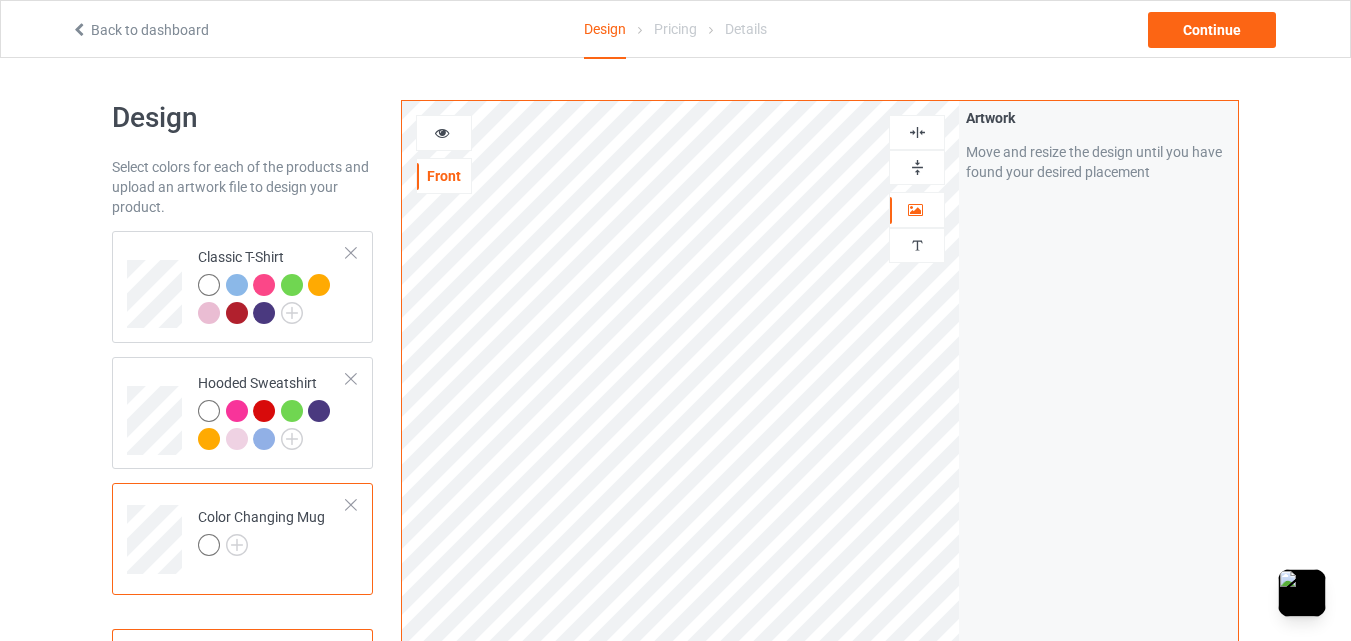 click at bounding box center [442, 130] 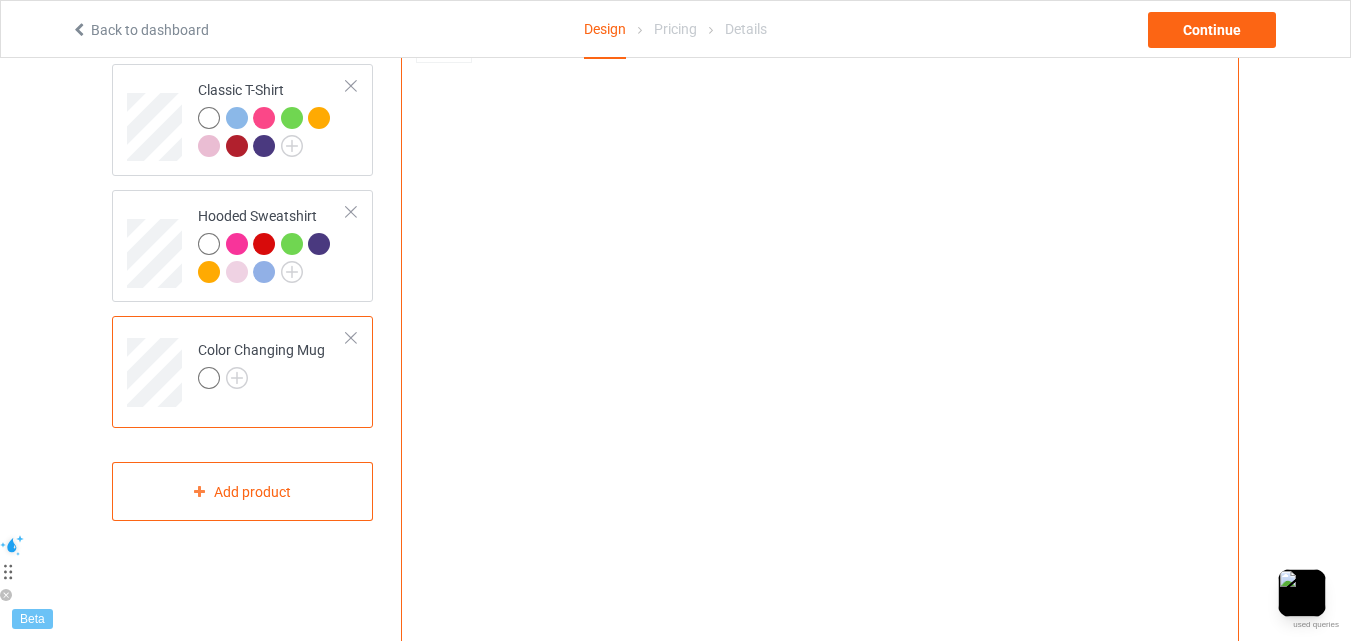 scroll, scrollTop: 0, scrollLeft: 0, axis: both 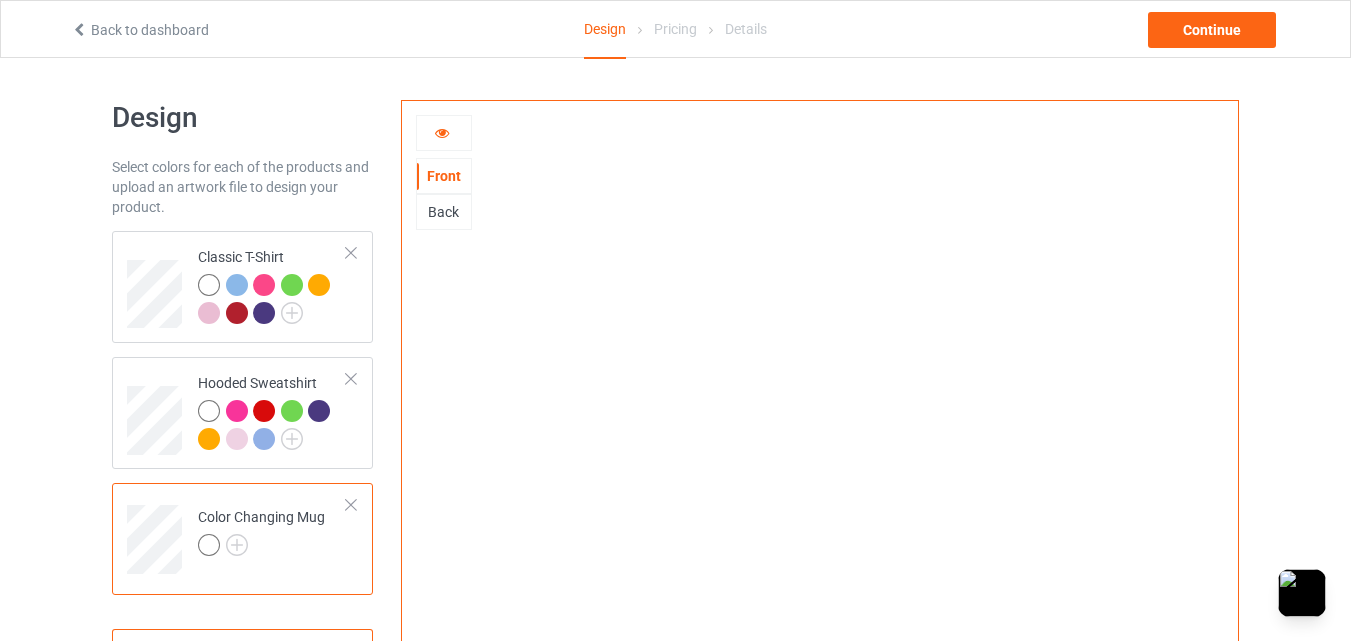 click at bounding box center [442, 130] 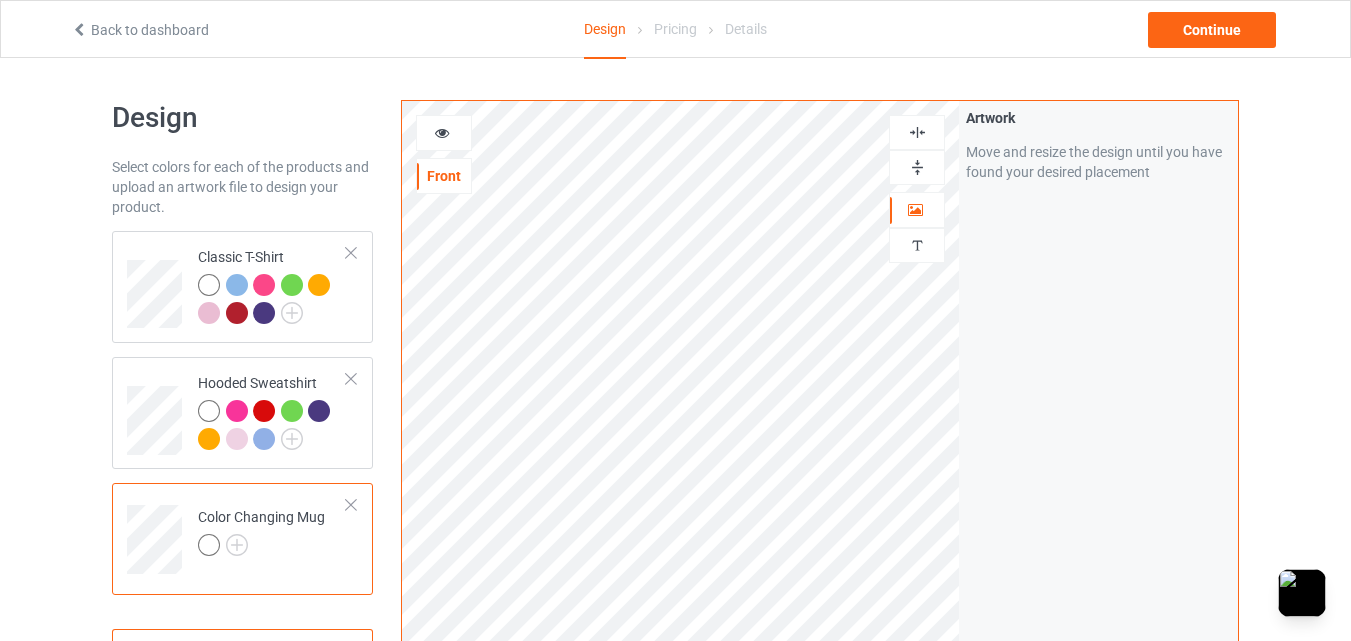 click at bounding box center [444, 133] 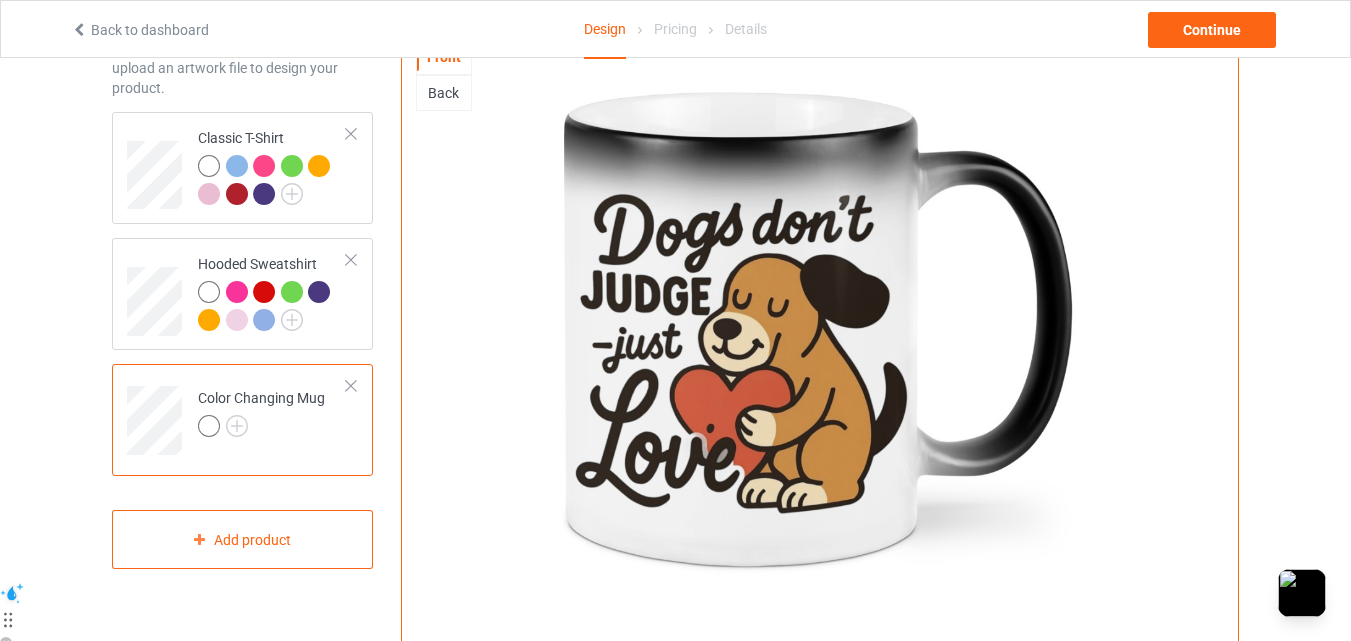 scroll, scrollTop: 167, scrollLeft: 0, axis: vertical 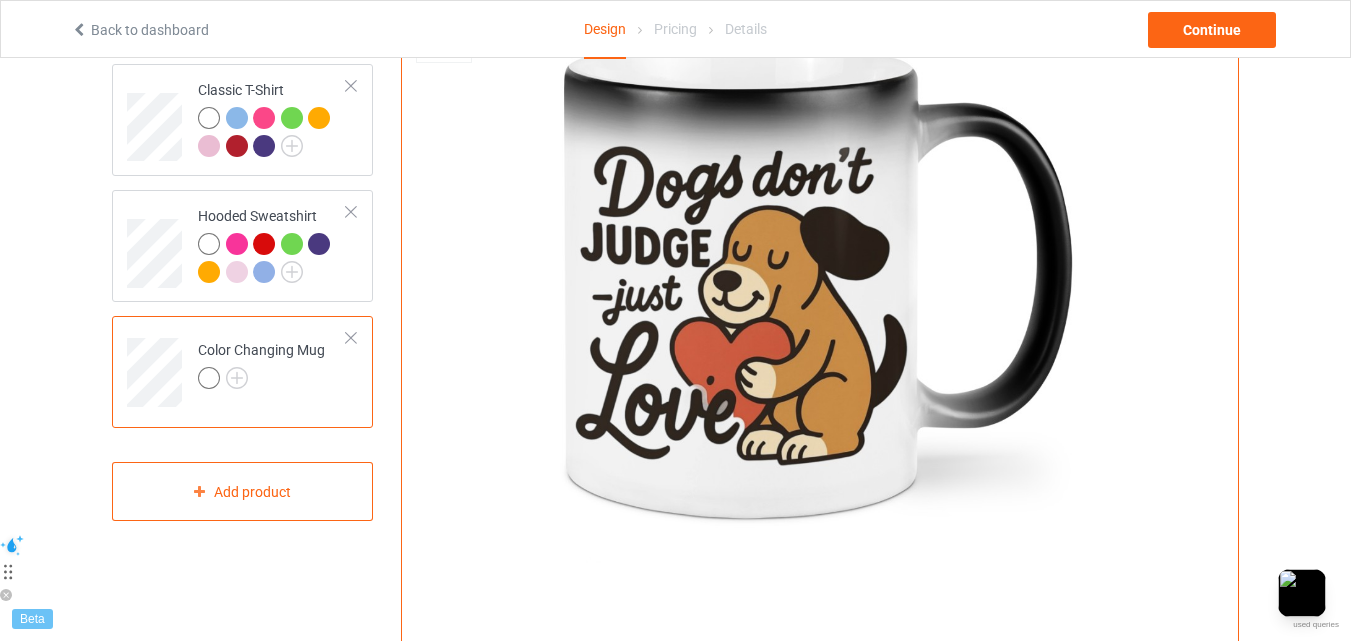 click on "Color Changing Mug" at bounding box center (261, 364) 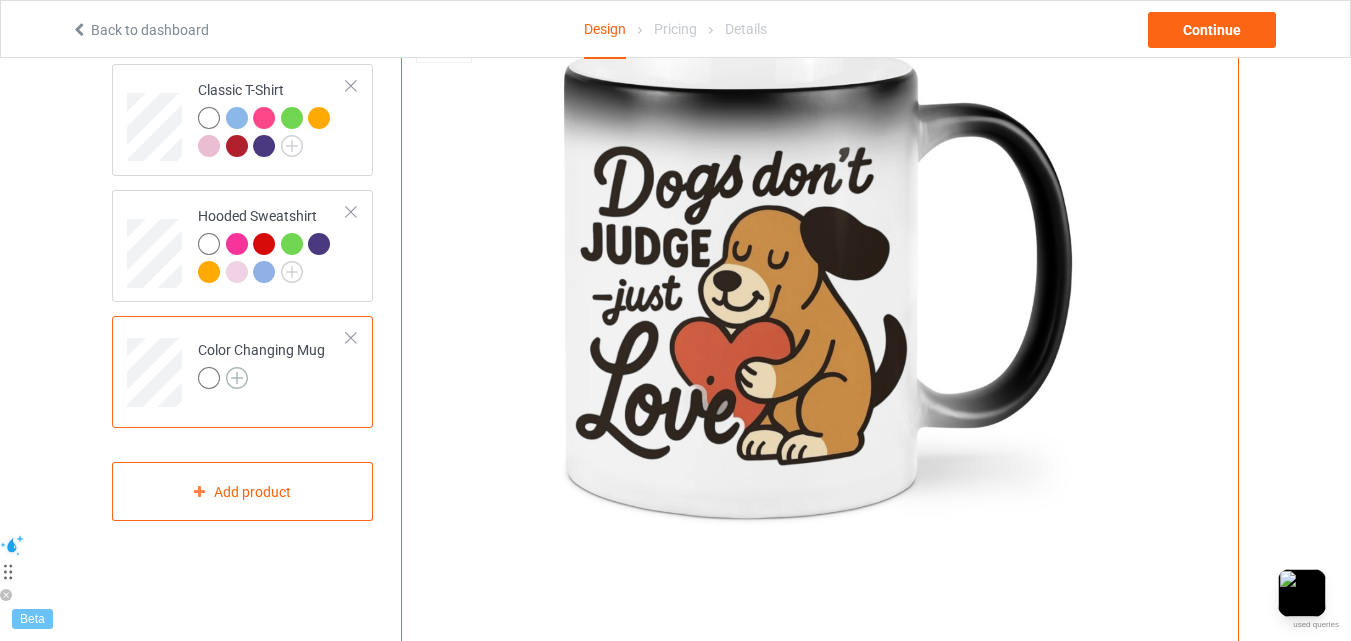 click at bounding box center [237, 378] 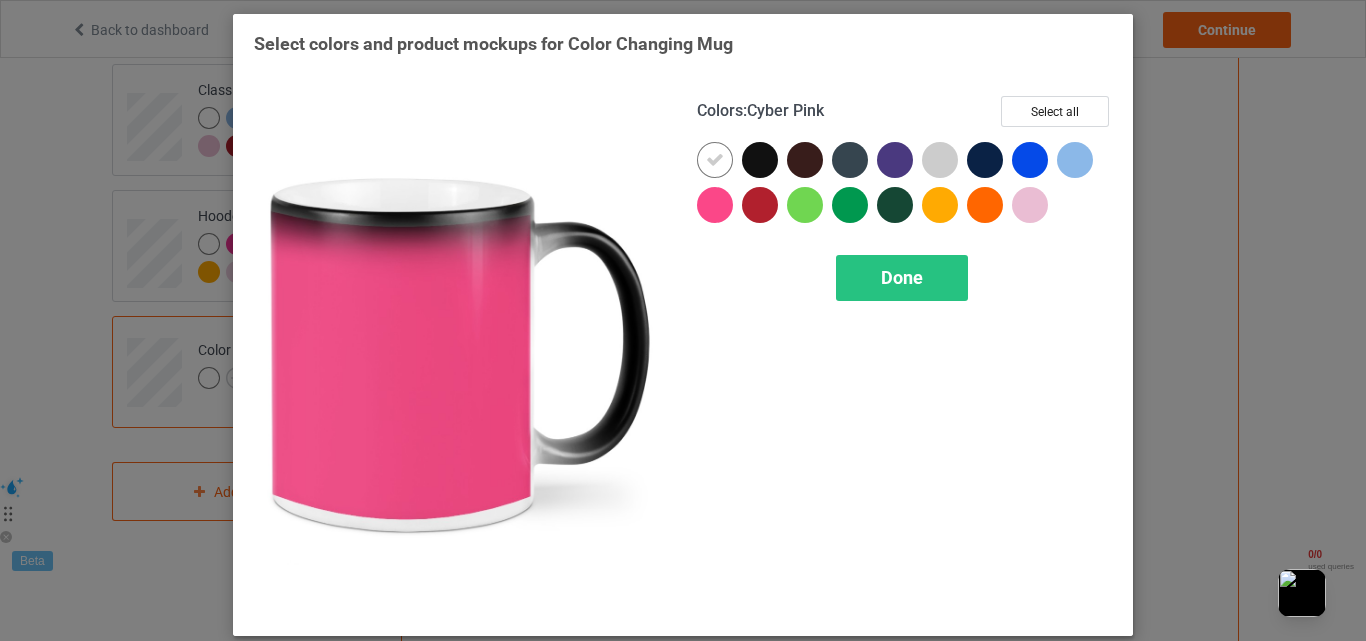 click at bounding box center [715, 205] 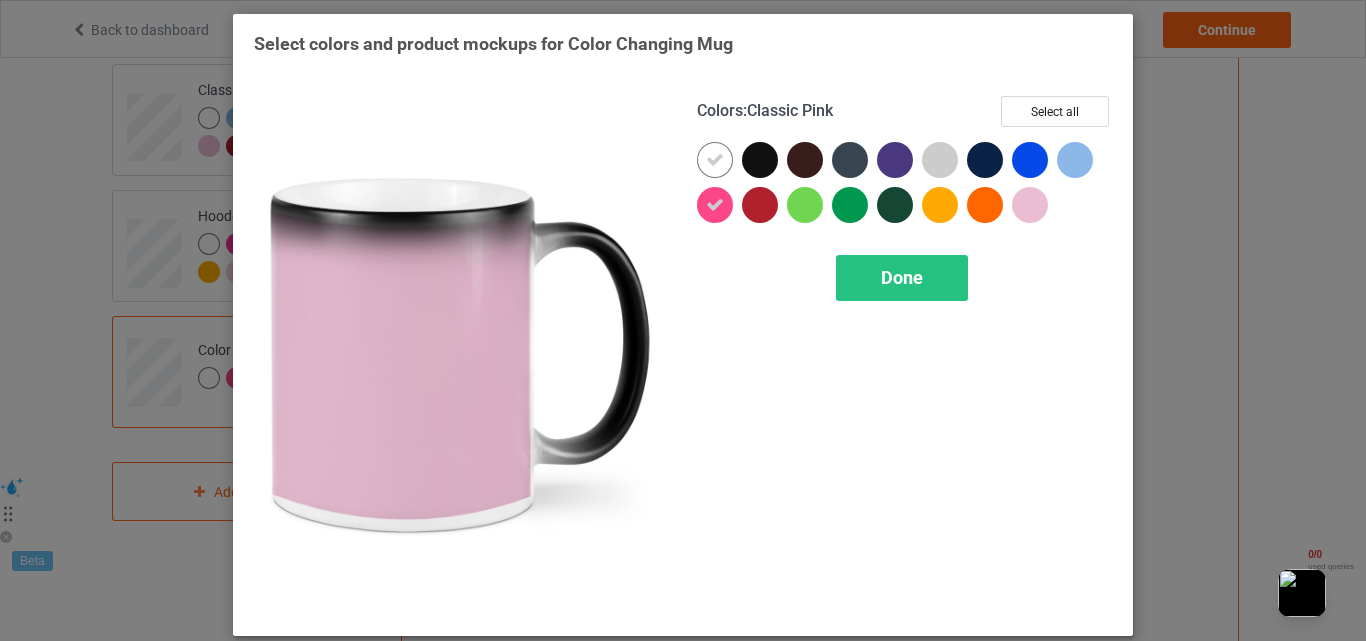 click at bounding box center [1030, 205] 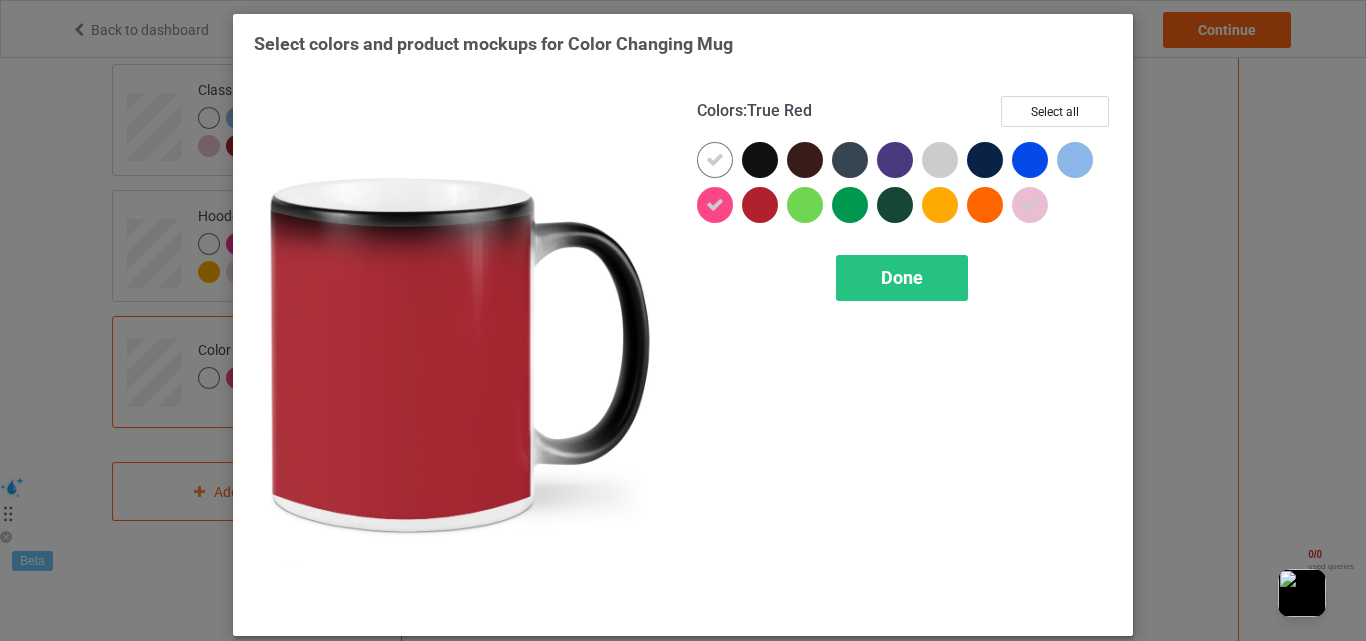 click at bounding box center [760, 205] 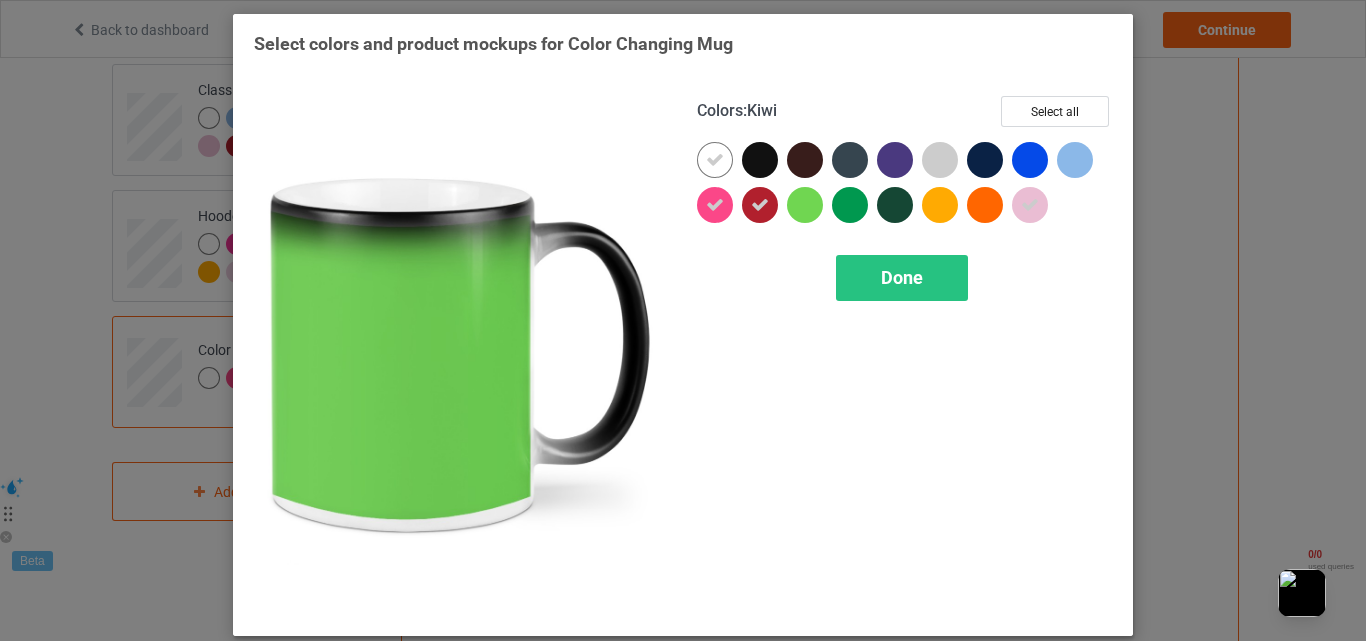 click at bounding box center [805, 205] 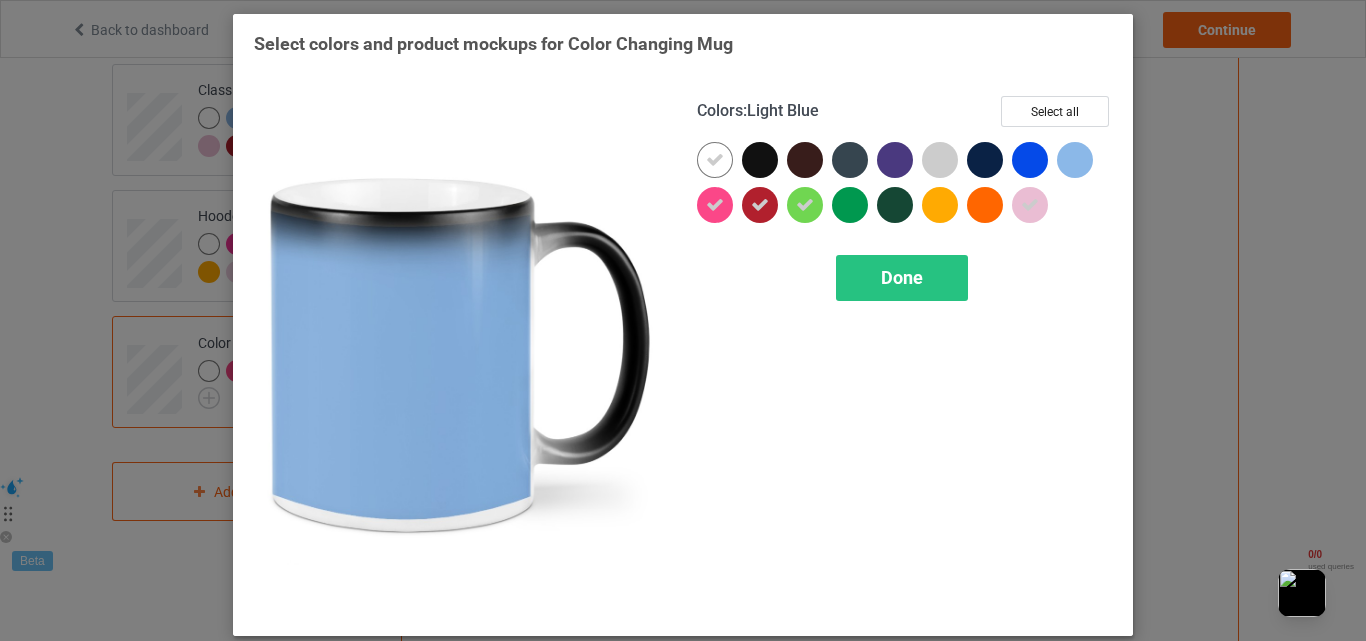 click at bounding box center [1075, 160] 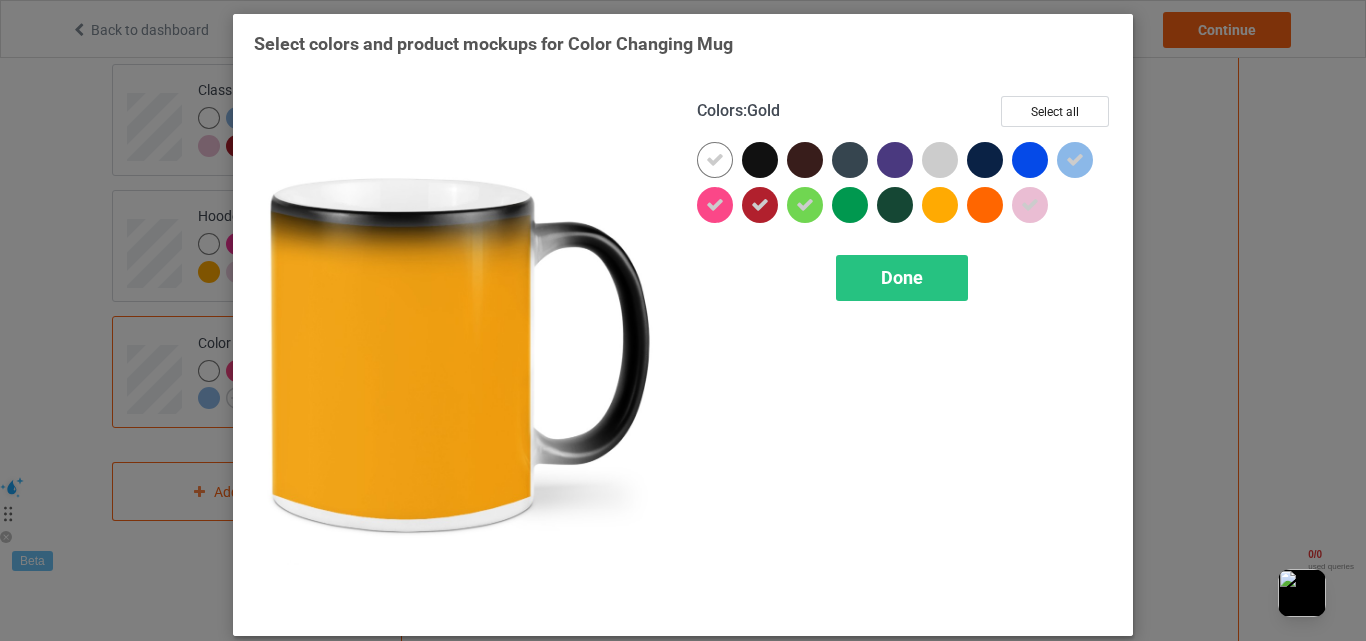 click at bounding box center (940, 205) 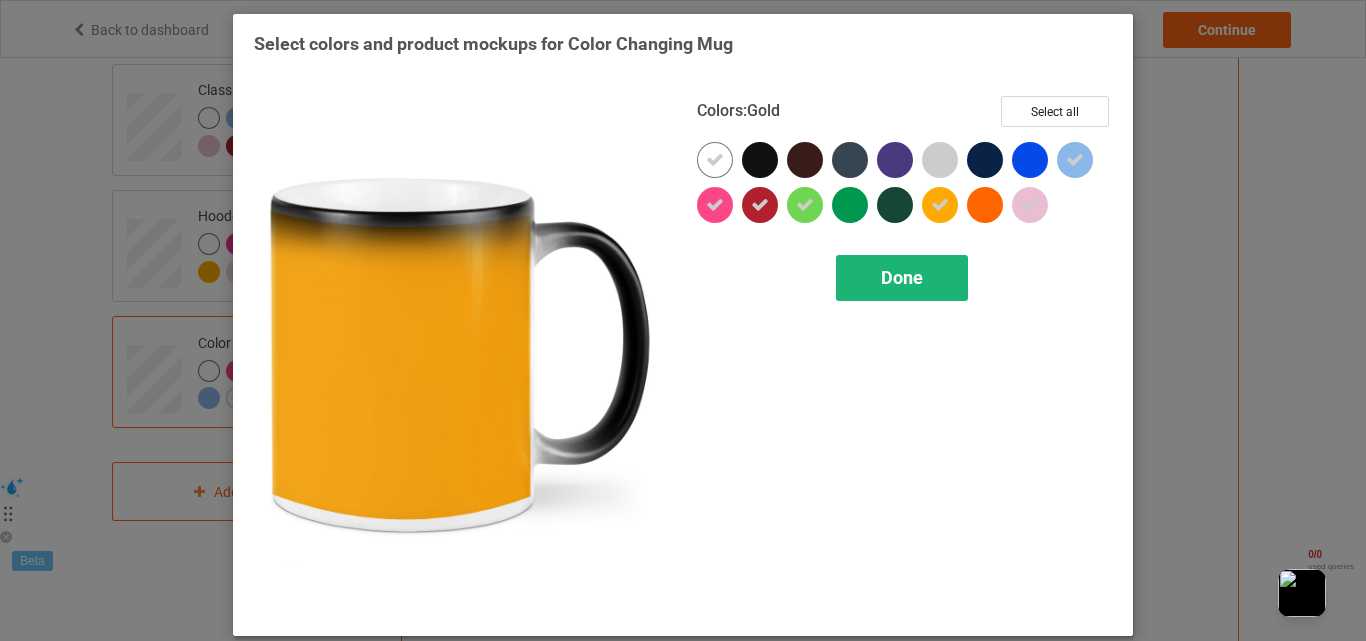 click on "Done" at bounding box center (902, 277) 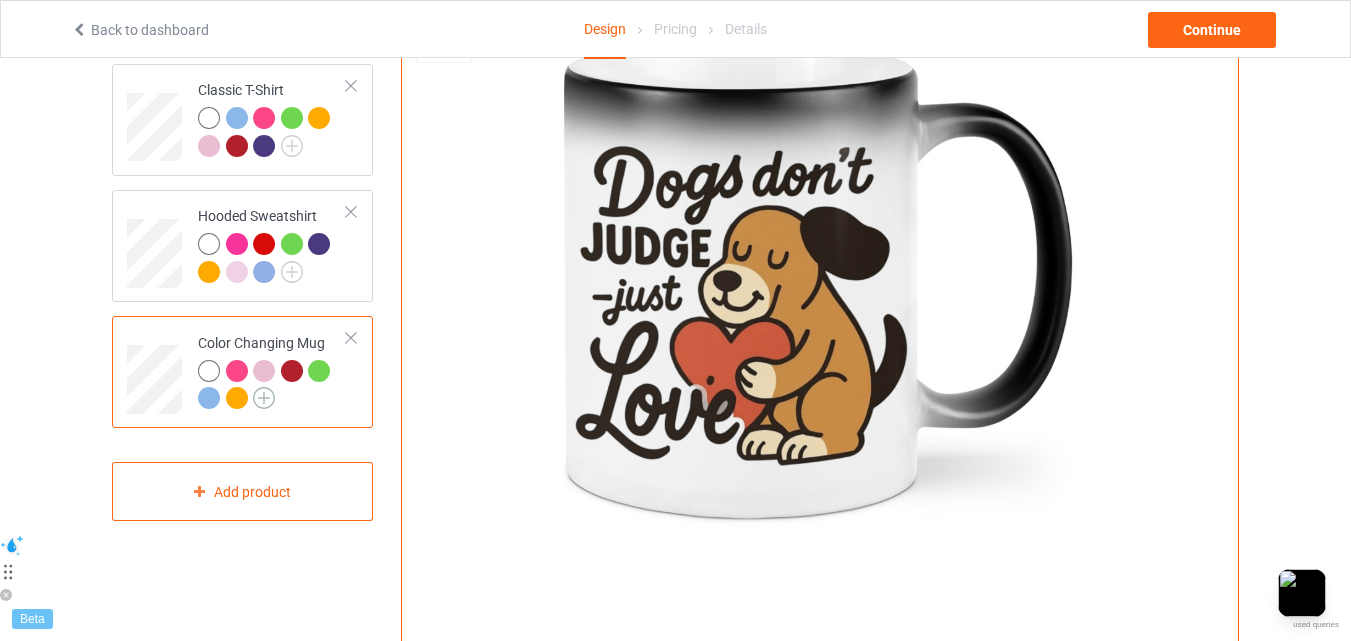 click at bounding box center [264, 398] 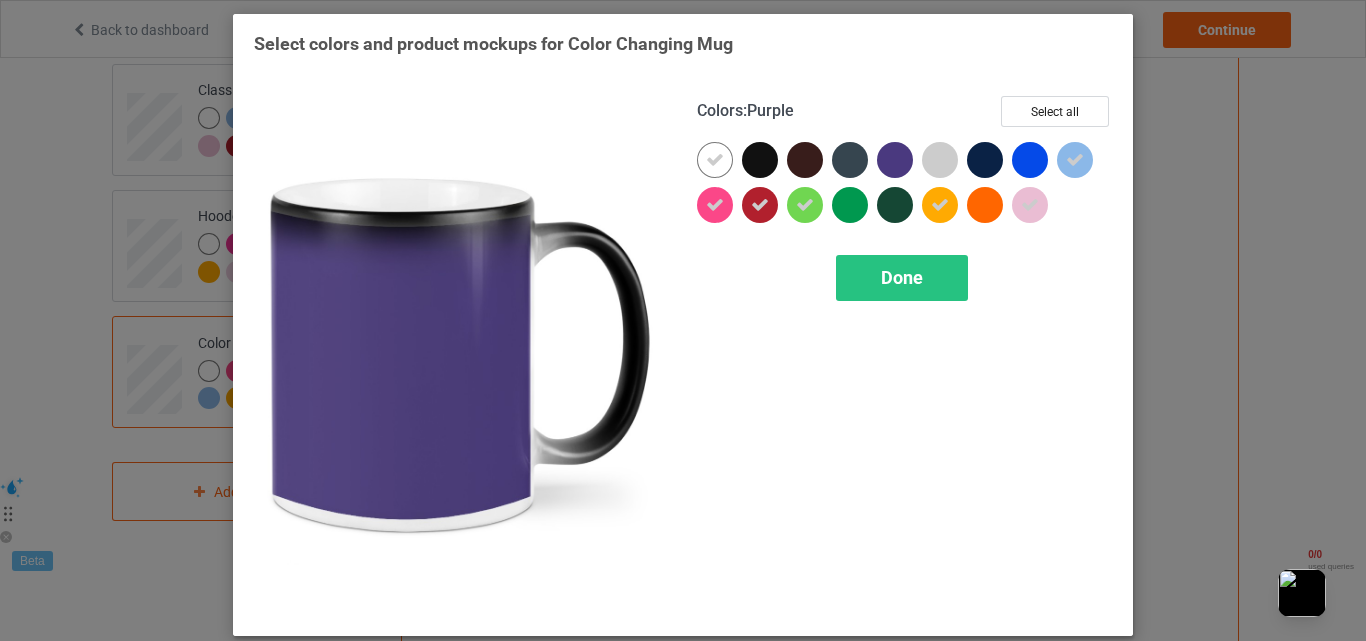 click at bounding box center [895, 160] 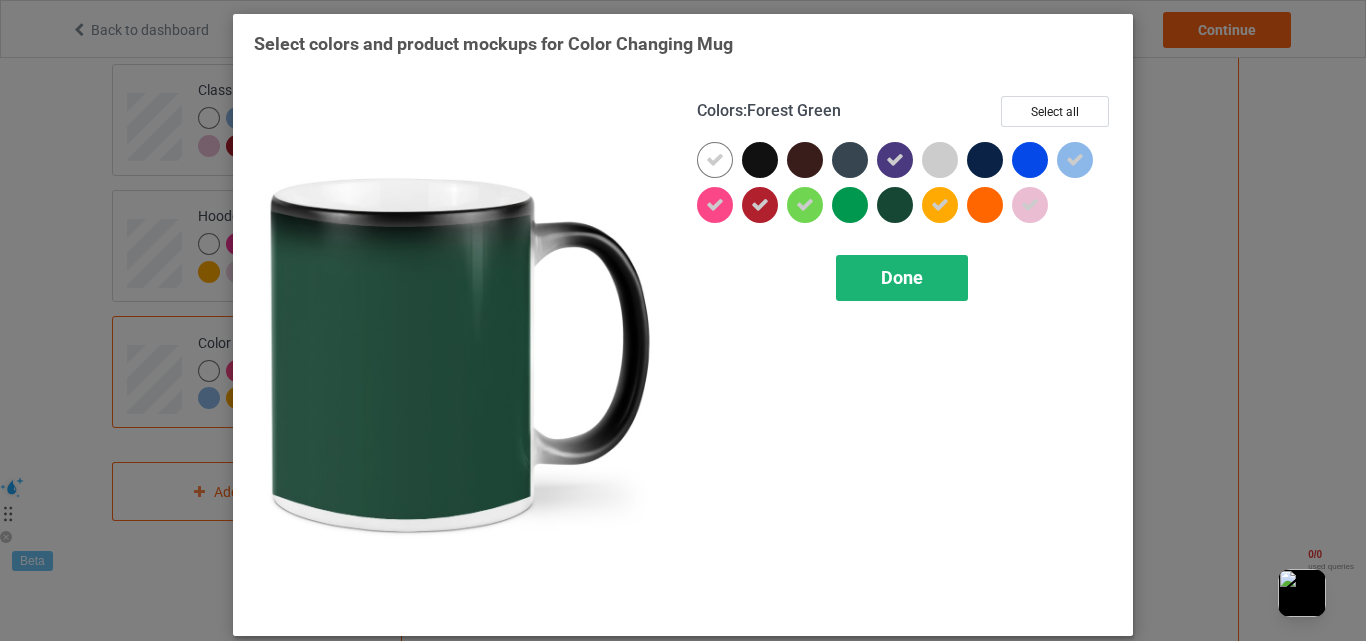 click on "Done" at bounding box center (902, 278) 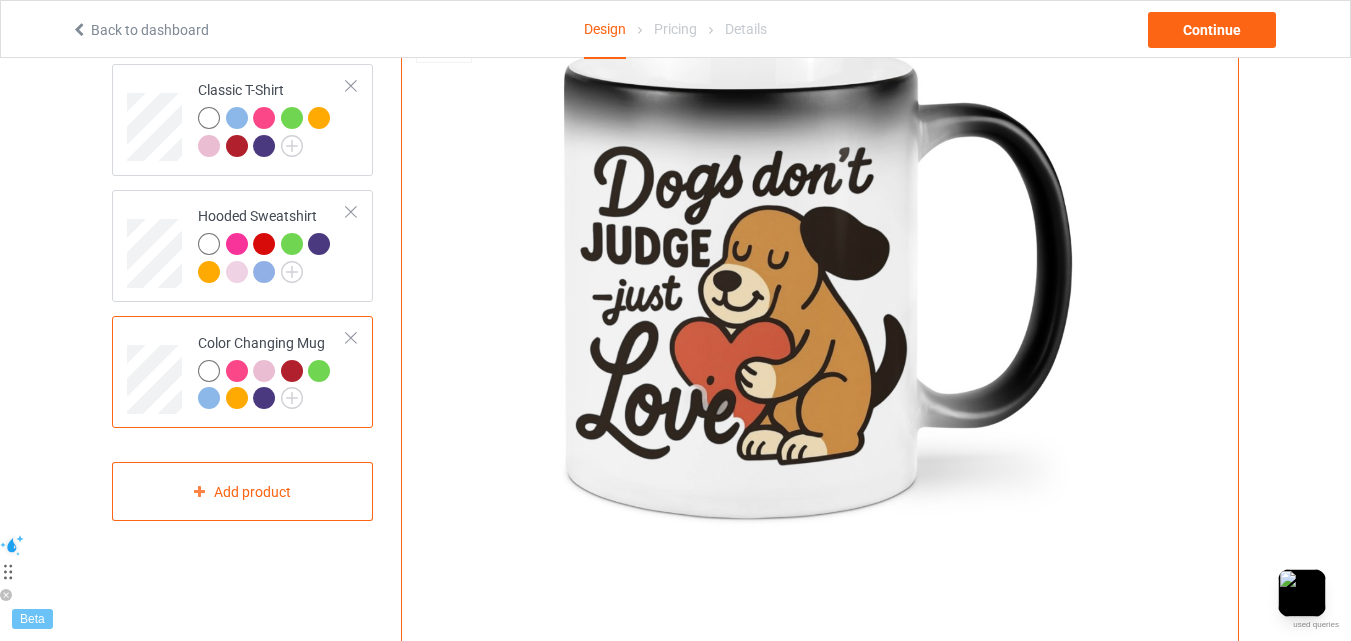 click at bounding box center [264, 398] 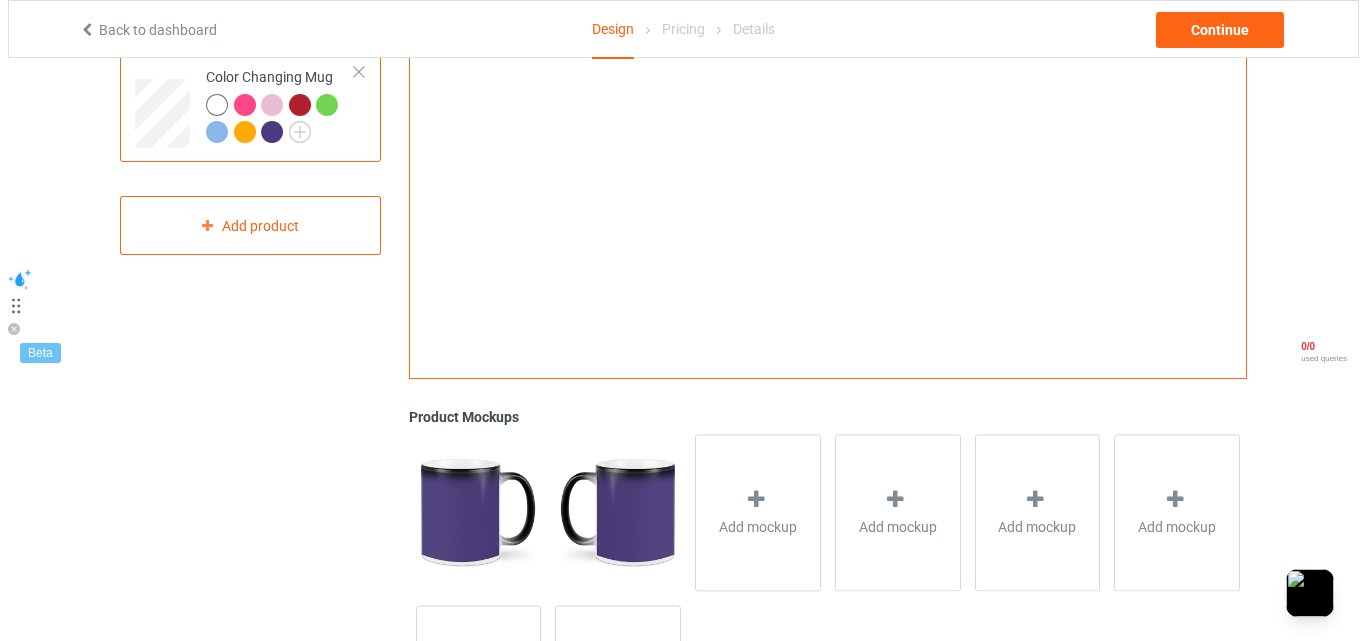 scroll, scrollTop: 500, scrollLeft: 0, axis: vertical 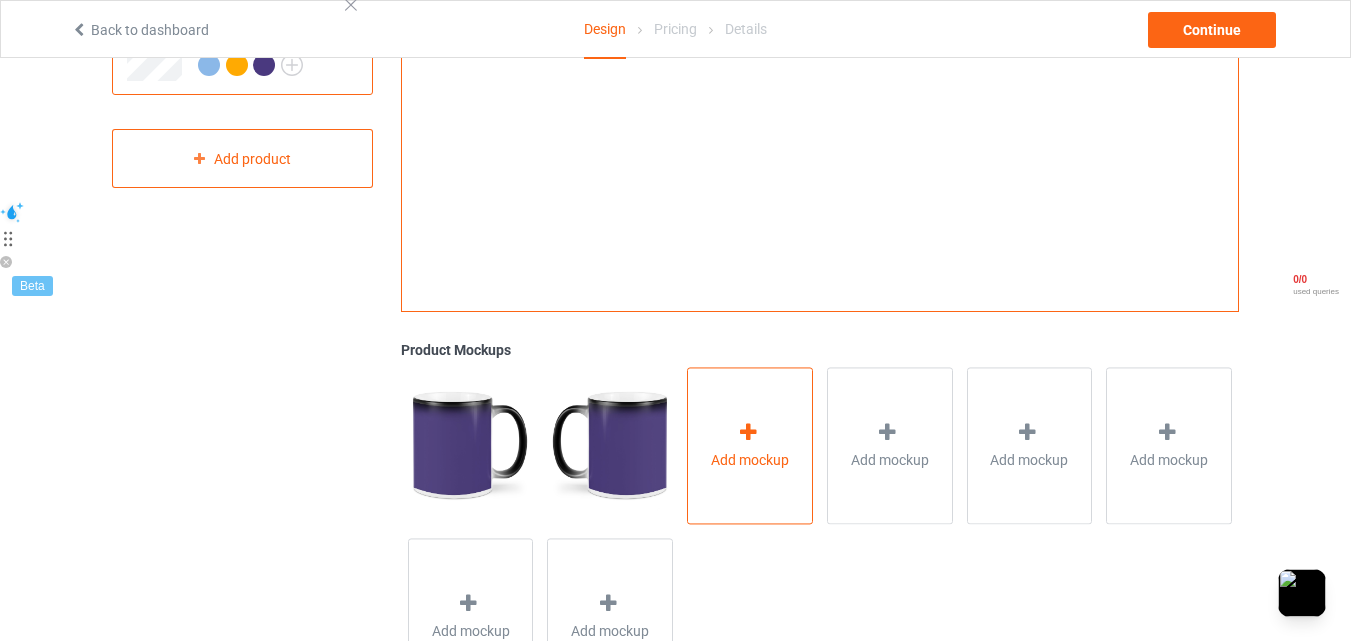 click at bounding box center [750, 435] 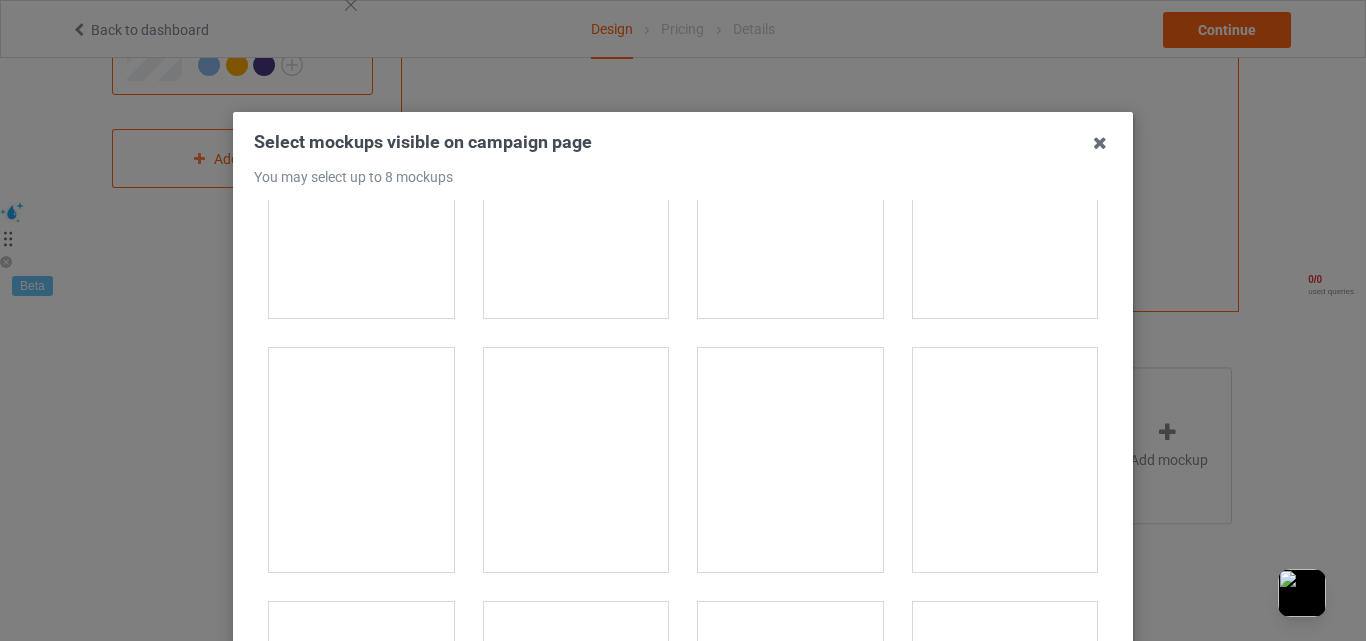 scroll, scrollTop: 4000, scrollLeft: 0, axis: vertical 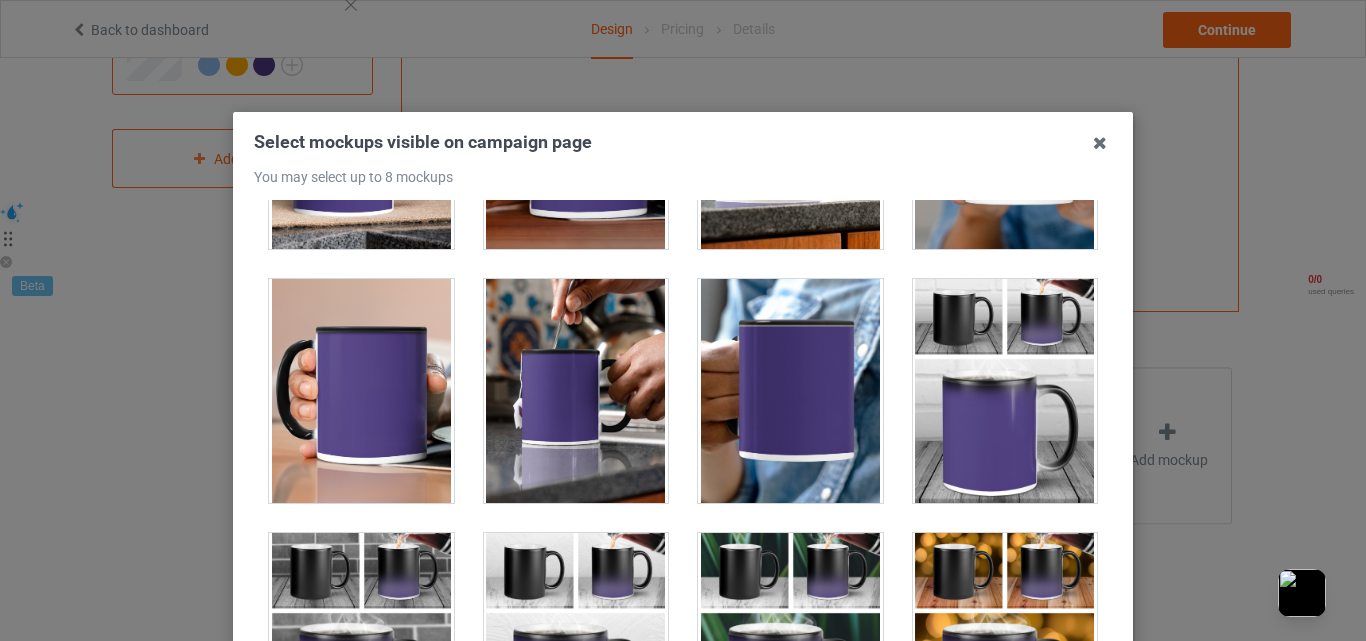 click at bounding box center [576, 391] 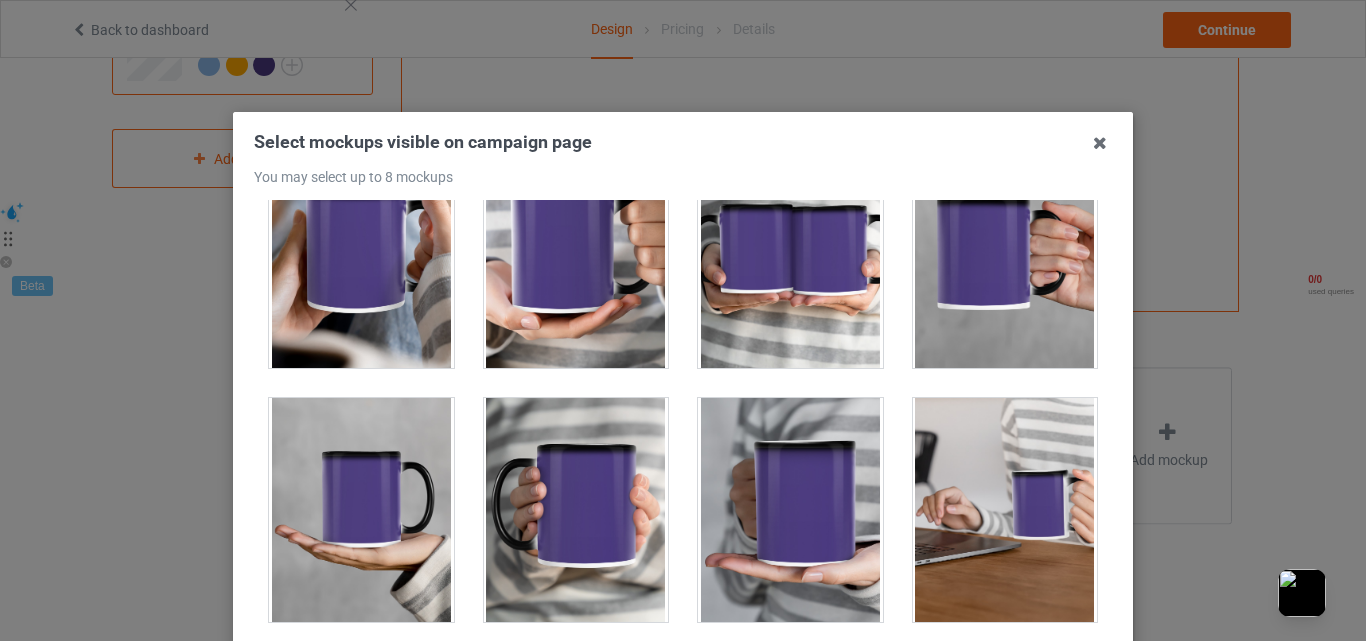 scroll, scrollTop: 7107, scrollLeft: 0, axis: vertical 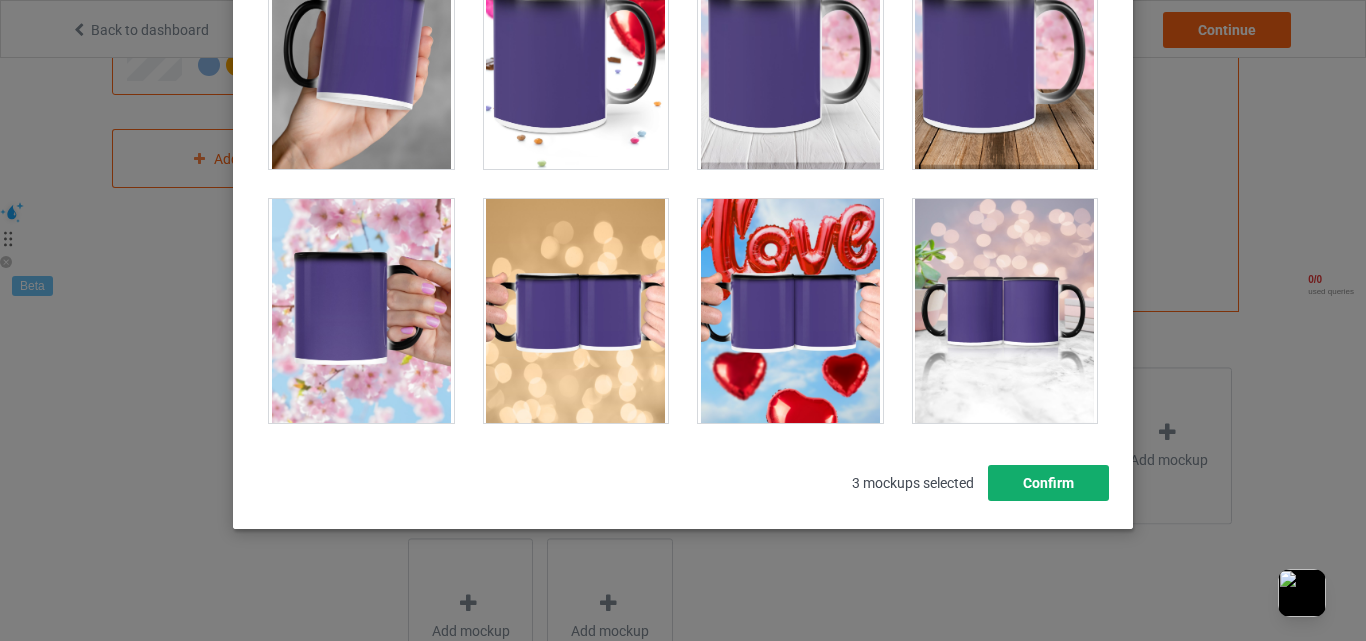 click on "Confirm" at bounding box center (1048, 483) 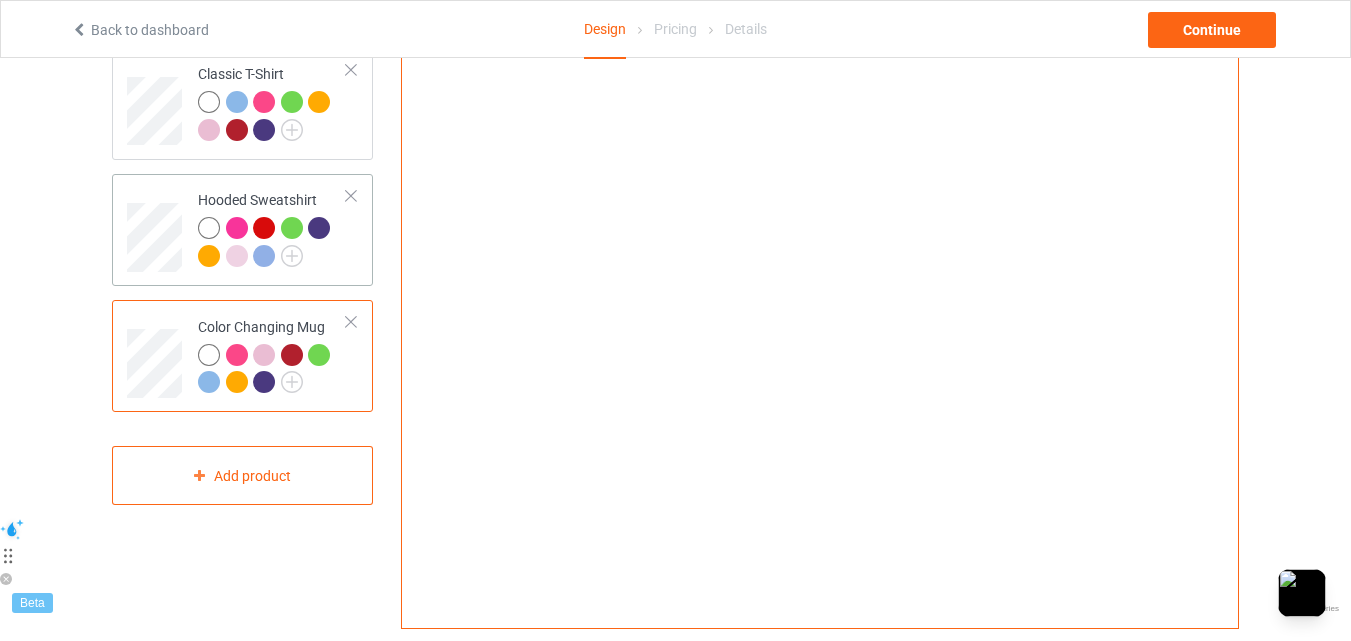 scroll, scrollTop: 167, scrollLeft: 0, axis: vertical 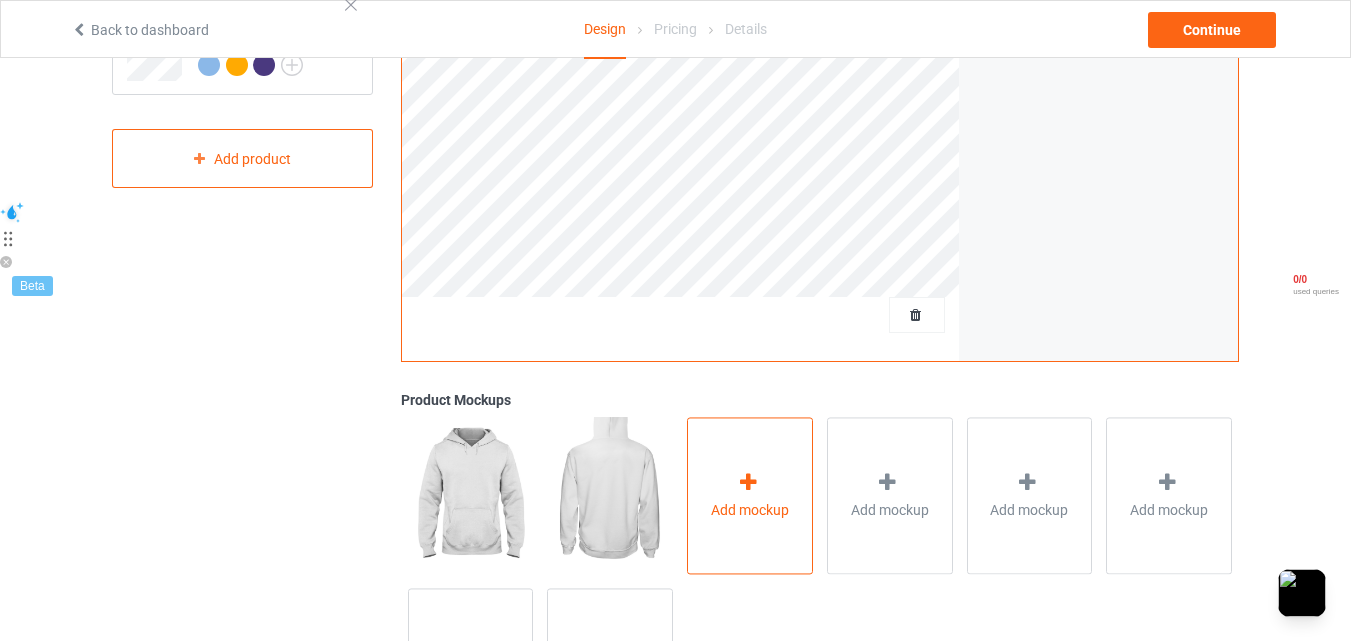 click at bounding box center (750, 485) 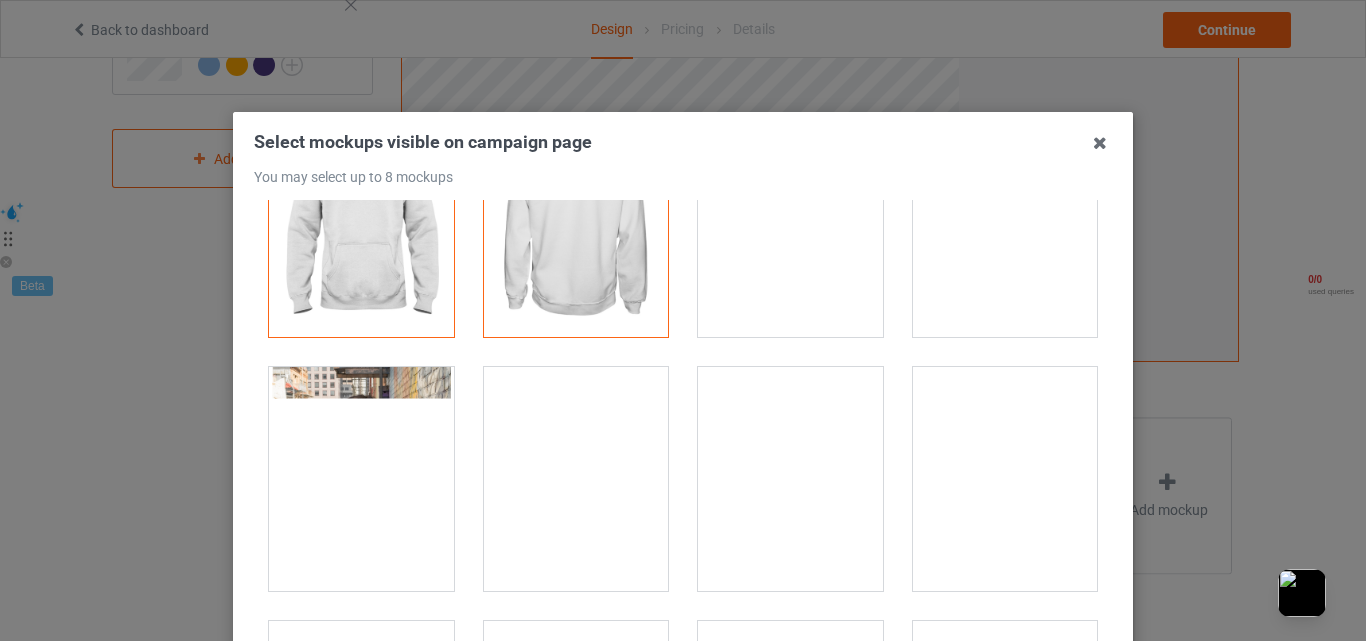 scroll, scrollTop: 167, scrollLeft: 0, axis: vertical 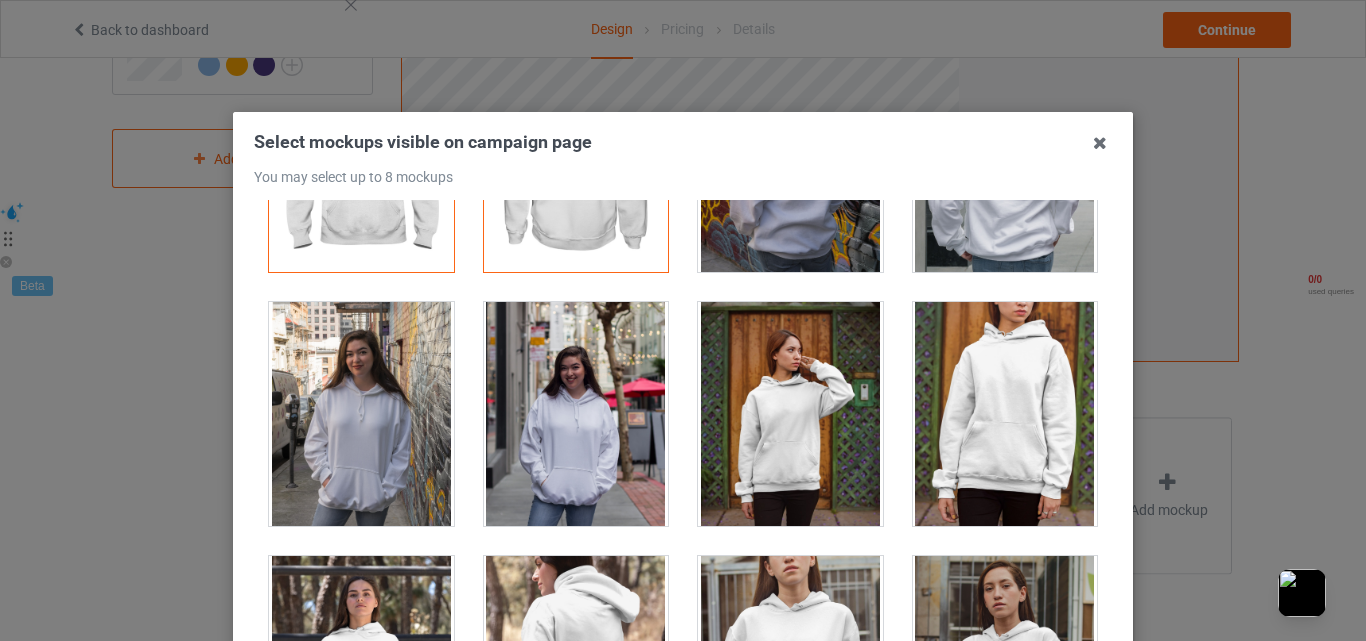 click at bounding box center [576, 414] 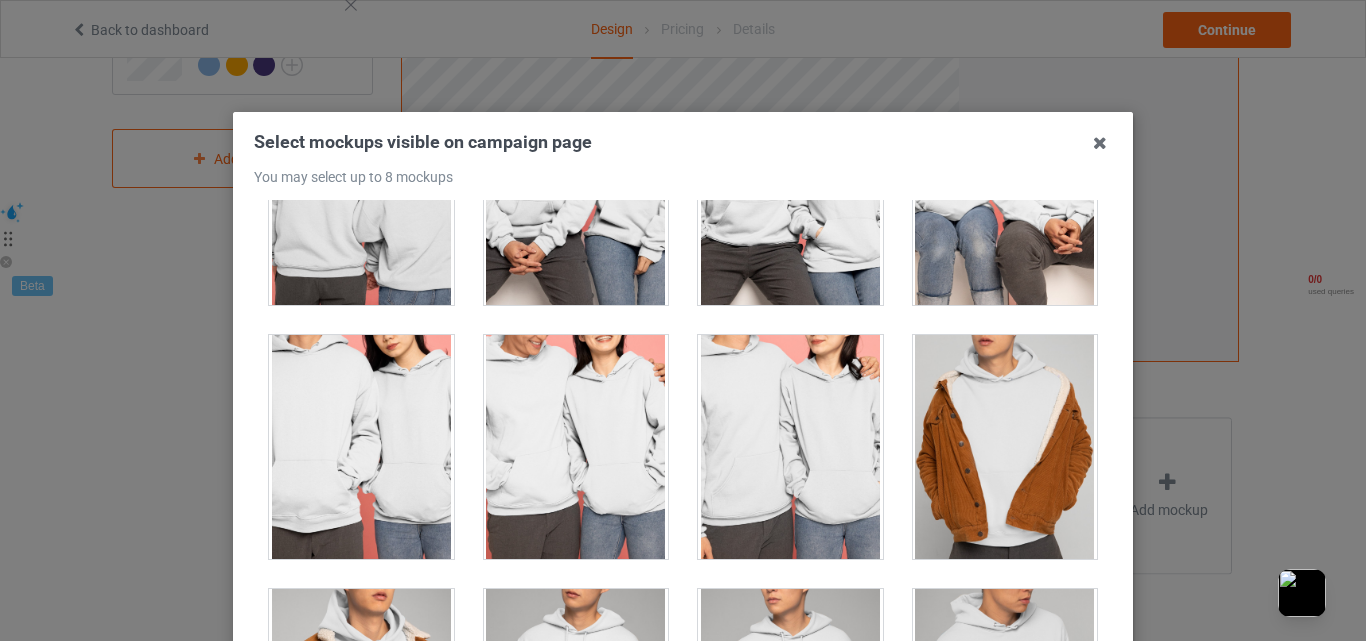 scroll, scrollTop: 7333, scrollLeft: 0, axis: vertical 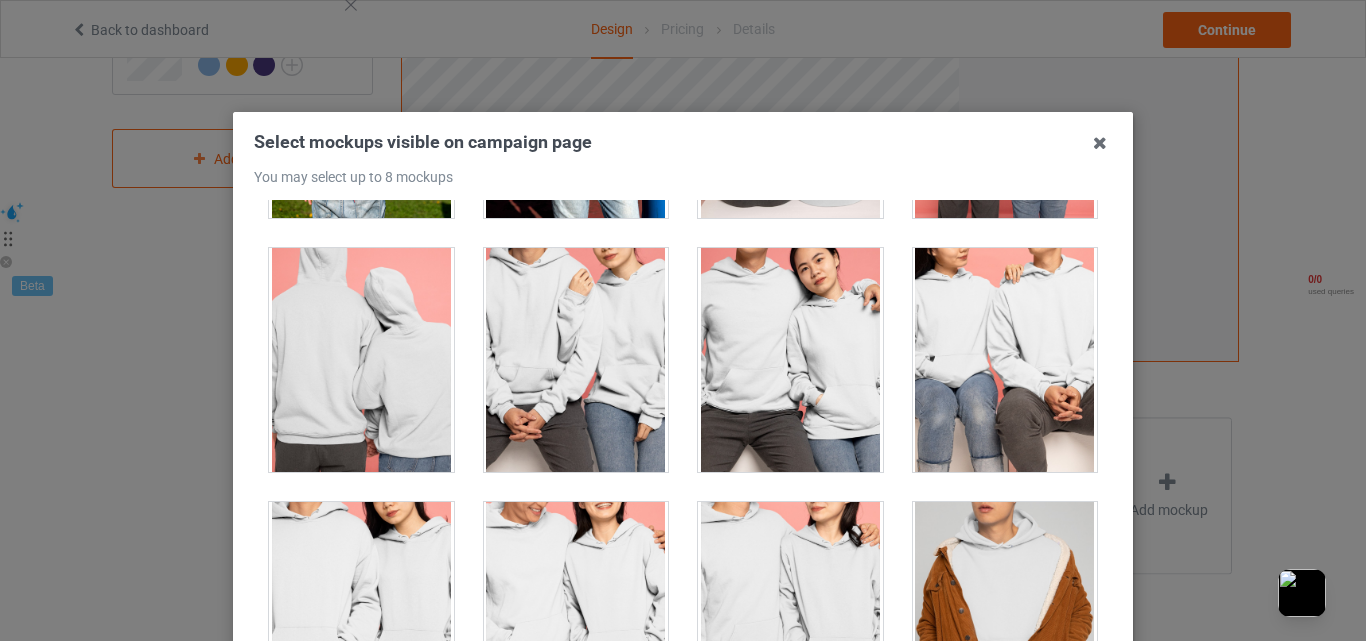 drag, startPoint x: 1019, startPoint y: 354, endPoint x: 889, endPoint y: 380, distance: 132.57451 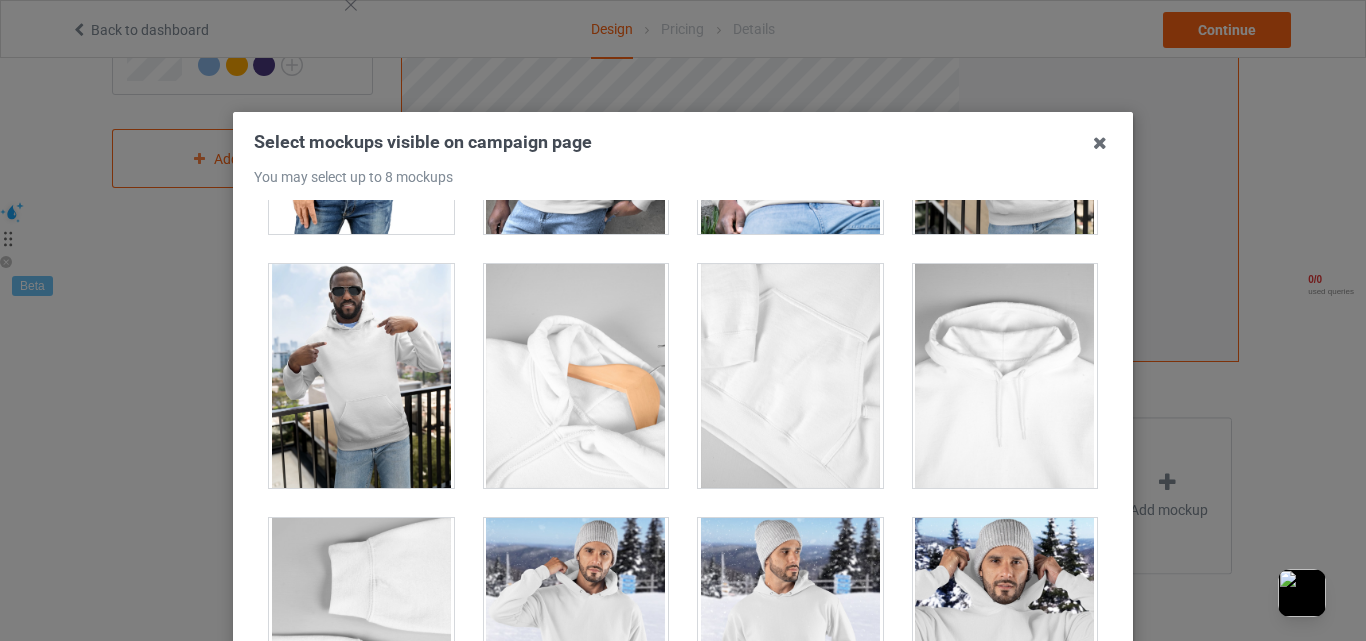 scroll, scrollTop: 11333, scrollLeft: 0, axis: vertical 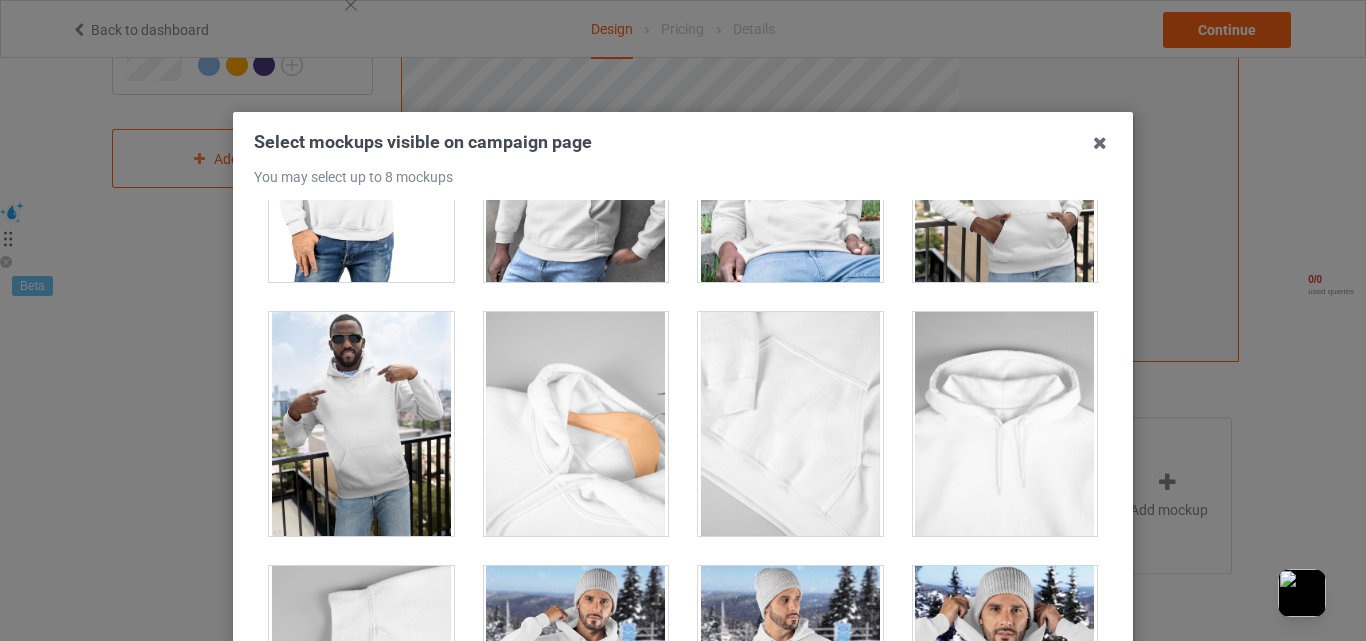click at bounding box center (790, 424) 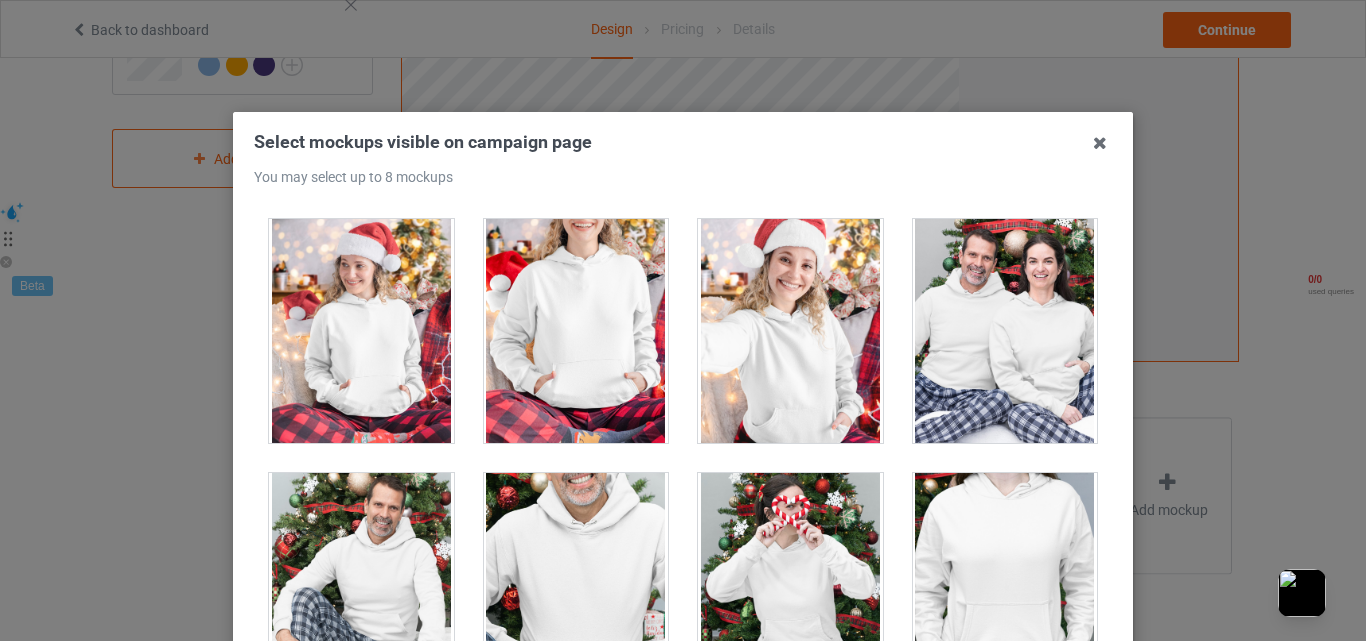 scroll, scrollTop: 12833, scrollLeft: 0, axis: vertical 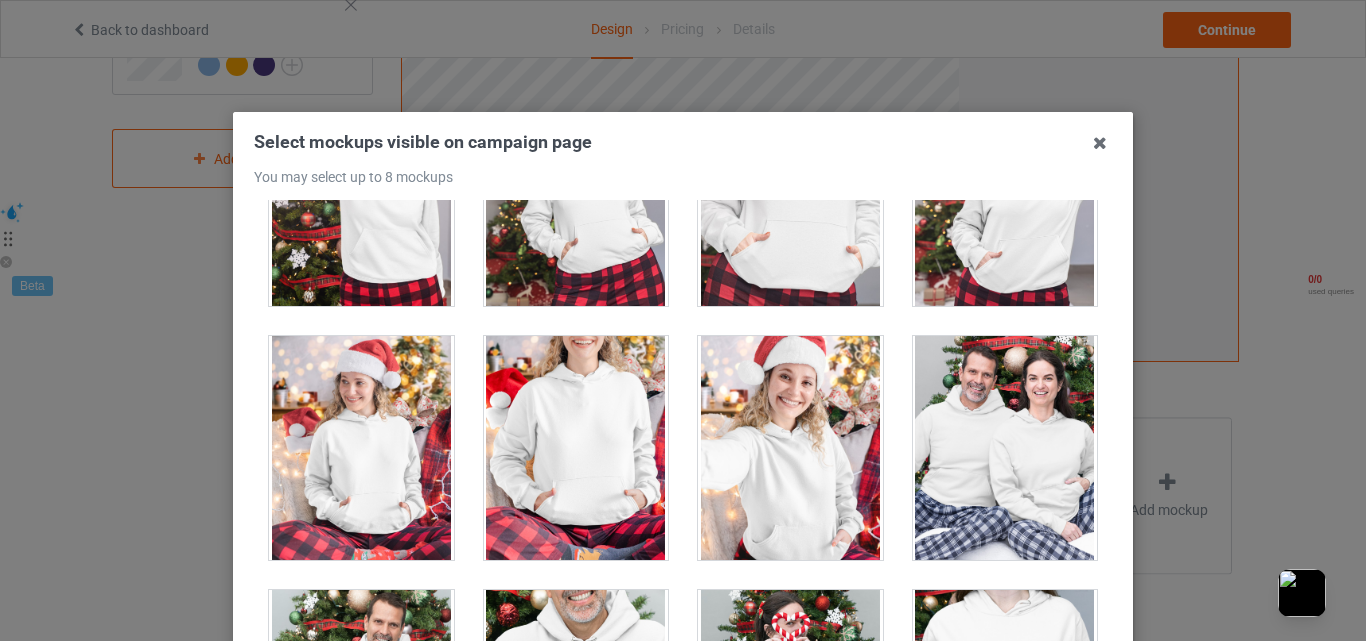 click at bounding box center (1005, 448) 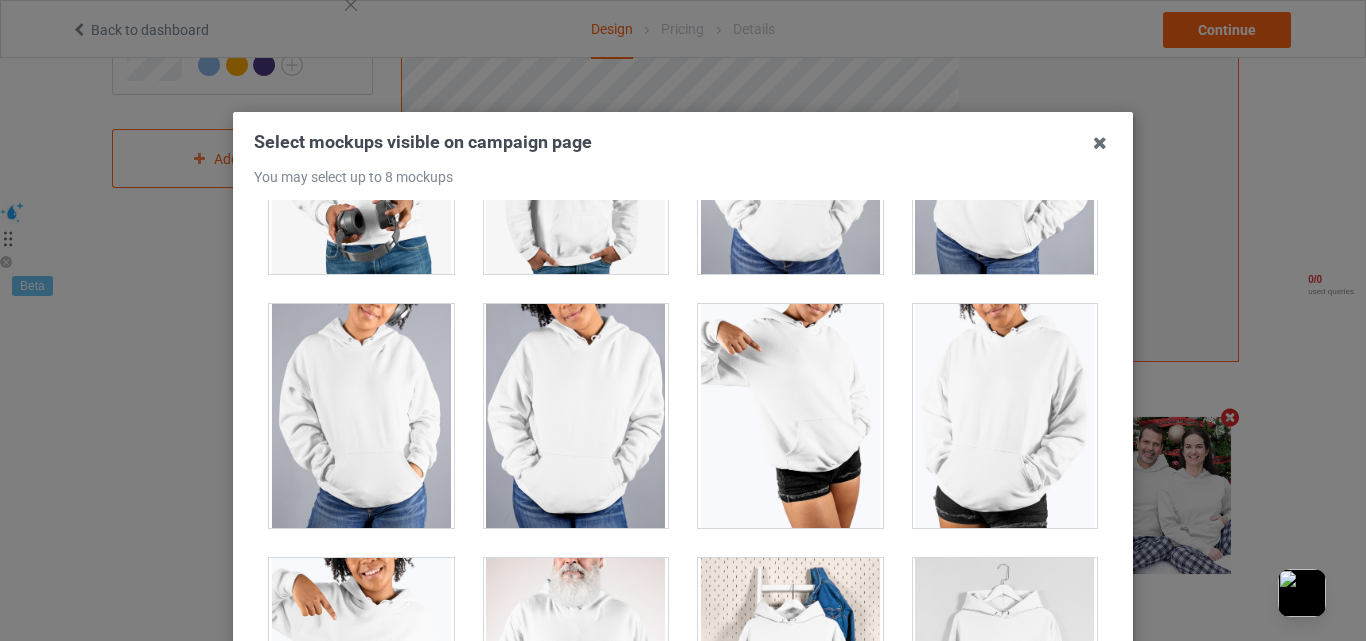 scroll, scrollTop: 17267, scrollLeft: 0, axis: vertical 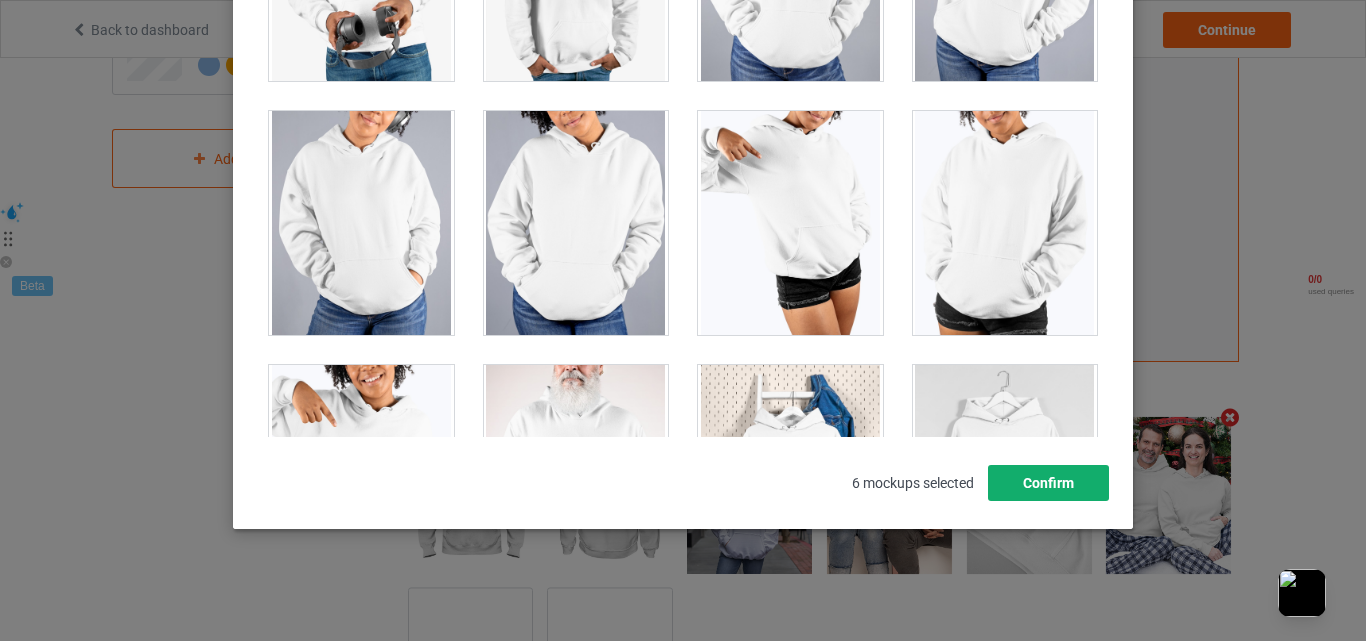 click on "Confirm" at bounding box center (1048, 483) 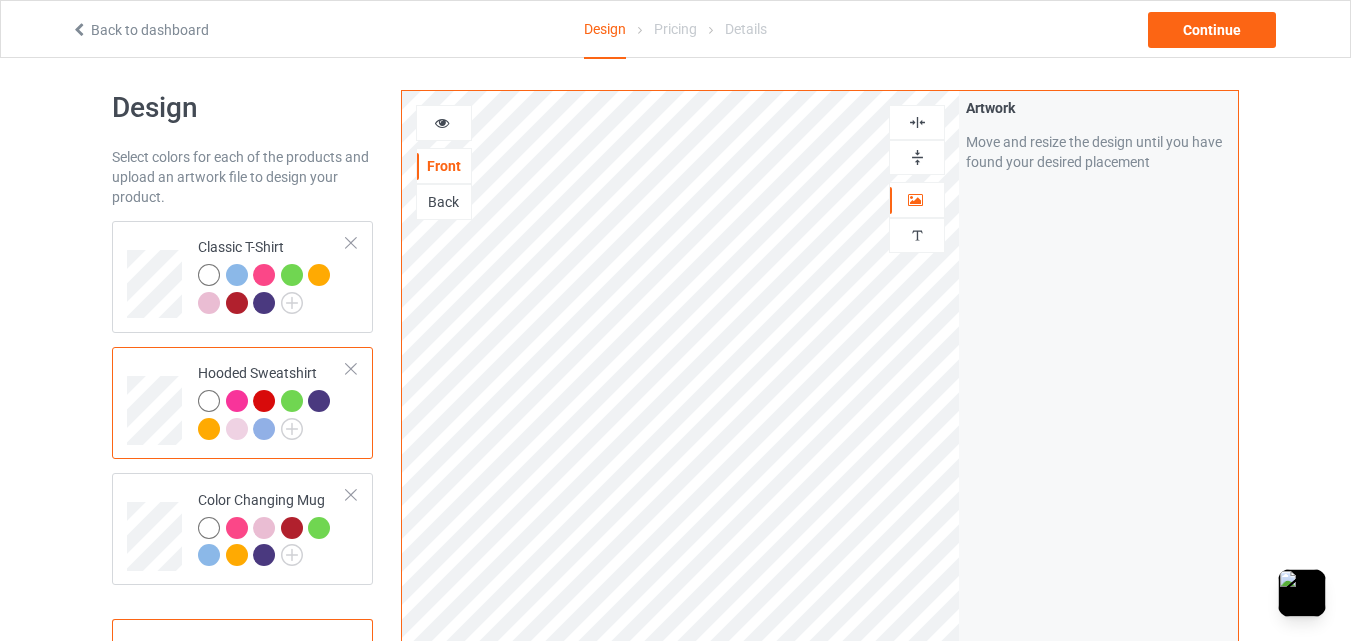 scroll, scrollTop: 0, scrollLeft: 0, axis: both 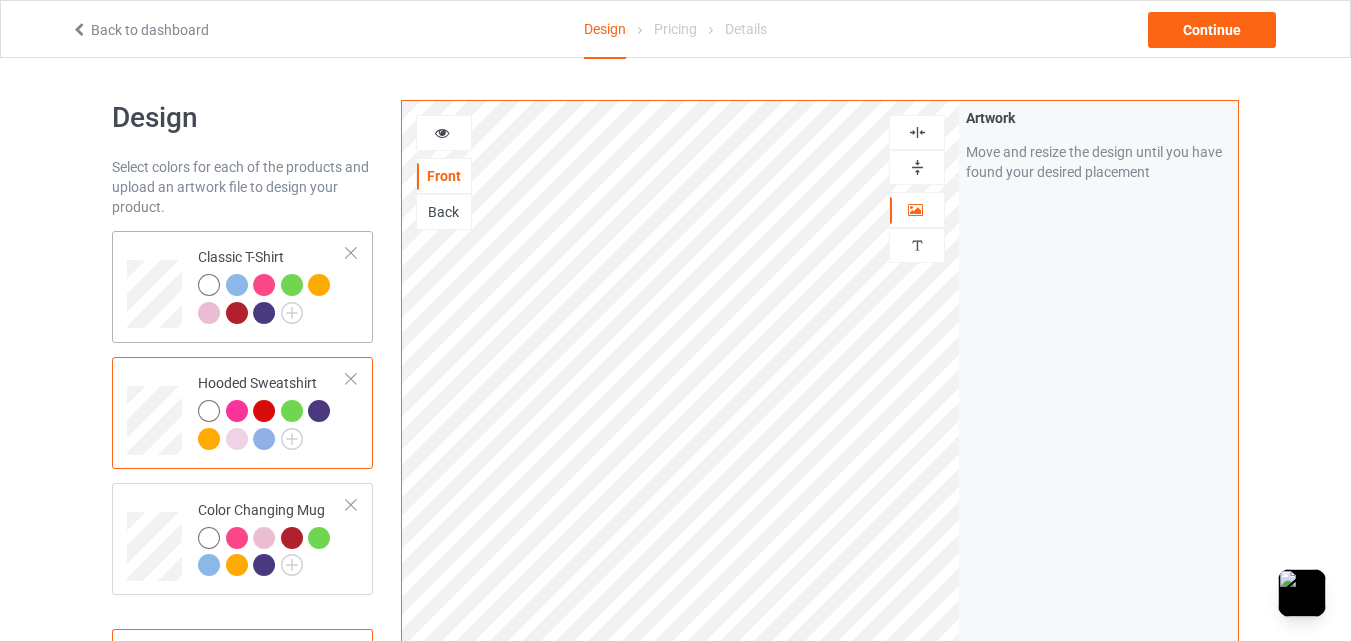 click at bounding box center [157, 287] 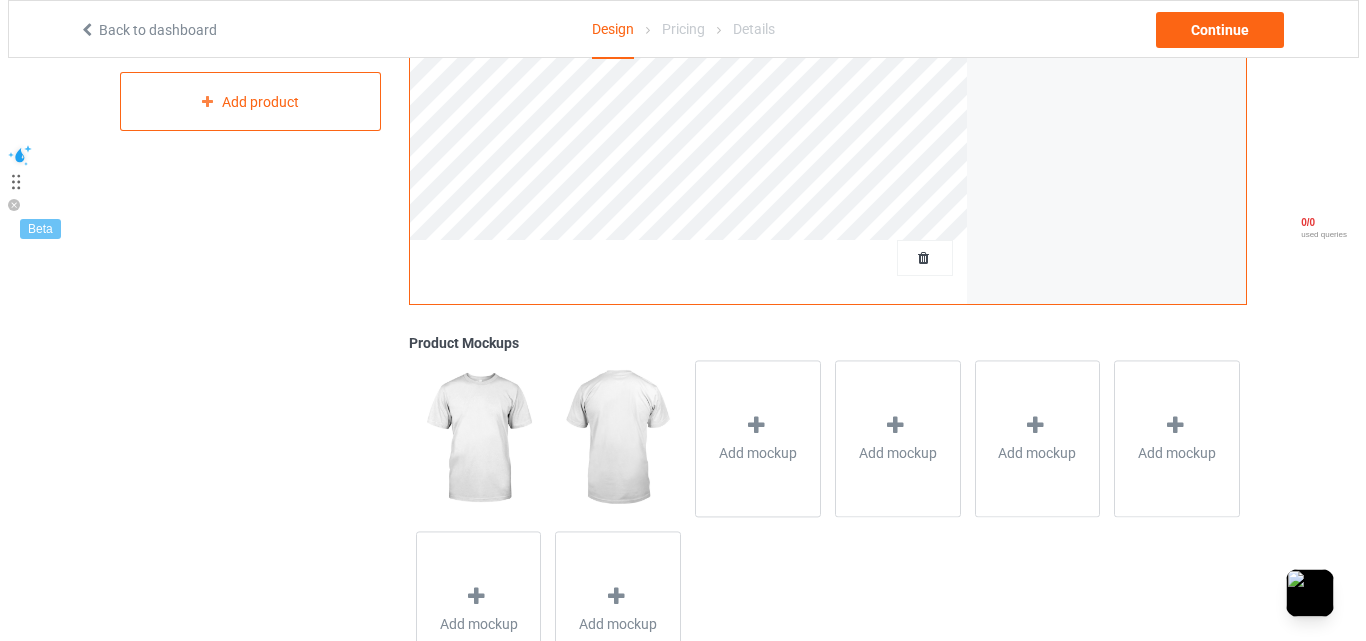 scroll, scrollTop: 655, scrollLeft: 0, axis: vertical 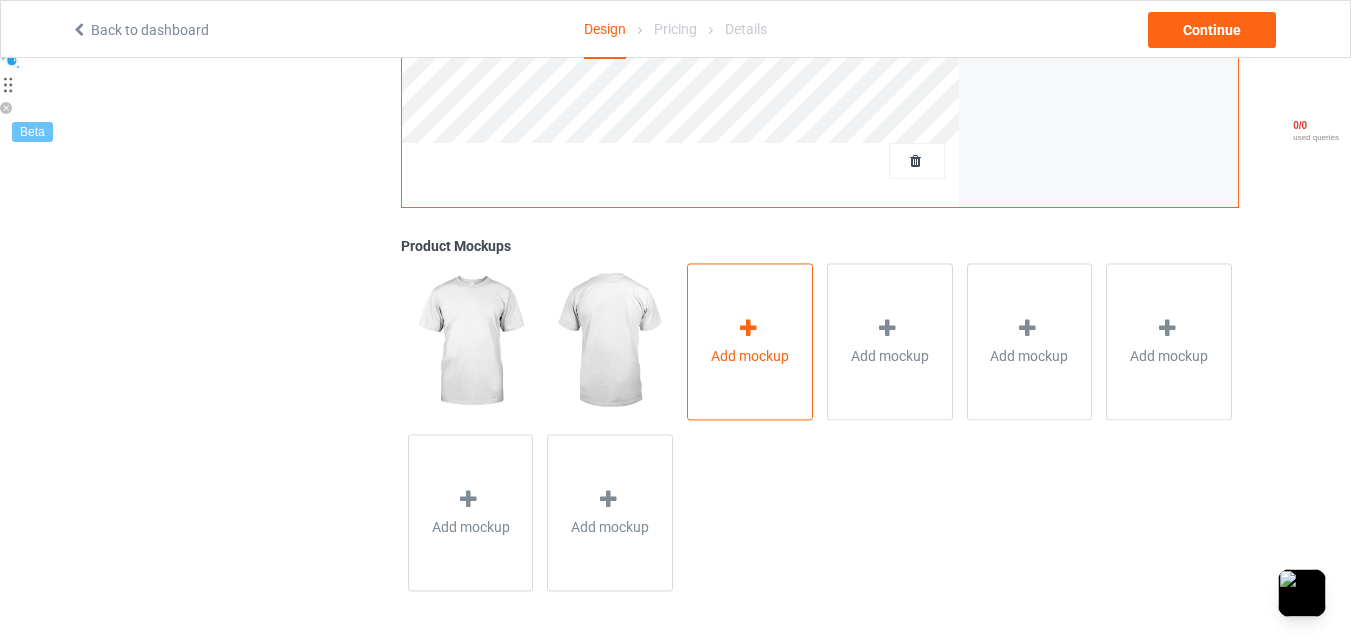click at bounding box center [748, 328] 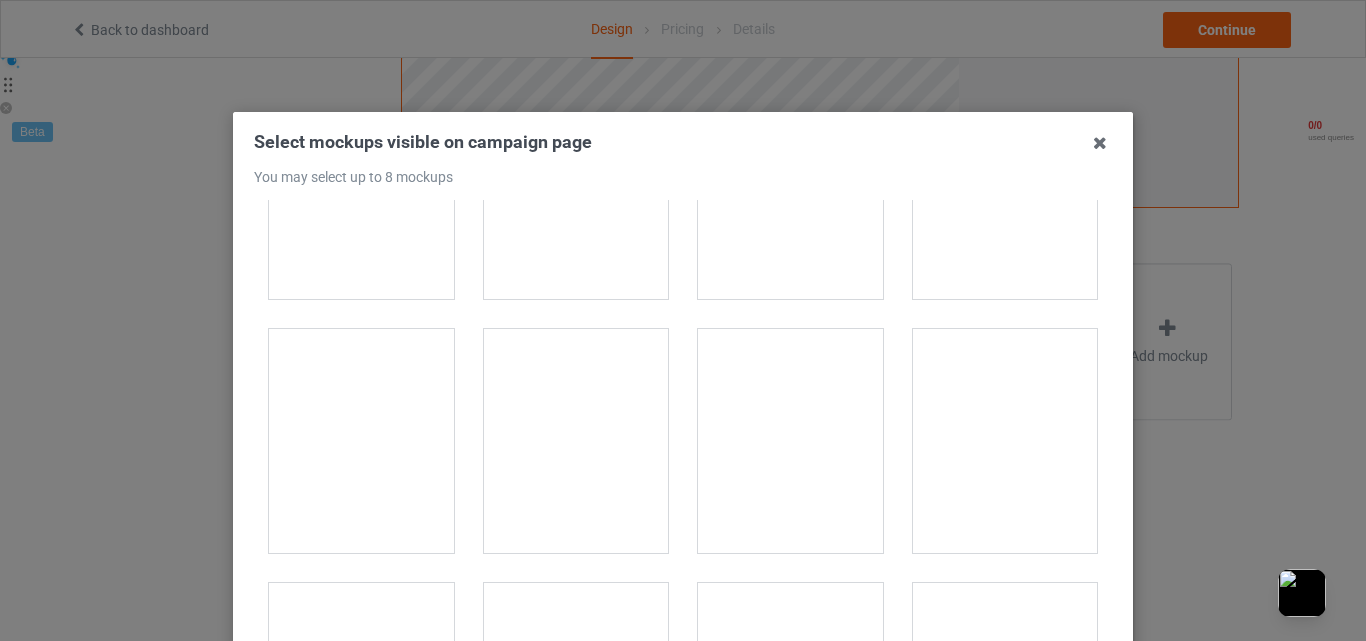 scroll, scrollTop: 3000, scrollLeft: 0, axis: vertical 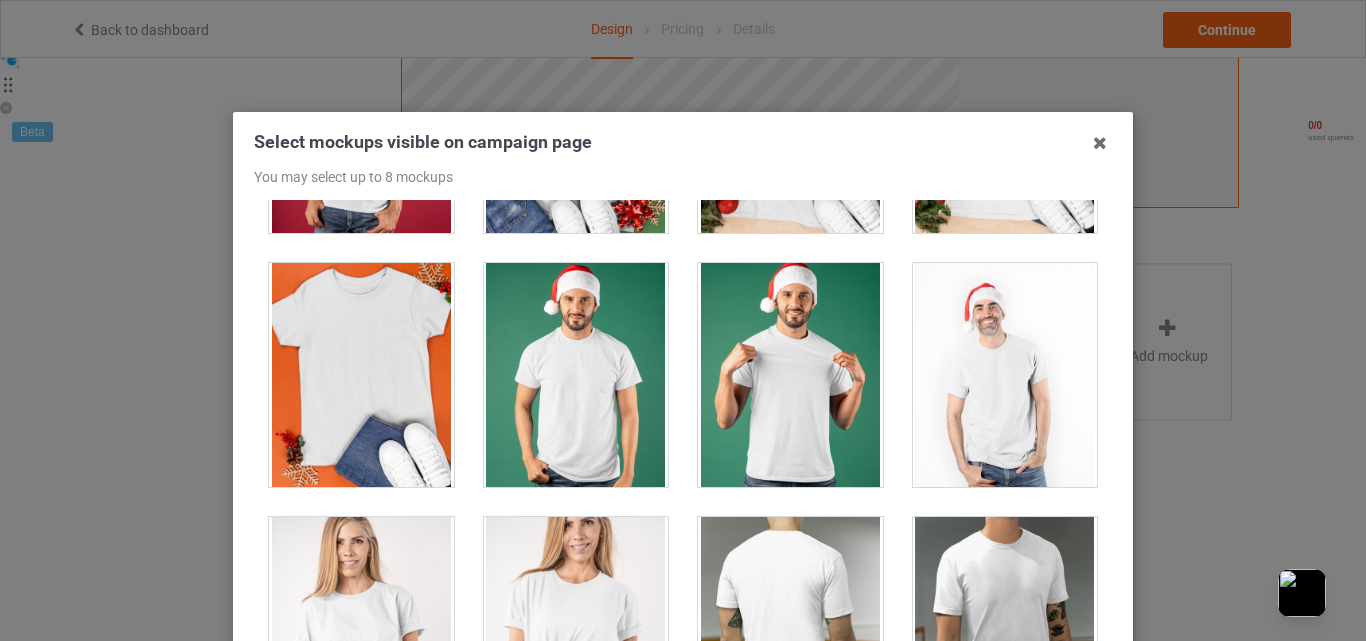 click at bounding box center (361, 375) 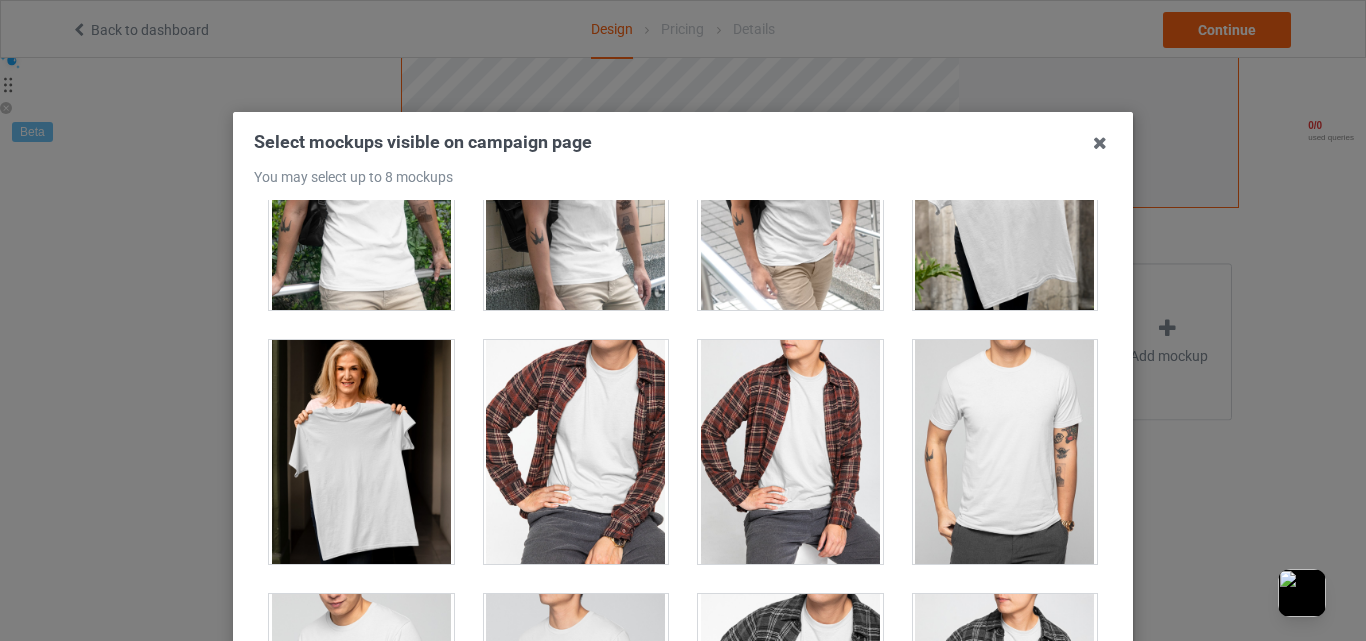 scroll, scrollTop: 5500, scrollLeft: 0, axis: vertical 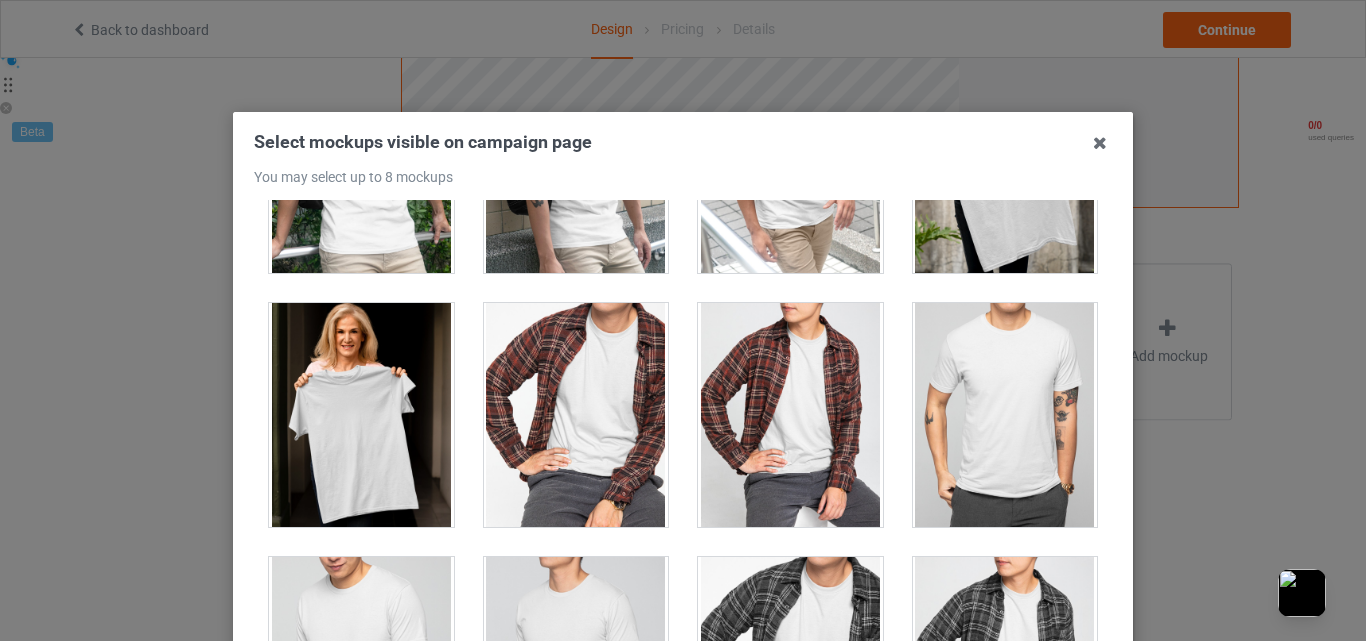 click at bounding box center [361, 415] 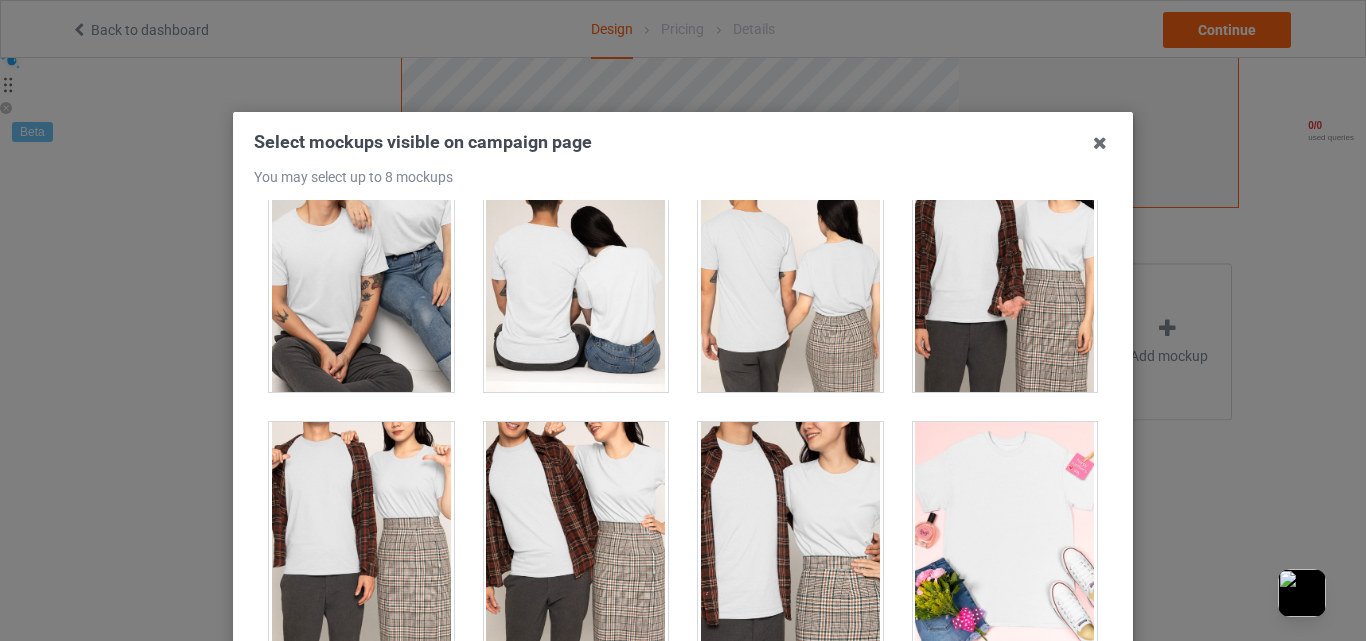 scroll, scrollTop: 7500, scrollLeft: 0, axis: vertical 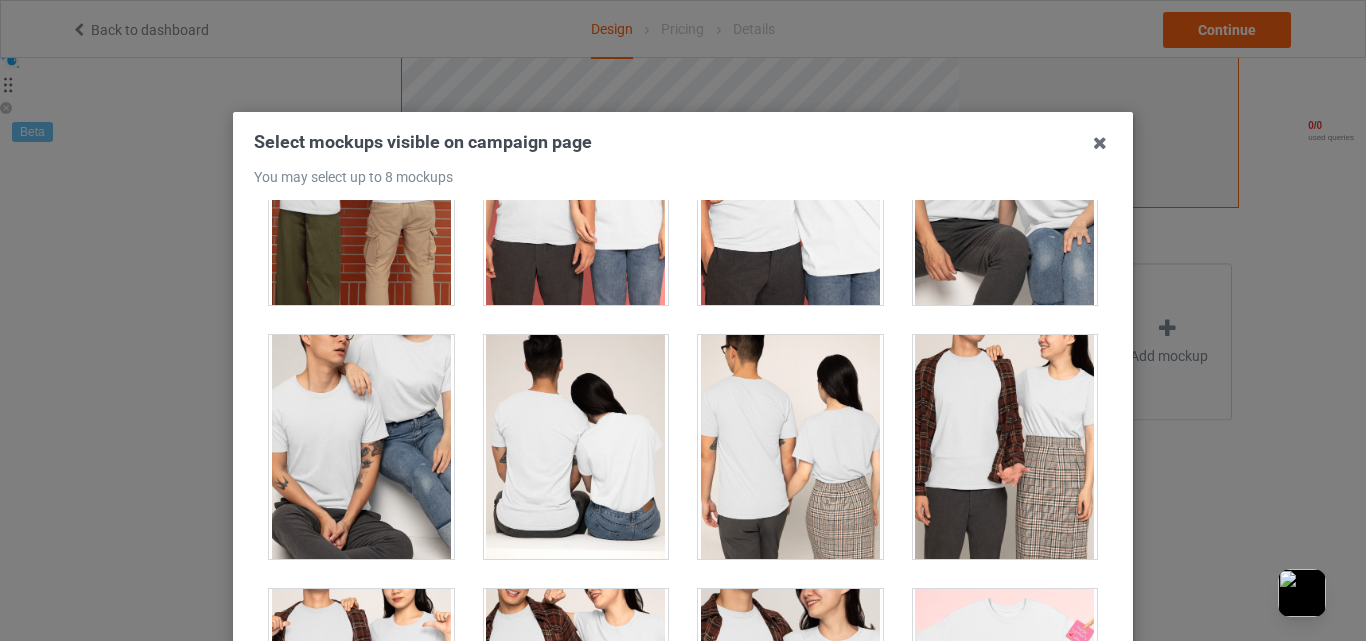 click at bounding box center [361, 447] 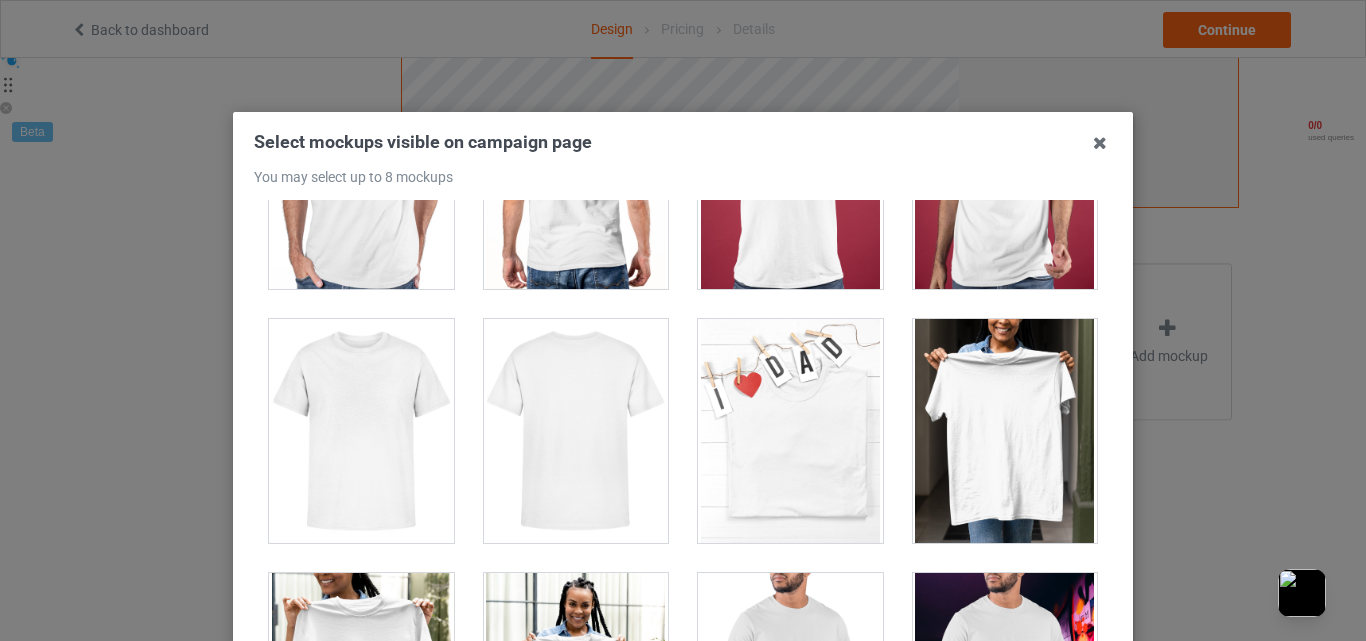 scroll, scrollTop: 8833, scrollLeft: 0, axis: vertical 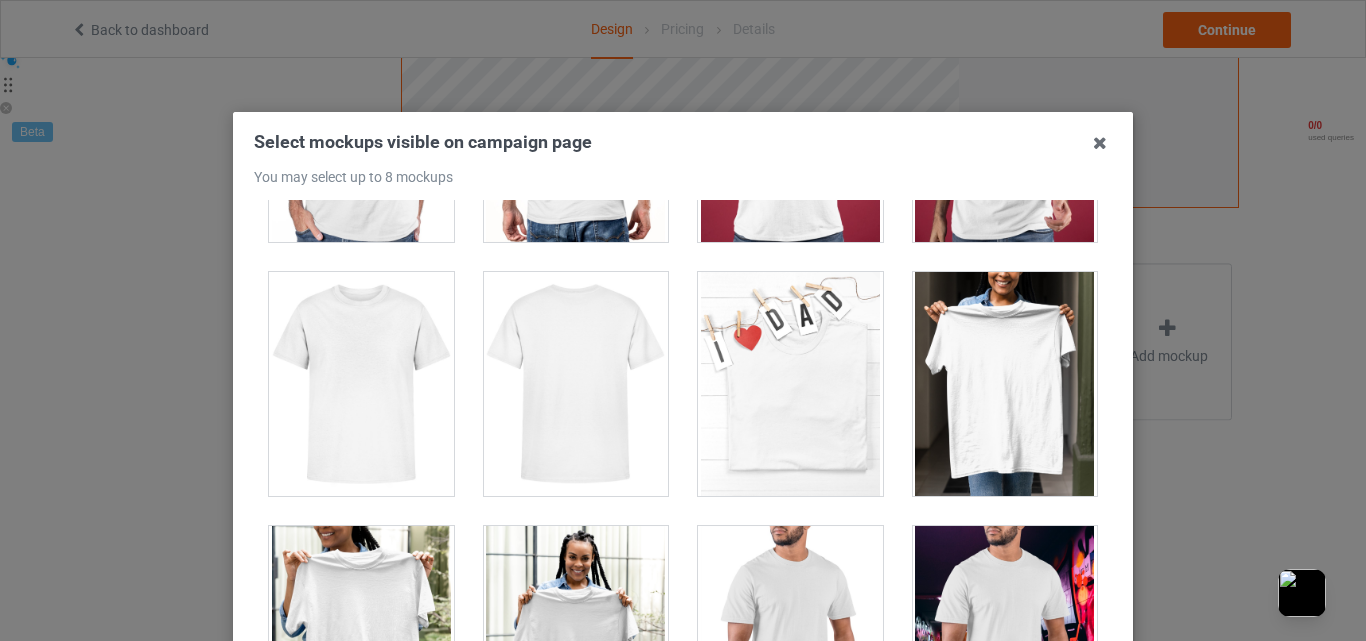 click at bounding box center [1005, 384] 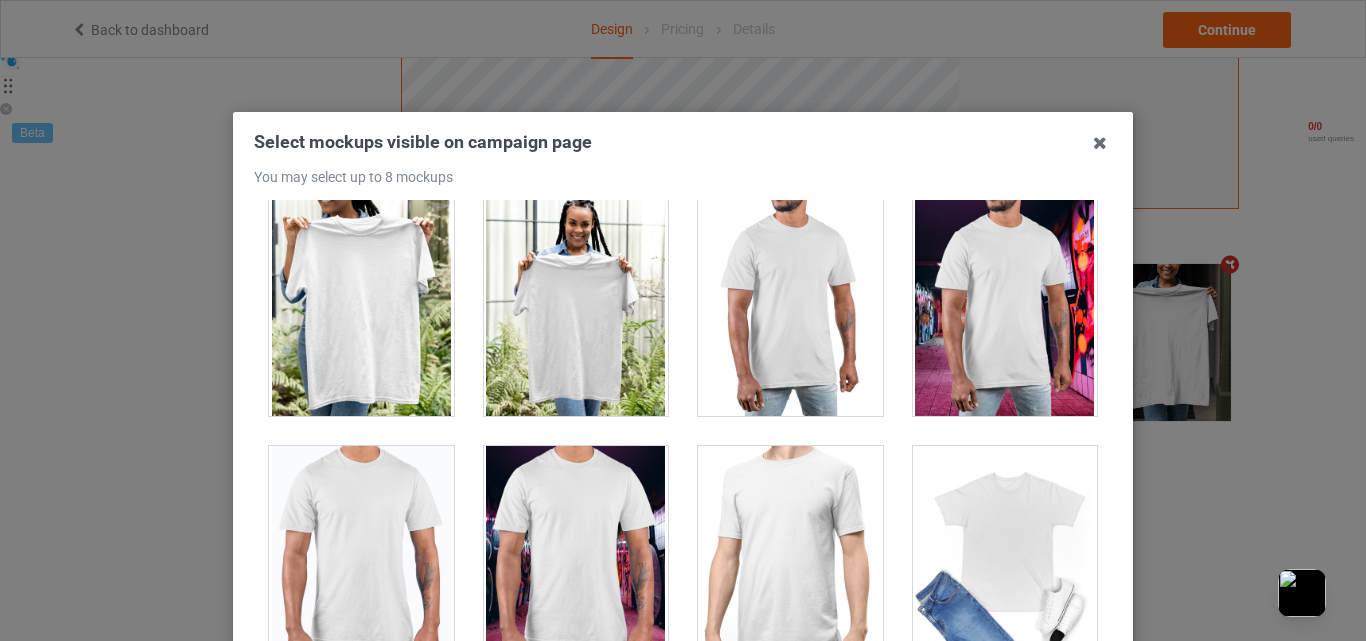 scroll, scrollTop: 9000, scrollLeft: 0, axis: vertical 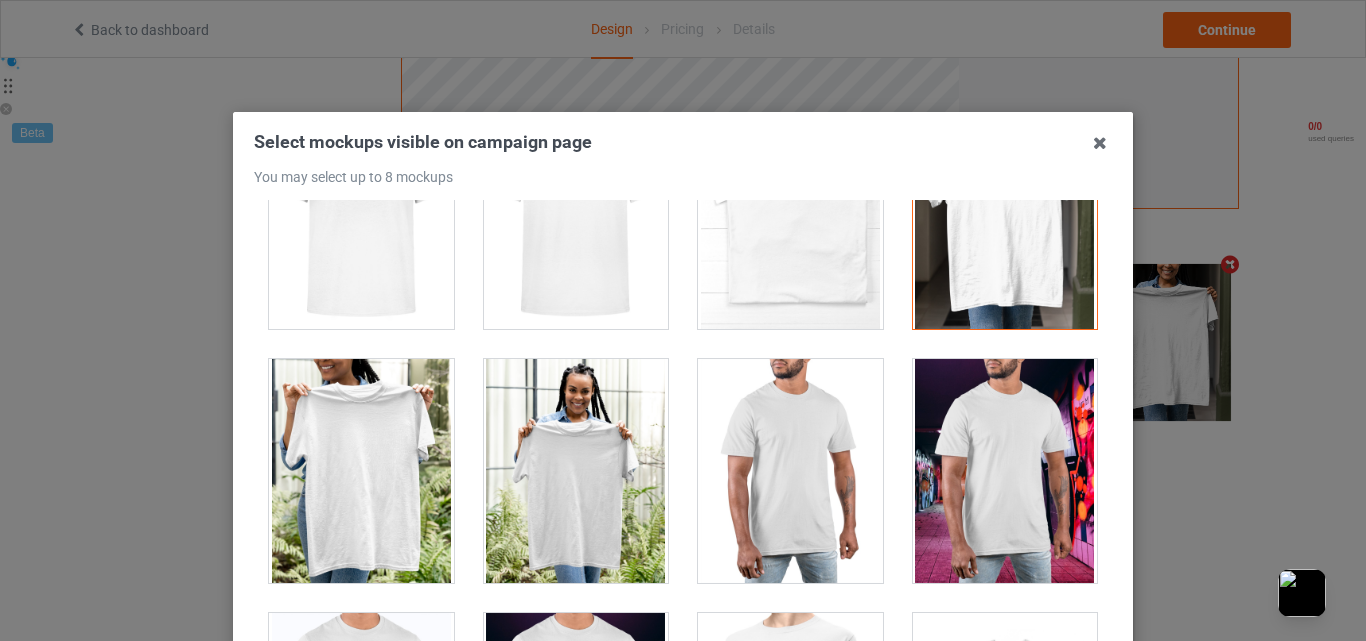 click at bounding box center (576, 471) 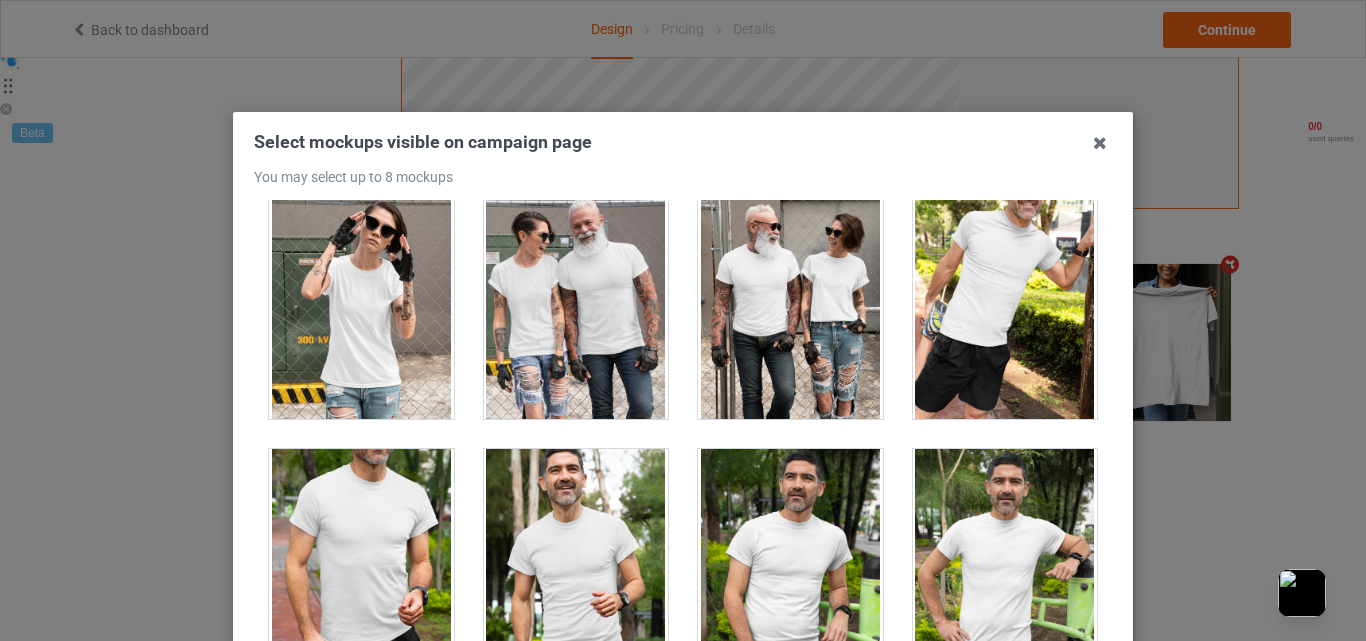 scroll, scrollTop: 19000, scrollLeft: 0, axis: vertical 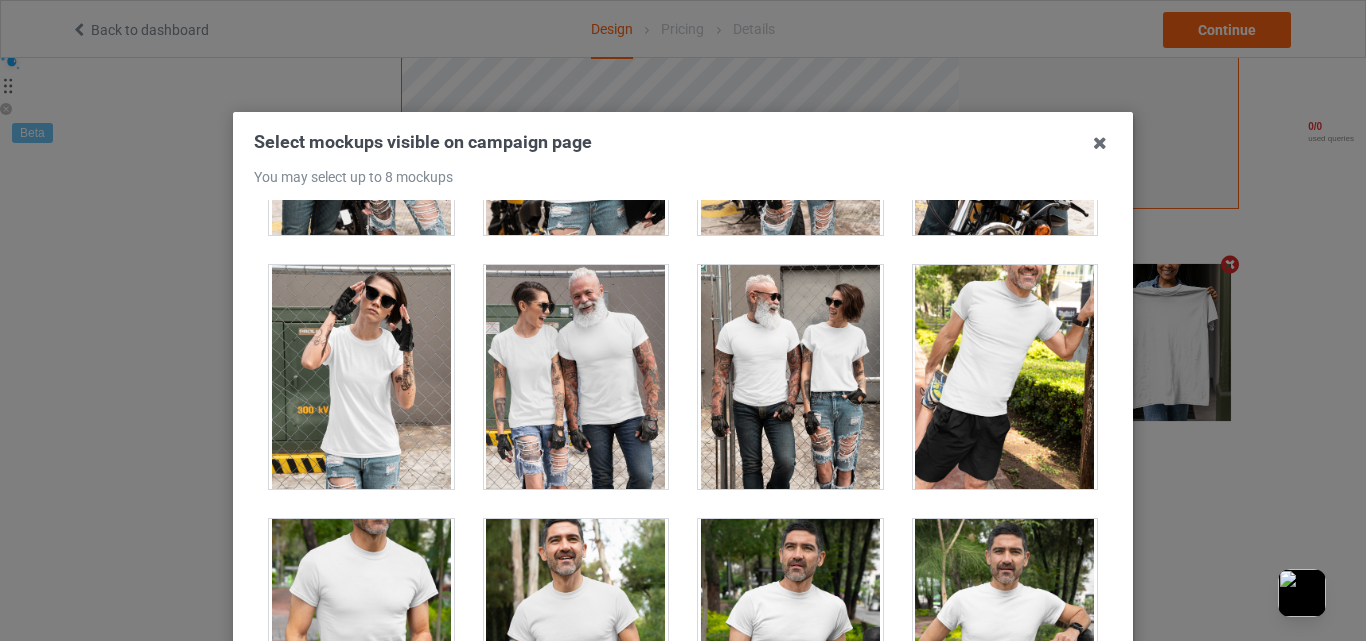 click at bounding box center [576, 377] 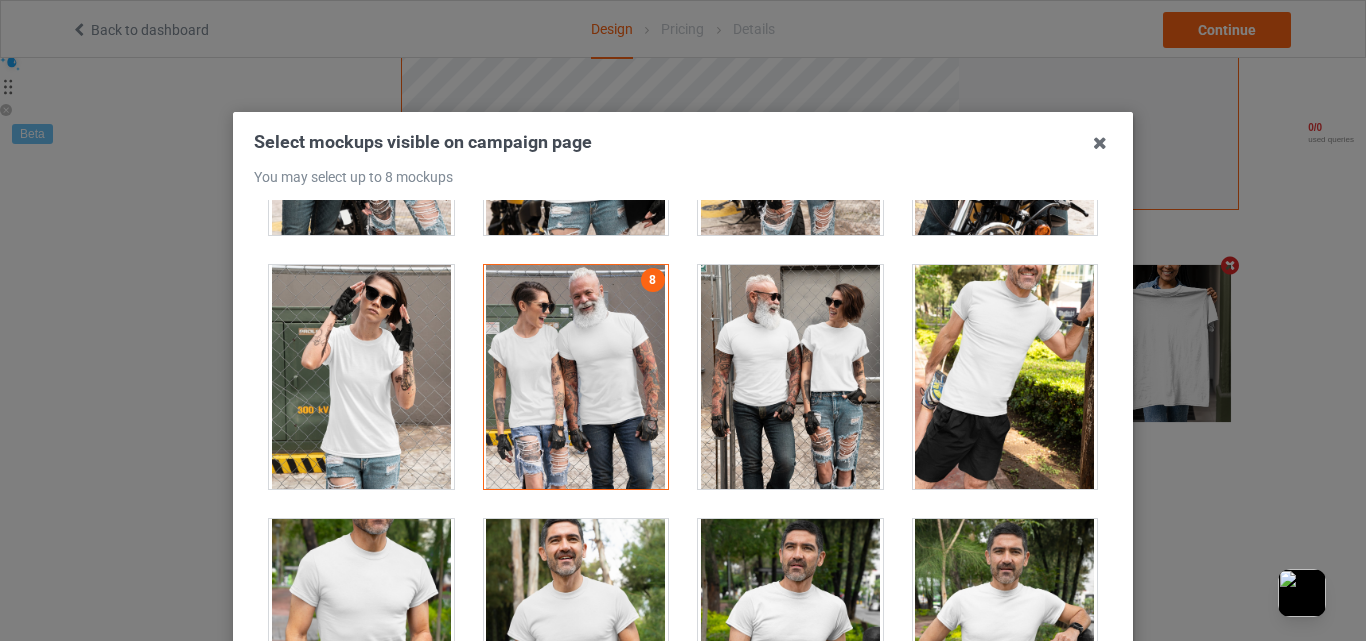 scroll, scrollTop: 653, scrollLeft: 0, axis: vertical 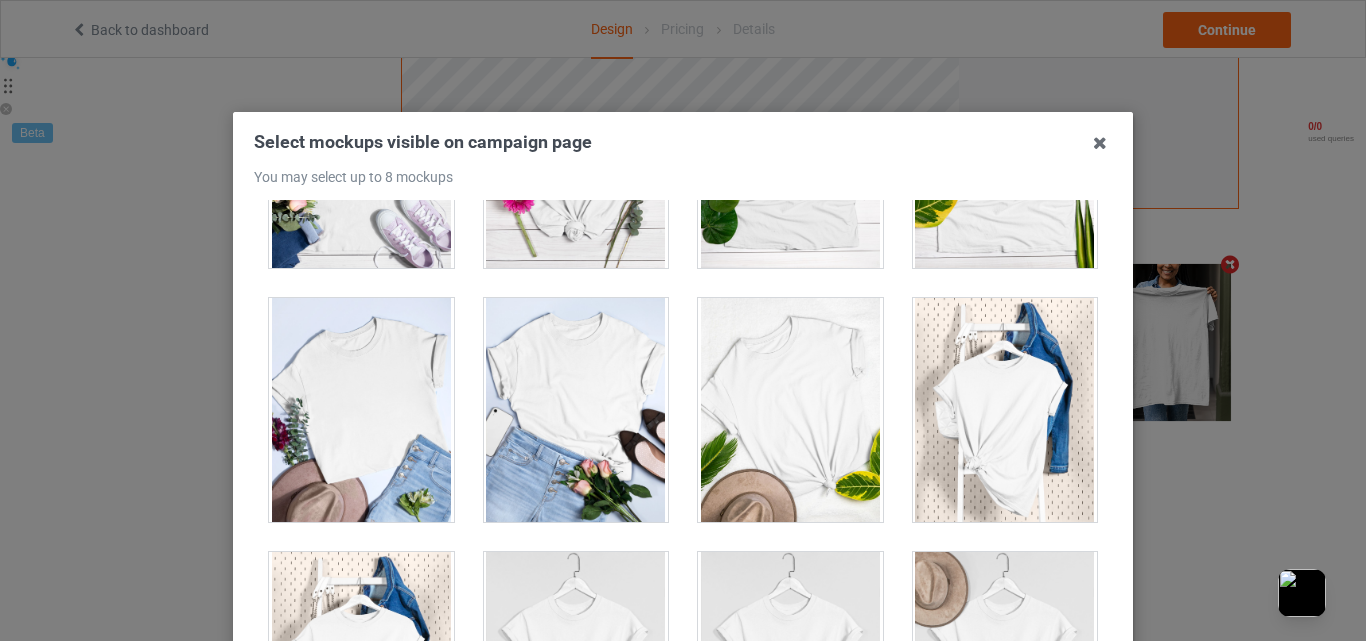 click at bounding box center (790, 410) 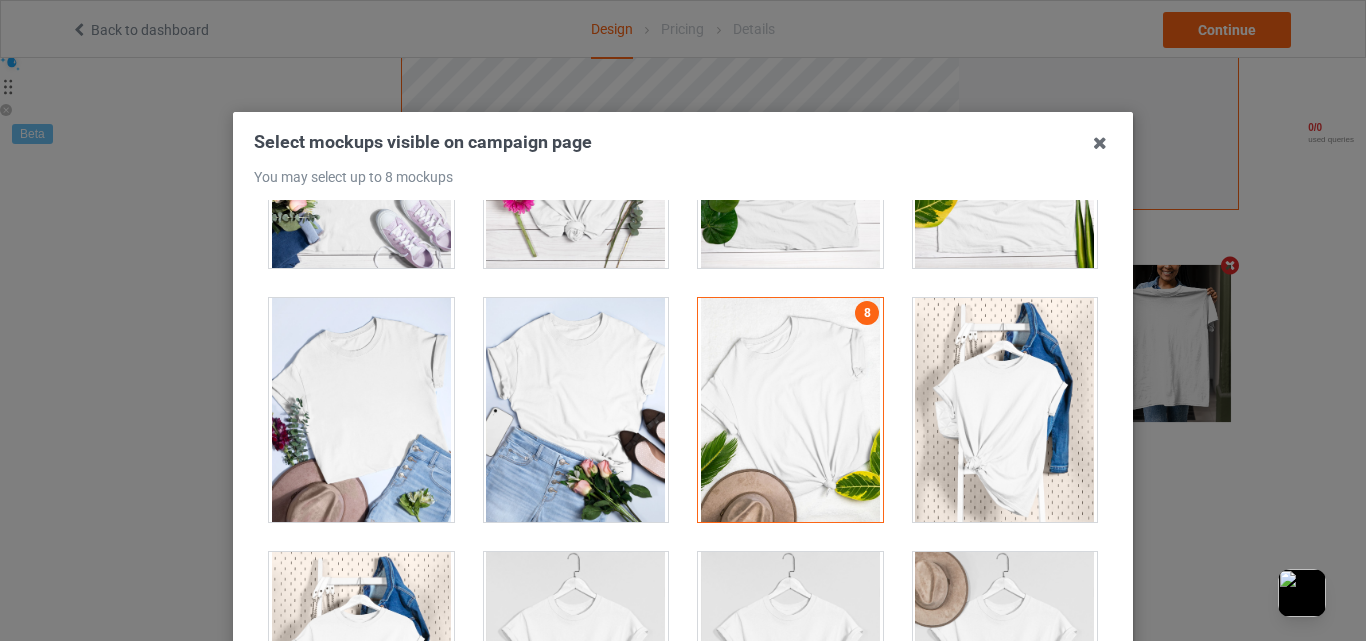 scroll, scrollTop: 653, scrollLeft: 0, axis: vertical 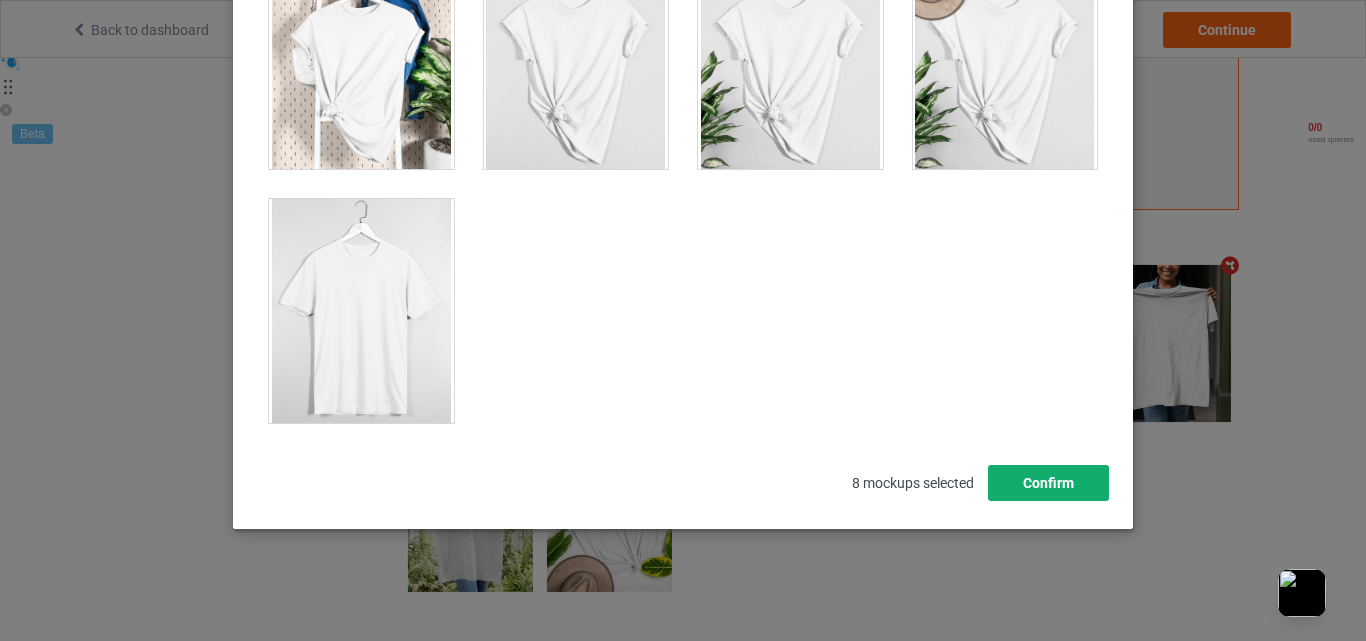click on "Confirm" at bounding box center [1048, 483] 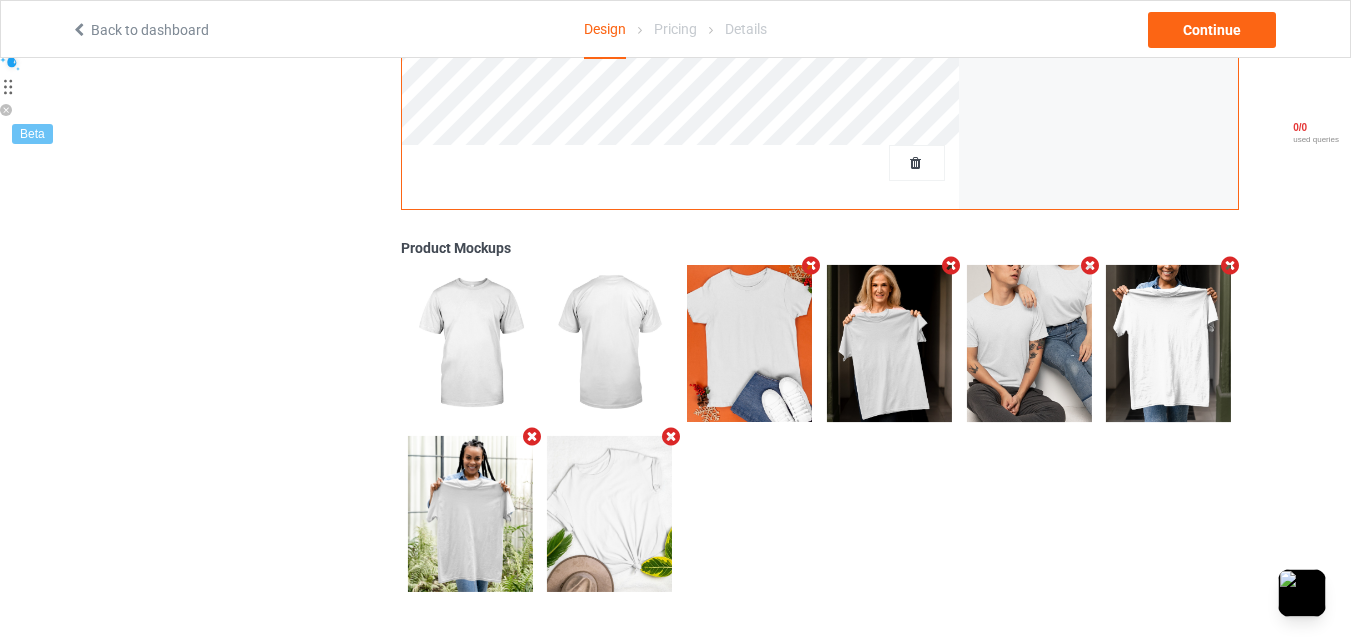 scroll, scrollTop: 0, scrollLeft: 0, axis: both 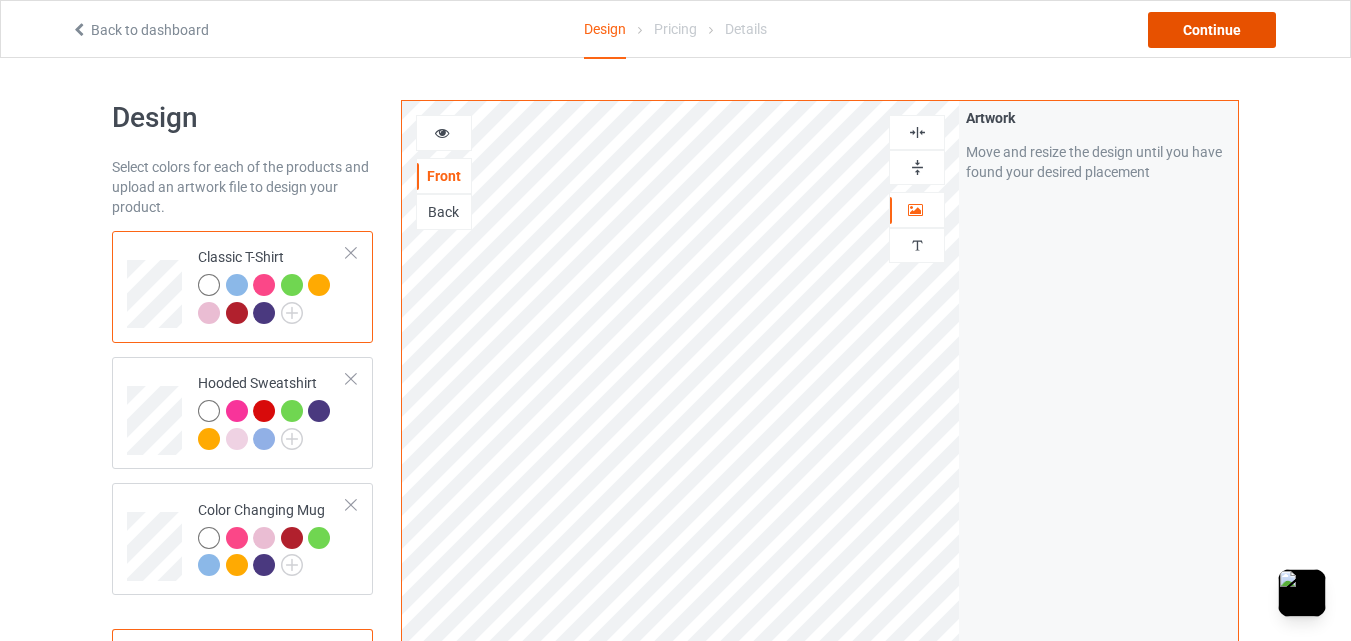 click on "Continue" at bounding box center [1212, 30] 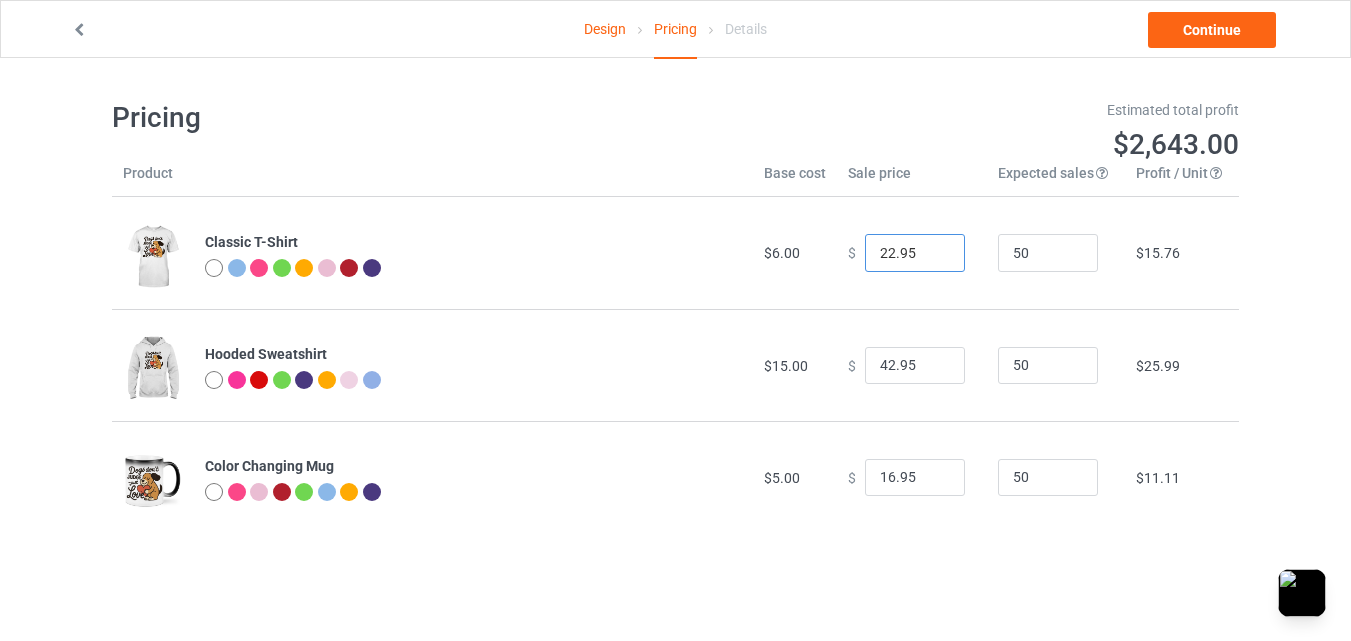 click on "22.95" at bounding box center [915, 253] 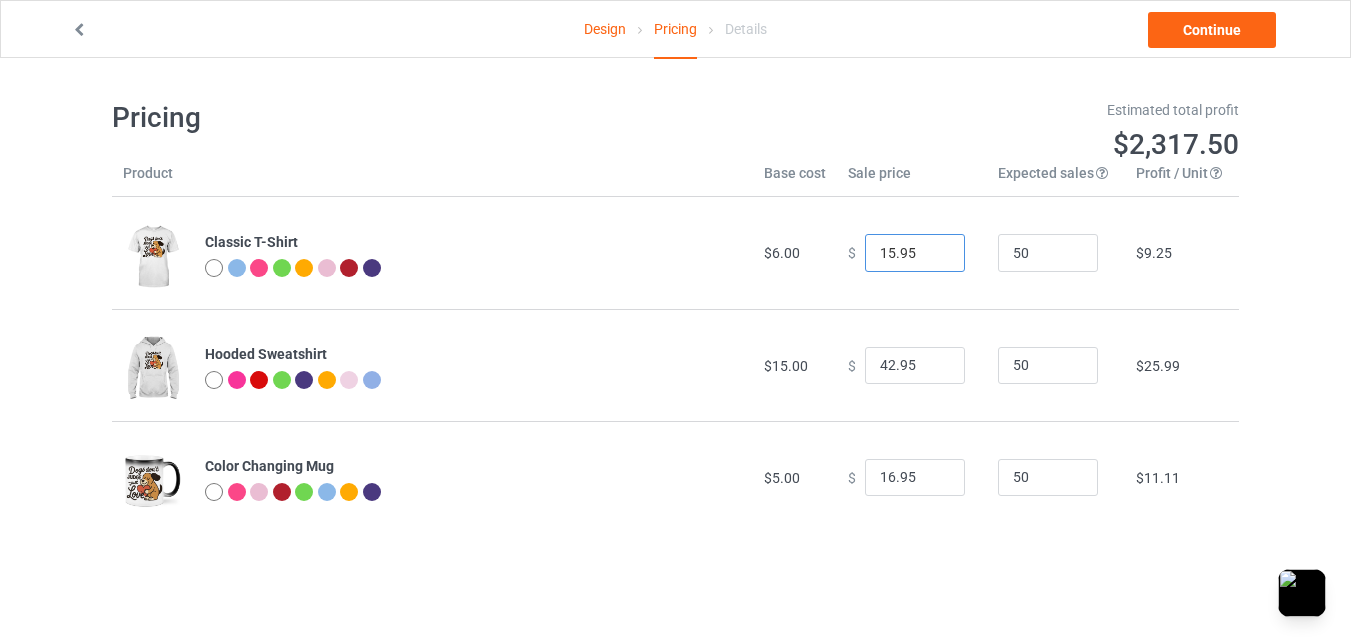 type on "15.95" 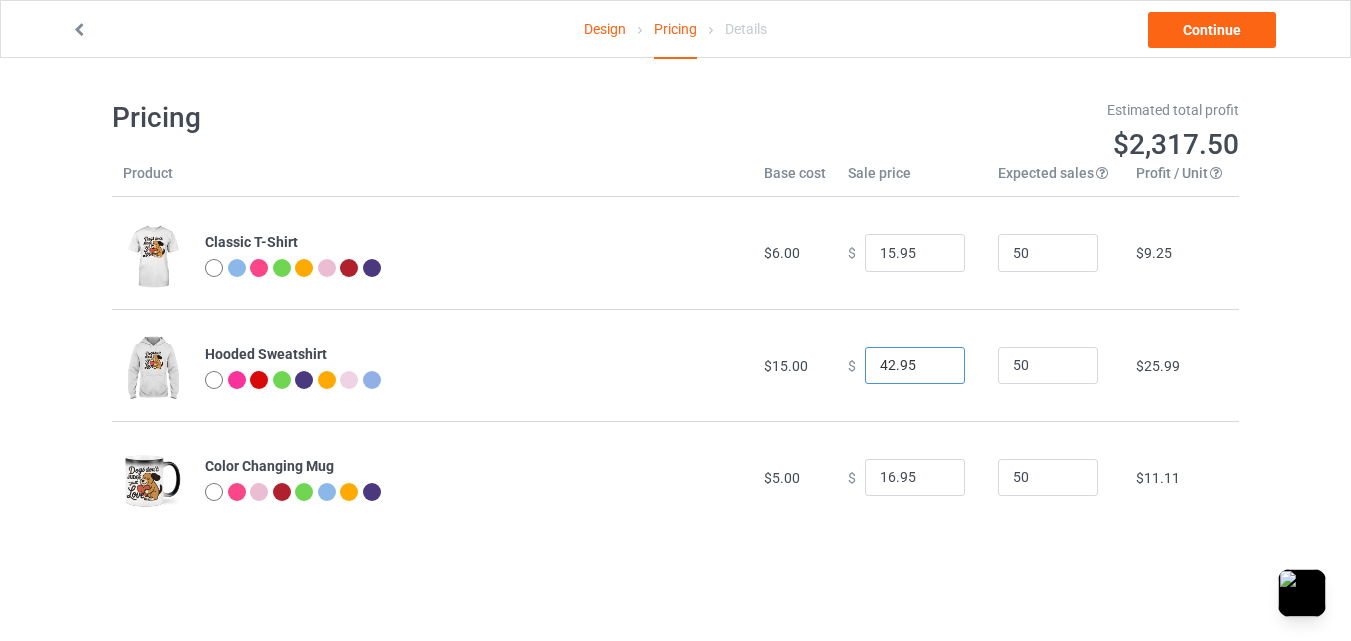 click on "42.95" at bounding box center [915, 366] 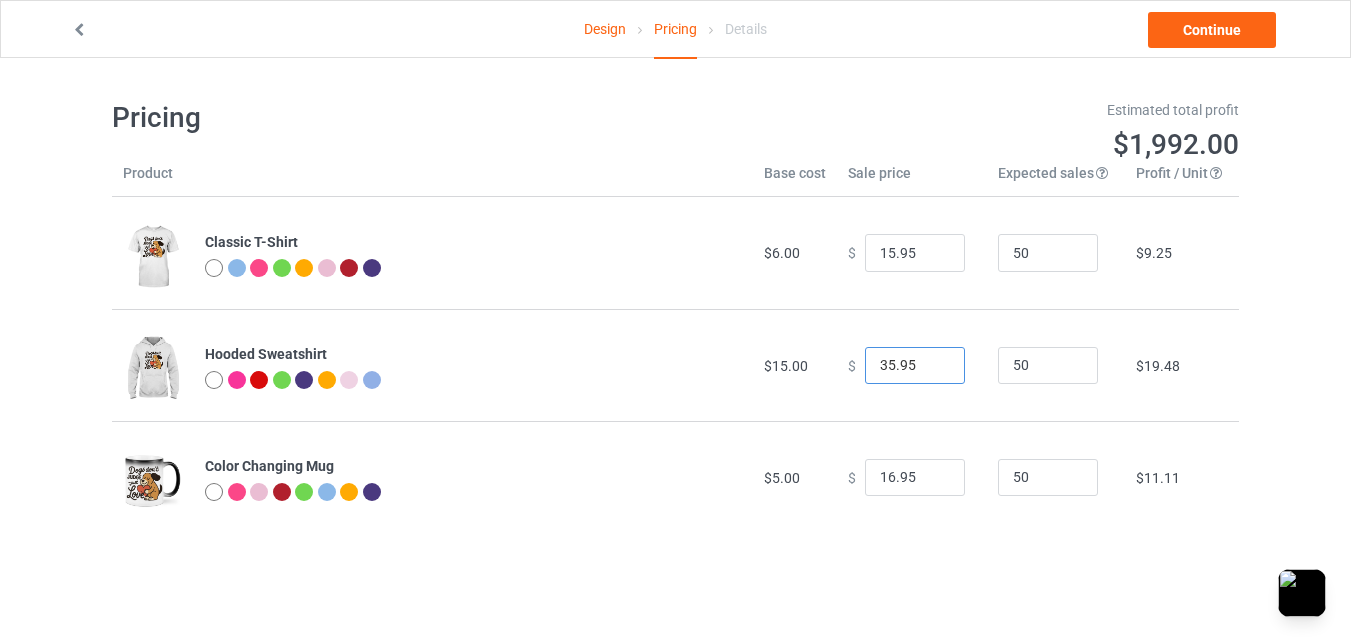 type on "35.95" 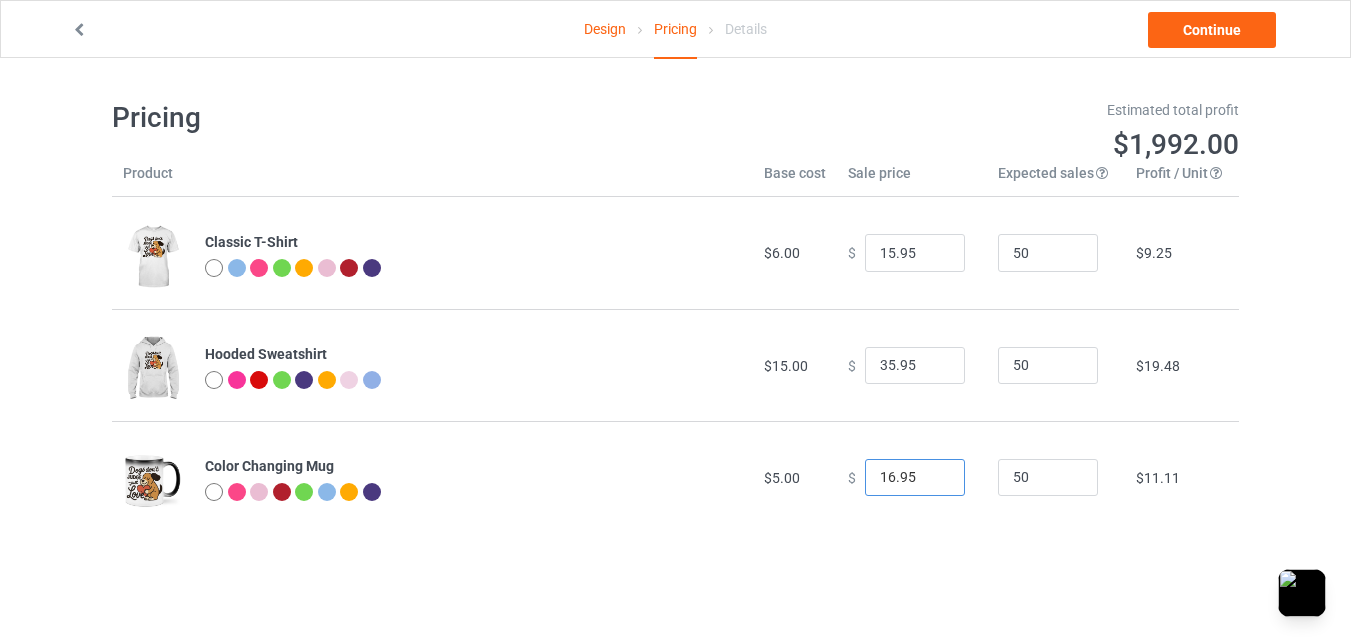 click on "16.95" at bounding box center [915, 478] 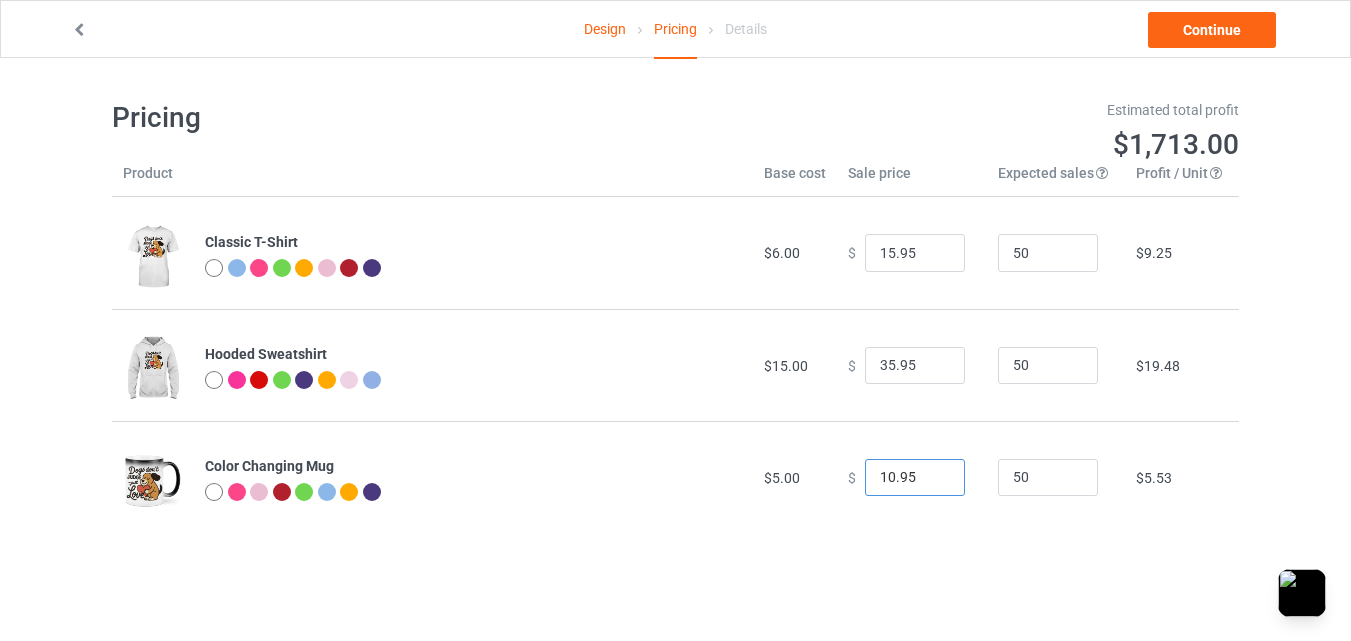 type on "10.95" 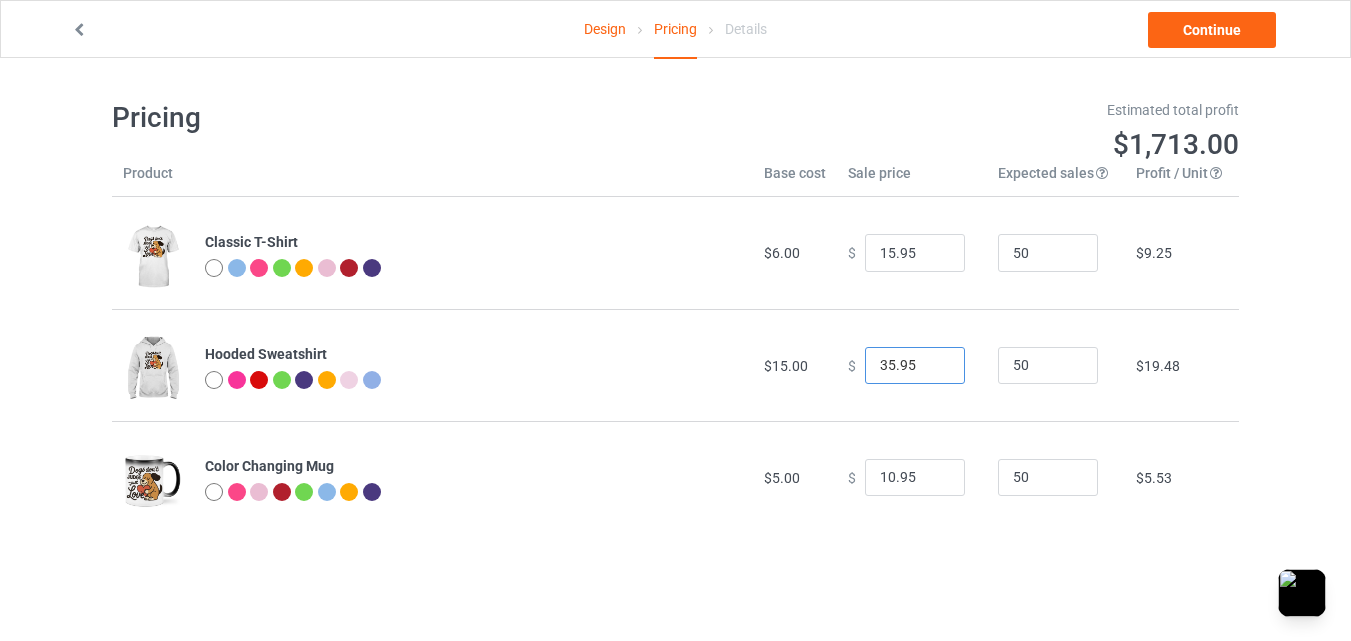 click on "35.95" at bounding box center [915, 366] 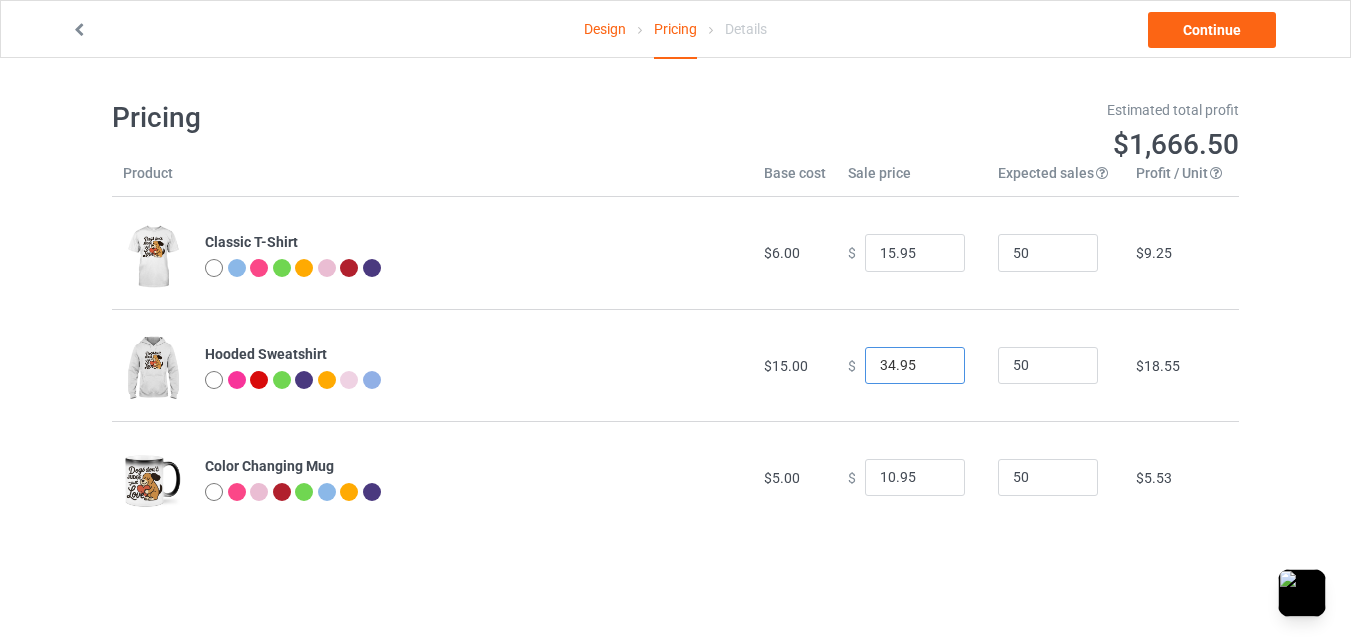 type on "34.95" 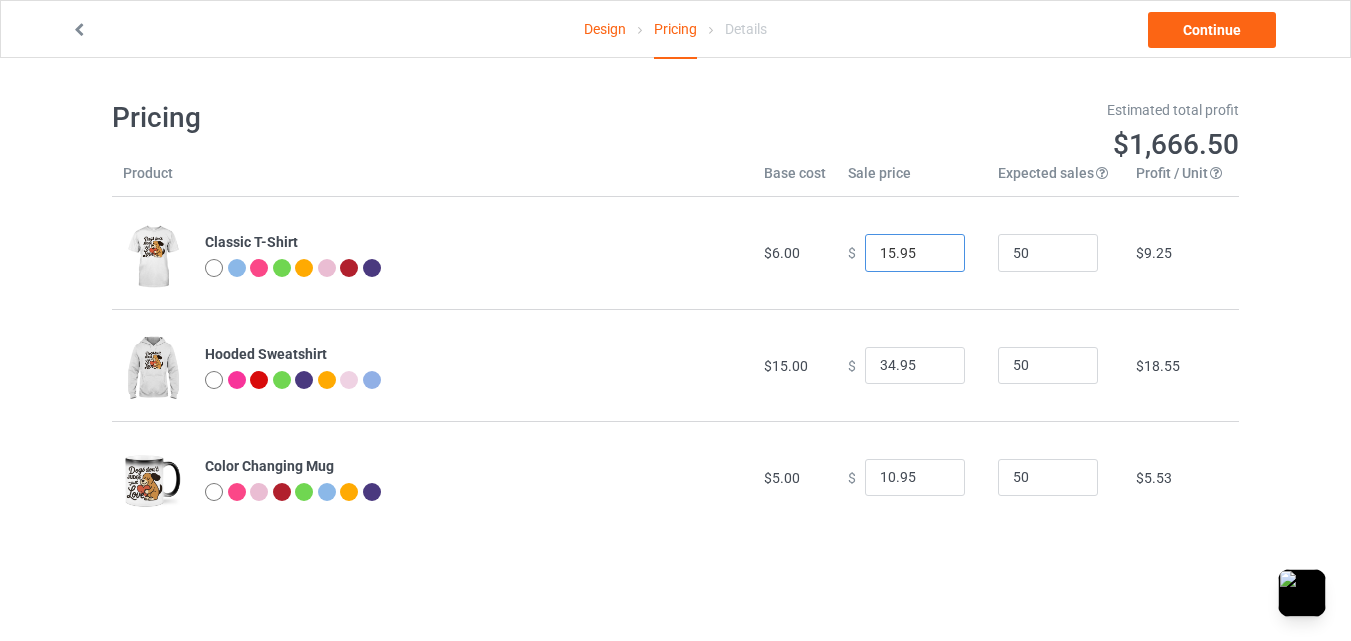 click on "15.95" at bounding box center (915, 253) 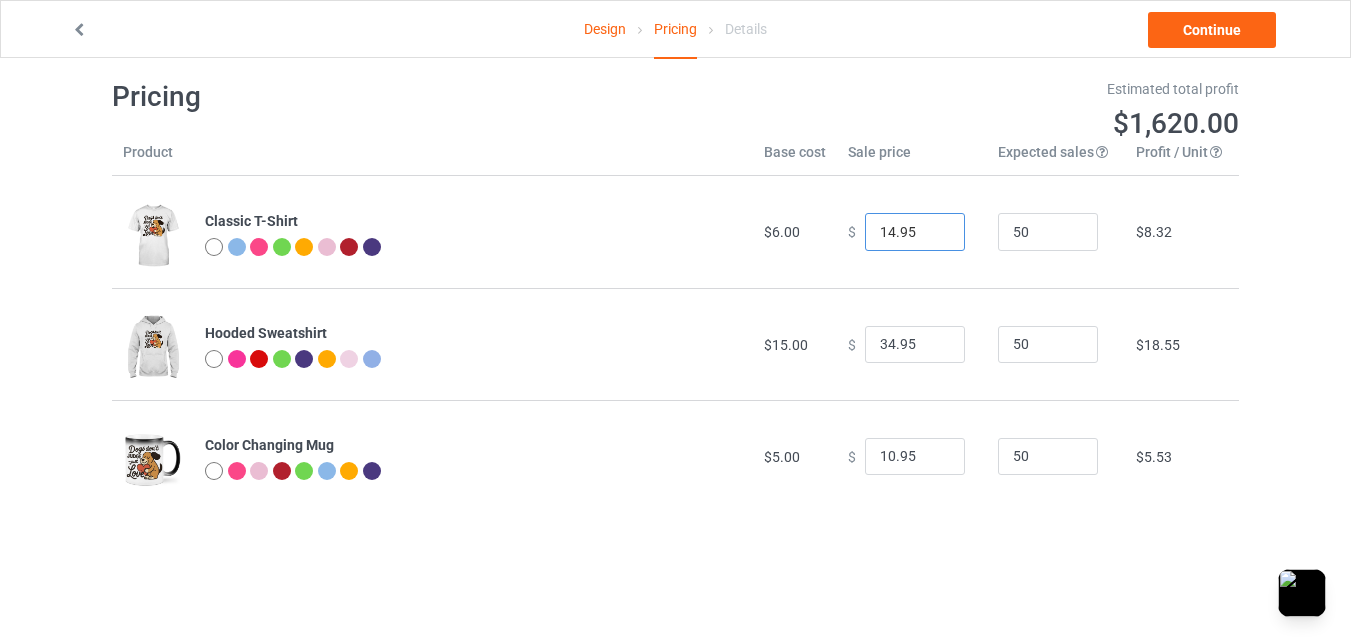 scroll, scrollTop: 0, scrollLeft: 0, axis: both 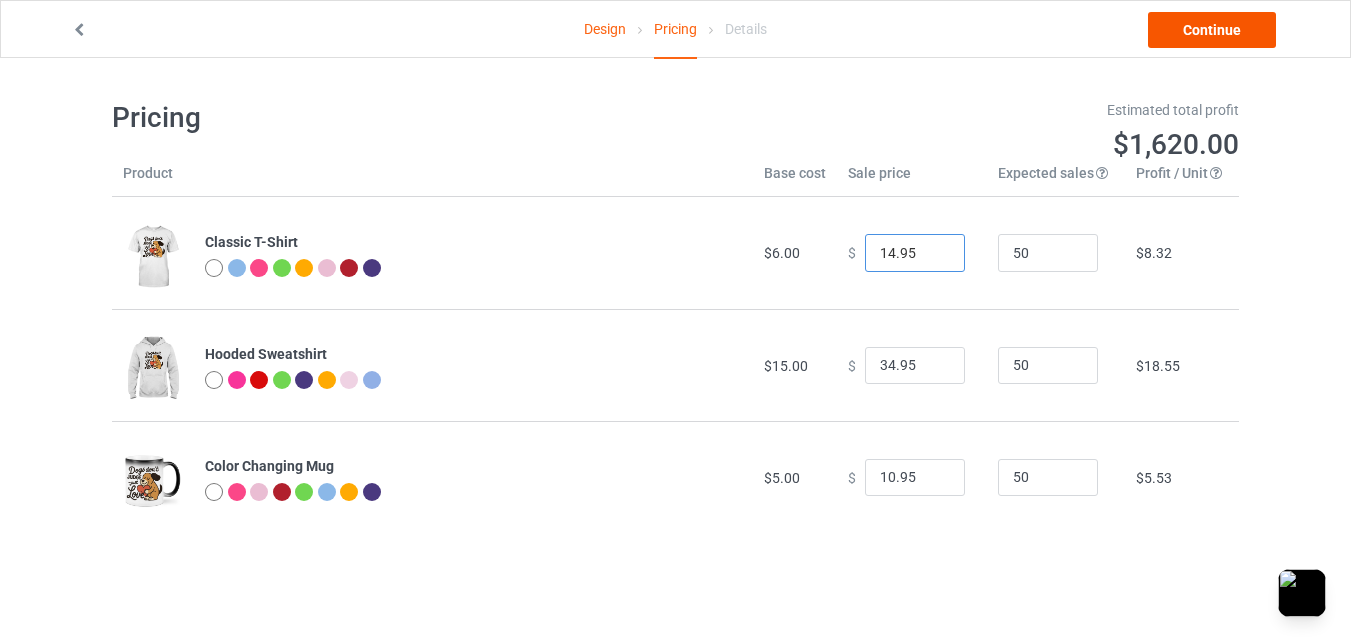 type on "14.95" 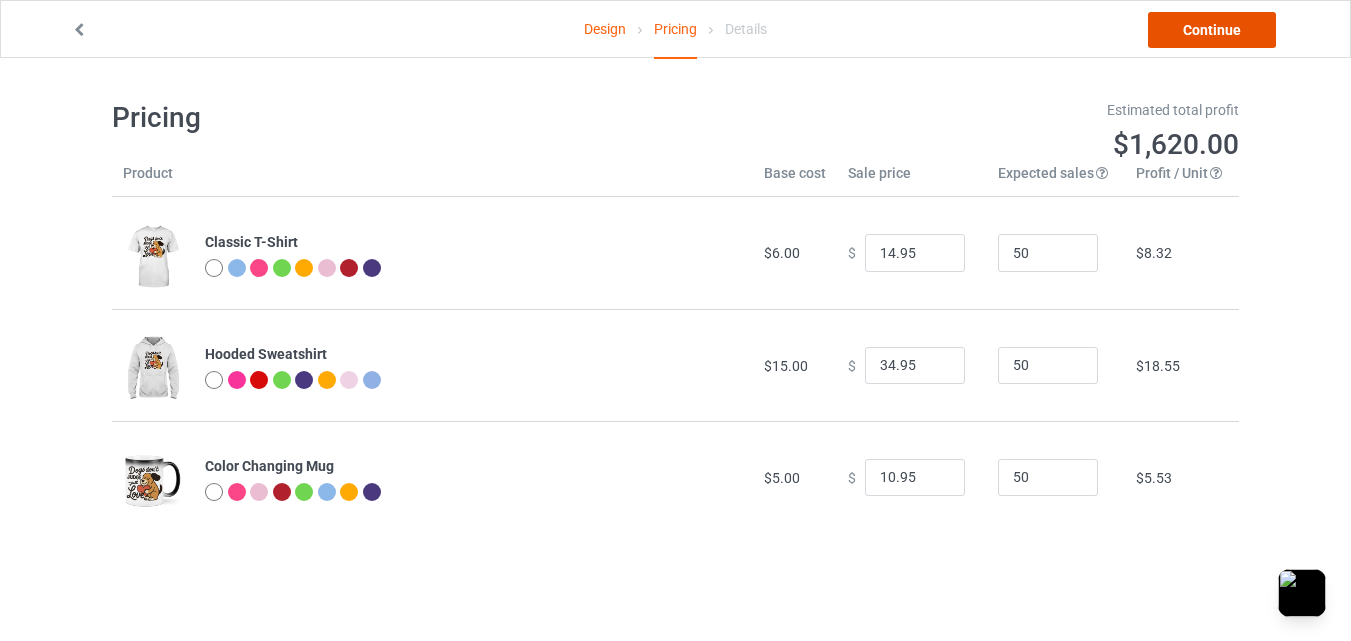 click on "Continue" at bounding box center (1212, 30) 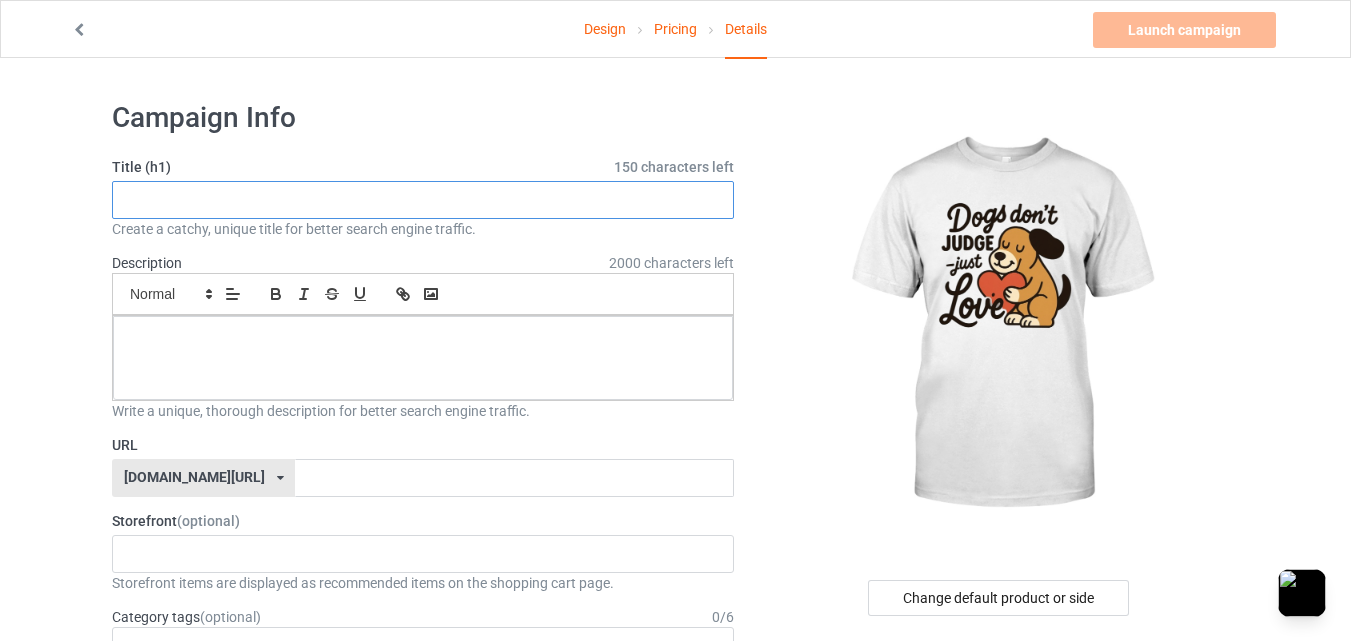 paste on "Dogs don’t judge—just love" 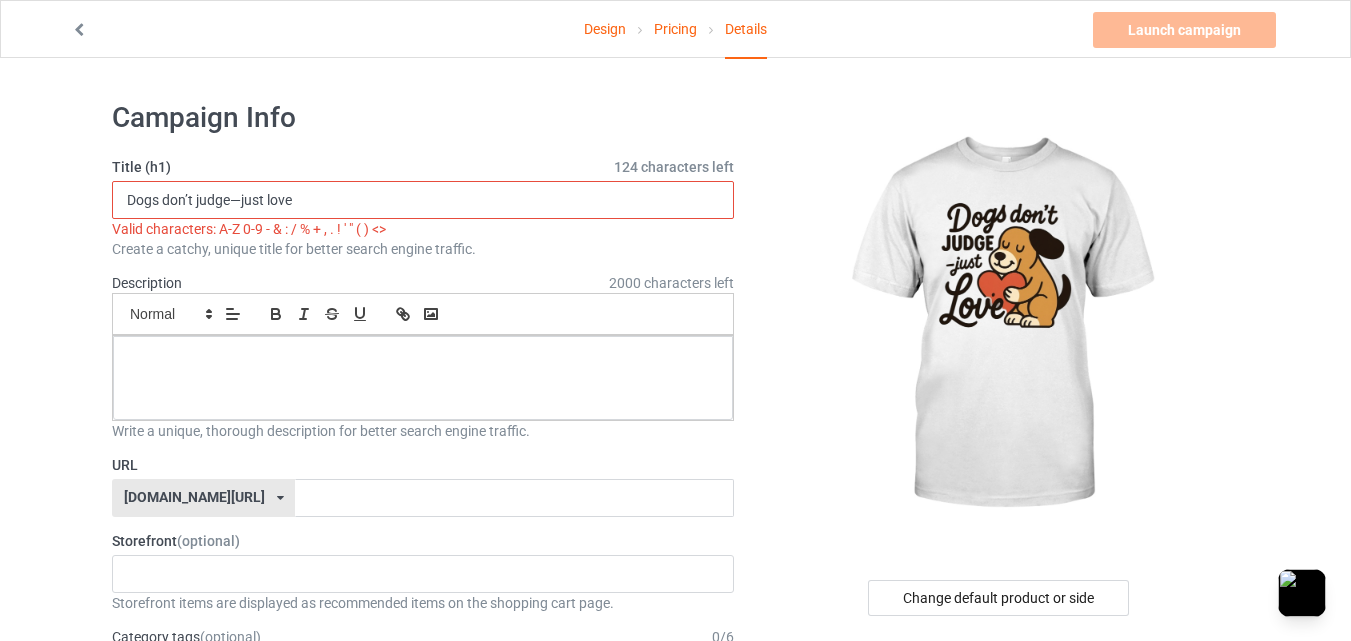 click on "Dogs don’t judge—just love" at bounding box center (423, 200) 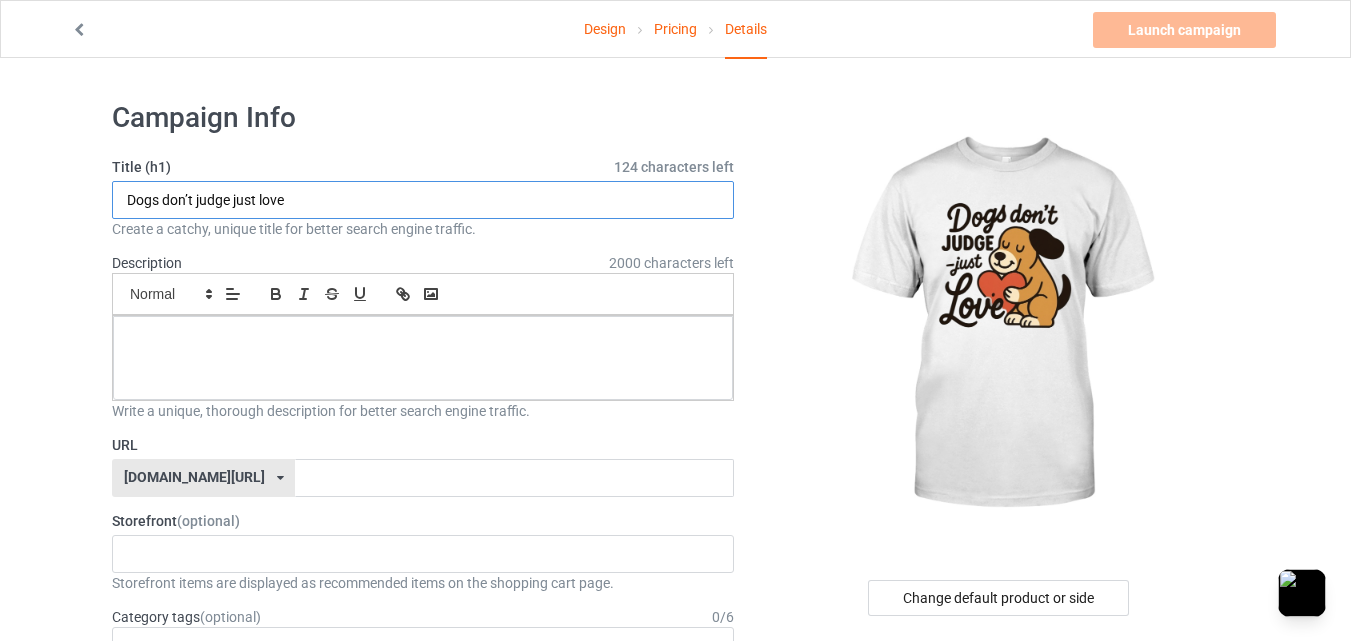 type on "Dogs don’t judge just love" 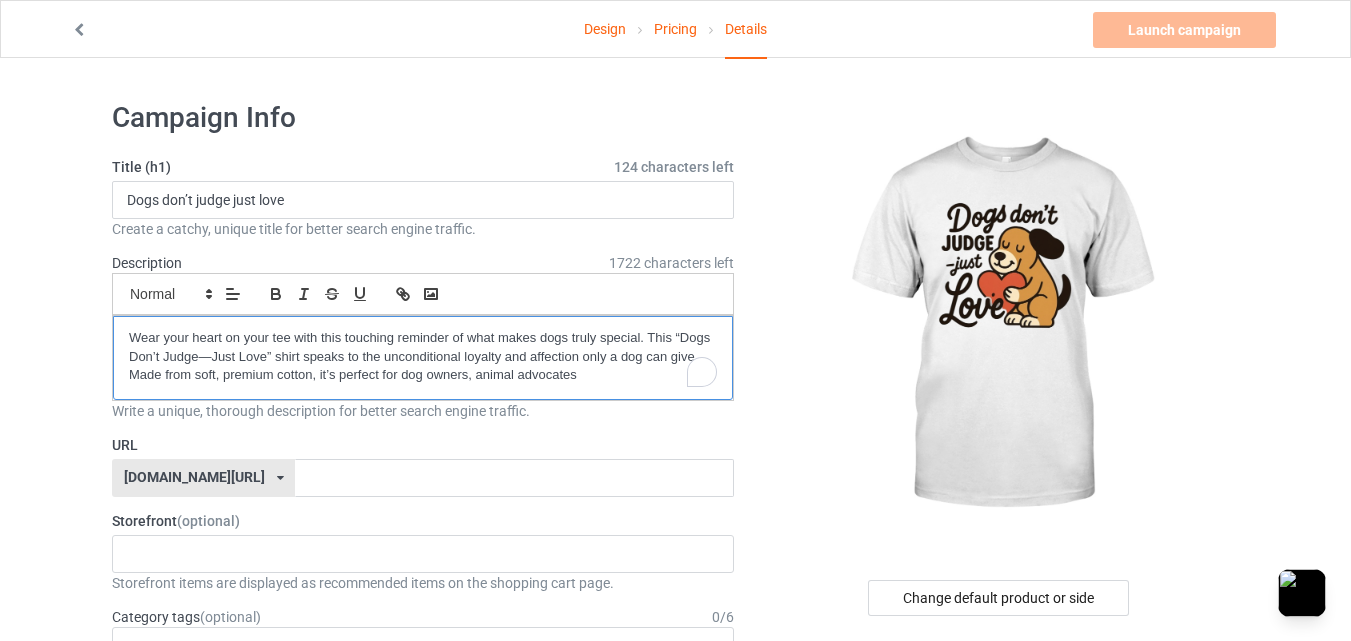 scroll, scrollTop: 0, scrollLeft: 0, axis: both 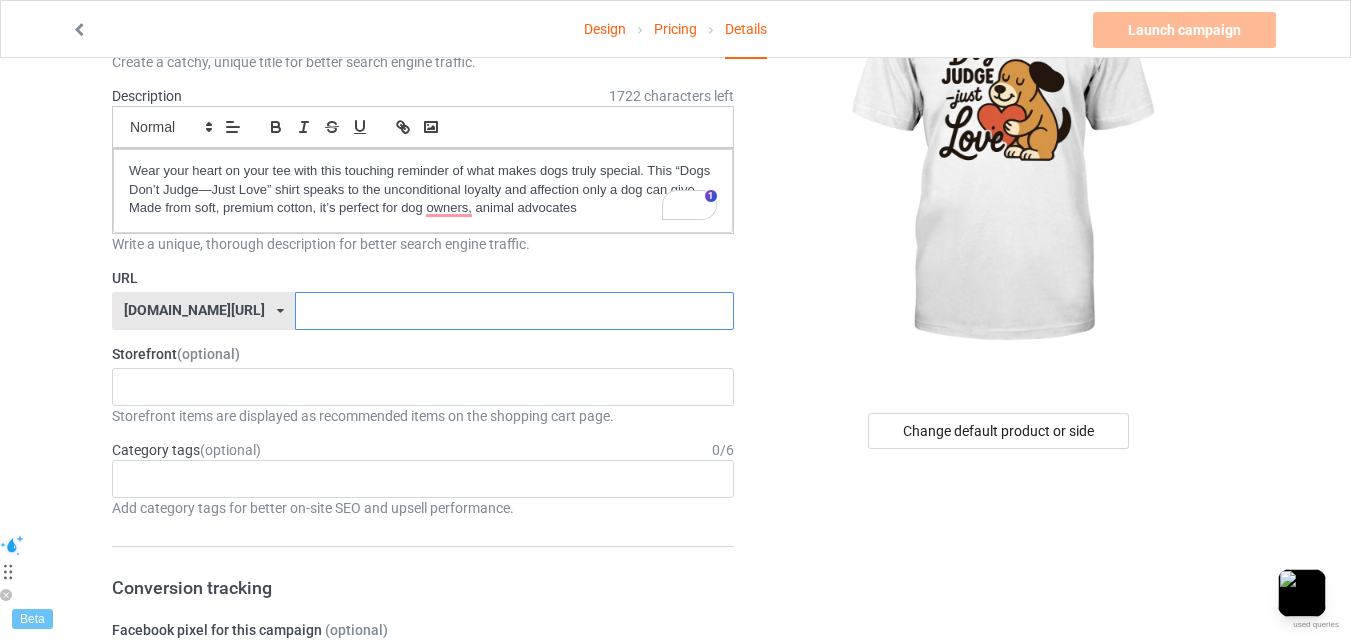 click at bounding box center (514, 311) 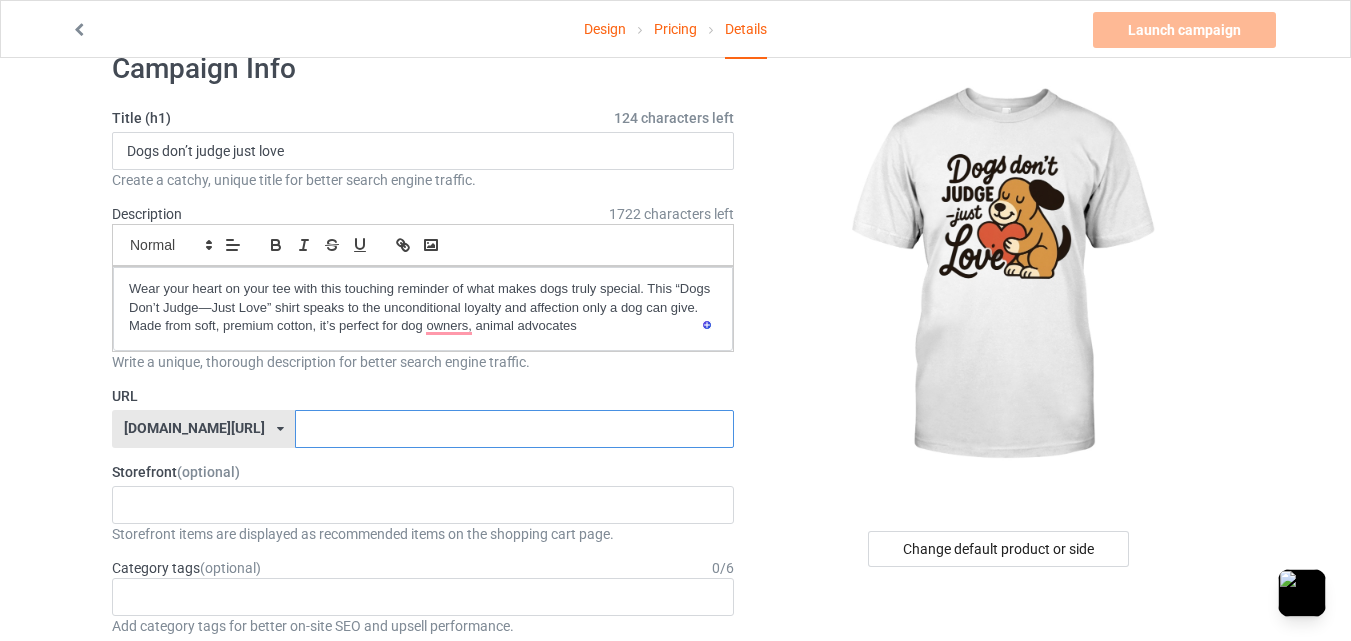 scroll, scrollTop: 0, scrollLeft: 0, axis: both 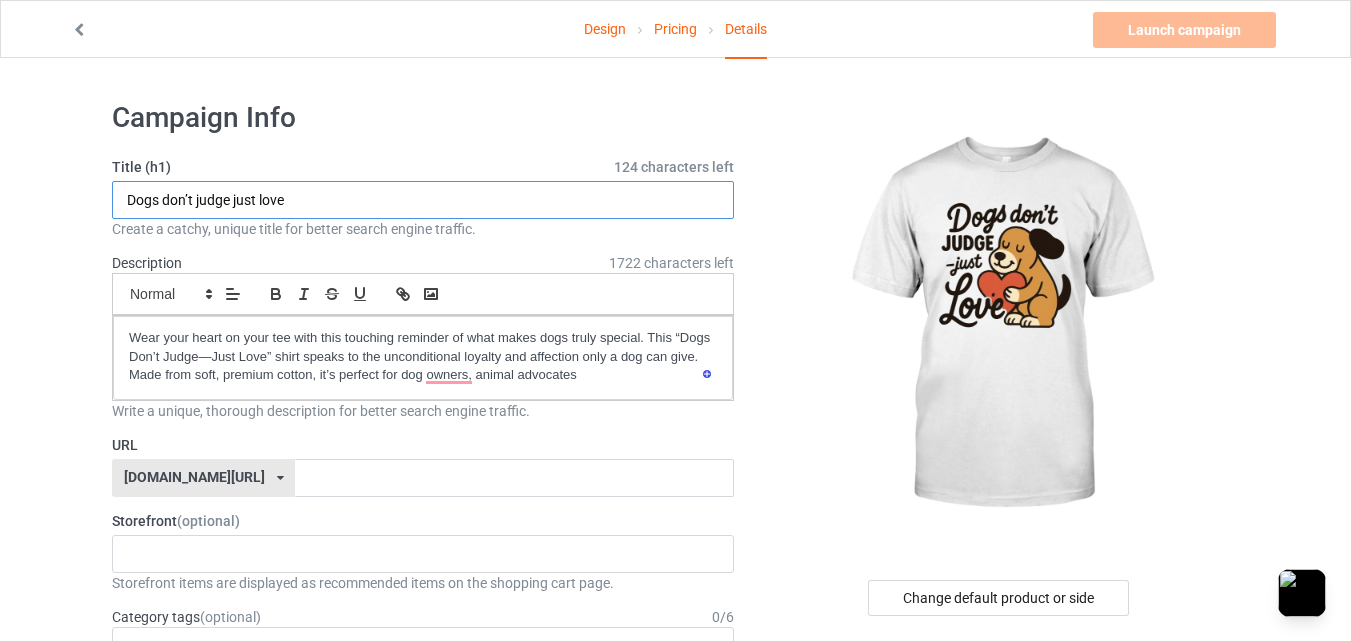 drag, startPoint x: 125, startPoint y: 204, endPoint x: 229, endPoint y: 201, distance: 104.04326 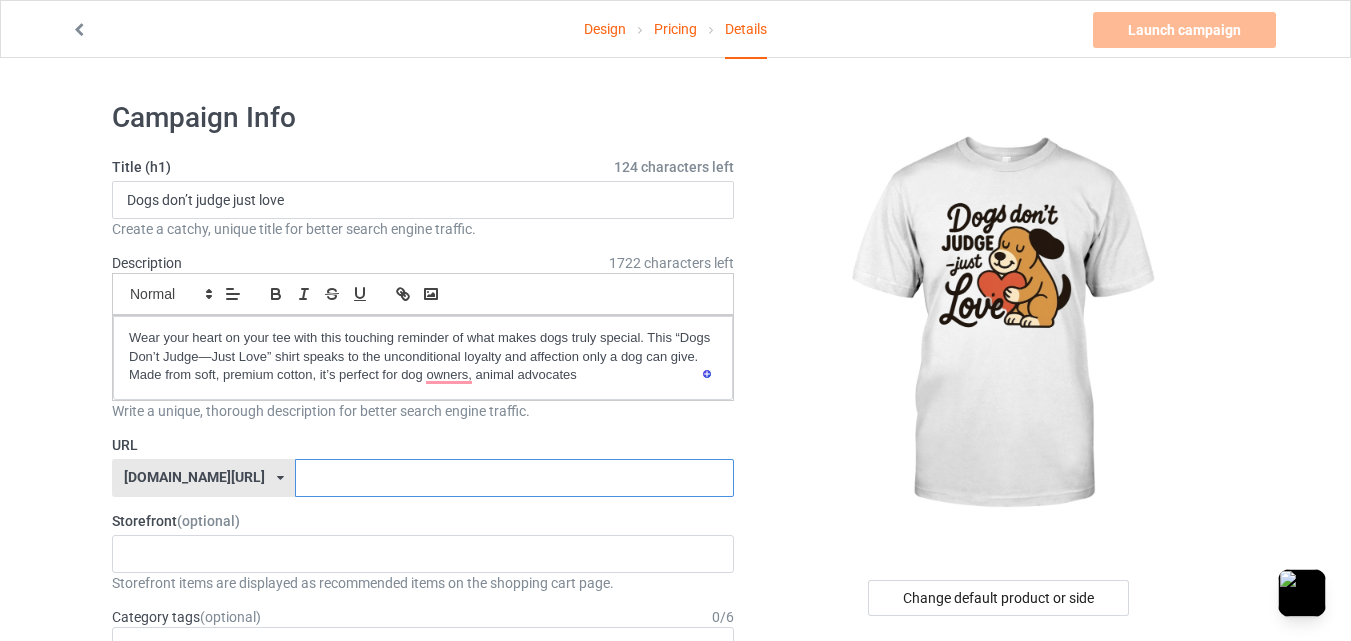 paste on "Dogs don’t judge" 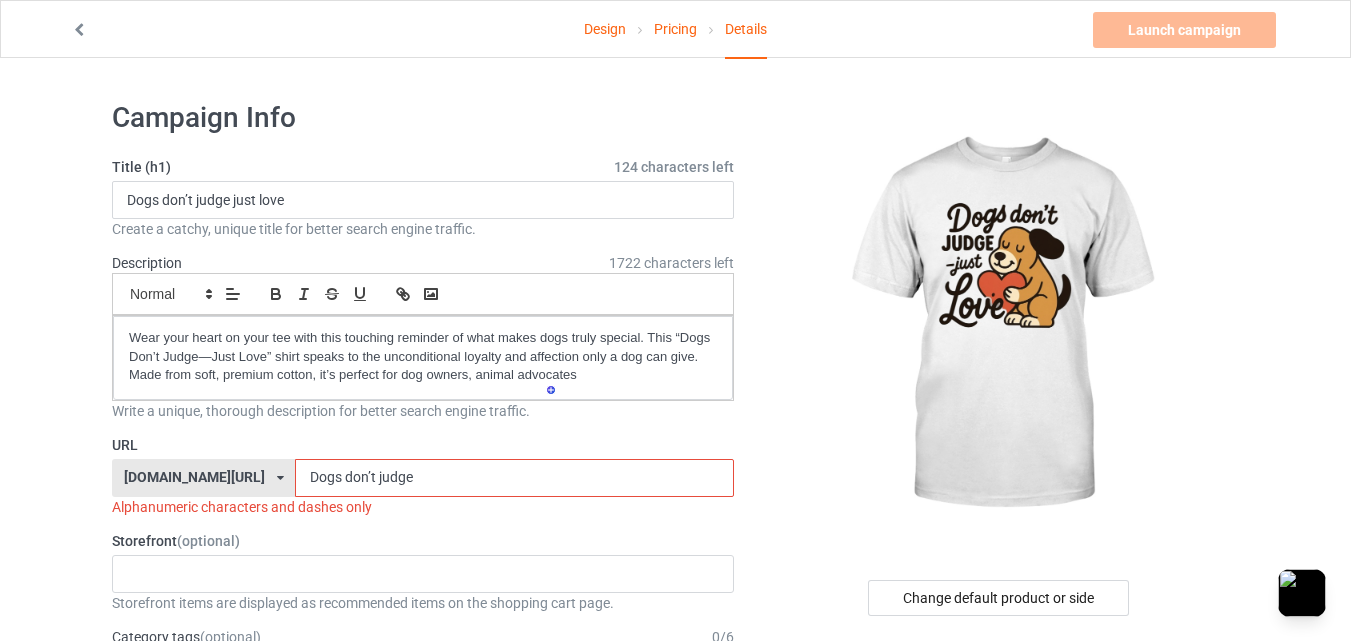 click on "Dogs don’t judge" at bounding box center (514, 478) 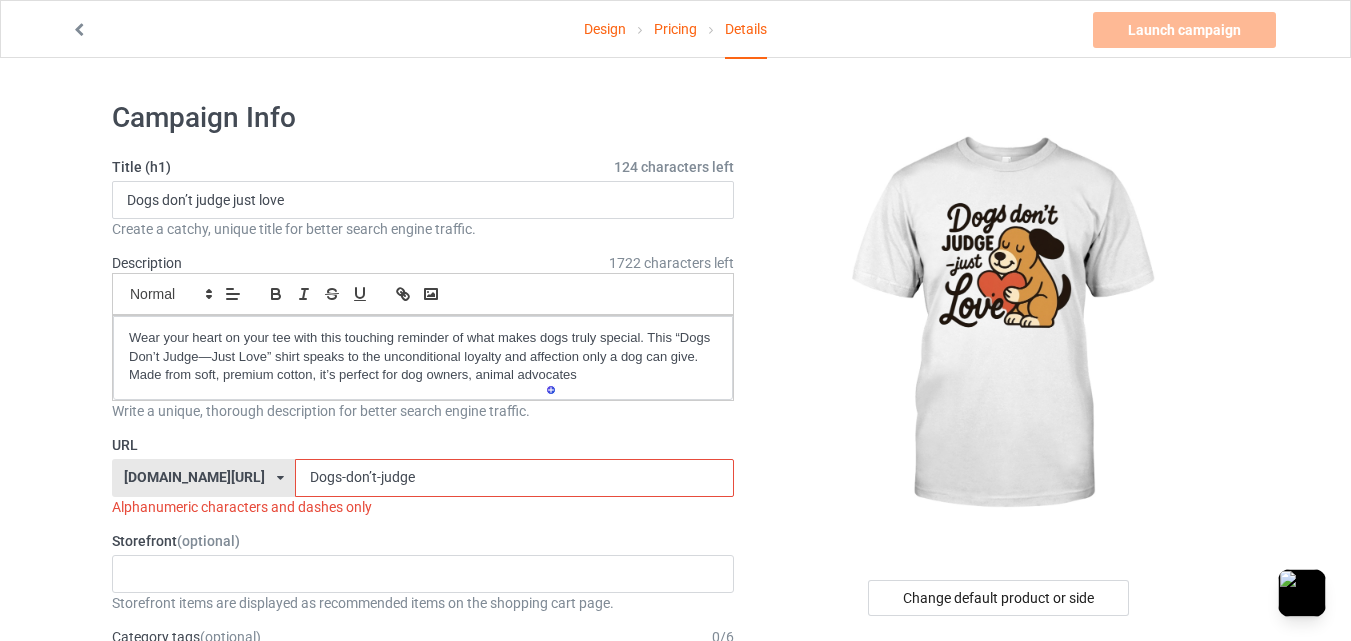 click on "Campaign Info Title (h1) 124   characters left Dogs don’t judge just love Create a catchy, unique title for better search engine traffic. Description 1722   characters left       Small Normal Large Big Huge                                                                                     Wear your heart on your tee with this touching reminder of what makes dogs truly special. This “Dogs Don’t Judge—Just Love” shirt speaks to the unconditional loyalty and affection only a dog can give. Made from soft, premium cotton, it’s perfect for dog owners, animal advocates Write a unique, thorough description for better search engine traffic. URL teechip.com/ teechip.com/ 587d0d41cee36fd012c64a69 Dogs-don’t-judge Alphanumeric characters and dashes only Storefront (optional) No result found Storefront items are displayed as recommended items on the shopping cart page. Category tags (optional) 0 / 6 Age > 1-19 > 1 Age > 1-12 Months > 1 Month Age > 1-12 Months Age > 1-19 Age > 1-19 > 10 Age > 80-100 > 100 1" at bounding box center [423, 1111] 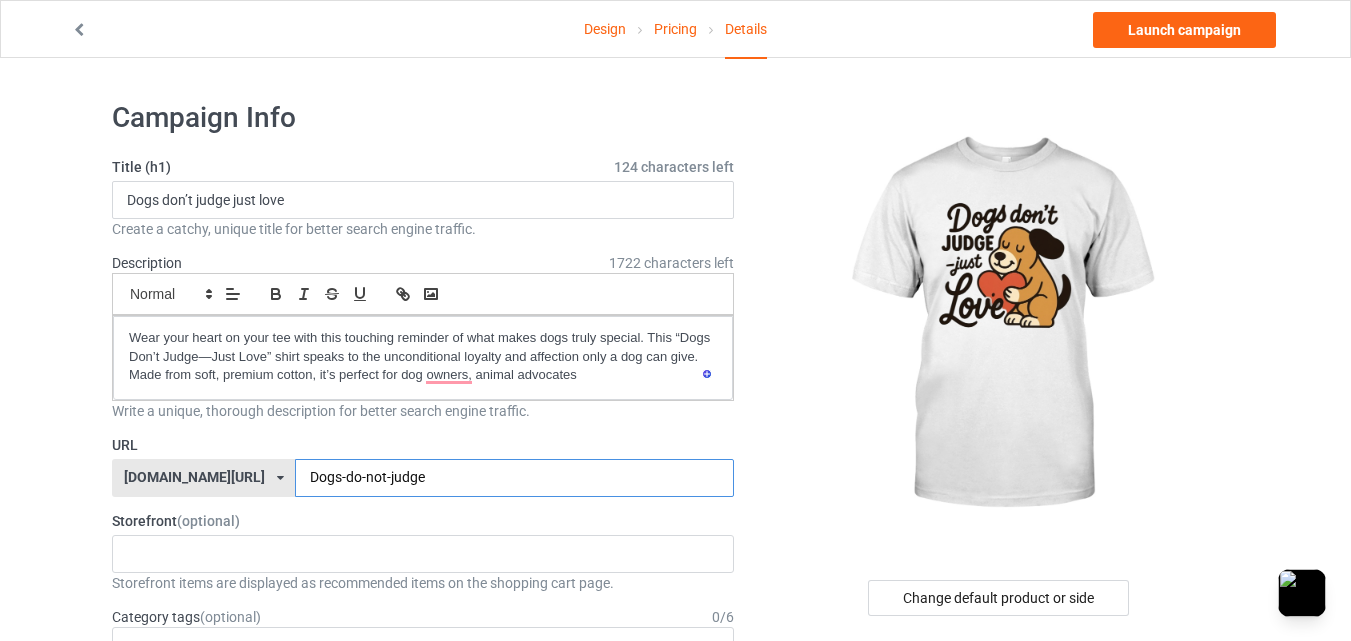 type on "Dogs-do-not-judge" 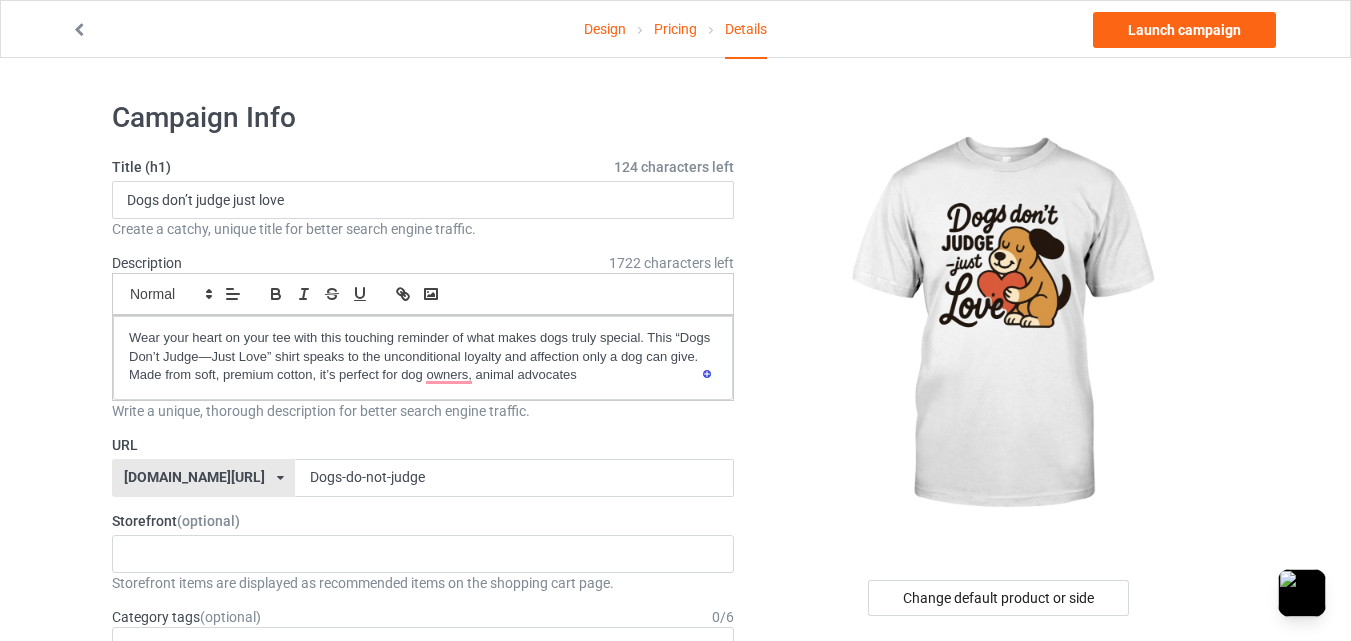 click on "Storefront (optional)" at bounding box center (423, 521) 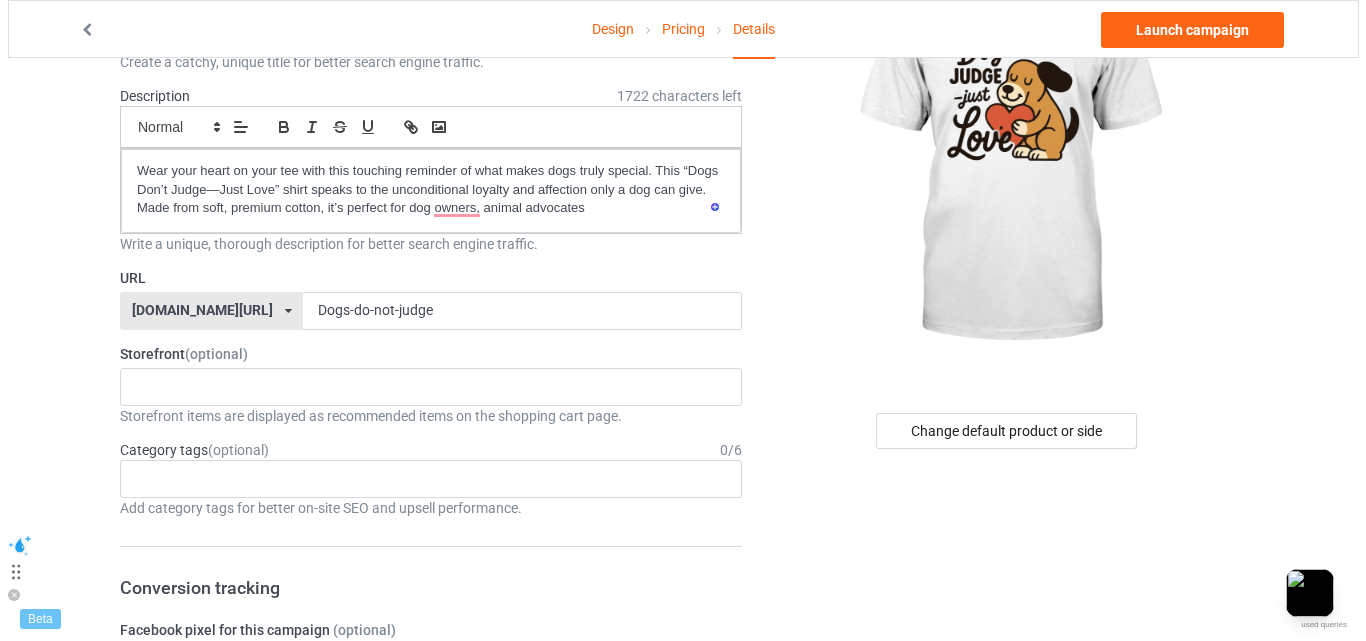 scroll, scrollTop: 0, scrollLeft: 0, axis: both 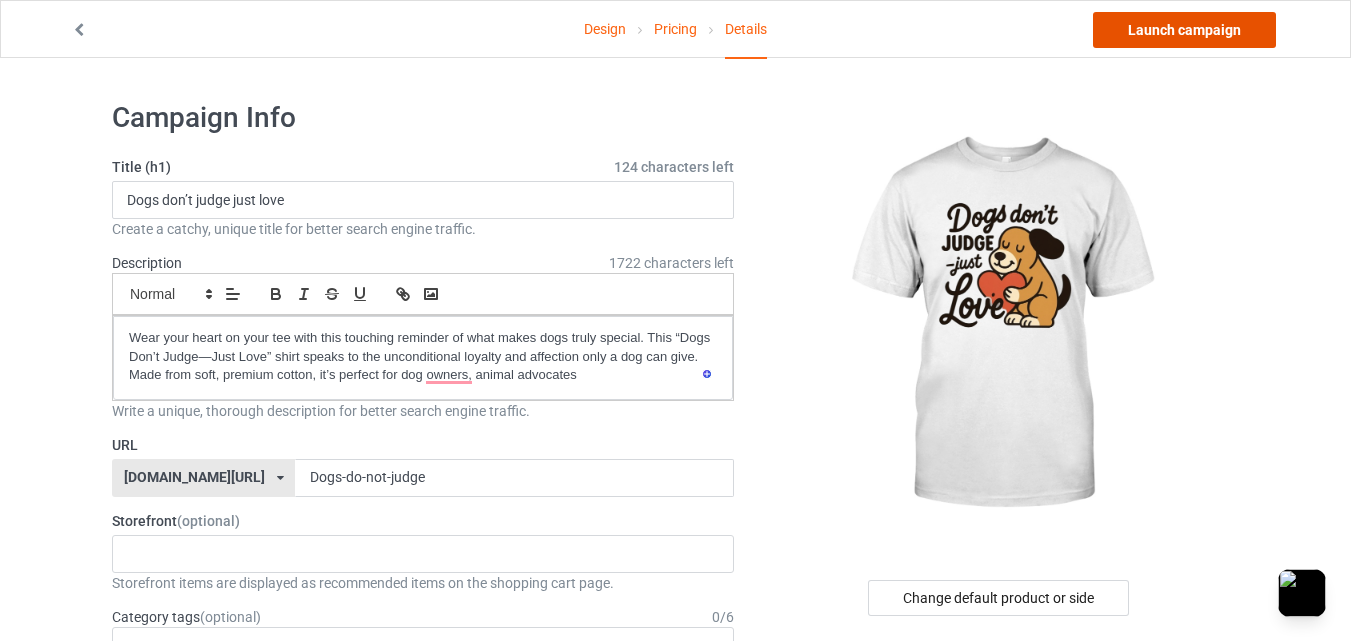 click on "Launch campaign" at bounding box center [1184, 30] 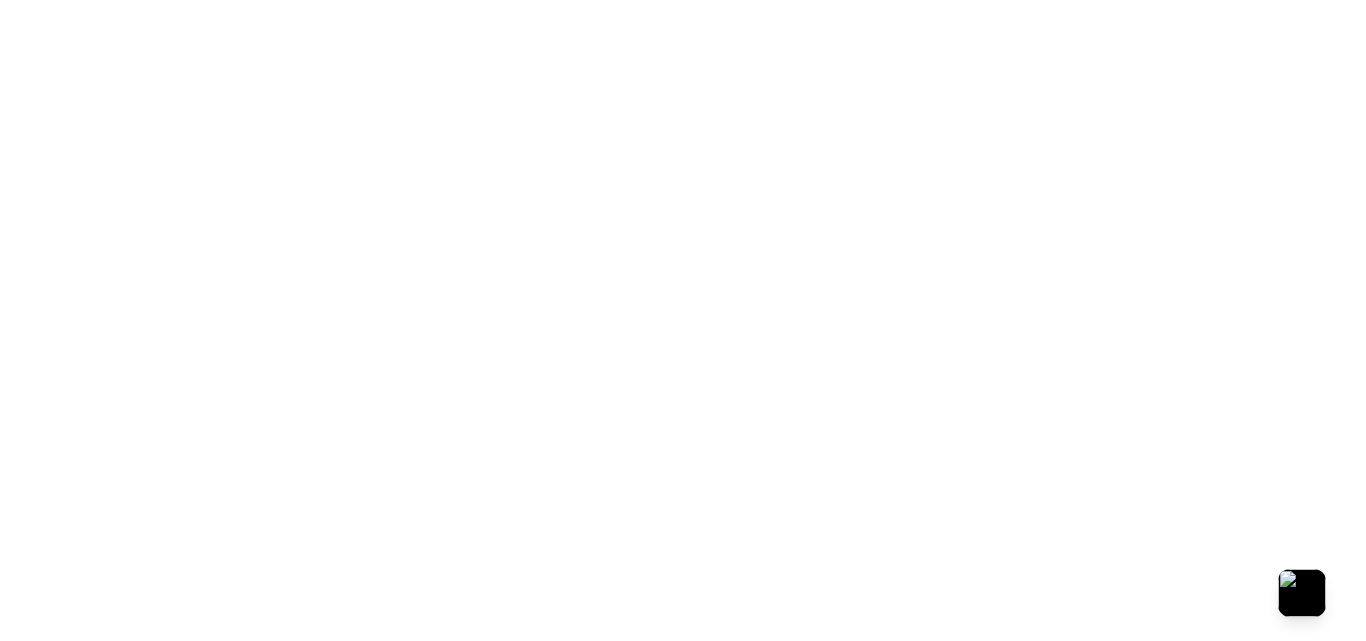 scroll, scrollTop: 0, scrollLeft: 0, axis: both 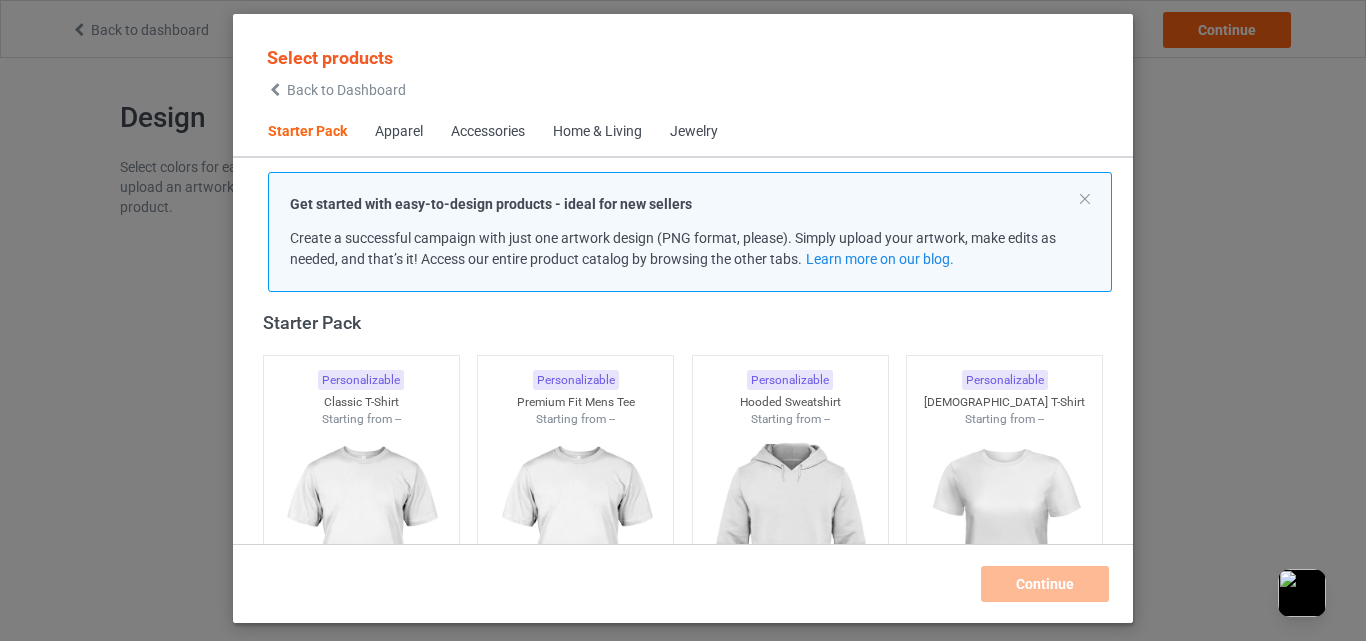 click on "Back to Dashboard" at bounding box center (346, 90) 